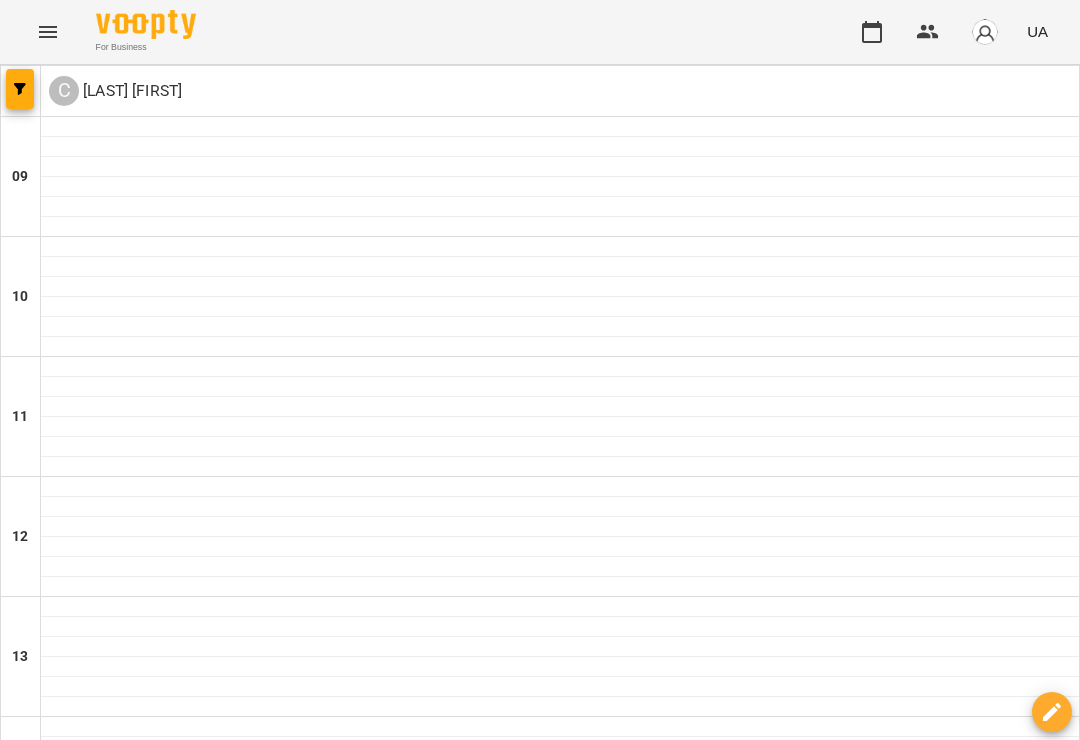 scroll, scrollTop: 0, scrollLeft: 0, axis: both 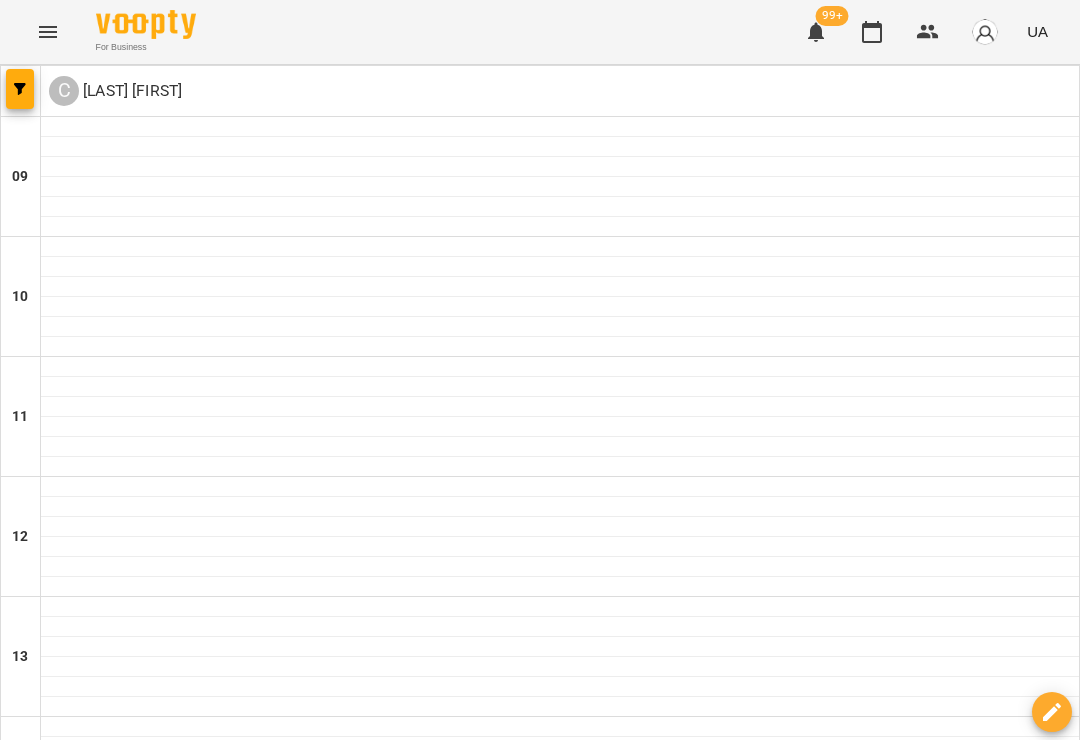 click 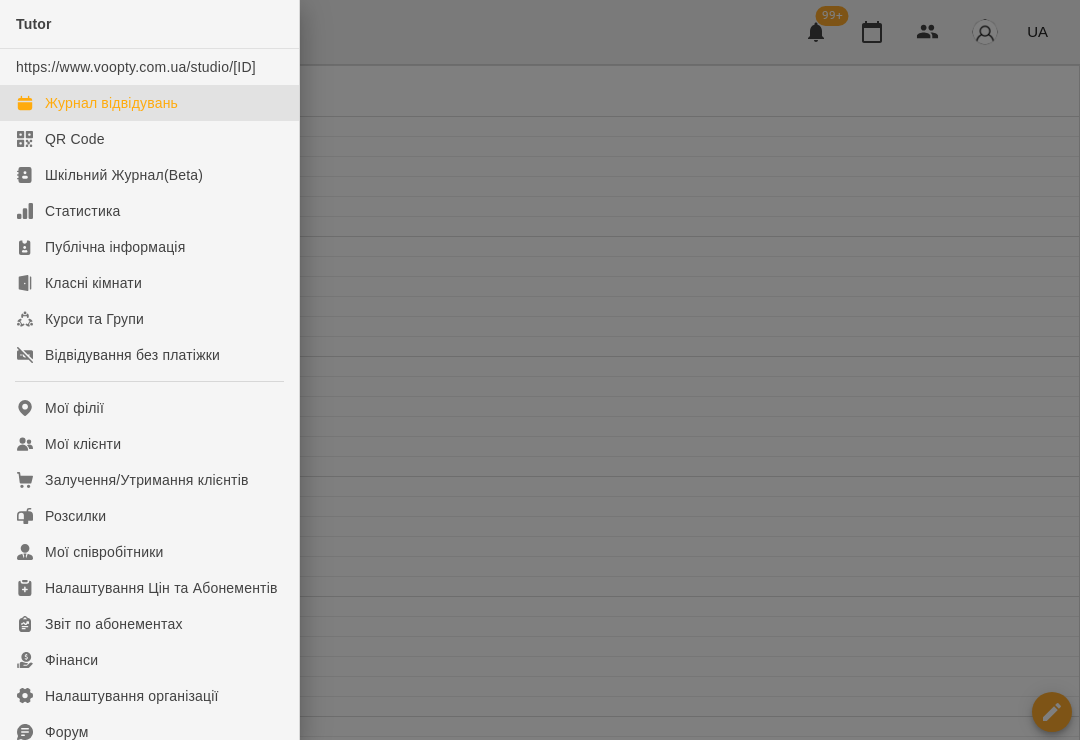 click at bounding box center (540, 370) 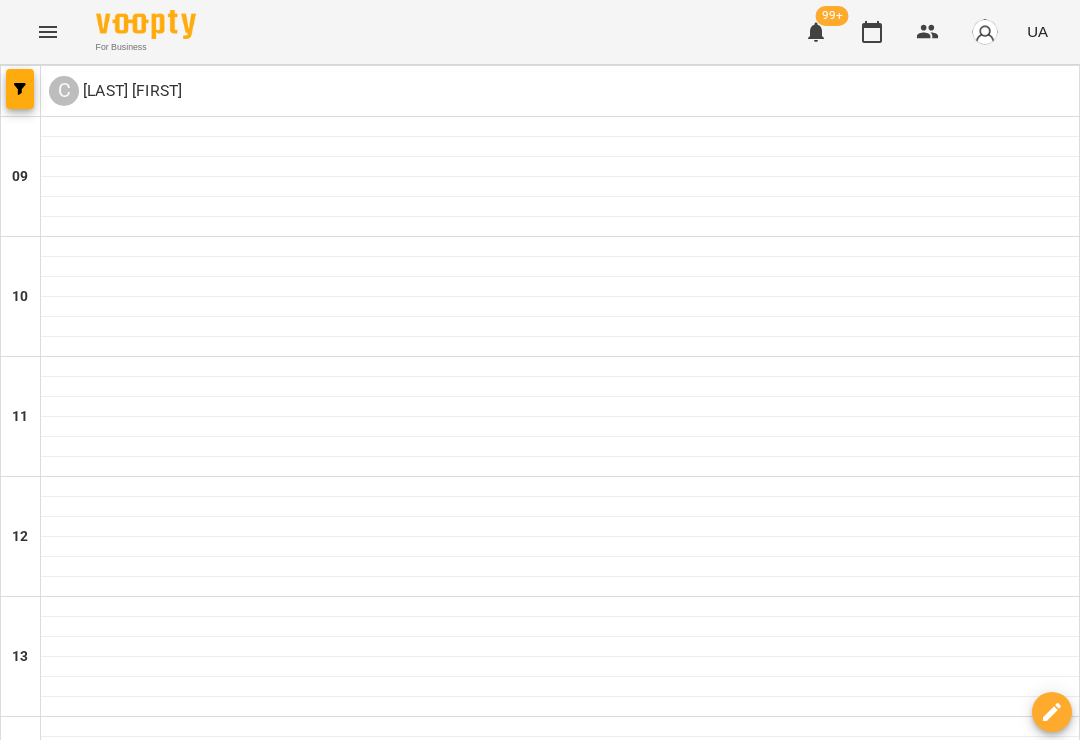 click on "пт" at bounding box center (585, 1823) 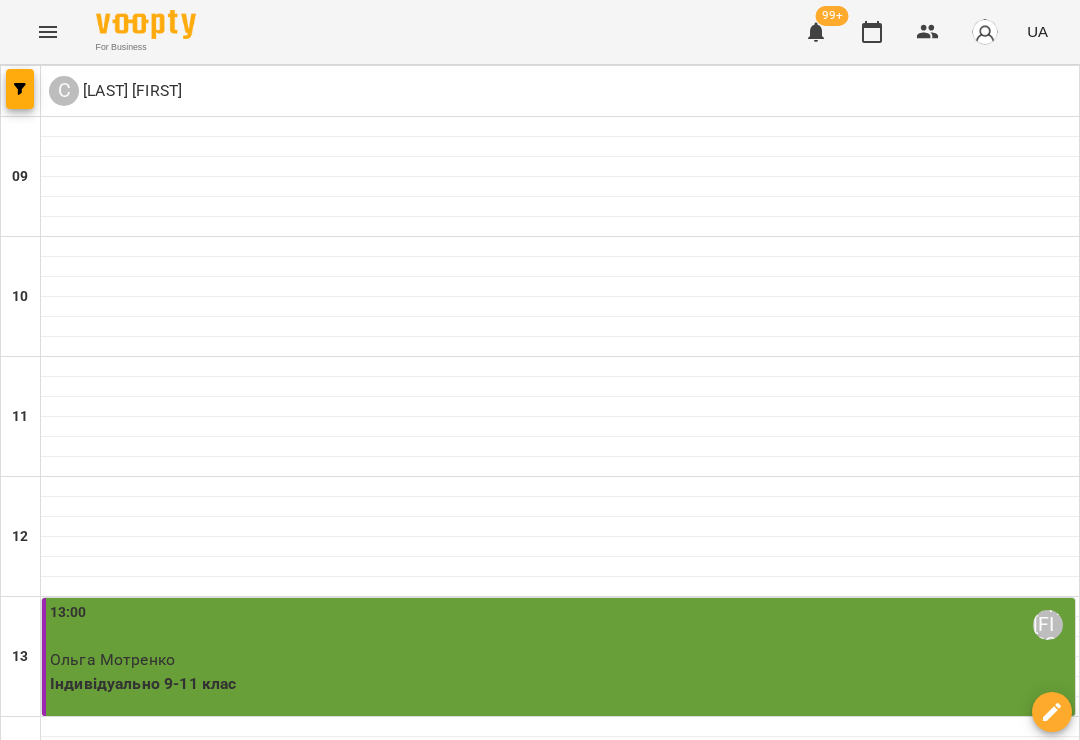 scroll, scrollTop: 627, scrollLeft: 0, axis: vertical 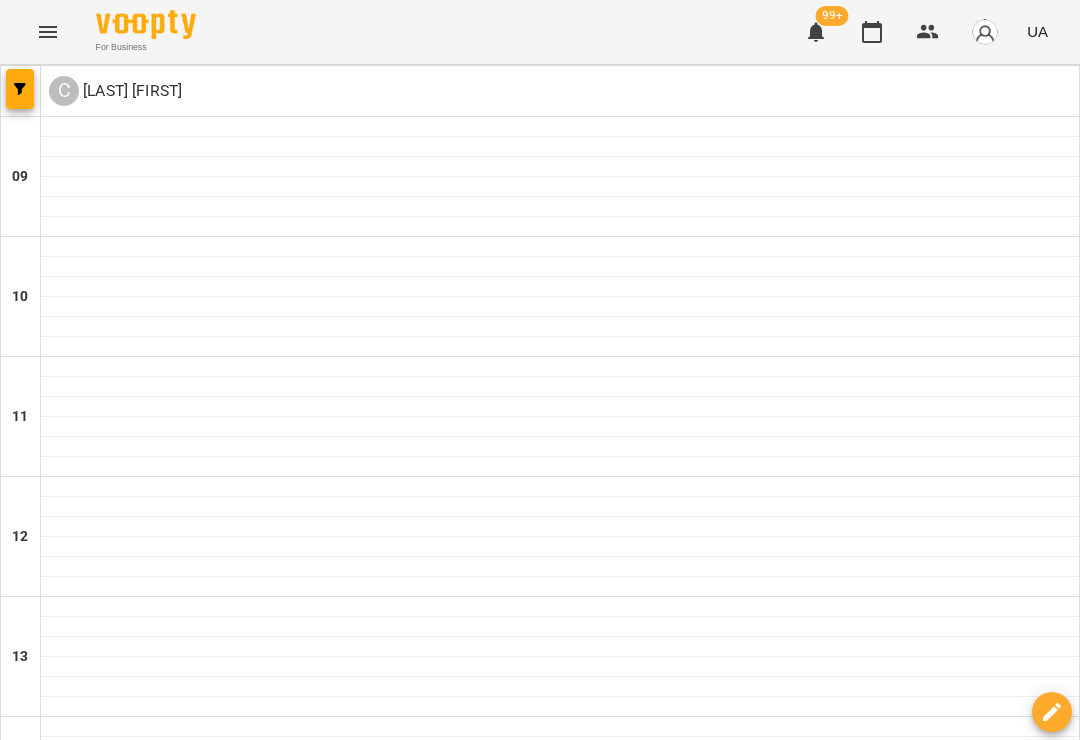 click on "08 лип" at bounding box center [356, 1842] 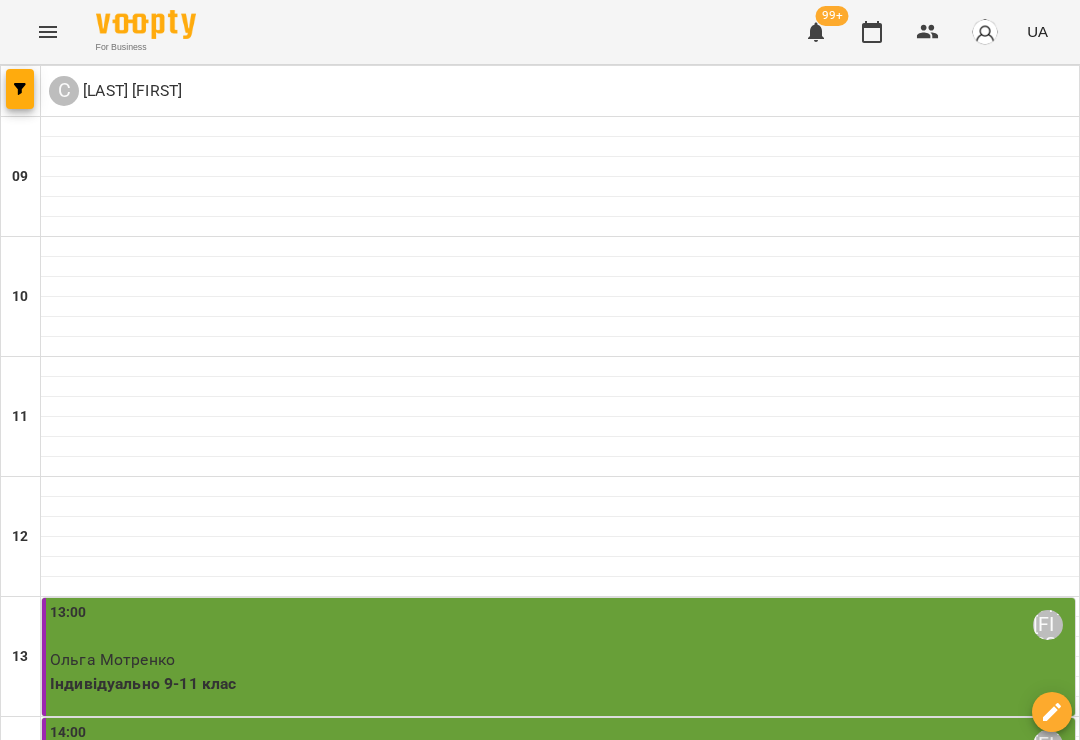 scroll, scrollTop: 584, scrollLeft: 0, axis: vertical 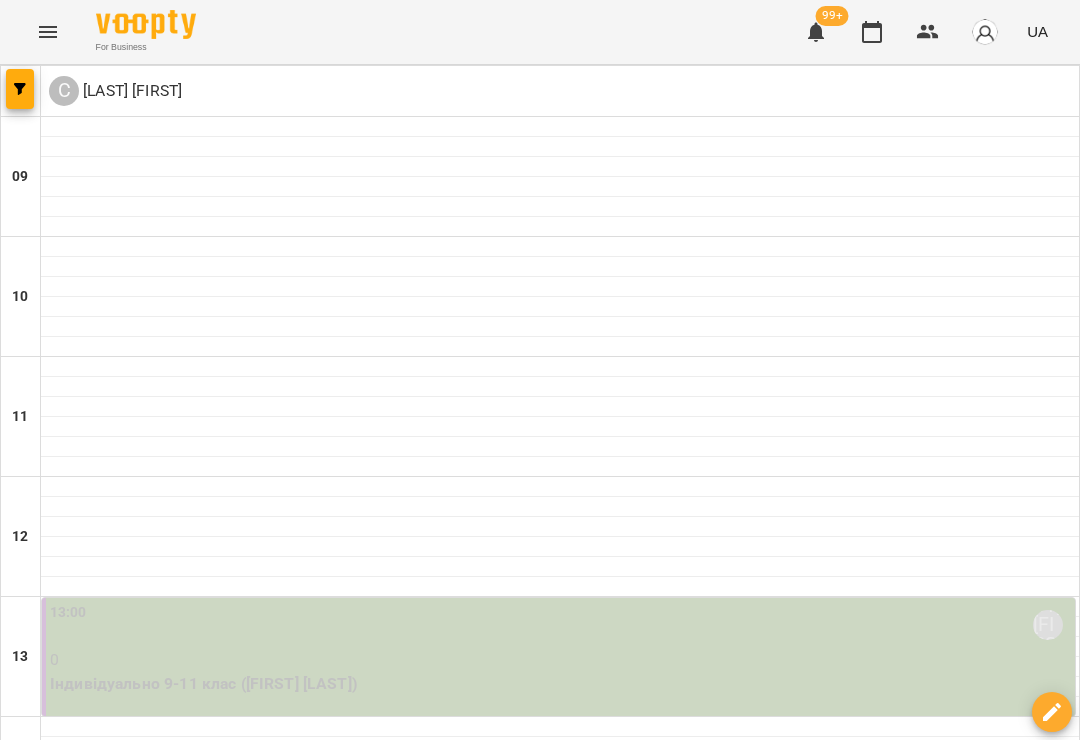click on "0" at bounding box center [560, 660] 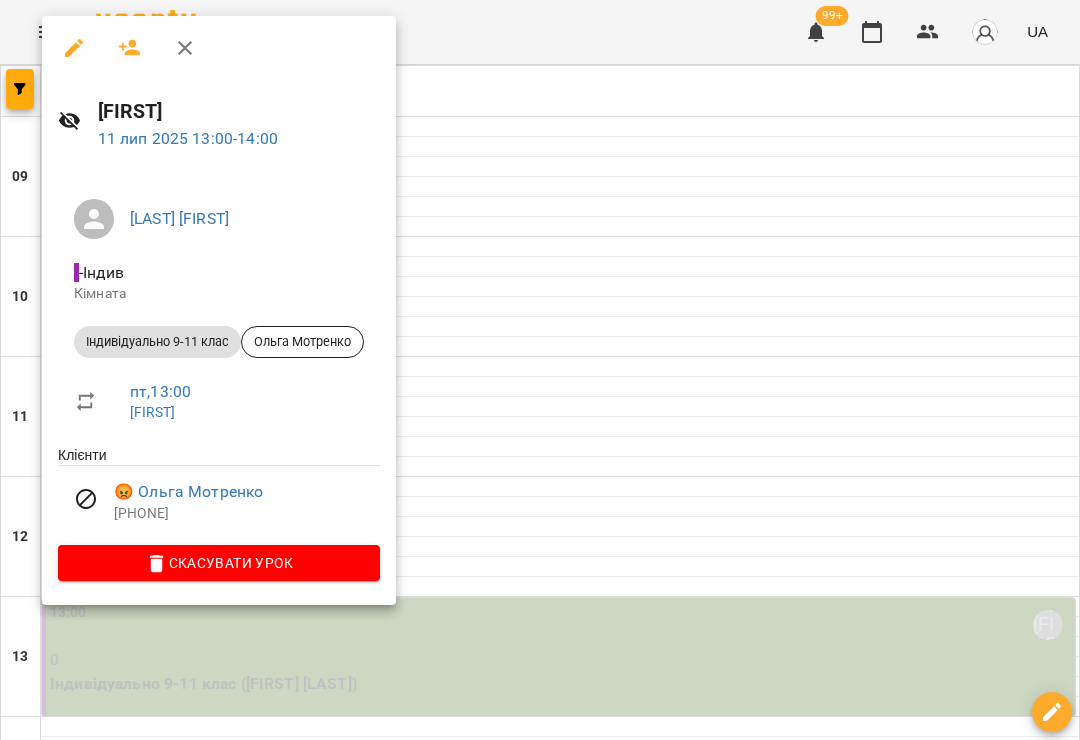click at bounding box center [185, 48] 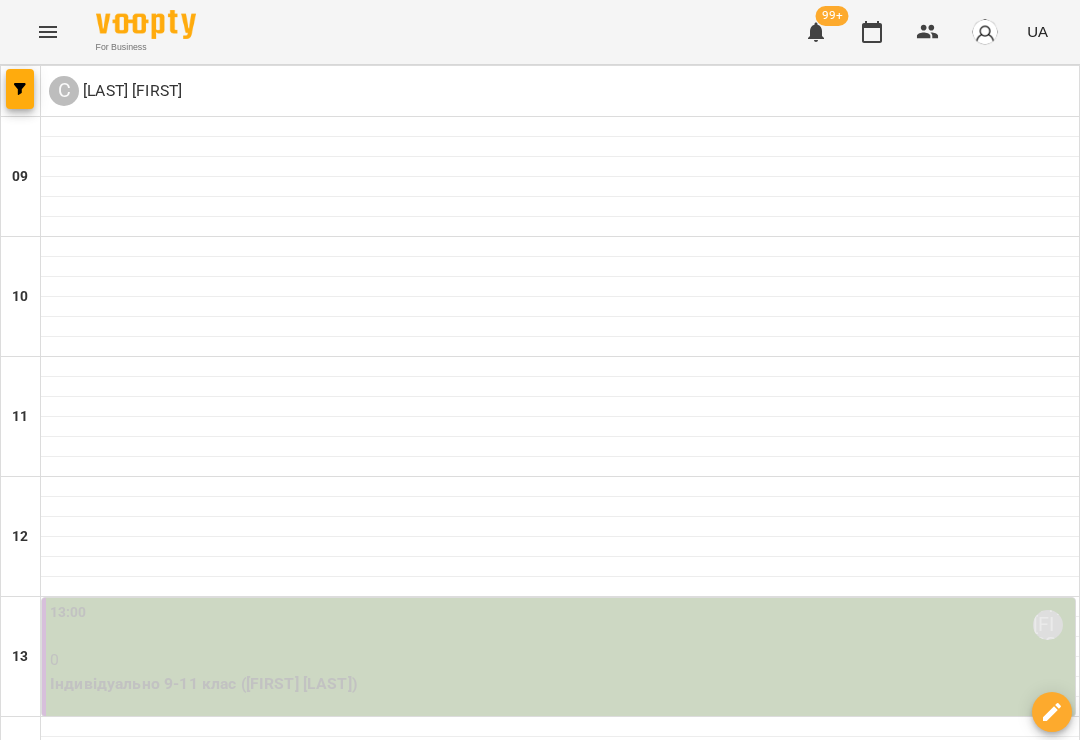 click on "12 лип" at bounding box center [903, 1842] 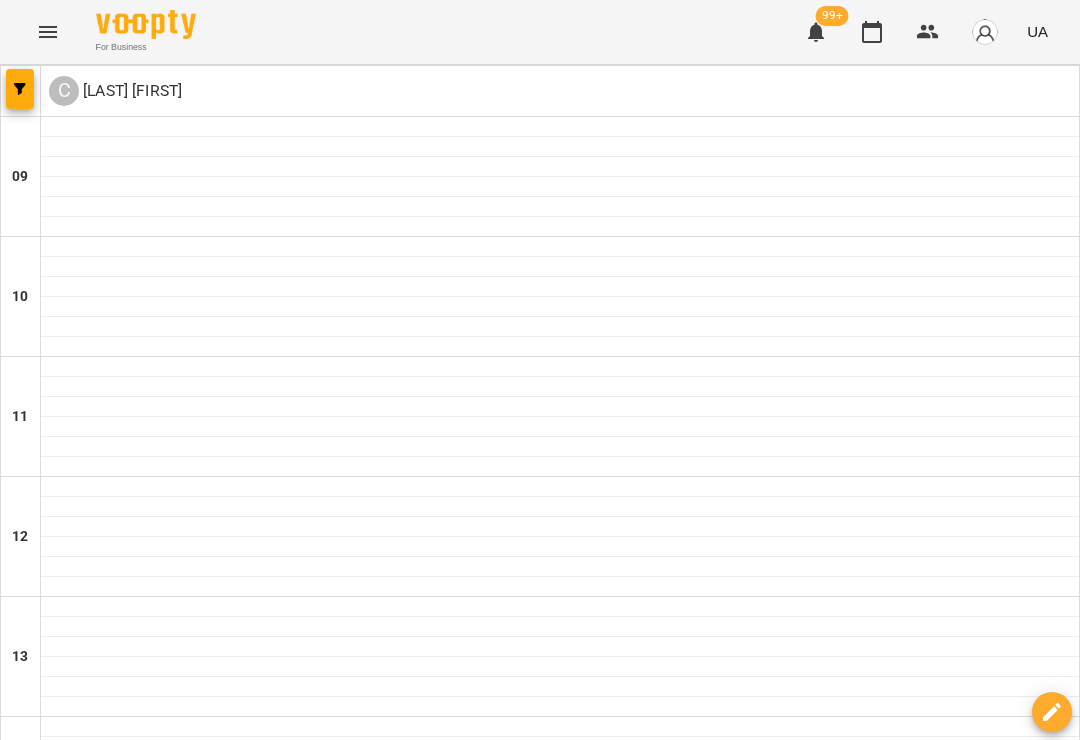 click on "нд" at bounding box center (1041, 1823) 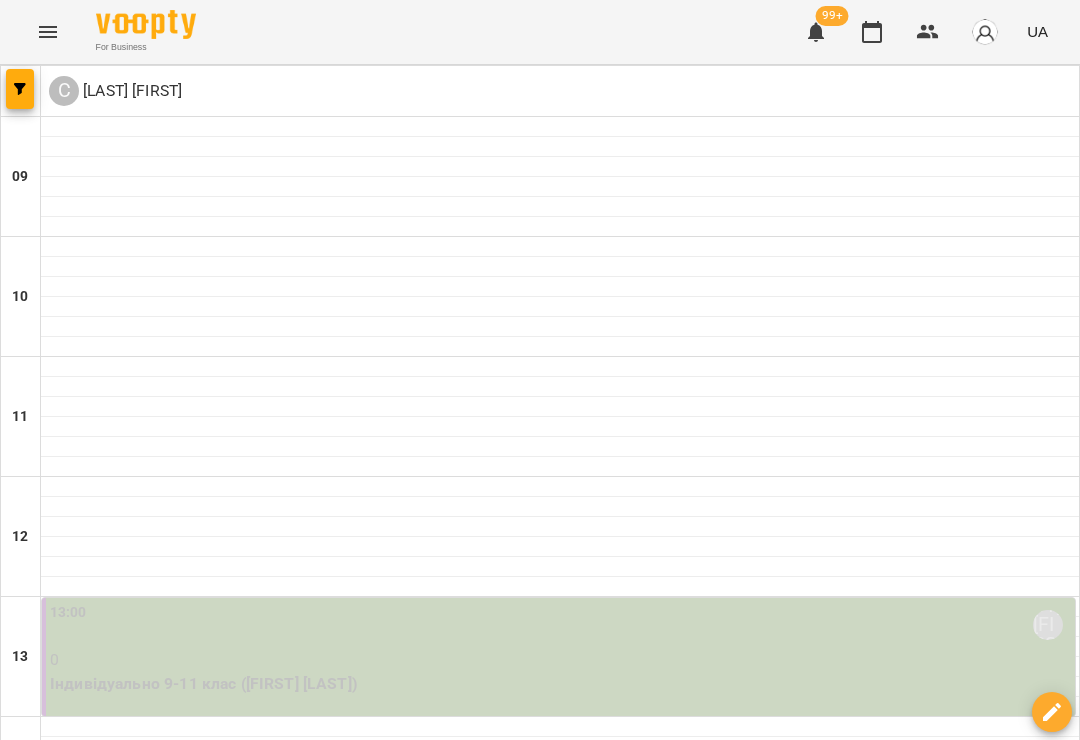 scroll, scrollTop: 374, scrollLeft: 0, axis: vertical 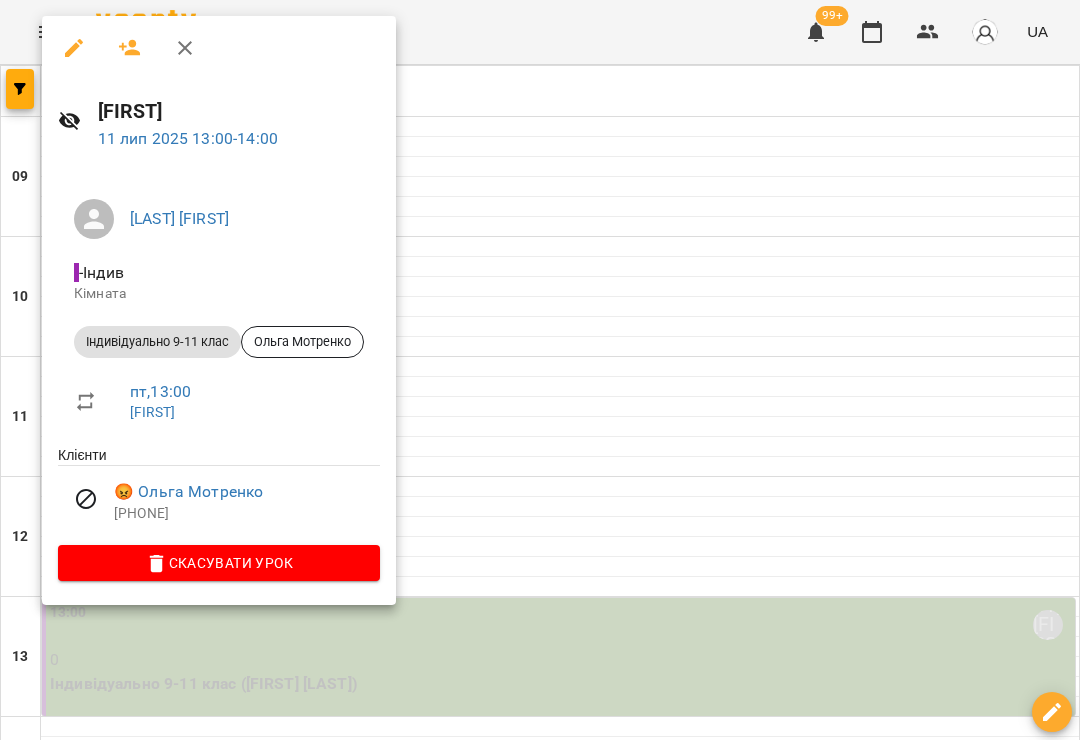 click 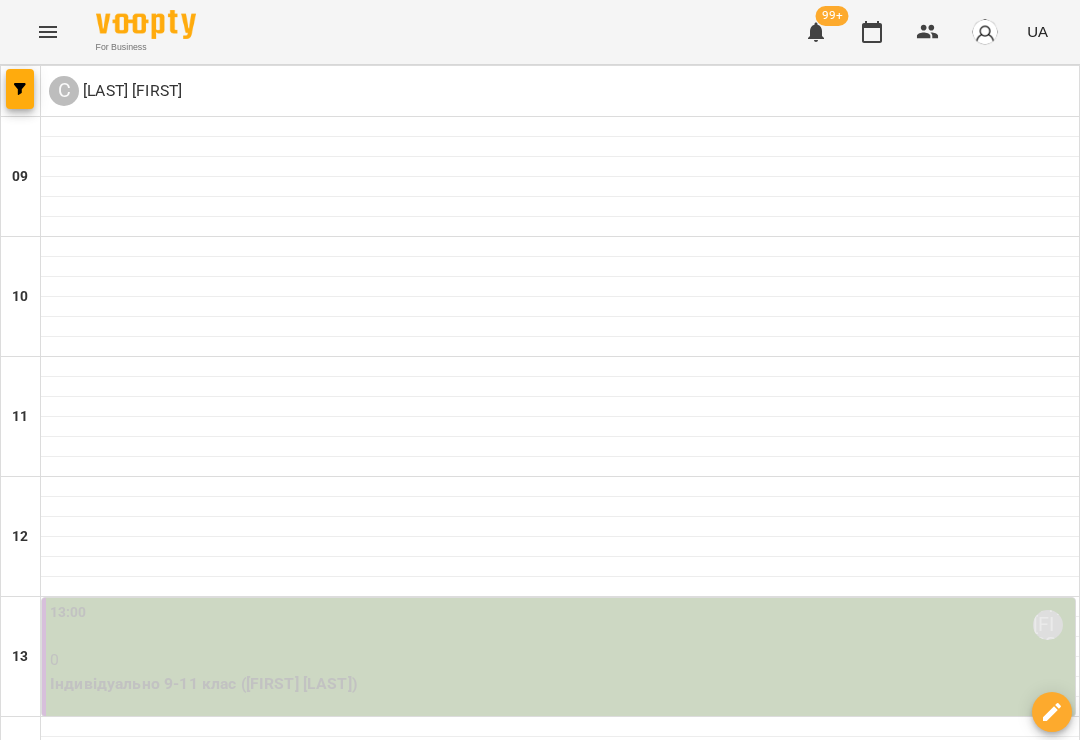 click 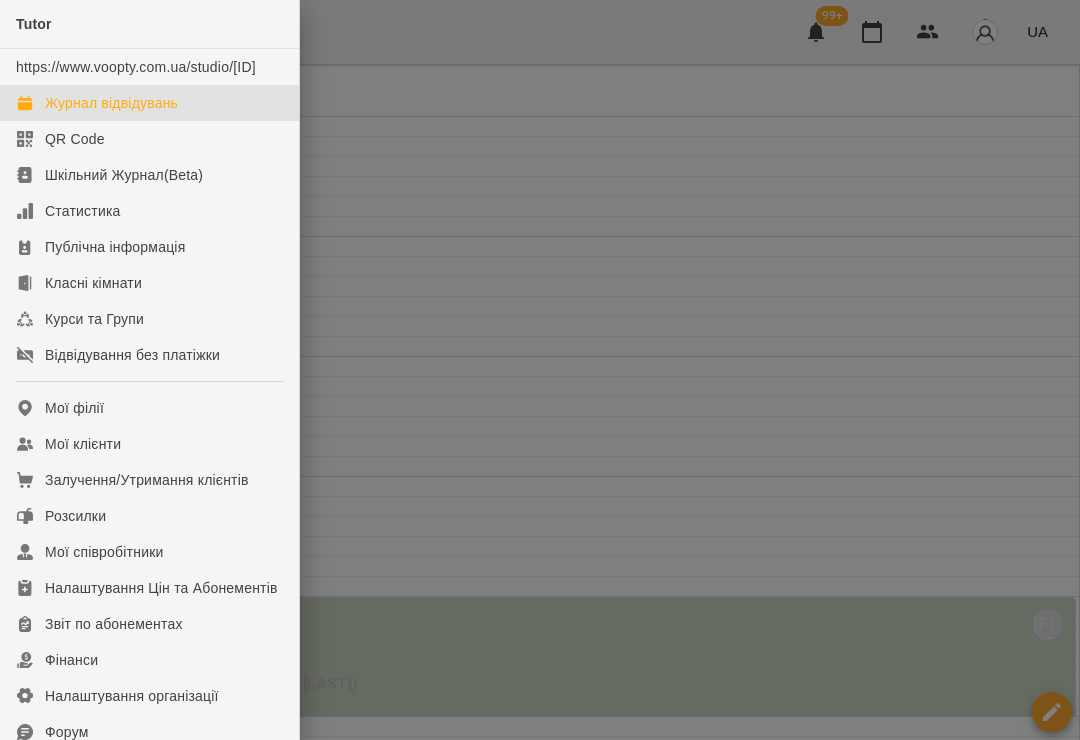 click on "Відвідування без платіжки" at bounding box center [132, 355] 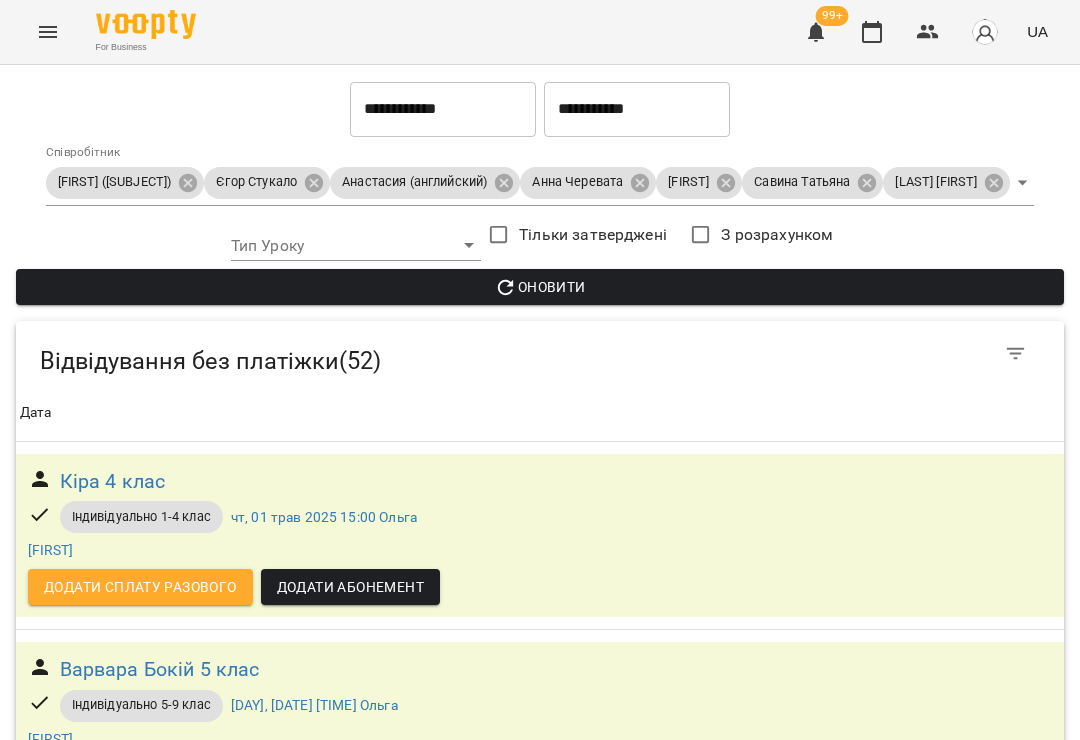 click on "**********" at bounding box center [443, 109] 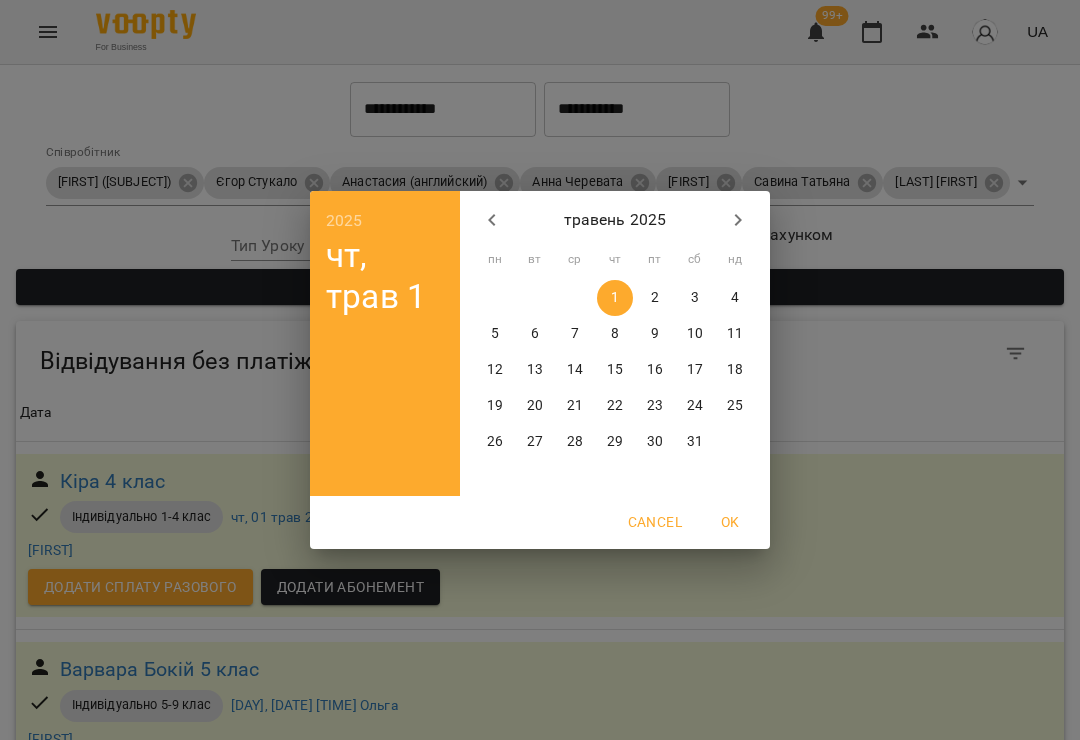click on "OK" at bounding box center [730, 522] 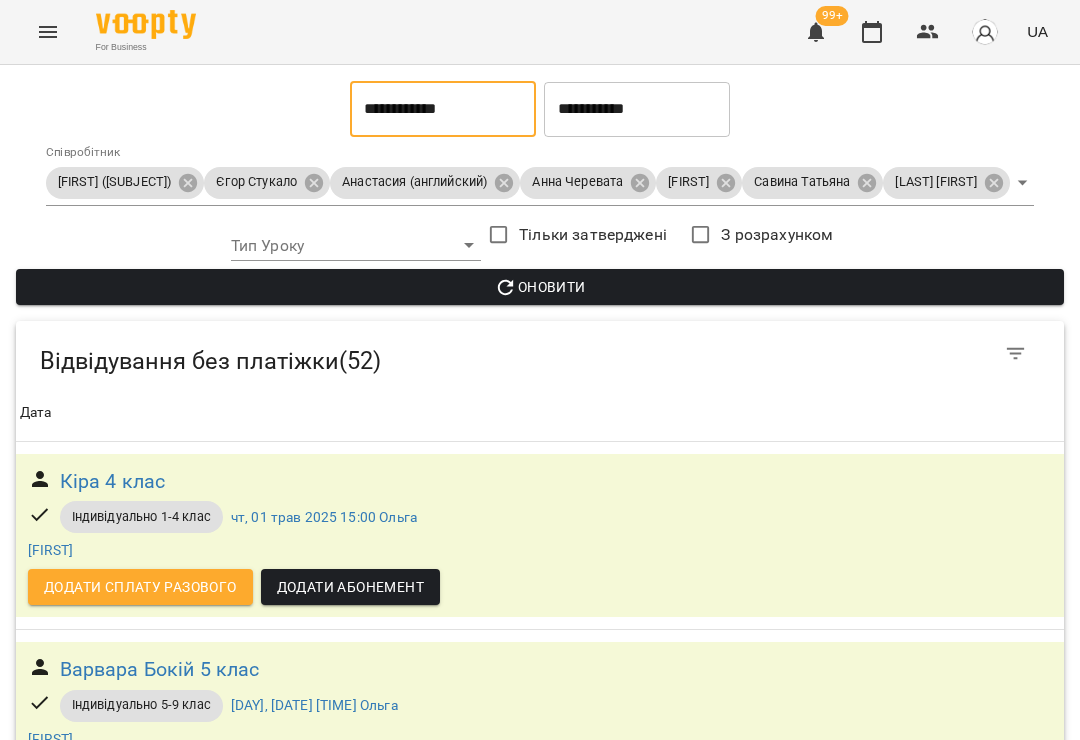 click on "**********" at bounding box center (637, 109) 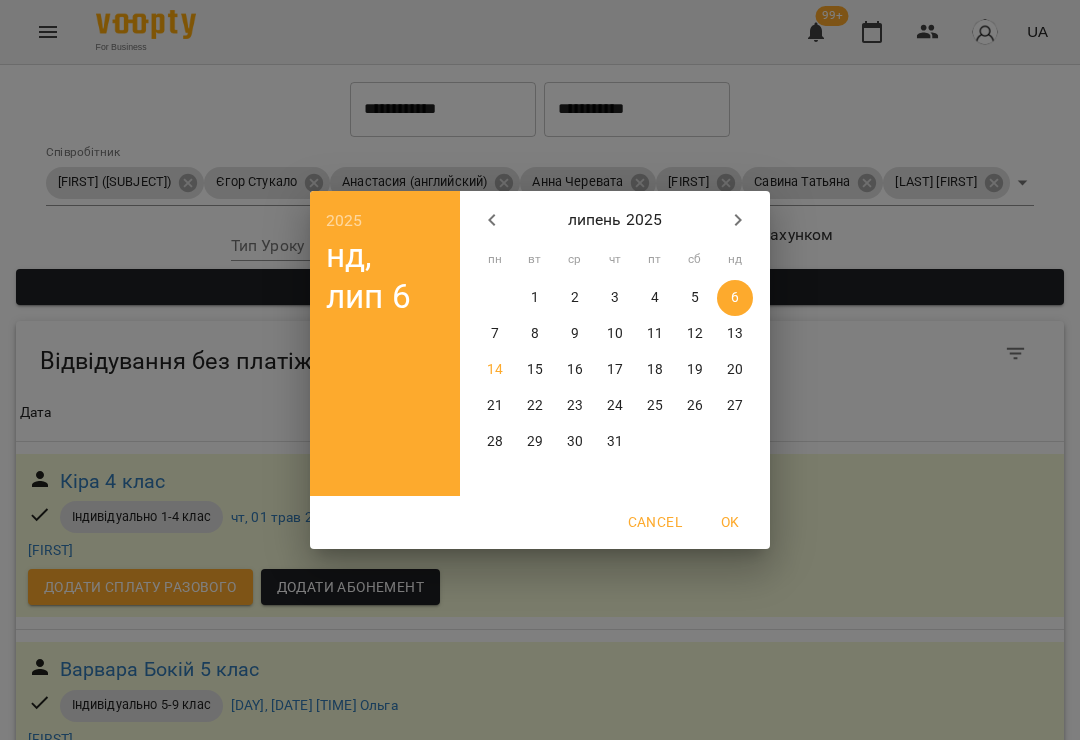 click on "13" at bounding box center [735, 334] 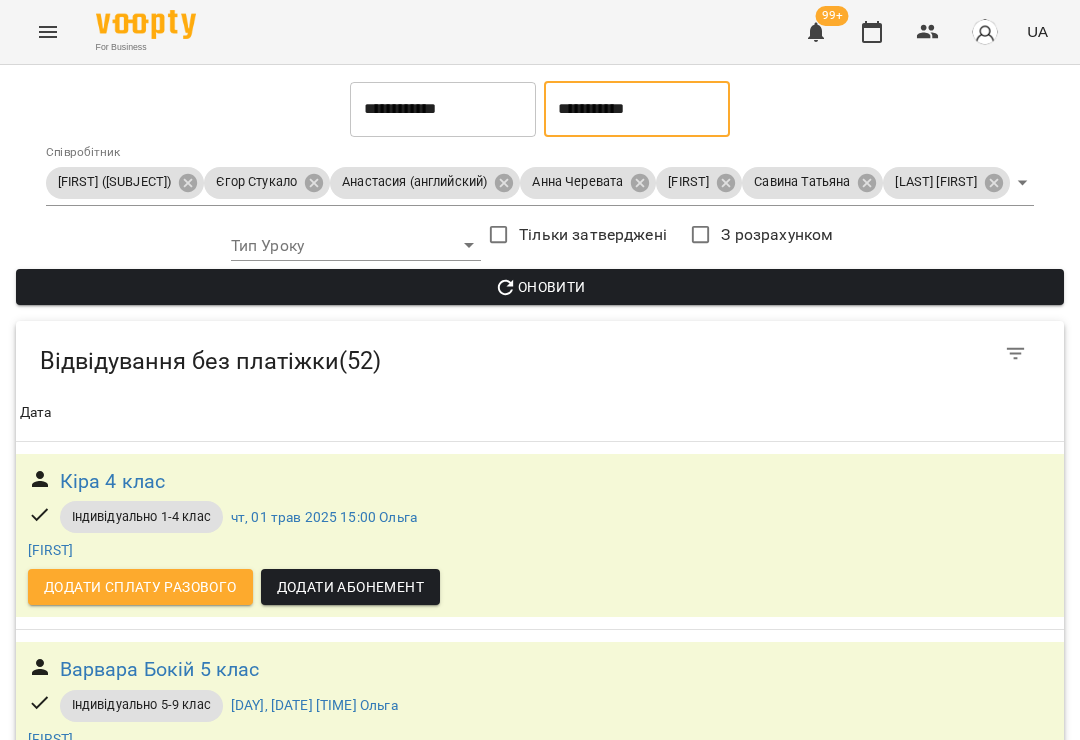click on "**********" at bounding box center (540, 5120) 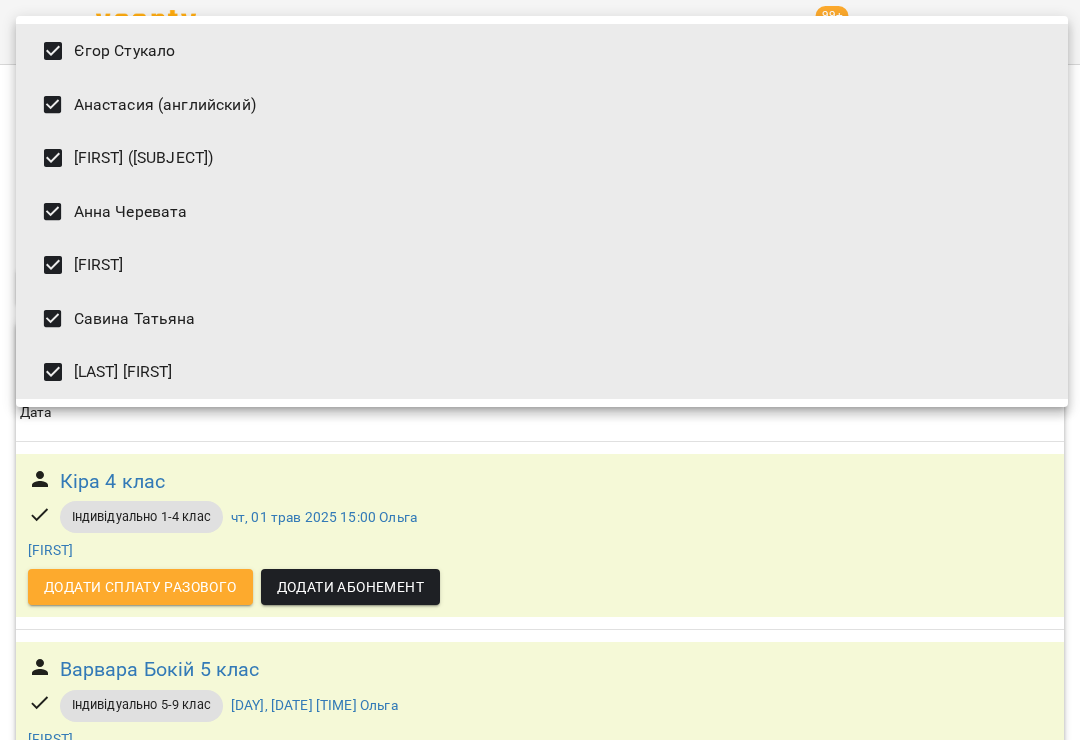 click at bounding box center [540, 370] 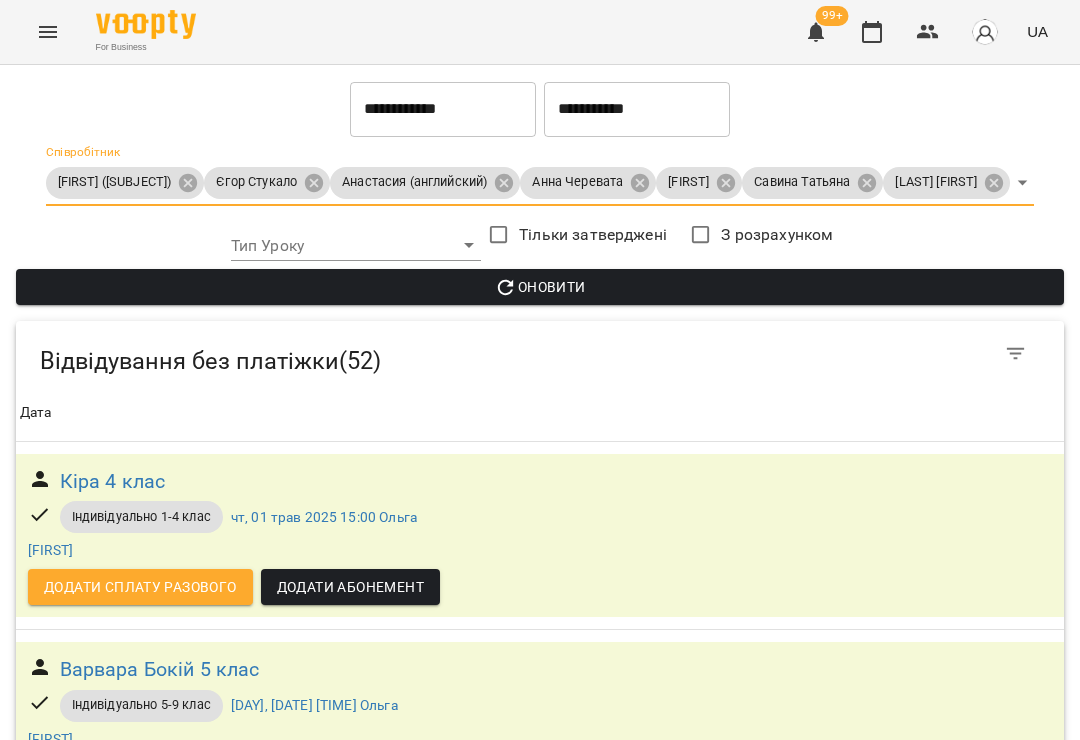 click on "Оновити" at bounding box center (540, 287) 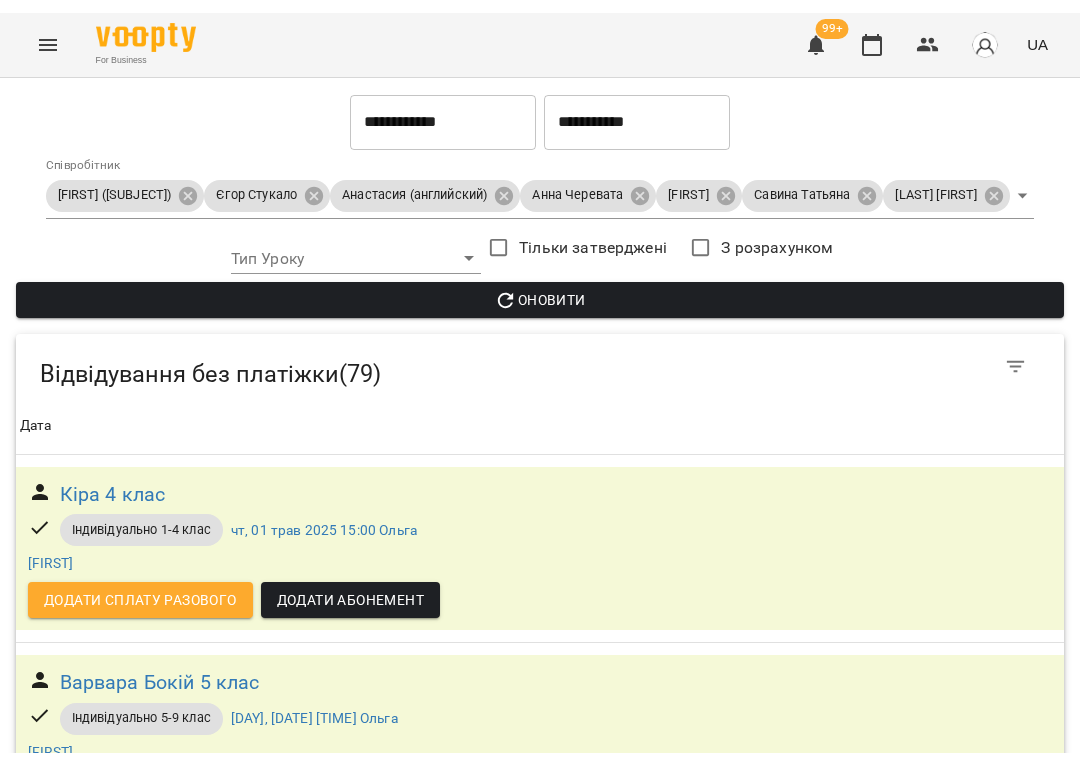 scroll, scrollTop: 1906, scrollLeft: 0, axis: vertical 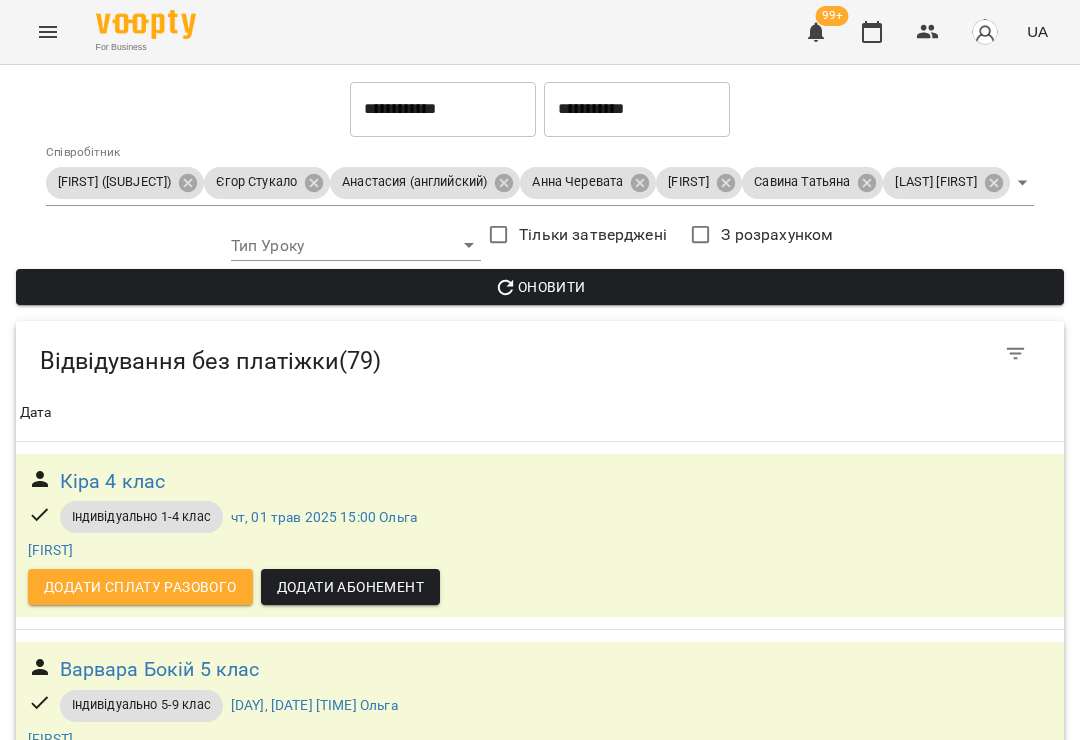 click on "Гліб Курьянов 7 клас" at bounding box center (158, 2174) 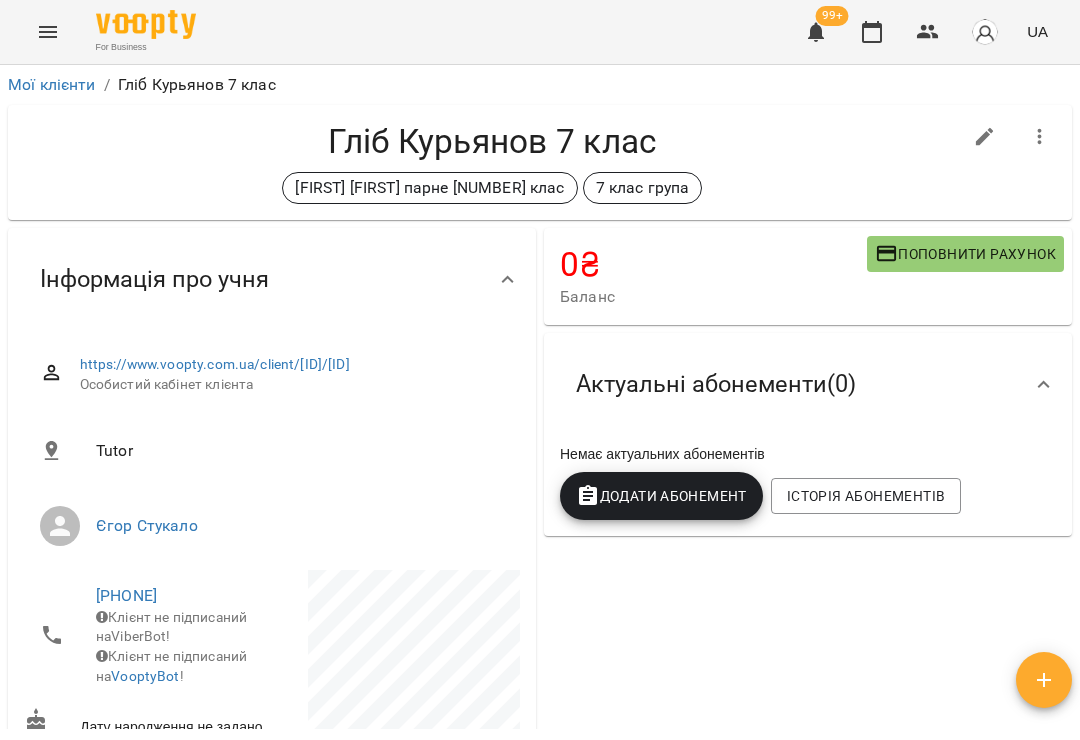 click on "Додати Абонемент" at bounding box center [661, 496] 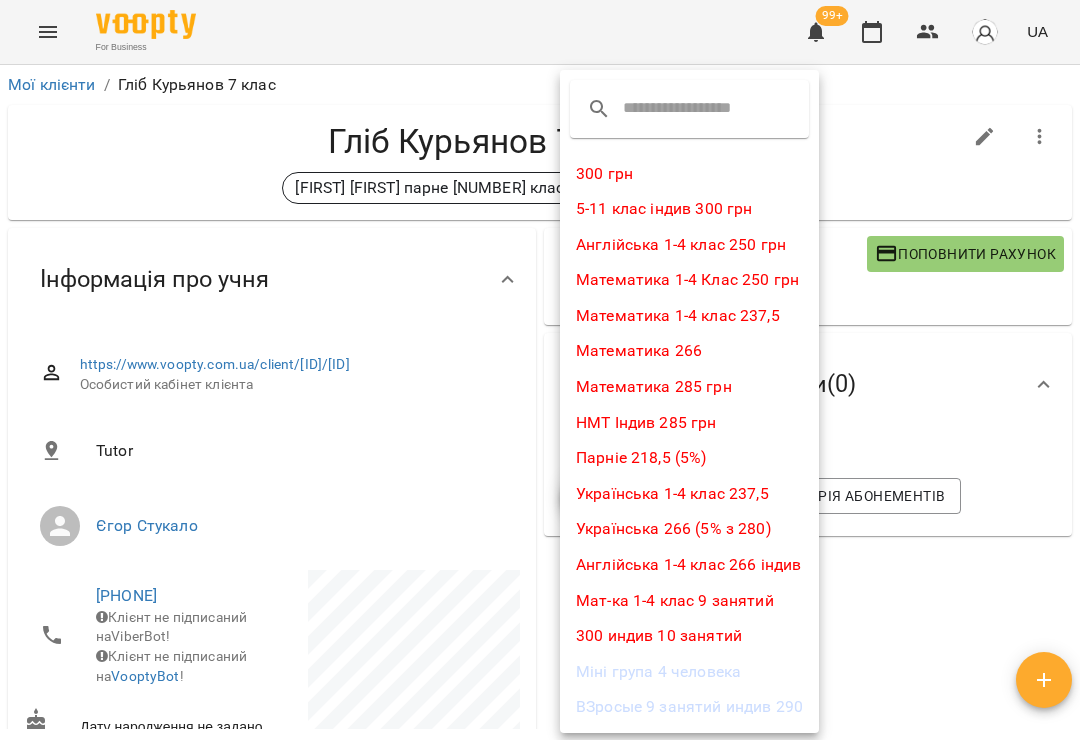 click on "300 грн" at bounding box center (689, 174) 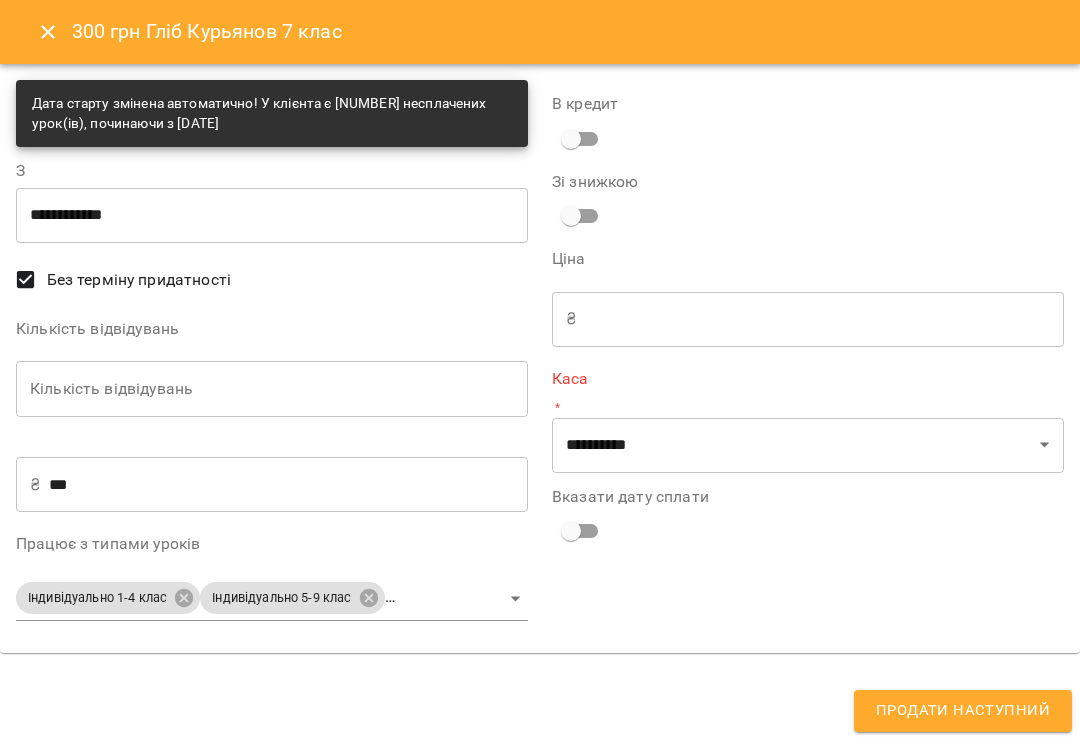 click on "**********" at bounding box center (272, 215) 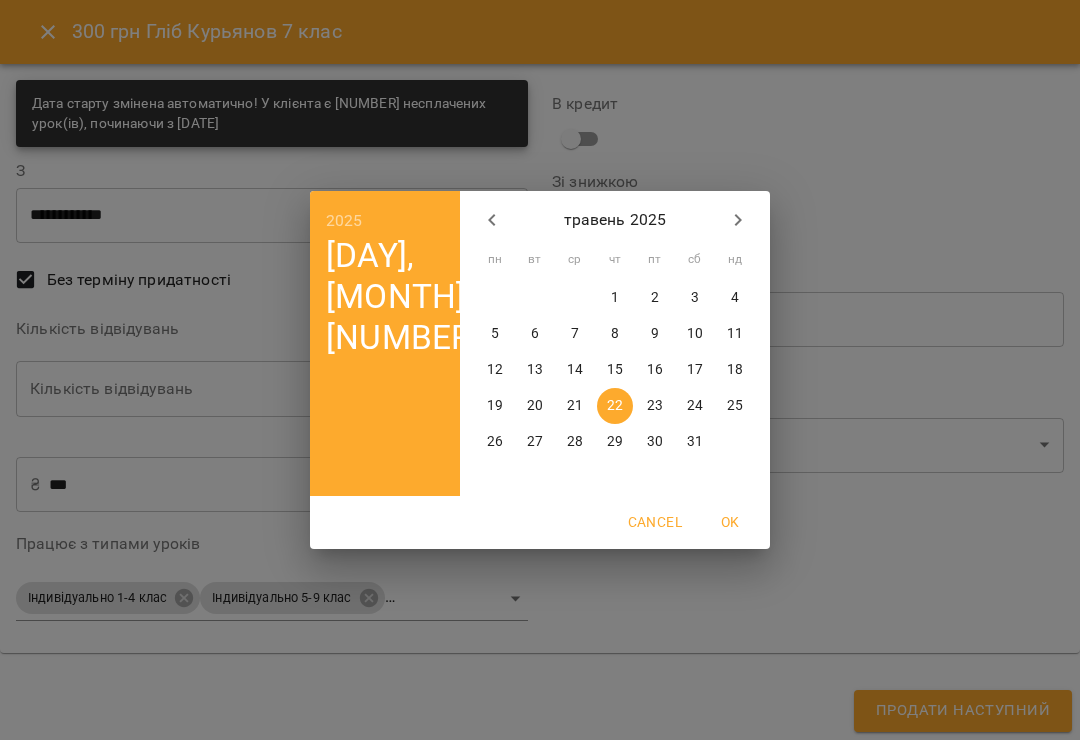 click on "1" at bounding box center (615, 298) 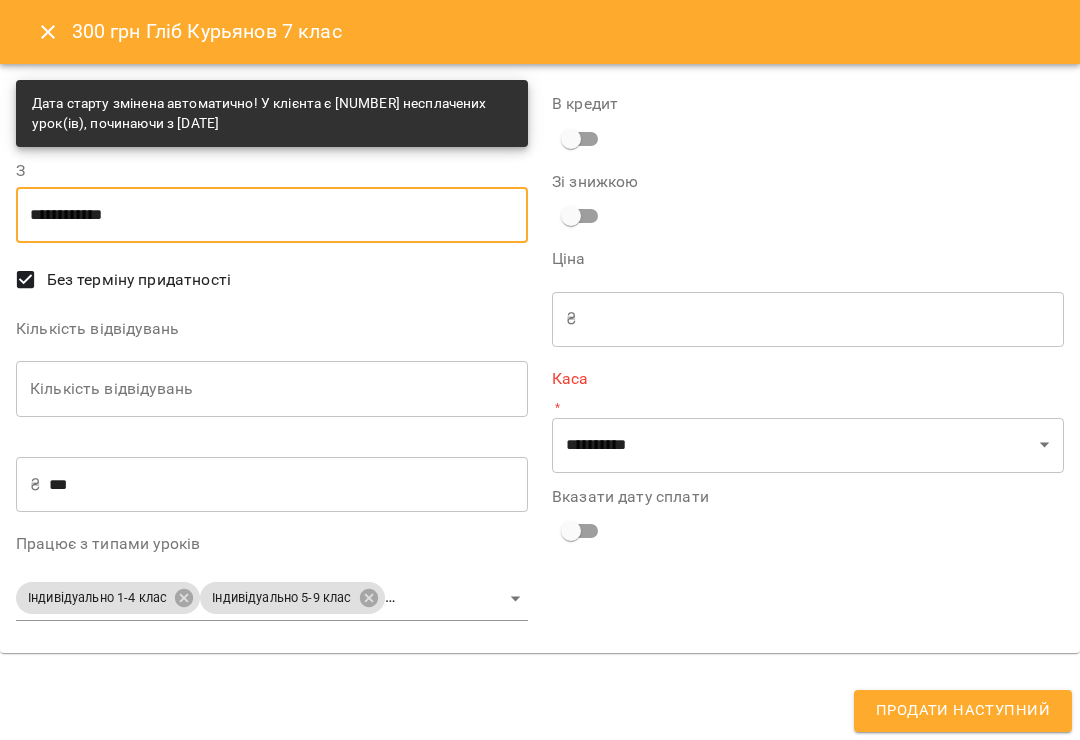 click on "Кількість відвідувань" at bounding box center [272, 389] 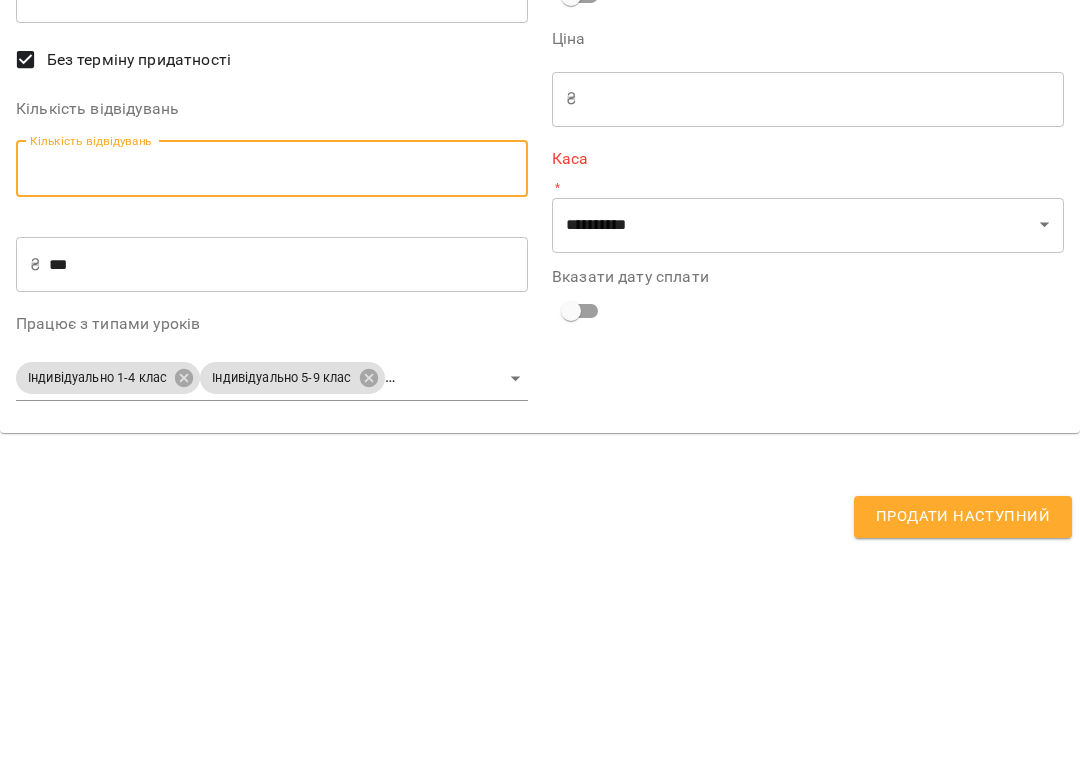 click on "***" at bounding box center [288, 485] 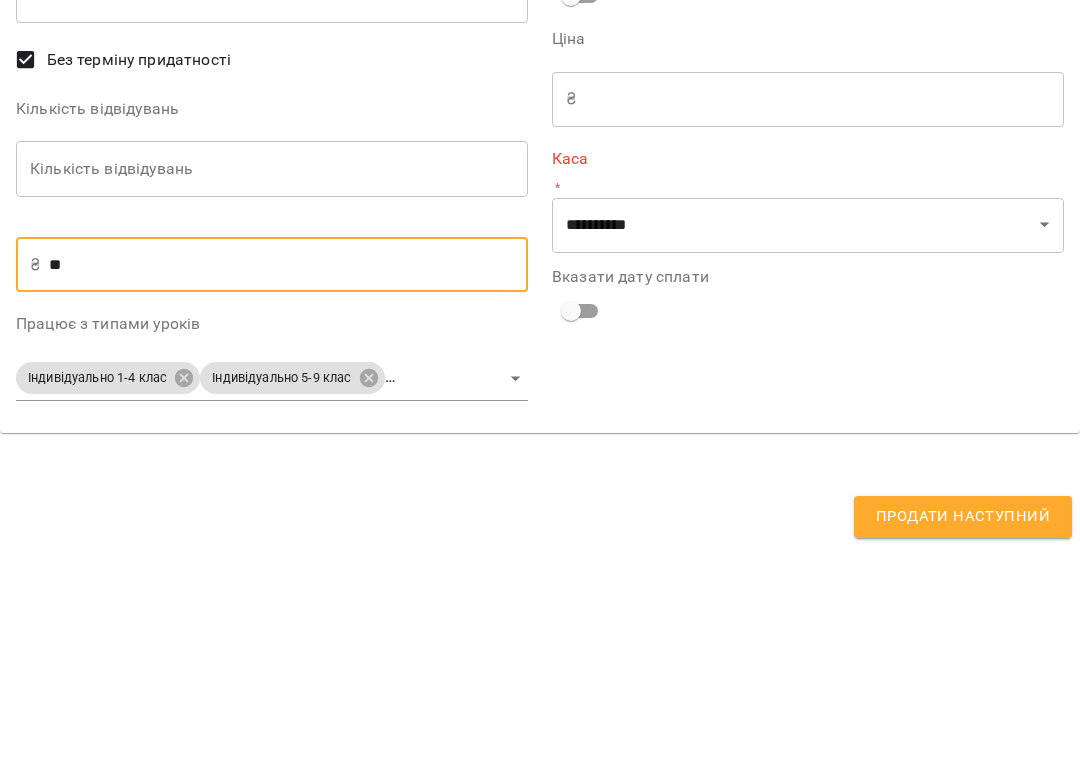 type on "*" 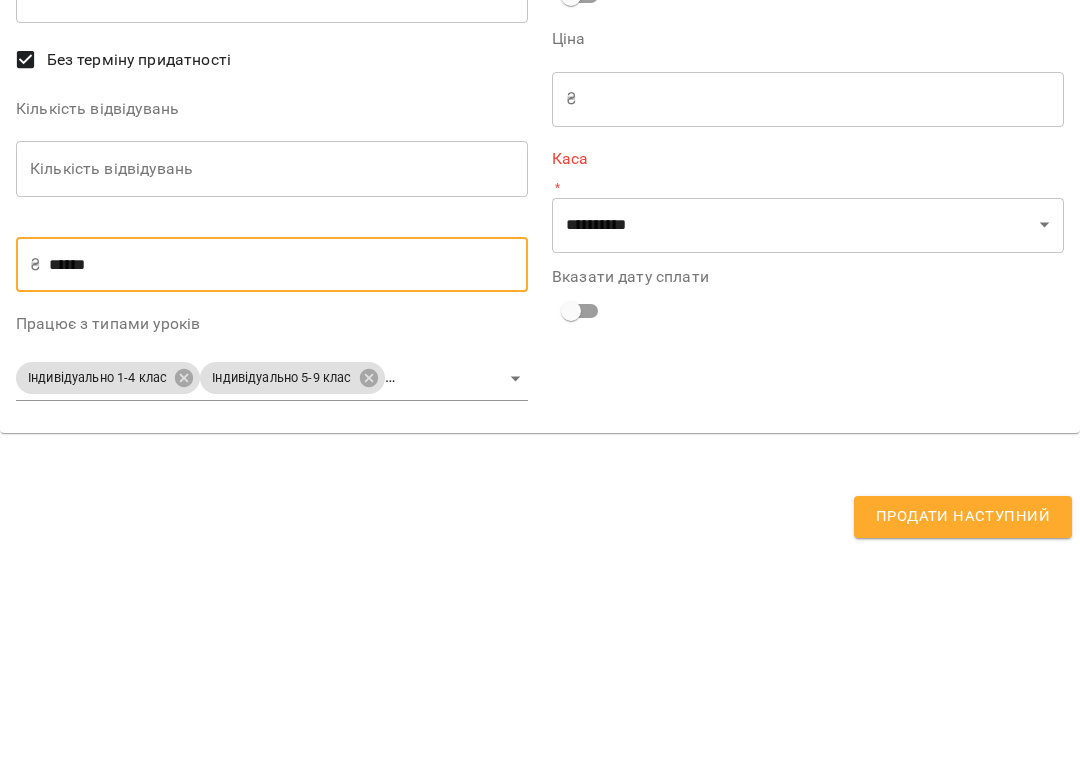 type on "******" 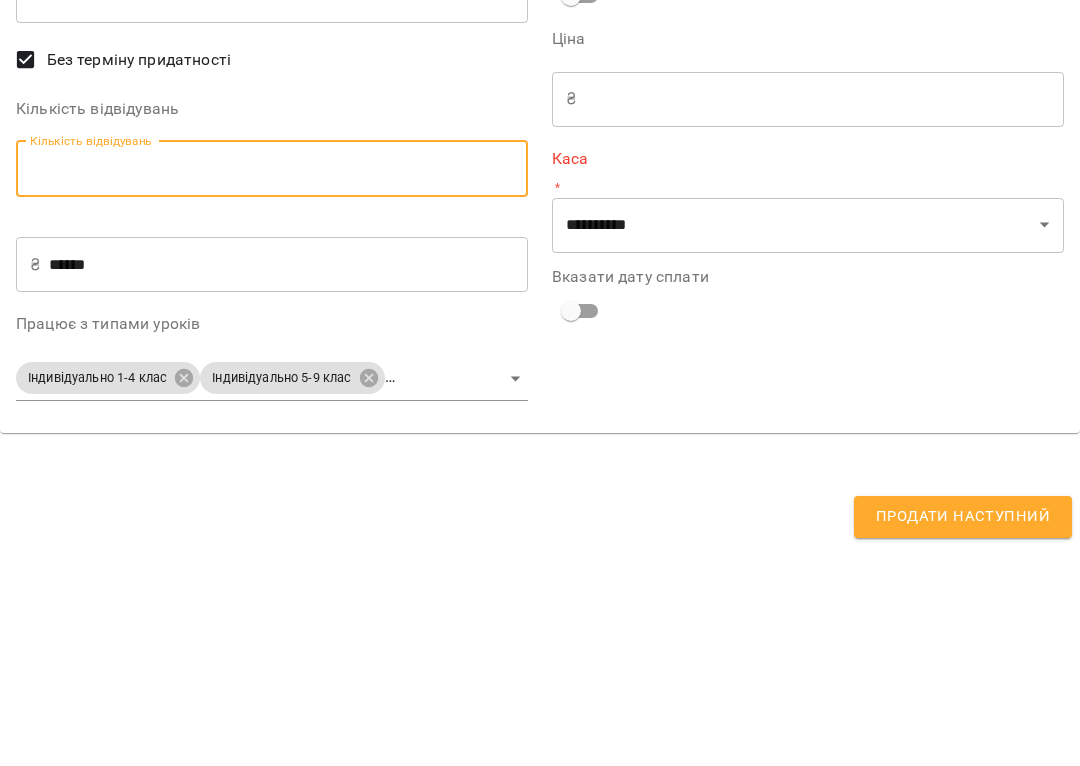 type on "*" 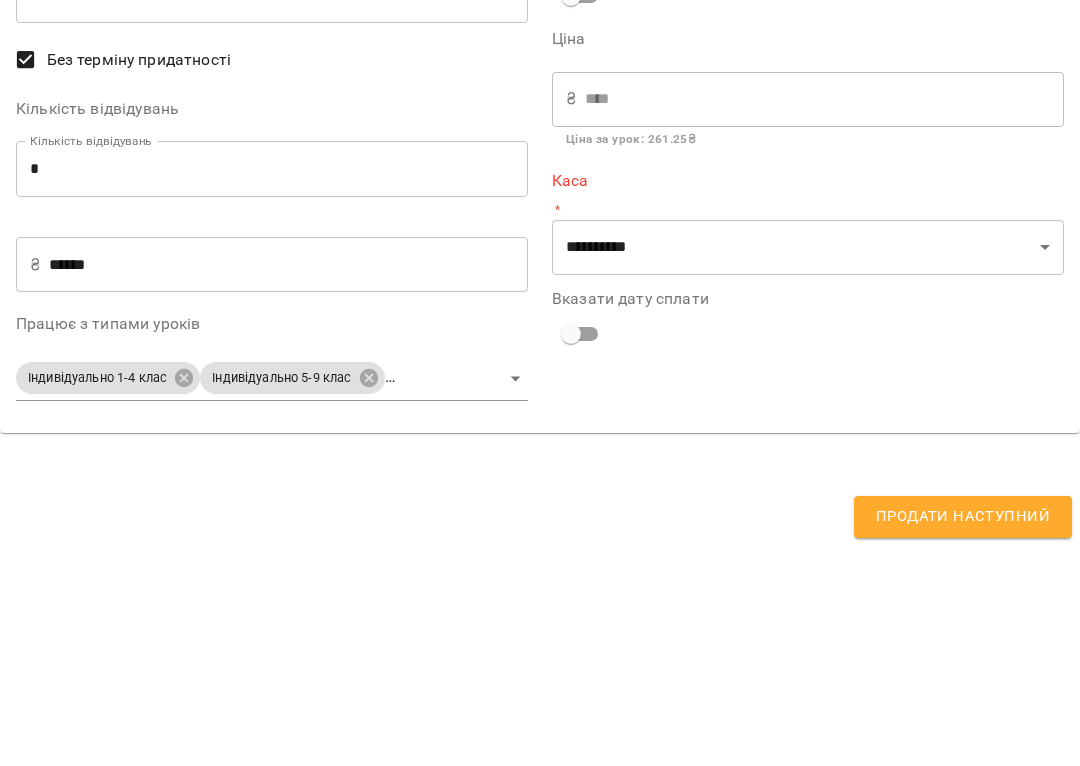scroll, scrollTop: 220, scrollLeft: 0, axis: vertical 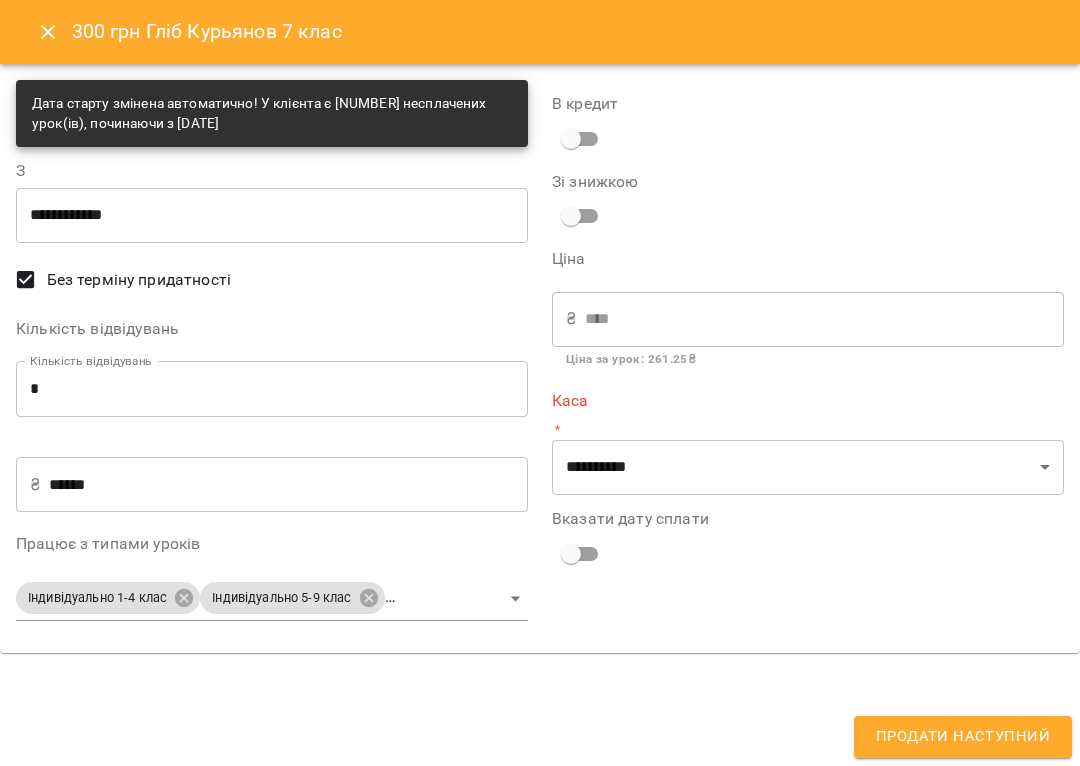 type on "*" 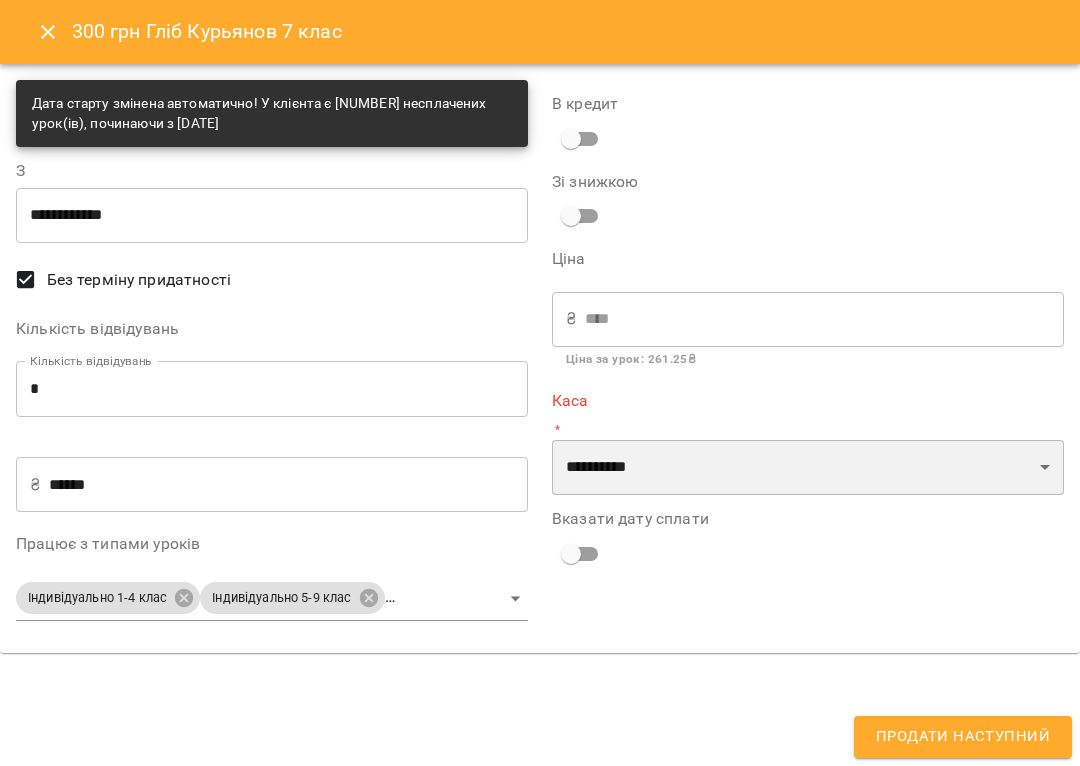 click on "[MASK] [MASK] [MASK] [MASK] [MASK]" at bounding box center (808, 468) 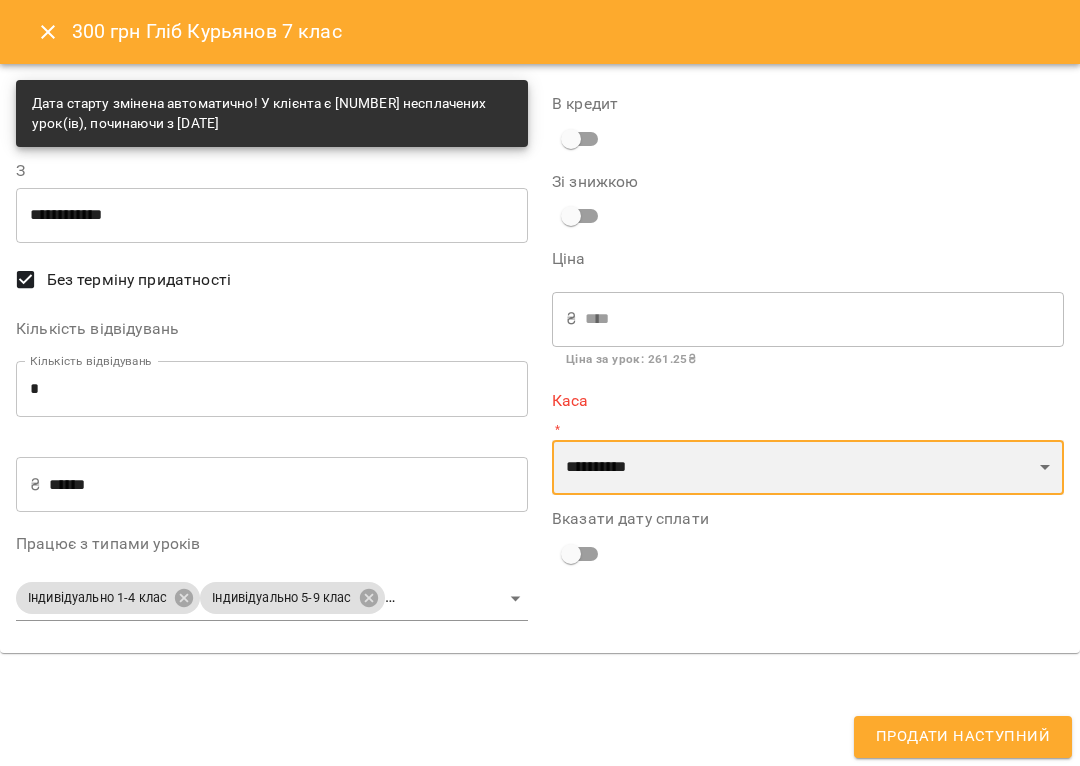 select on "**********" 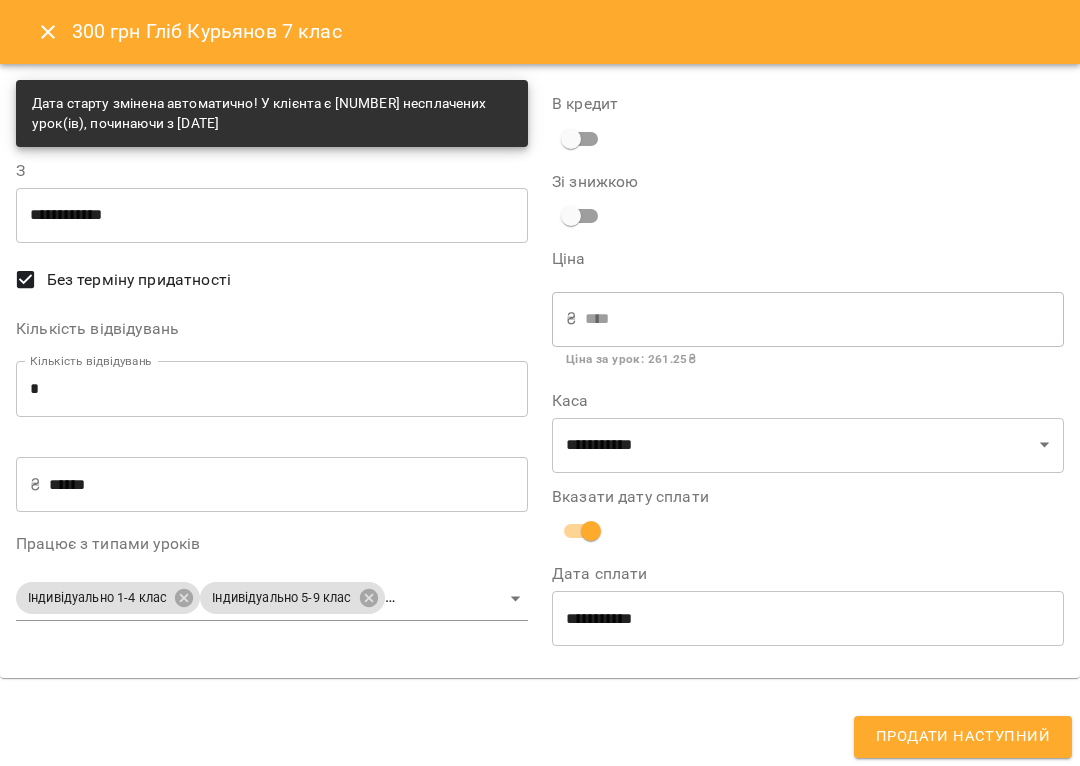 click on "For Business 99+ UA Мої клієнти / Гліб Курьянов 7 клас Гліб Курьянов 7 клас Даша Глеб парне 7 клас 7 клас група 0 ₴ Баланс Поповнити рахунок Актуальні абонементи ( 0 ) Немає актуальних абонементів Додати Абонемент Історія абонементів Інформація про учня https://www.voopty.com.ua/client/65eebb4740c3f400330940c2/6602e215f36de12a6048d3e5 Особистий кабінет клієнта Tutor Єгор Стукало  [PHONE] Клієнт не підписаний на  ViberBot! Клієнт не підписаний на  VooptyBot ! Дату народження не задано Руслан (папа Глеба и Данила) Нотатка вт, 26 бер 2024 Дата створення Нотатки Постійний розклад Tutor  »  З" at bounding box center [540, 195] 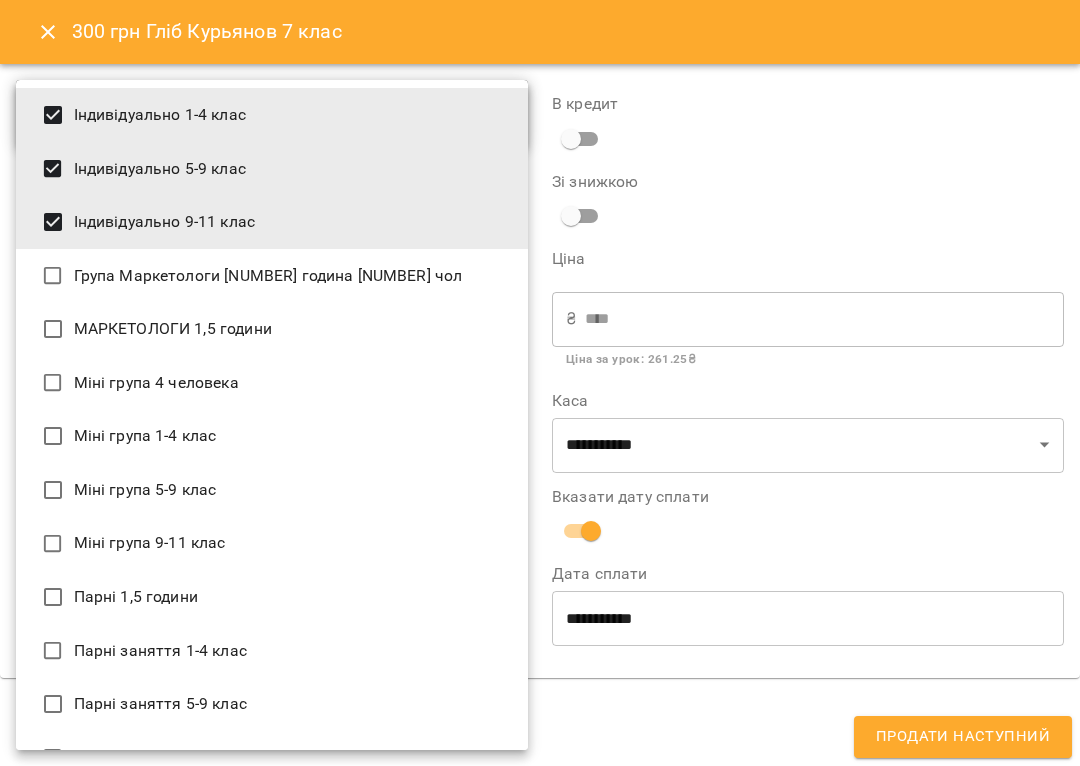 click on "Міні група 9-11 клас" at bounding box center [272, 544] 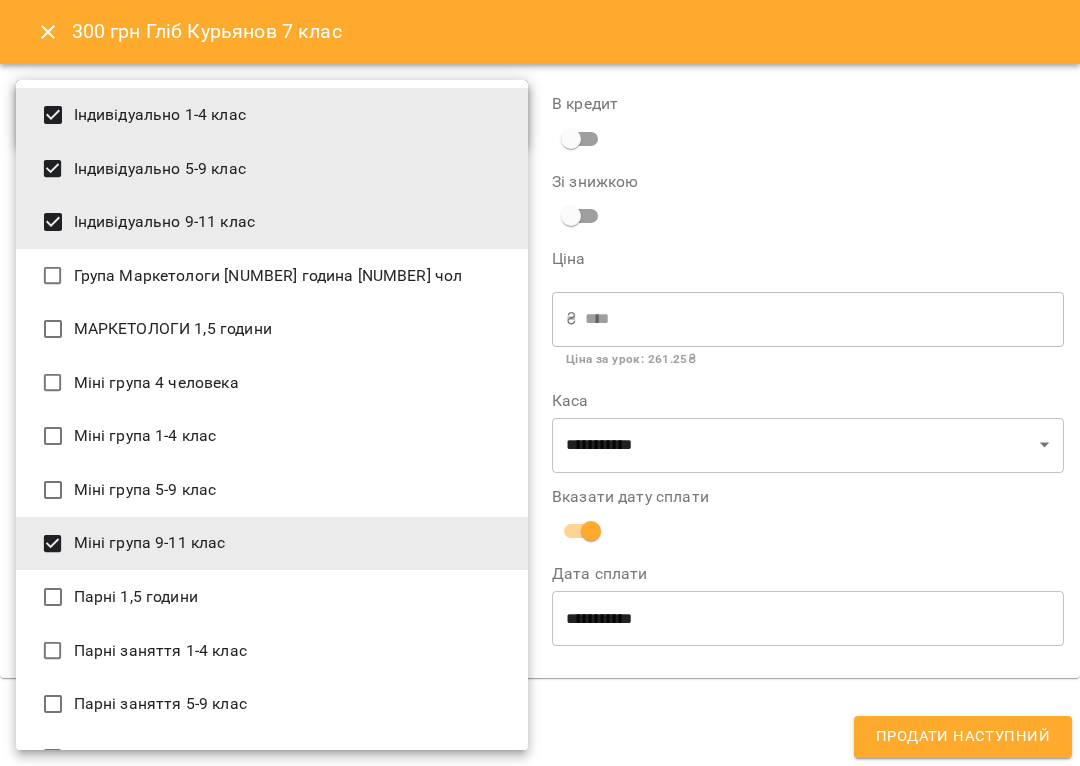 click on "Міні група 5-9 клас" at bounding box center [272, 490] 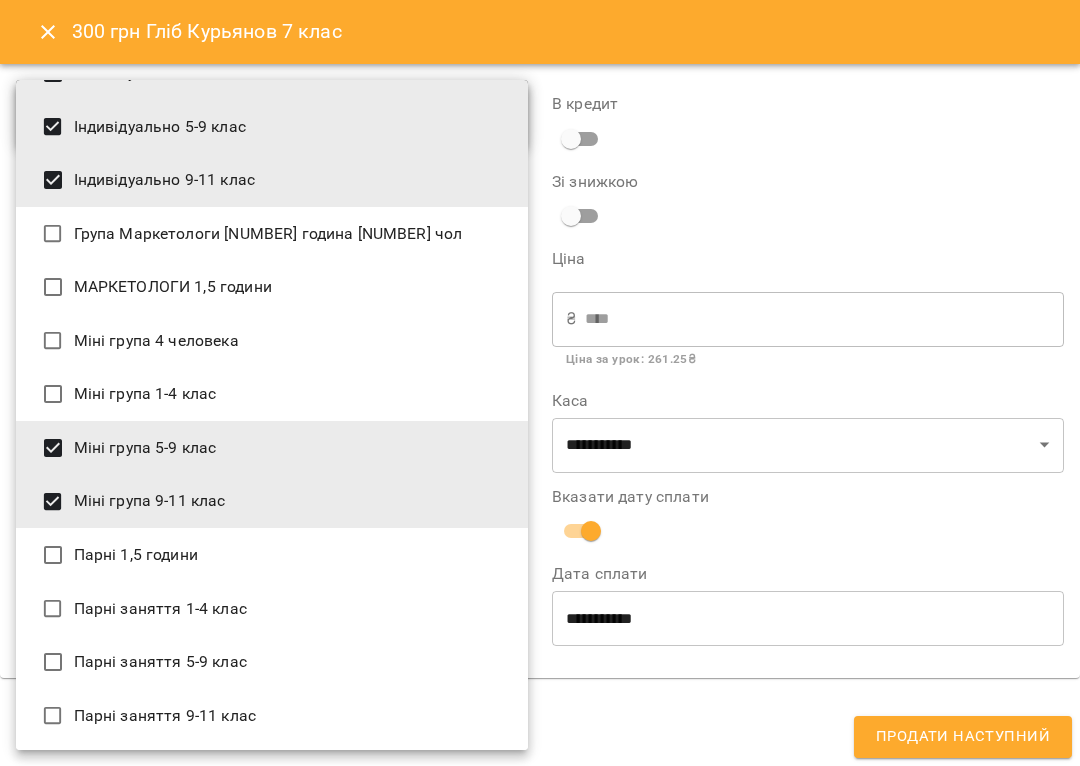 scroll, scrollTop: 42, scrollLeft: 0, axis: vertical 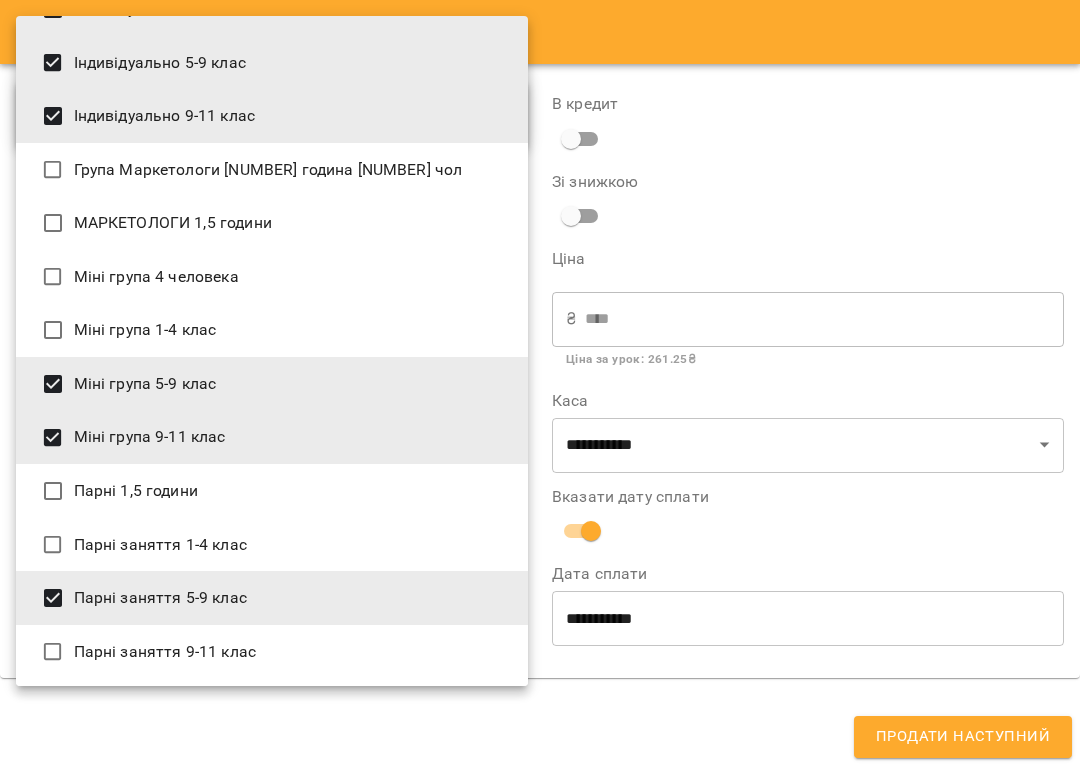 click on "Парні заняття 9-11 клас" at bounding box center (272, 652) 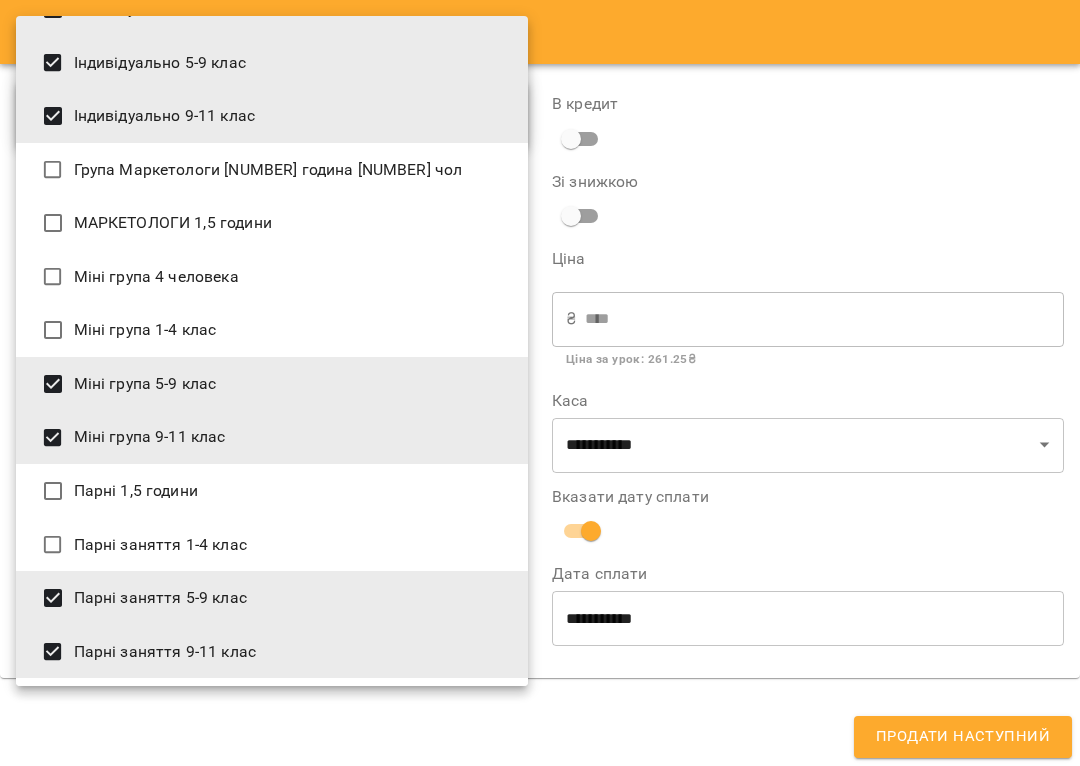 type on "**********" 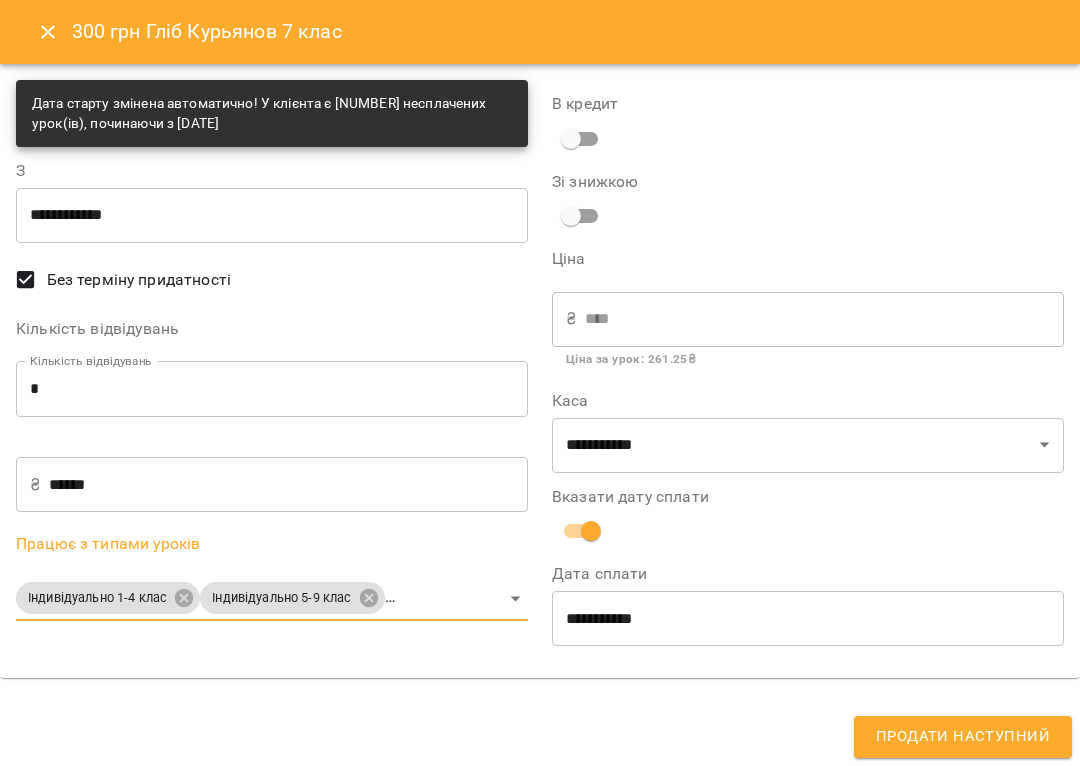 click on "Продати наступний" at bounding box center (963, 737) 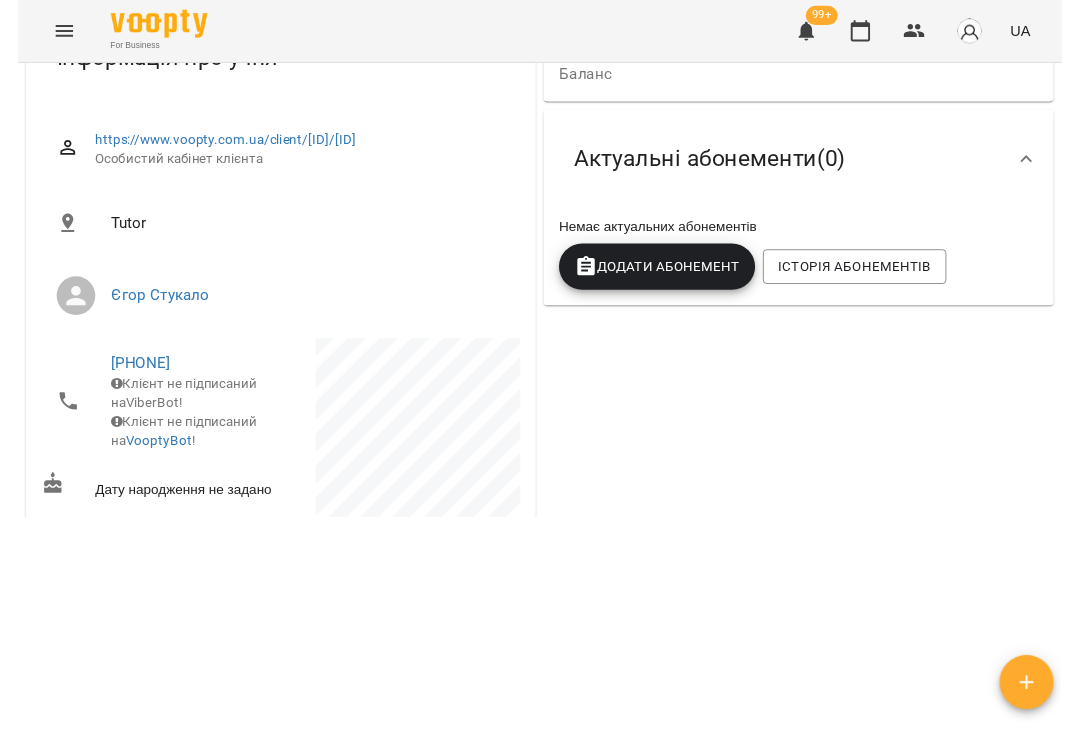 scroll, scrollTop: 0, scrollLeft: 0, axis: both 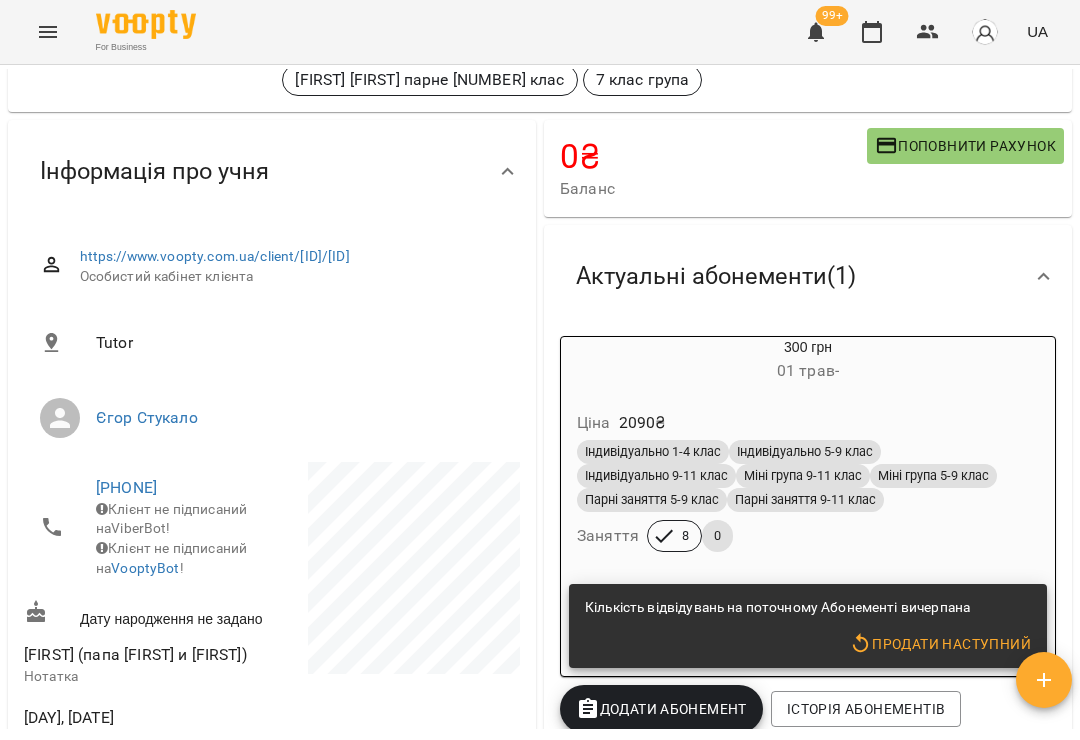 click 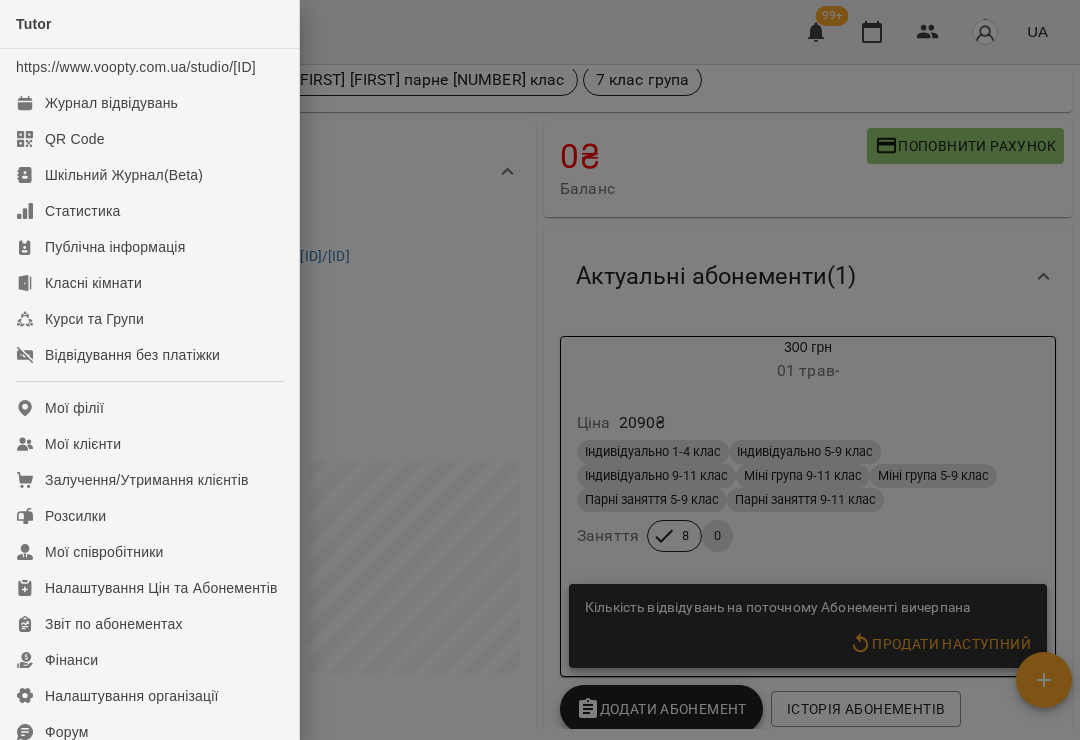 click on "Відвідування без платіжки" at bounding box center (149, 355) 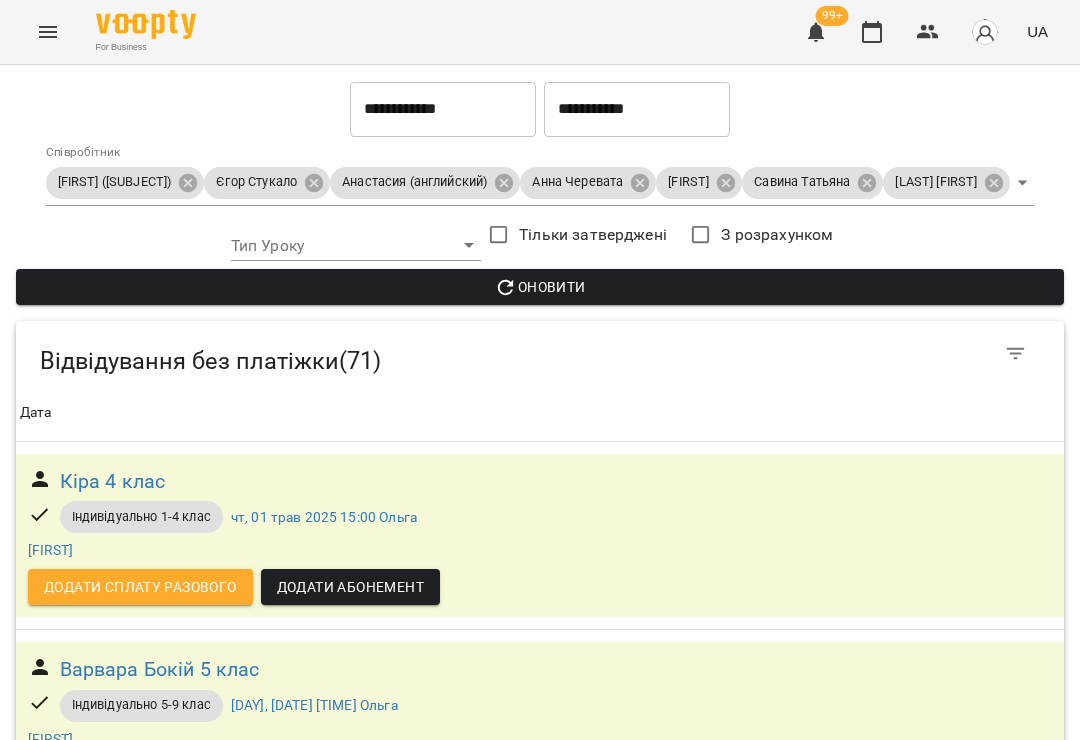 scroll, scrollTop: 8081, scrollLeft: 0, axis: vertical 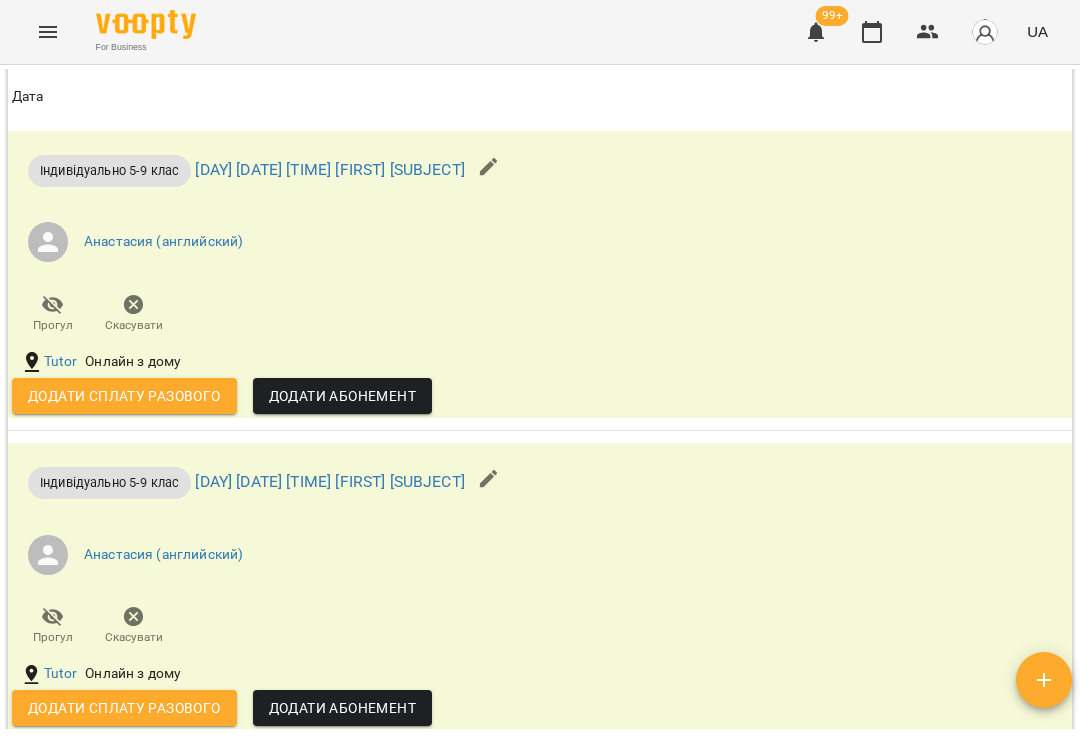 click on "Додати сплату разового" at bounding box center [124, 396] 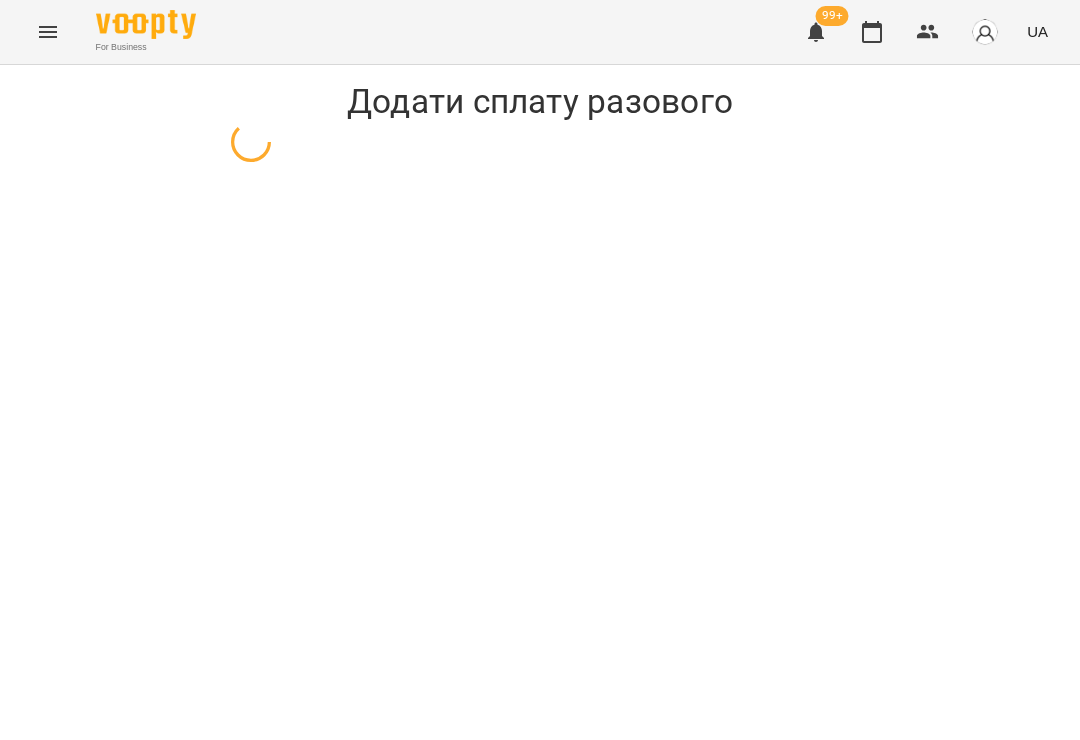 scroll, scrollTop: 0, scrollLeft: 0, axis: both 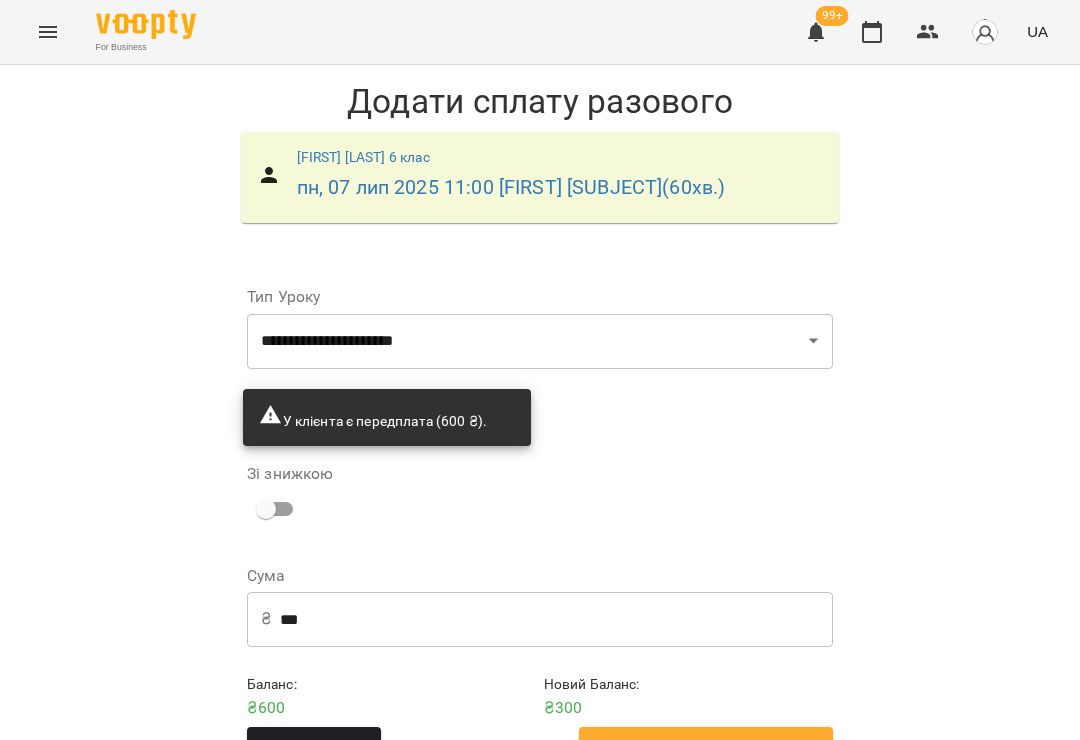 click on "Додати сплату разового" at bounding box center (706, 748) 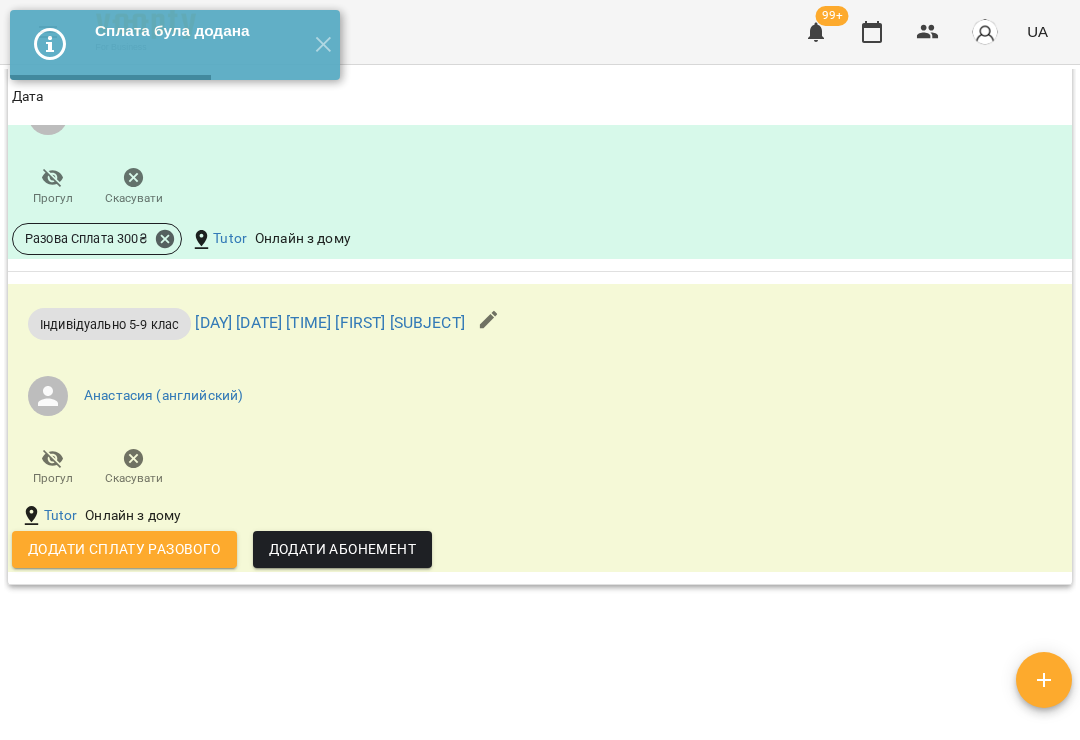 scroll, scrollTop: 1675, scrollLeft: 0, axis: vertical 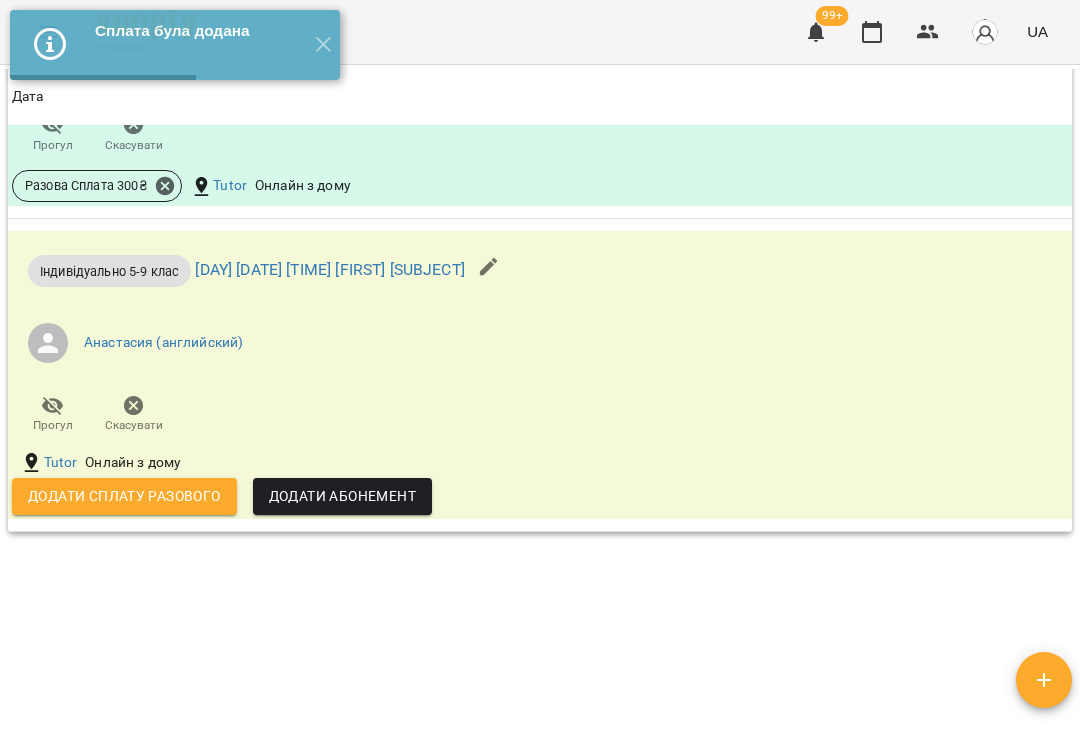 click on "Додати сплату разового" at bounding box center (124, 496) 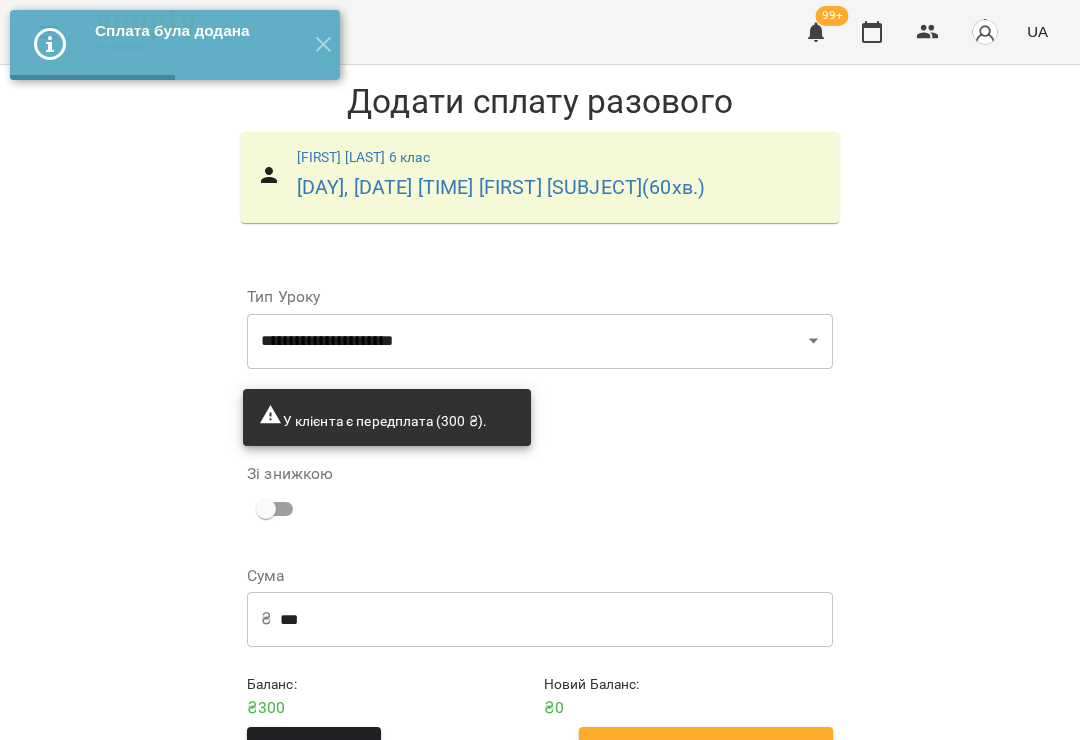 click on "Додати сплату разового" at bounding box center (706, 748) 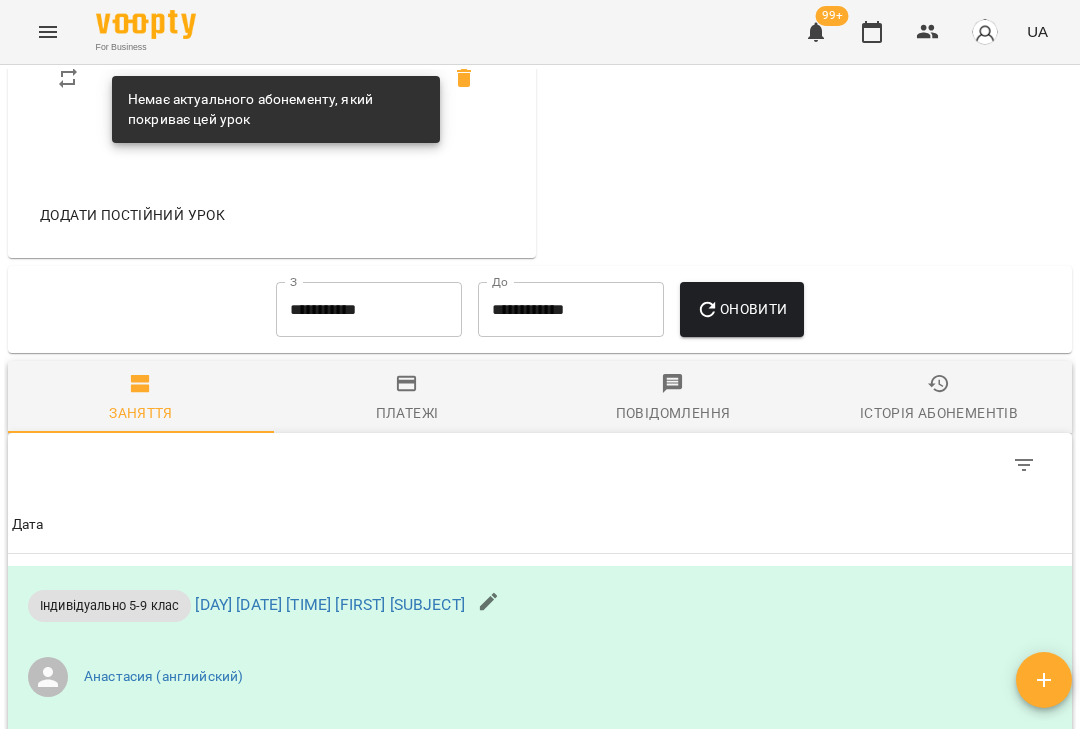scroll, scrollTop: 1102, scrollLeft: 0, axis: vertical 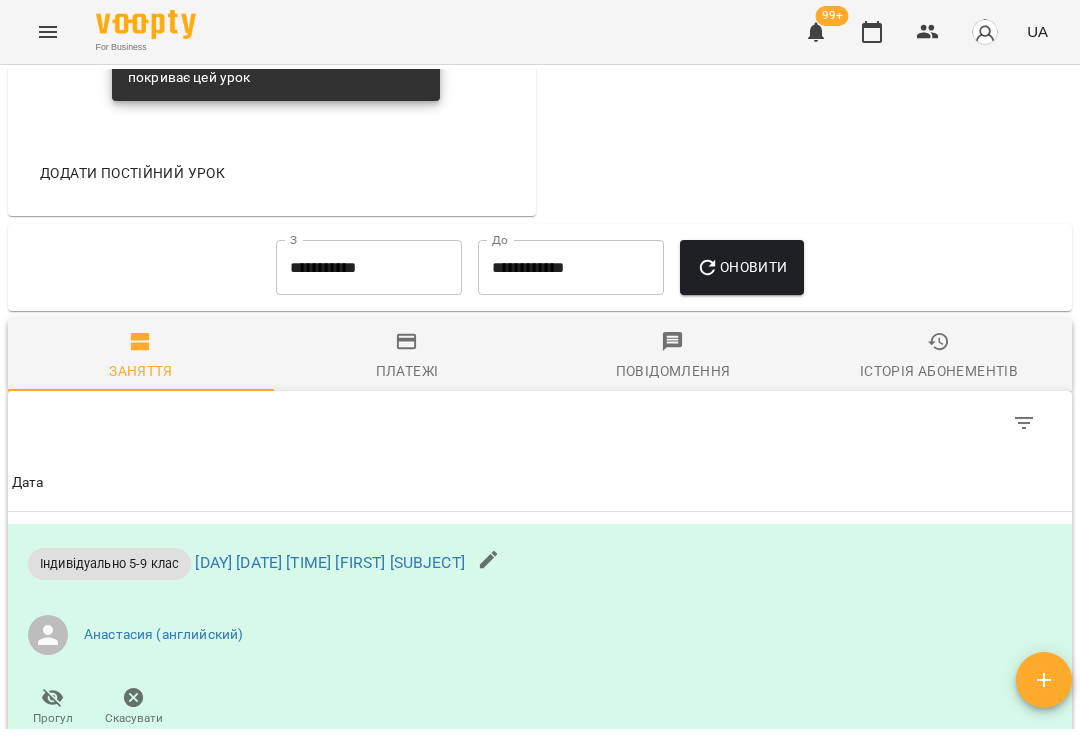 click on "**********" at bounding box center [369, 268] 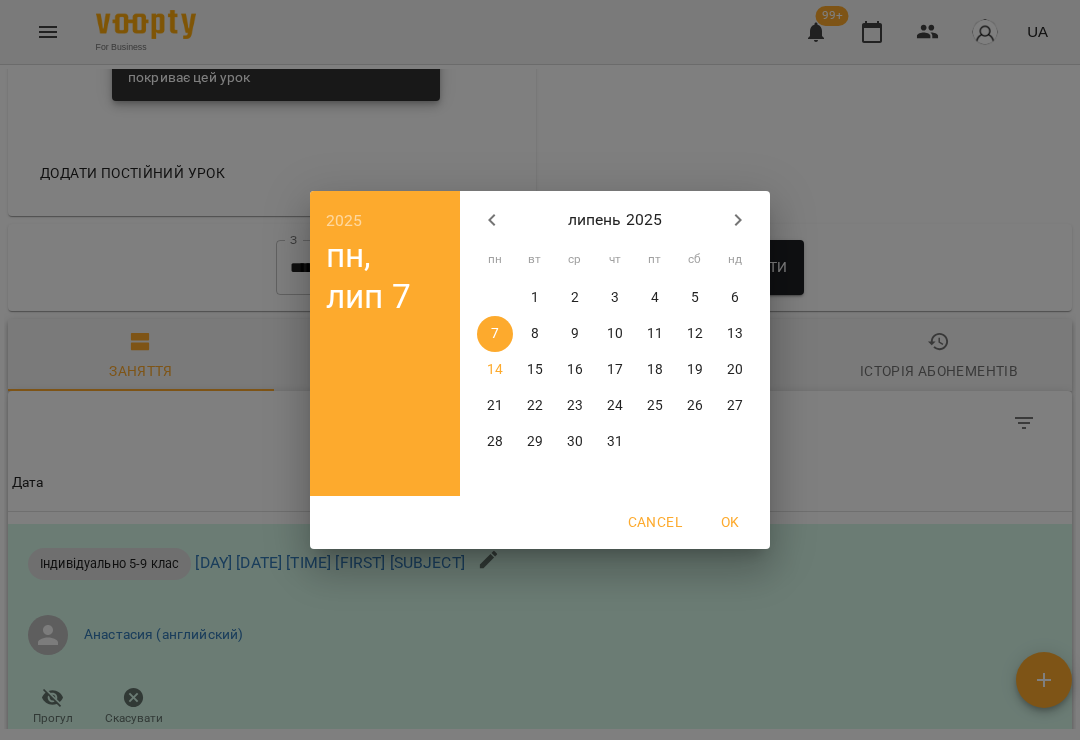 click on "1" at bounding box center (535, 298) 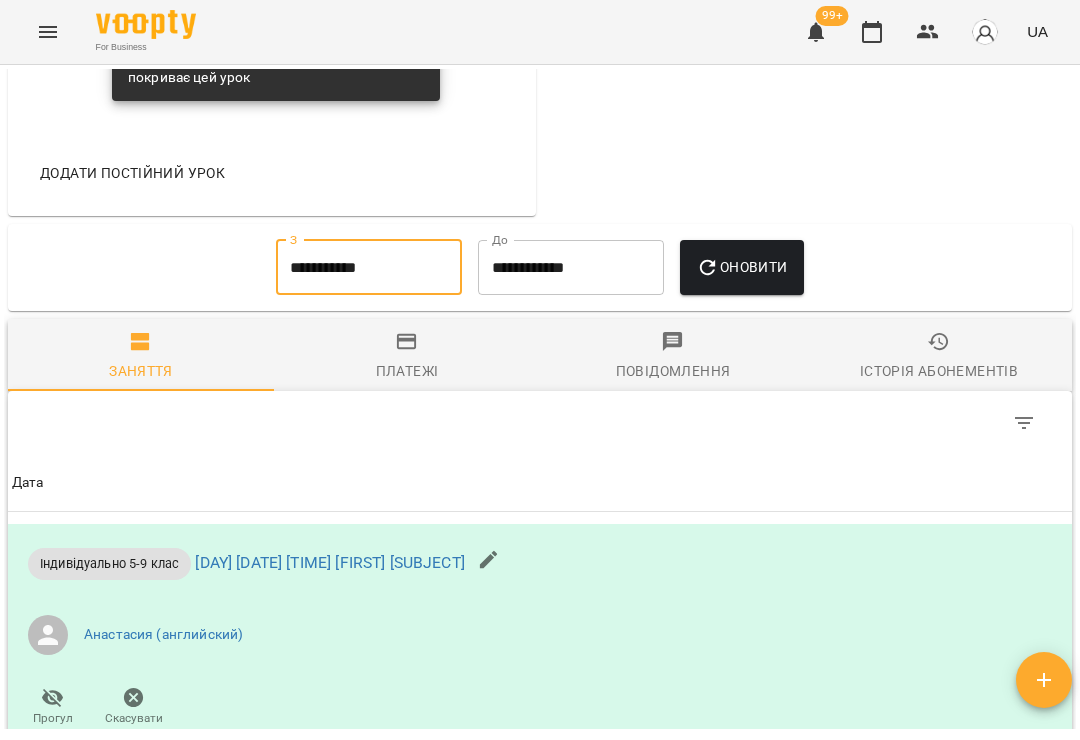 click on "Оновити" at bounding box center [741, 267] 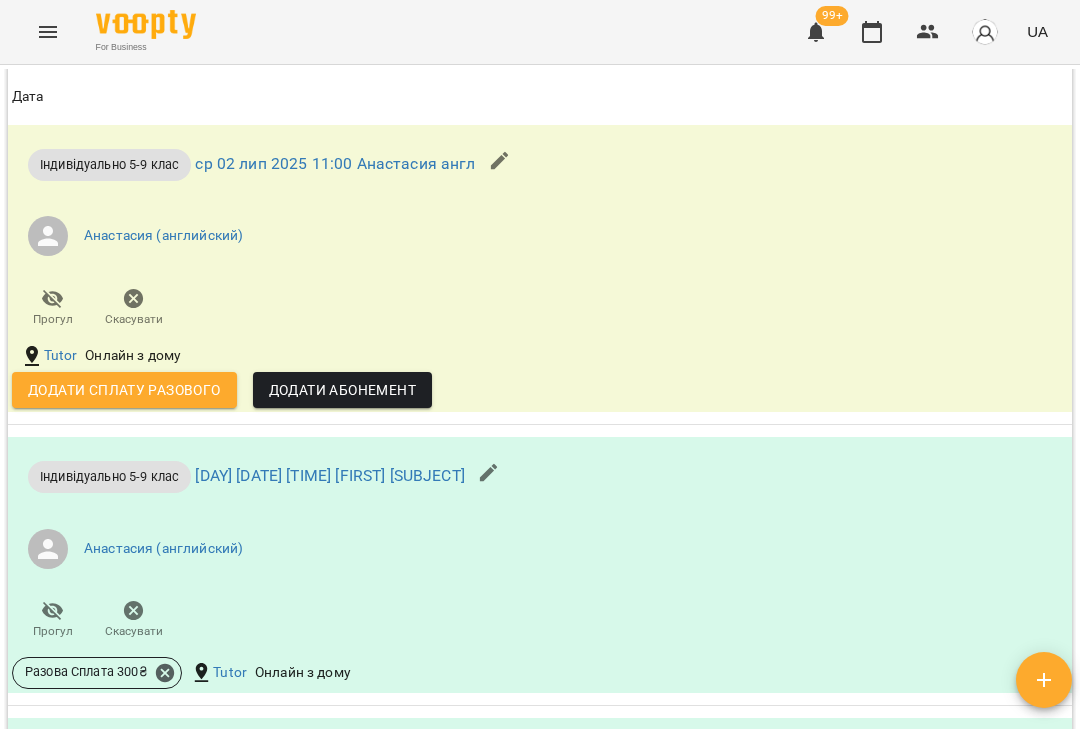 scroll, scrollTop: 1502, scrollLeft: 0, axis: vertical 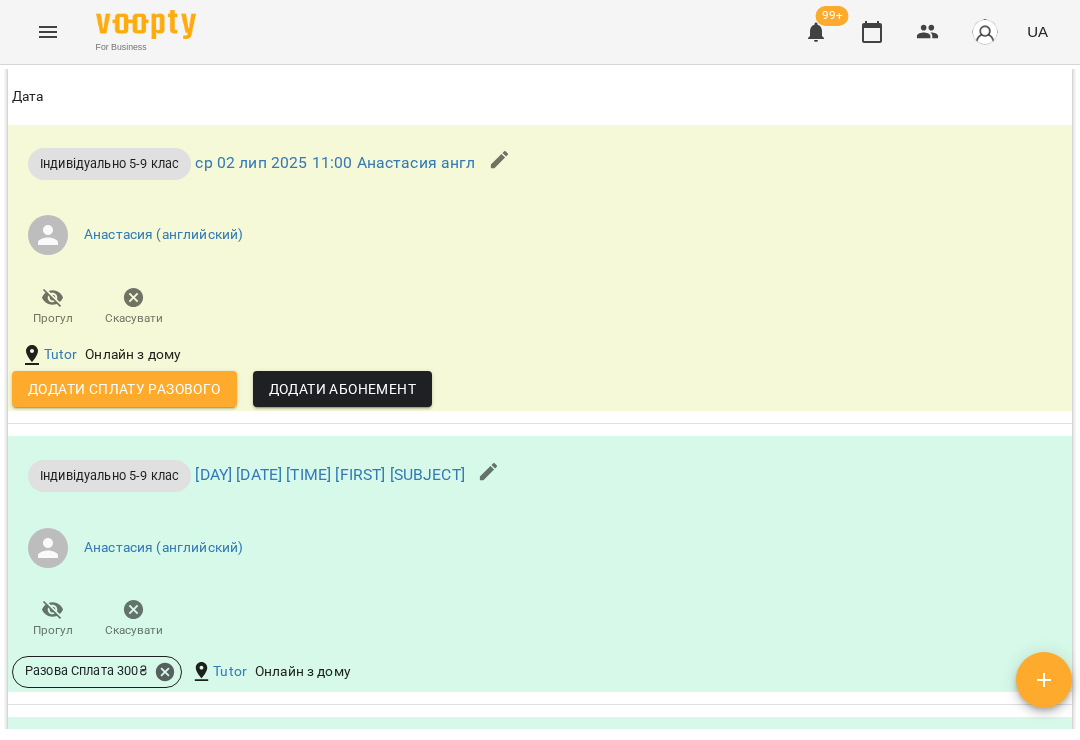 click on "Додати сплату разового" at bounding box center (124, 389) 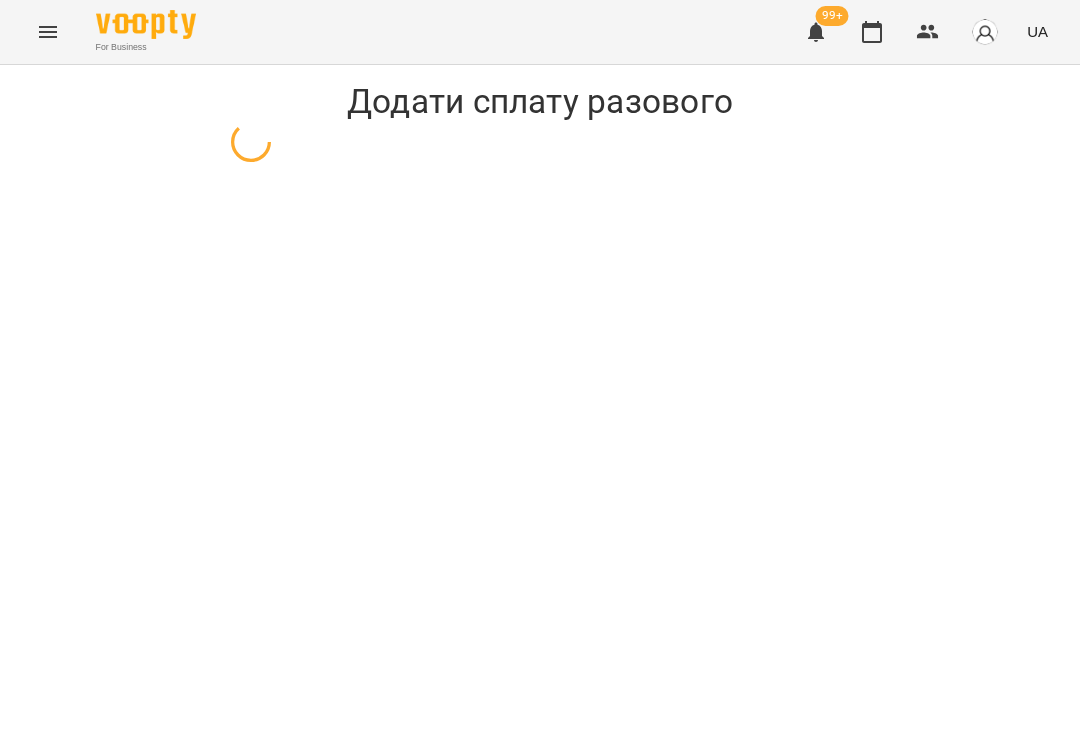 select on "**********" 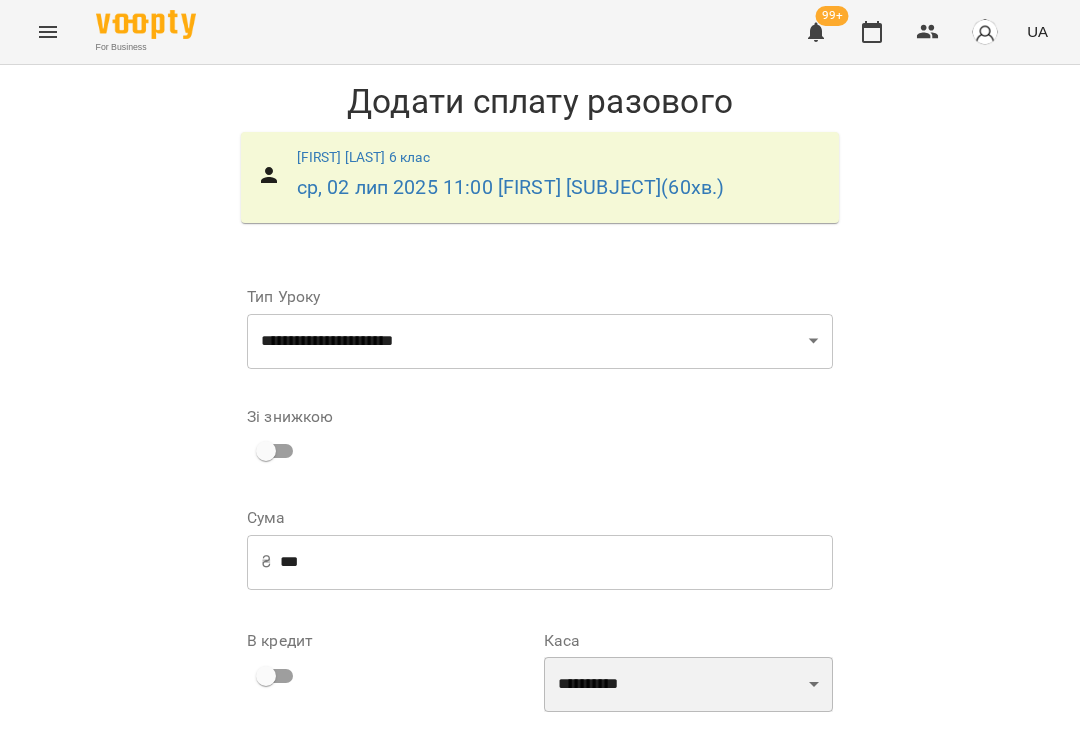 click on "[MASK] [MASK] [MASK] [MASK] [MASK]" at bounding box center (688, 685) 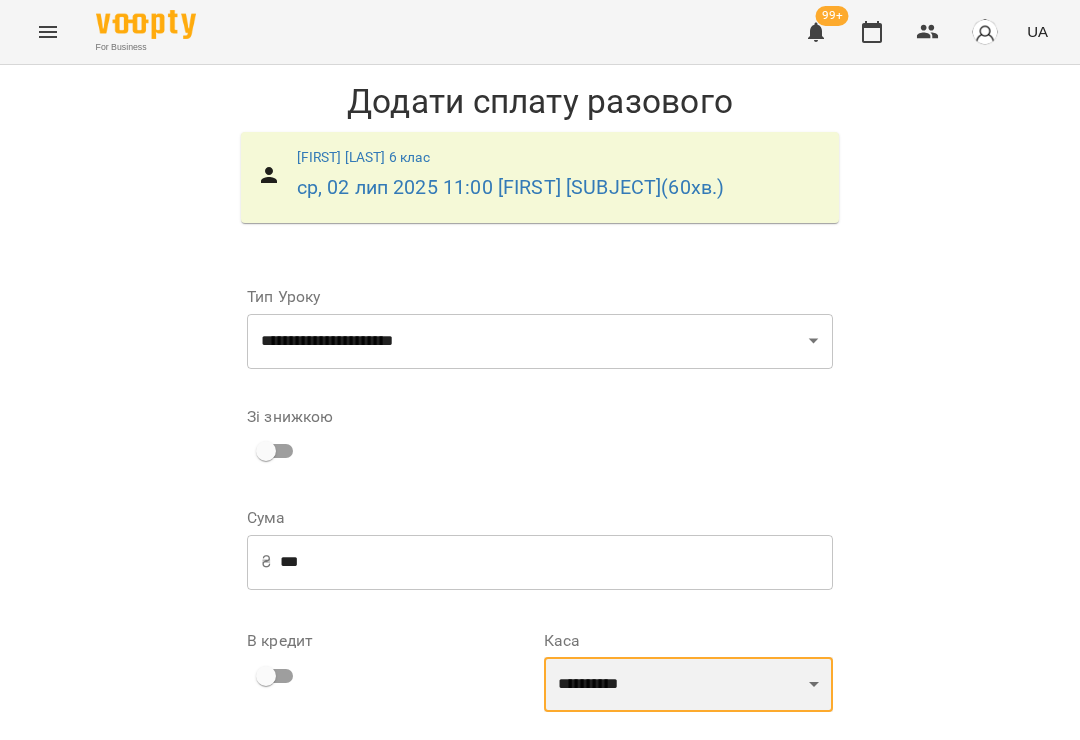 select on "**********" 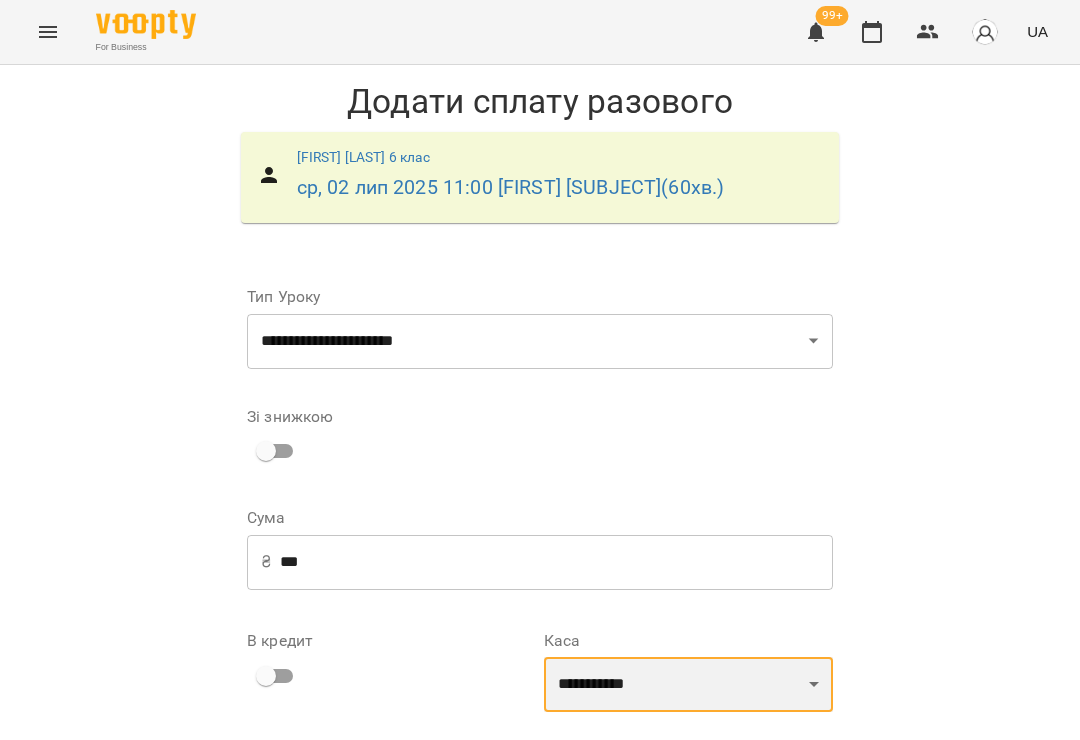 scroll, scrollTop: 131, scrollLeft: 0, axis: vertical 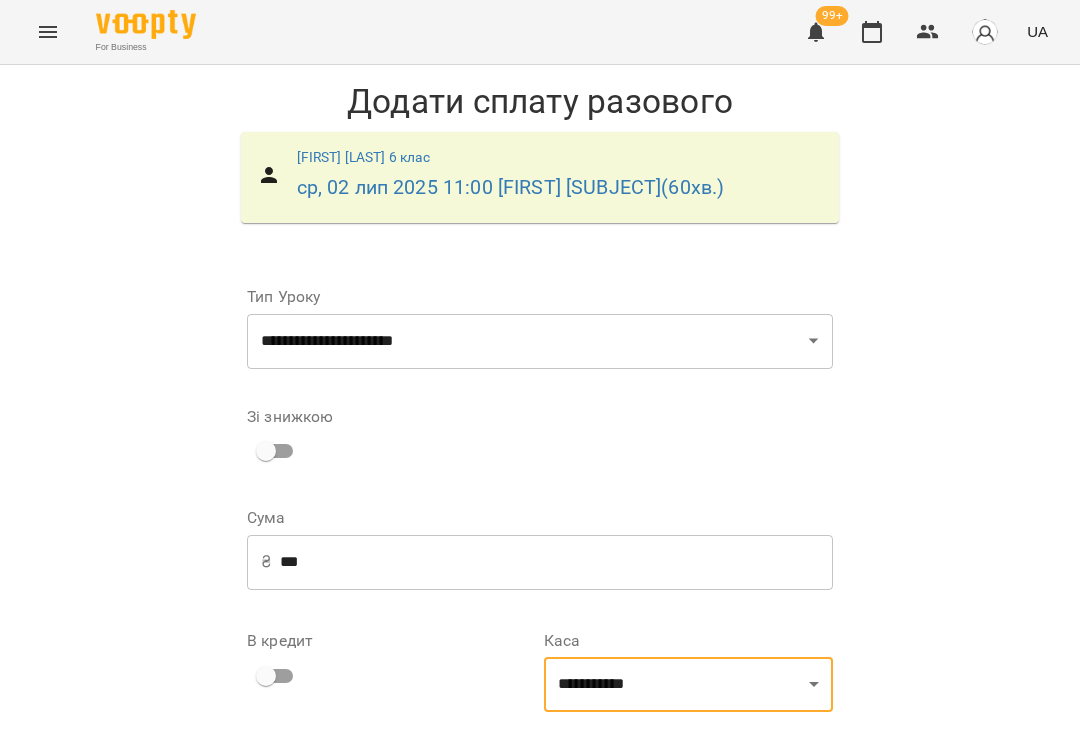 click on "**********" at bounding box center (688, 804) 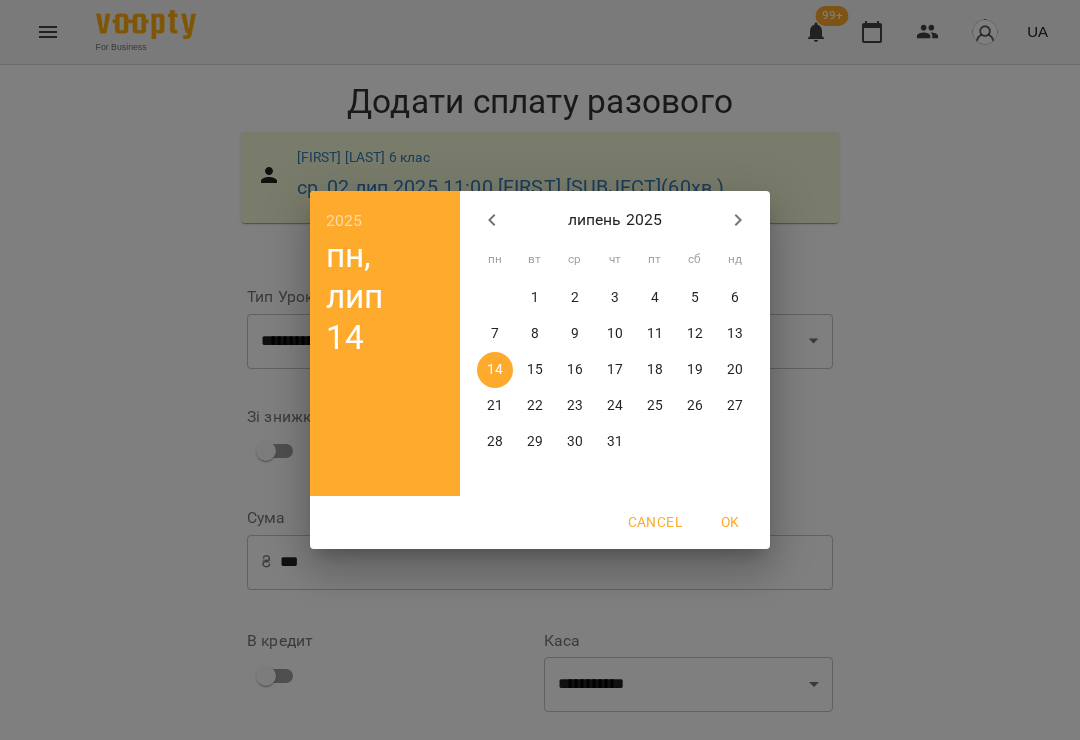 click on "2" at bounding box center (575, 298) 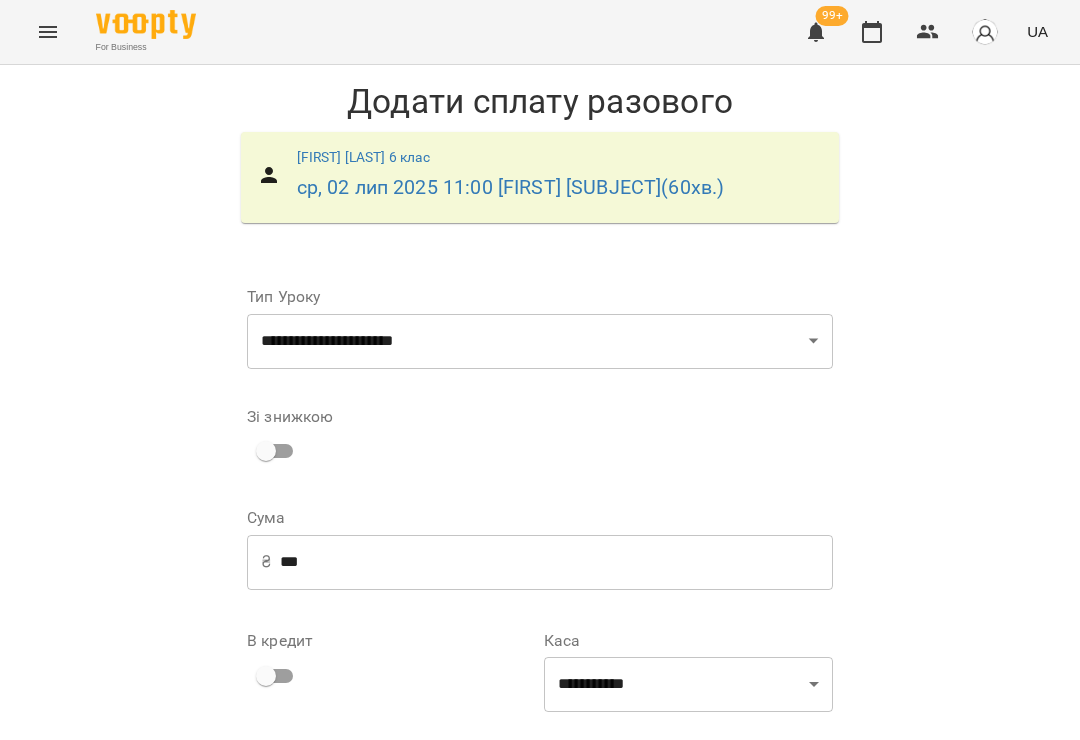 scroll, scrollTop: 184, scrollLeft: 0, axis: vertical 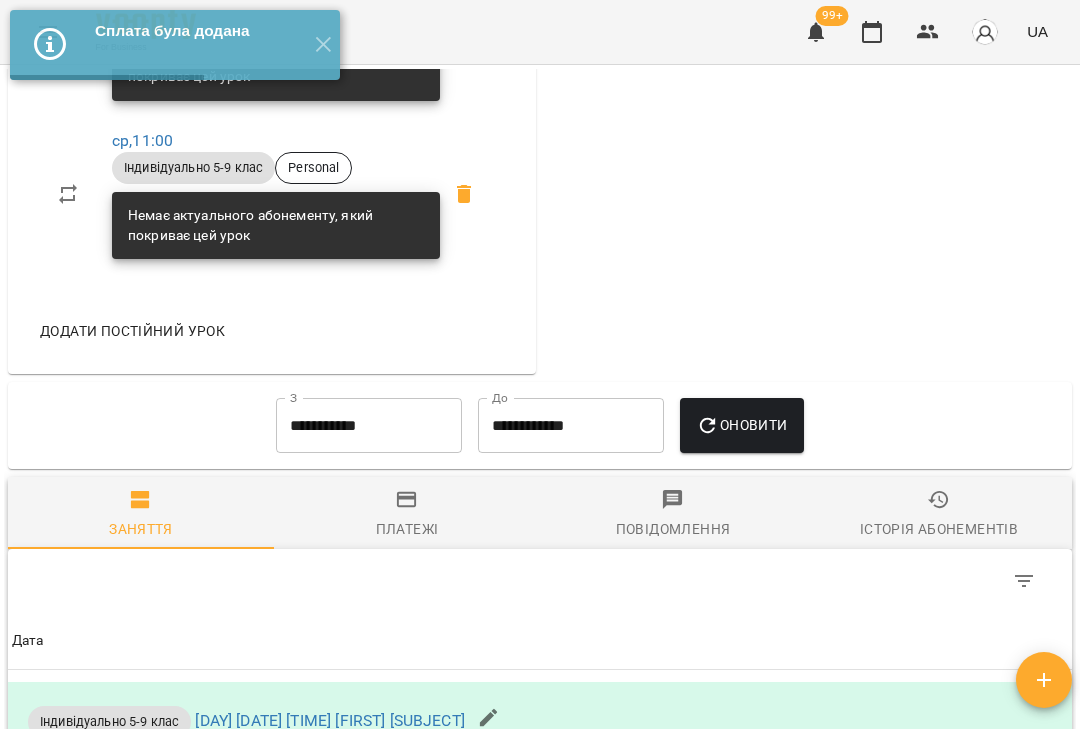 click on "**********" at bounding box center [369, 426] 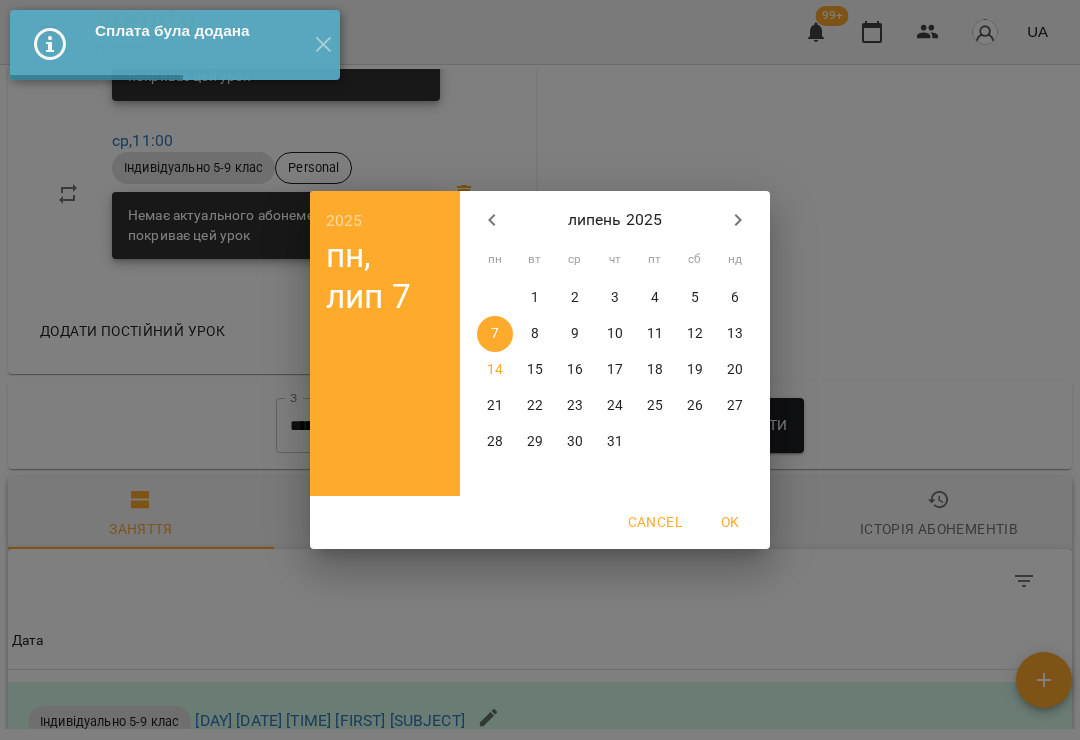 click 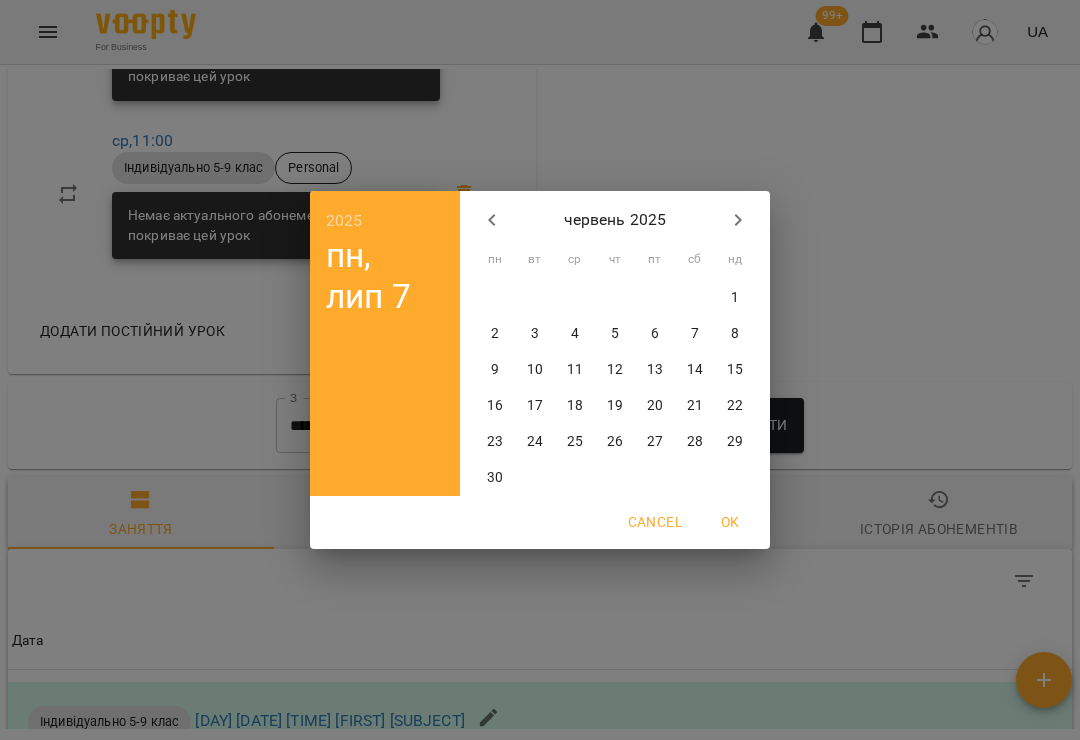 click on "1" at bounding box center (735, 298) 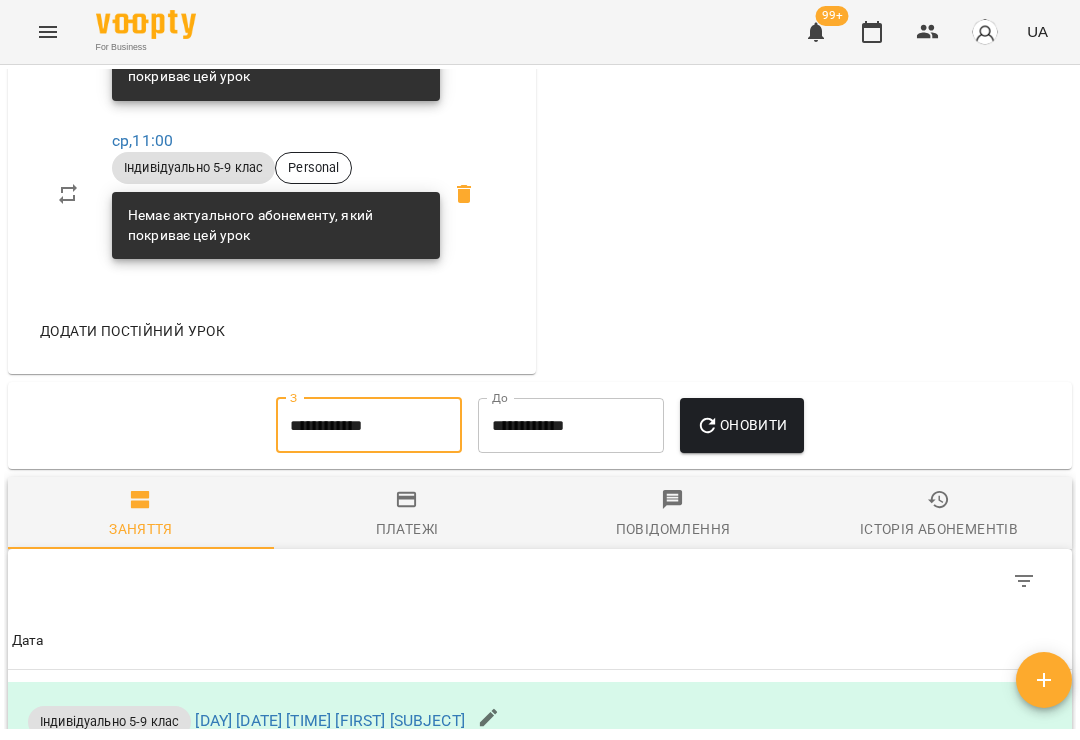 click on "Оновити" at bounding box center (741, 425) 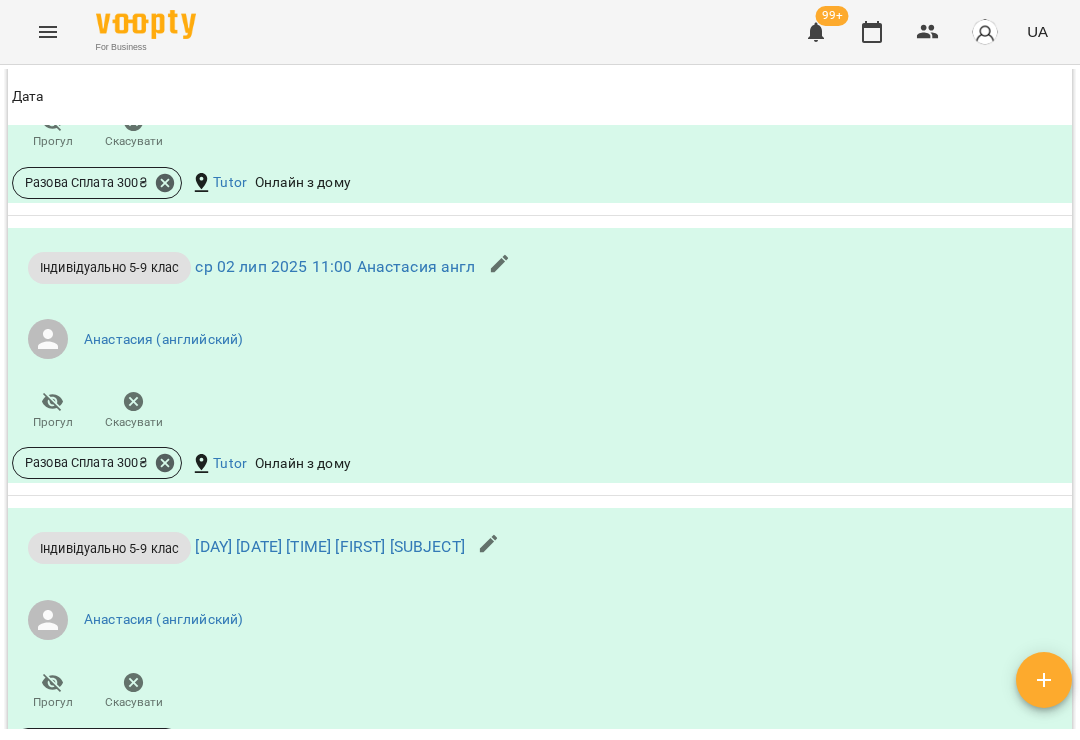 scroll, scrollTop: 3906, scrollLeft: 0, axis: vertical 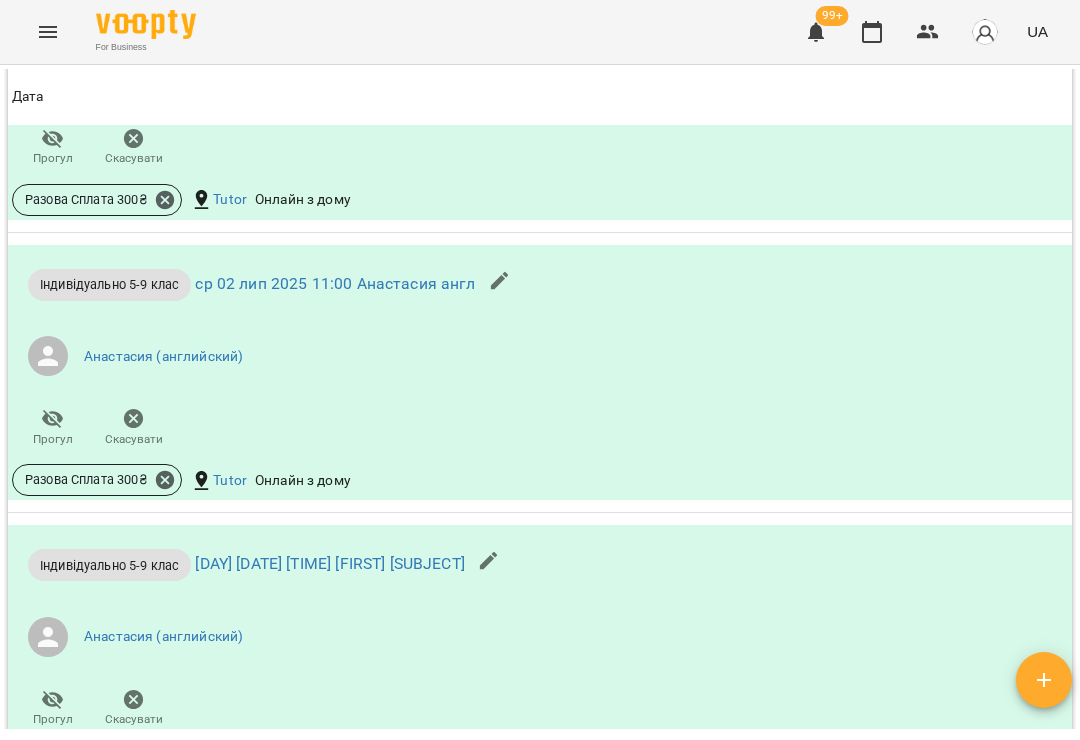 click 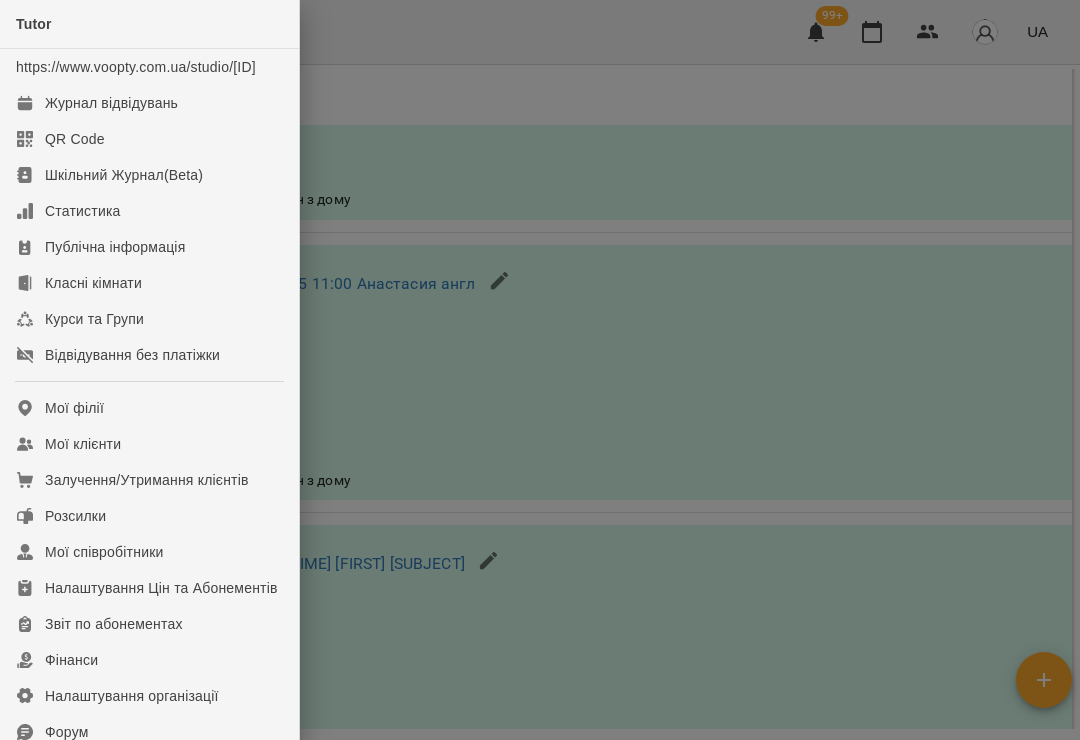 click on "Відвідування без платіжки" at bounding box center (132, 355) 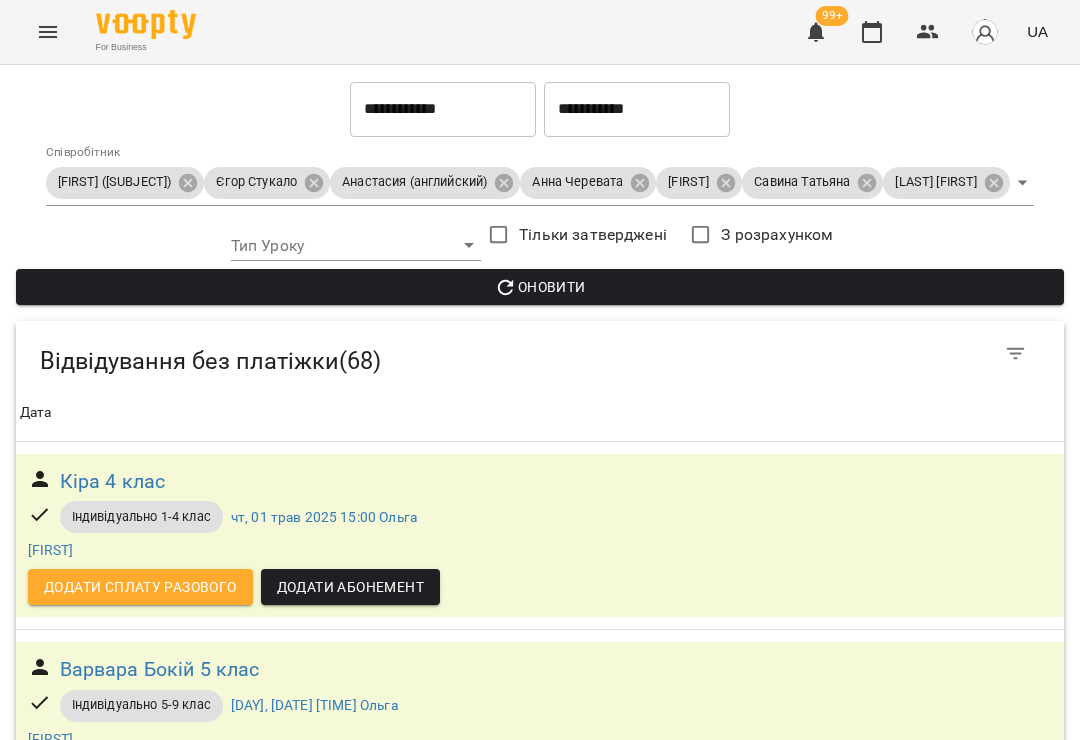 scroll, scrollTop: 8701, scrollLeft: 0, axis: vertical 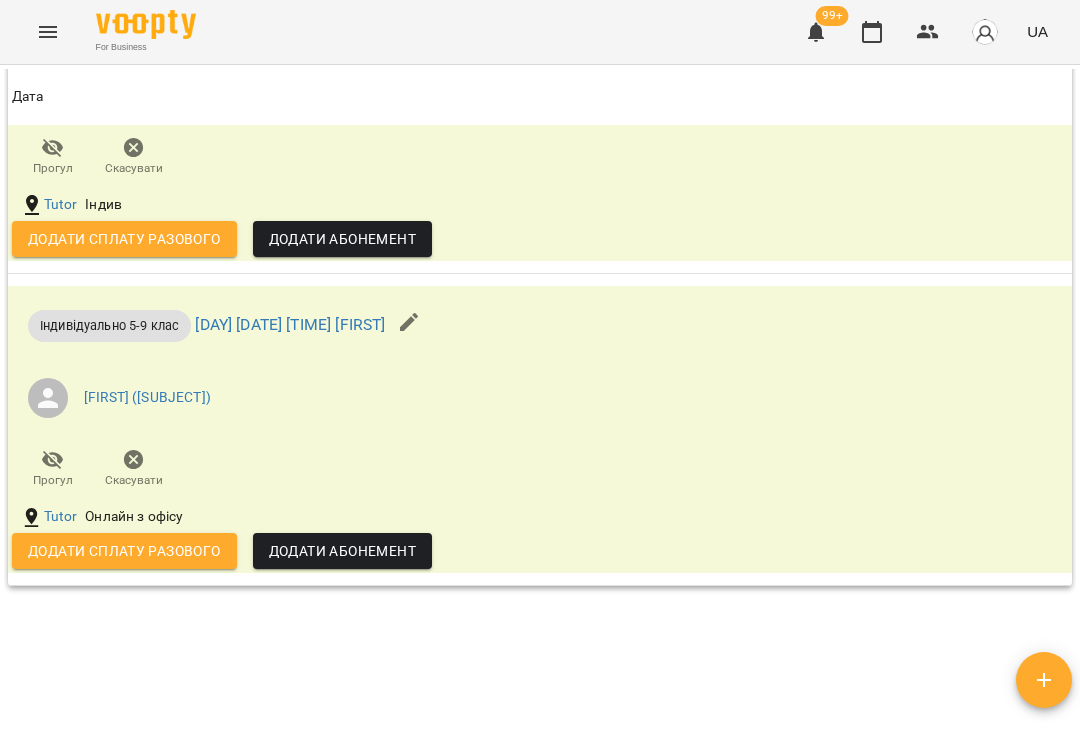 click on "Додати сплату разового" at bounding box center [124, 239] 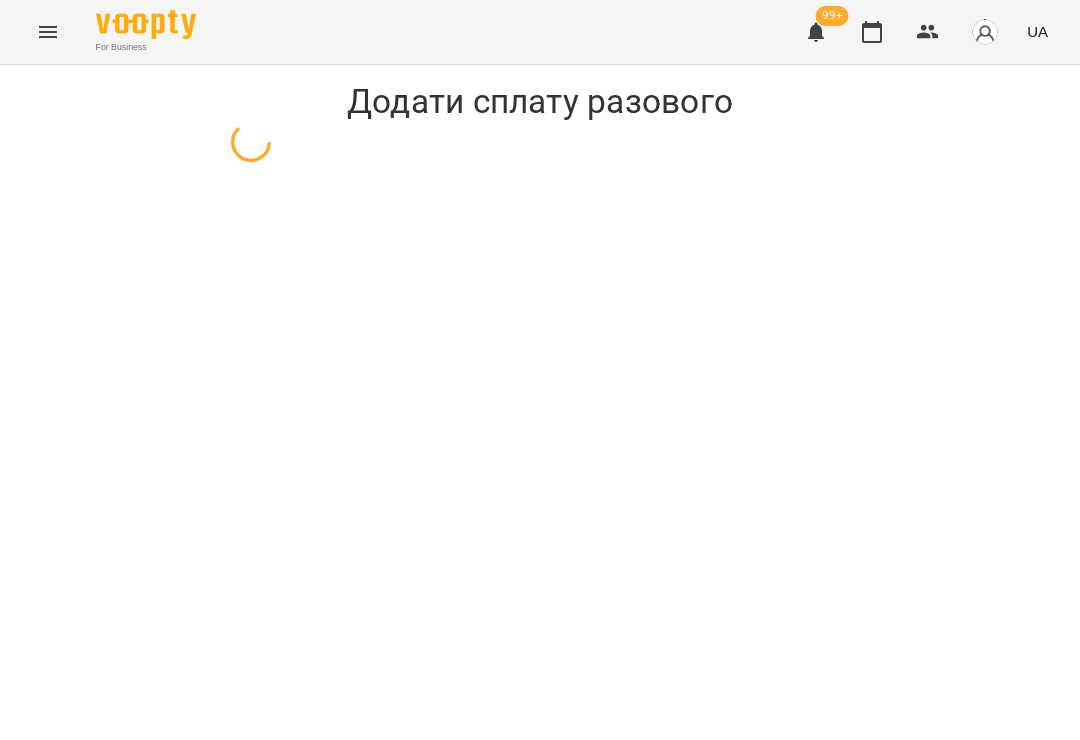 scroll, scrollTop: 0, scrollLeft: 0, axis: both 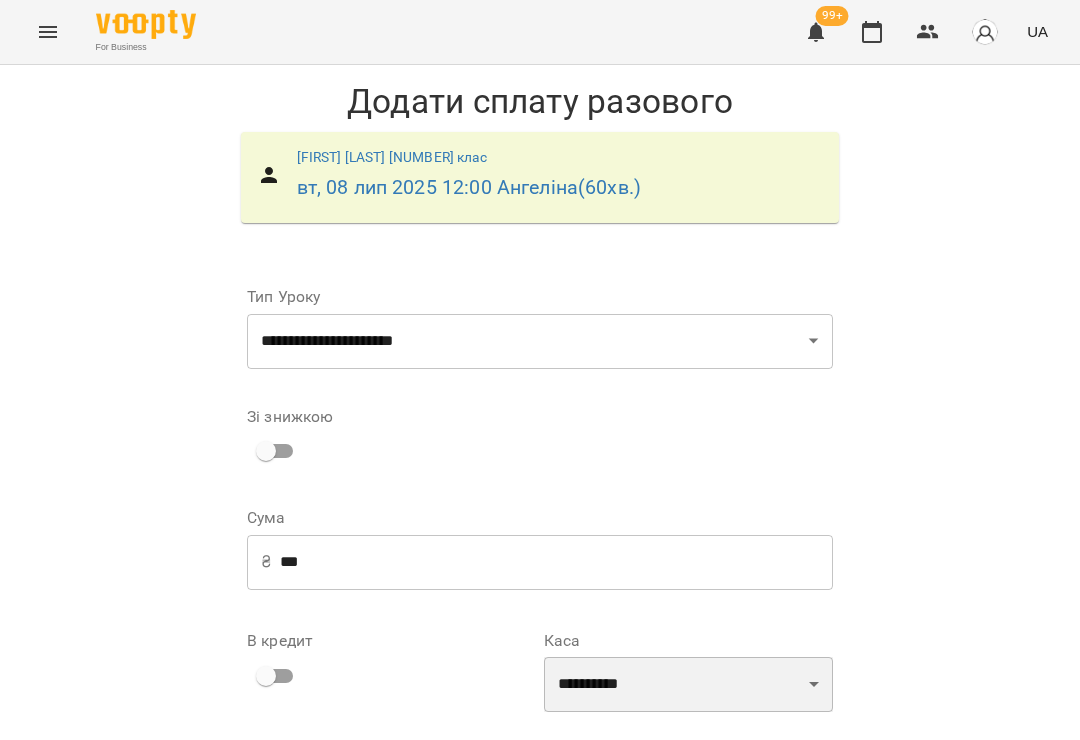click on "[MASK] [MASK] [MASK] [MASK] [MASK]" at bounding box center (688, 685) 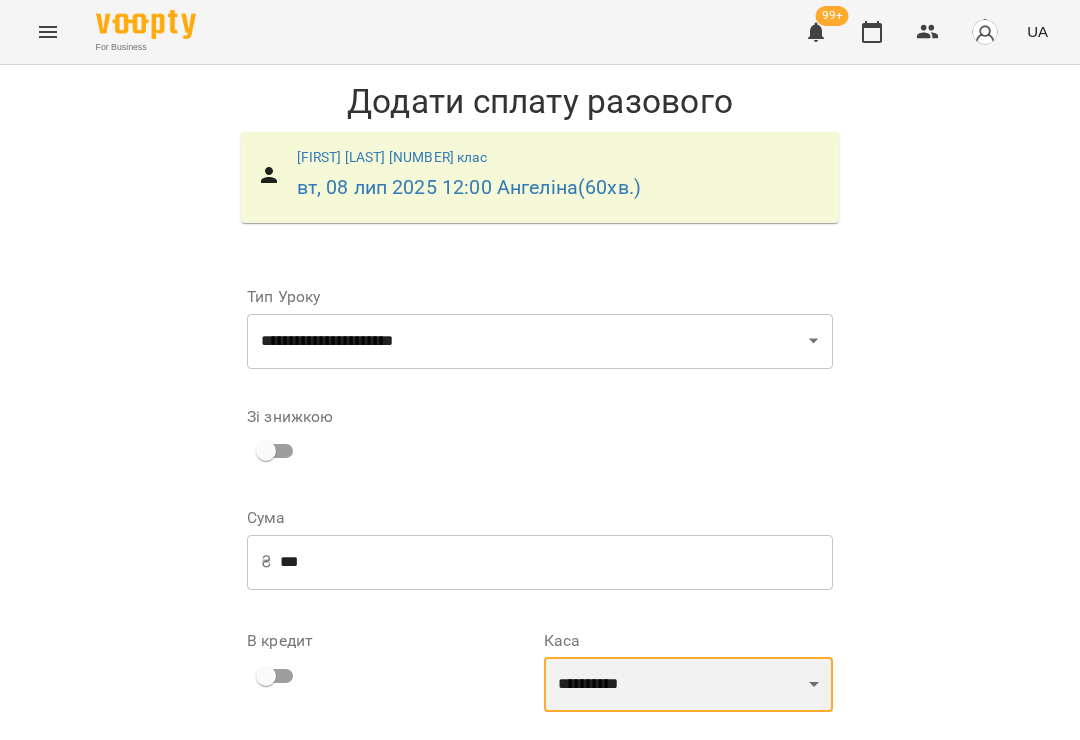 select on "**********" 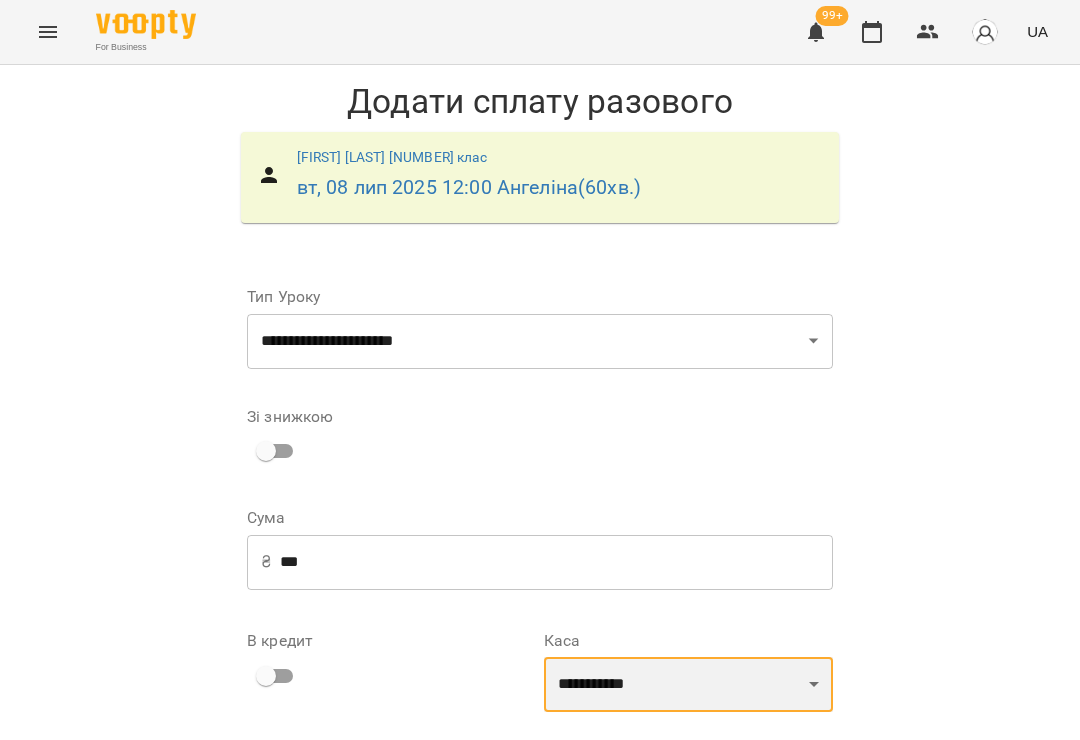 scroll, scrollTop: 134, scrollLeft: 0, axis: vertical 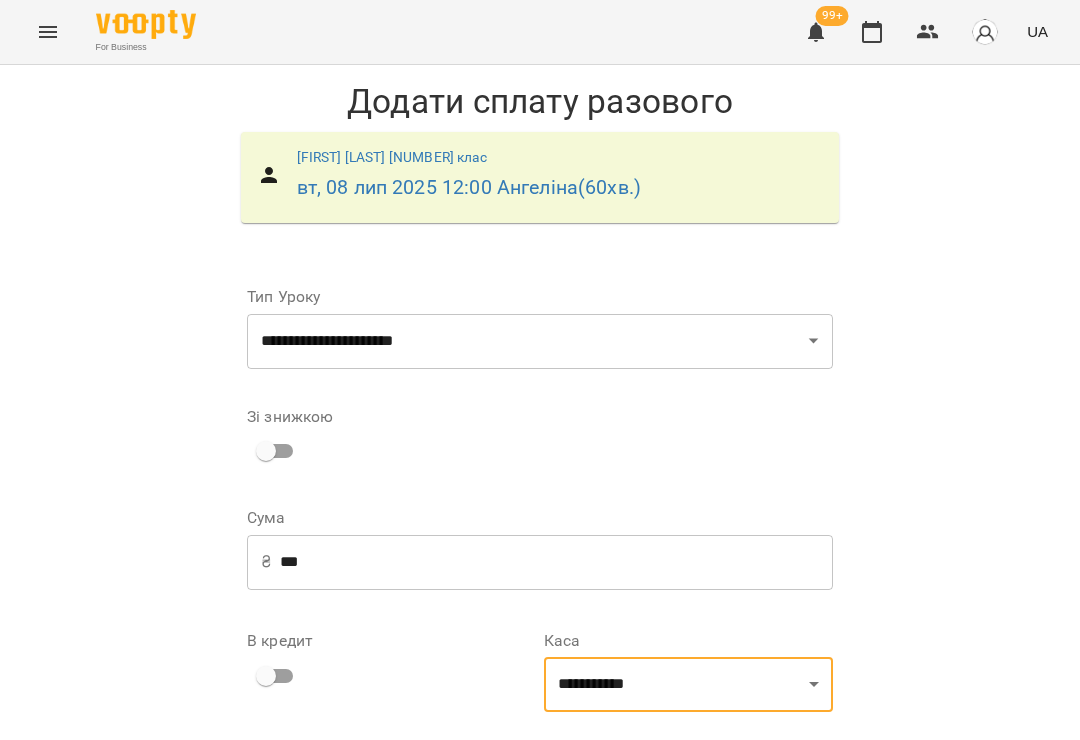 click on "**********" at bounding box center [688, 804] 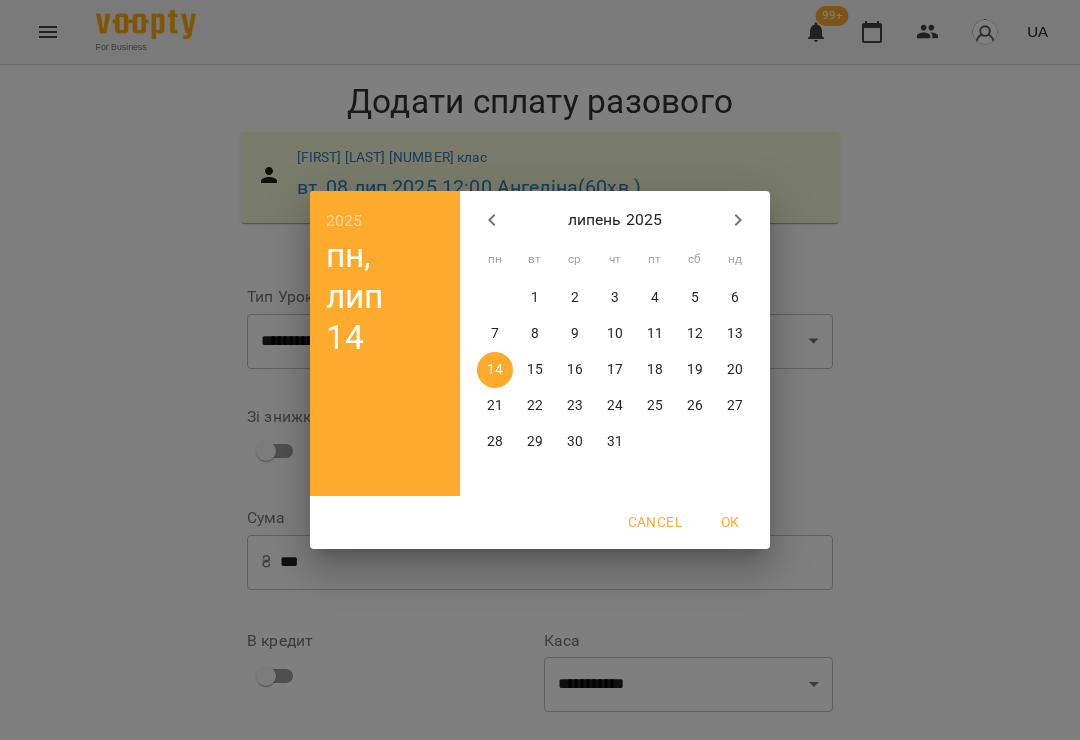click on "8" at bounding box center [535, 334] 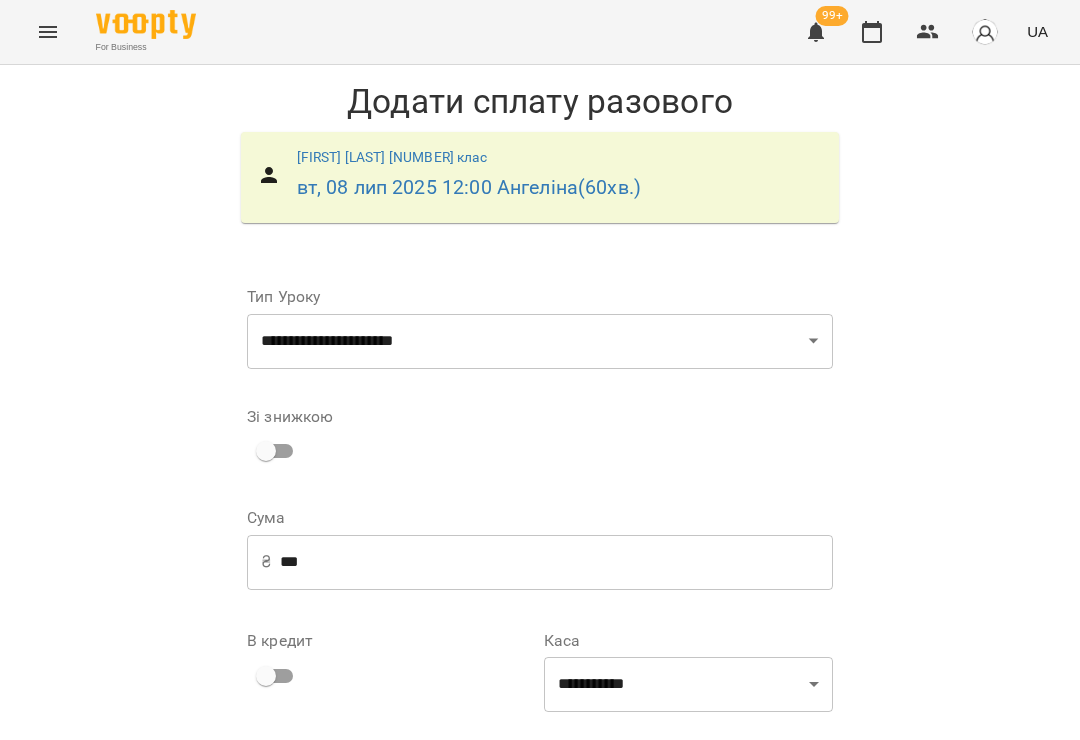 scroll, scrollTop: 184, scrollLeft: 0, axis: vertical 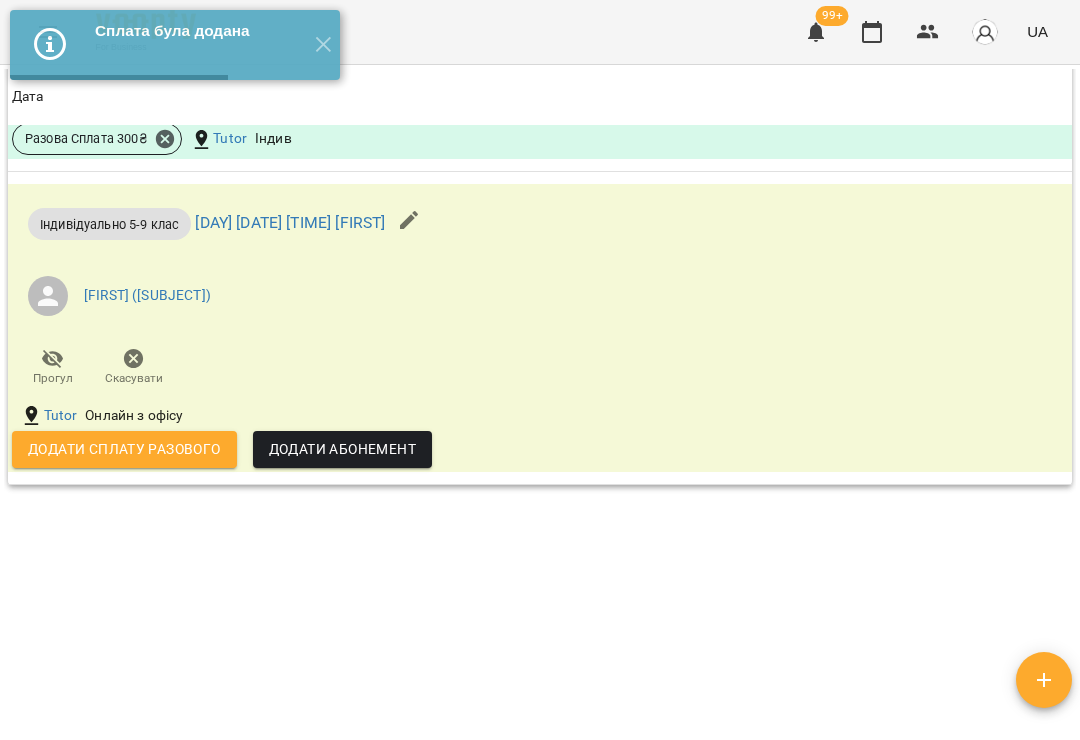 click on "Додати сплату разового" at bounding box center [124, 449] 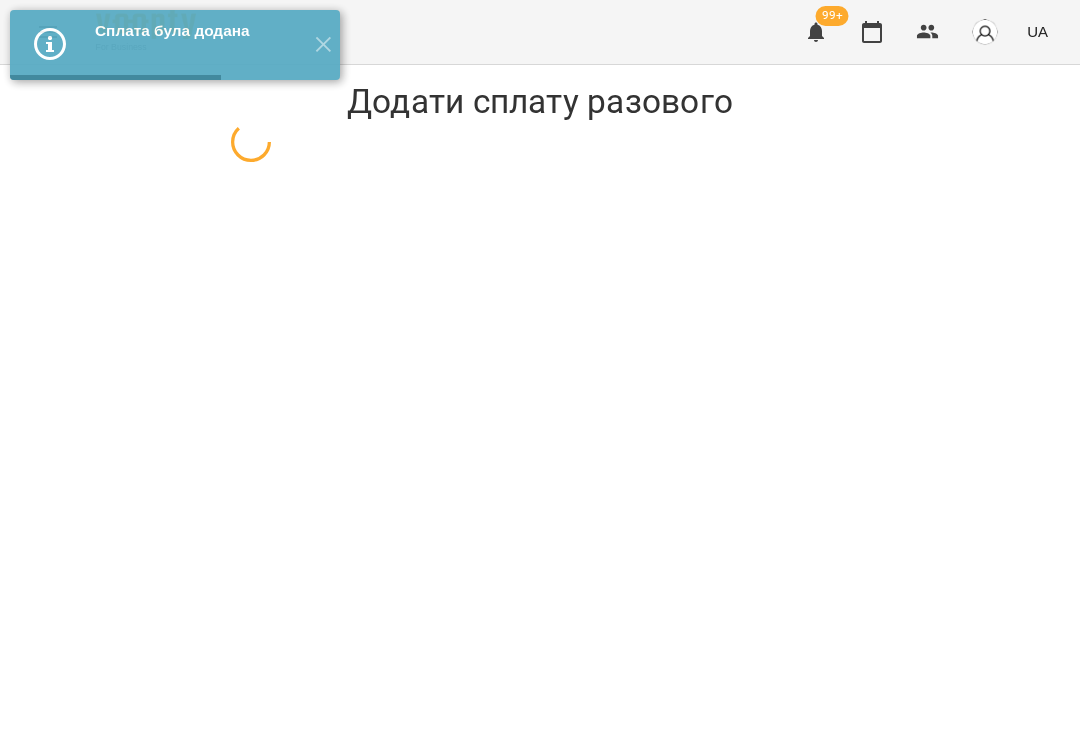 scroll, scrollTop: 0, scrollLeft: 0, axis: both 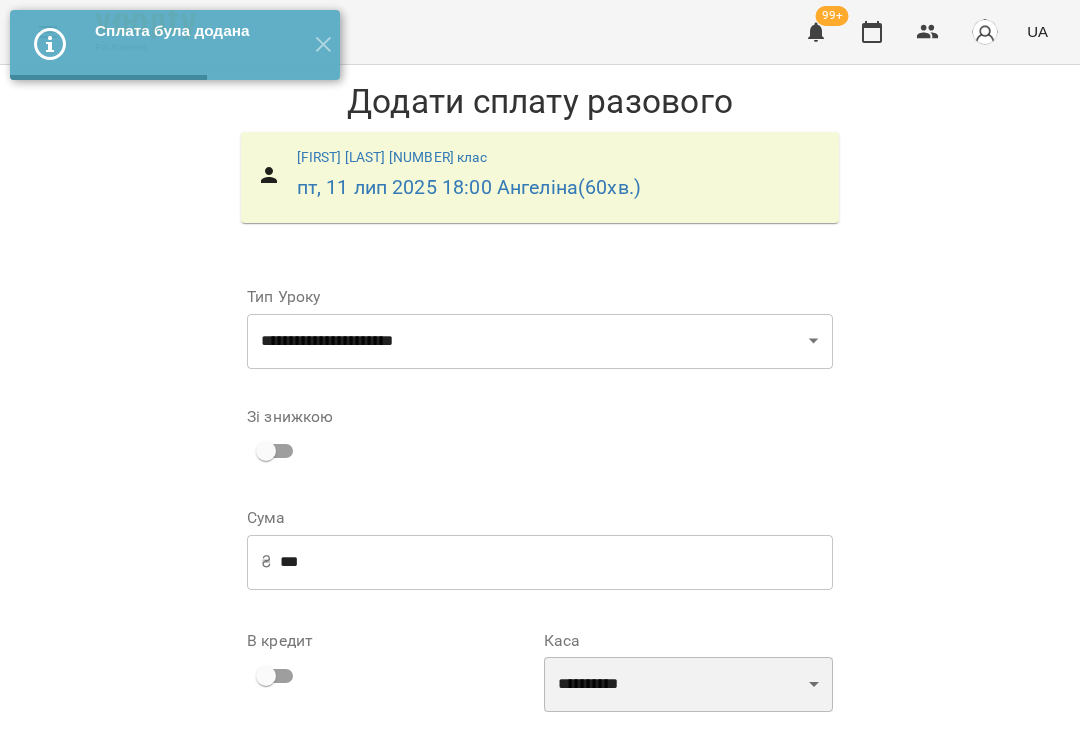 click on "[MASK] [MASK] [MASK] [MASK] [MASK]" at bounding box center [688, 685] 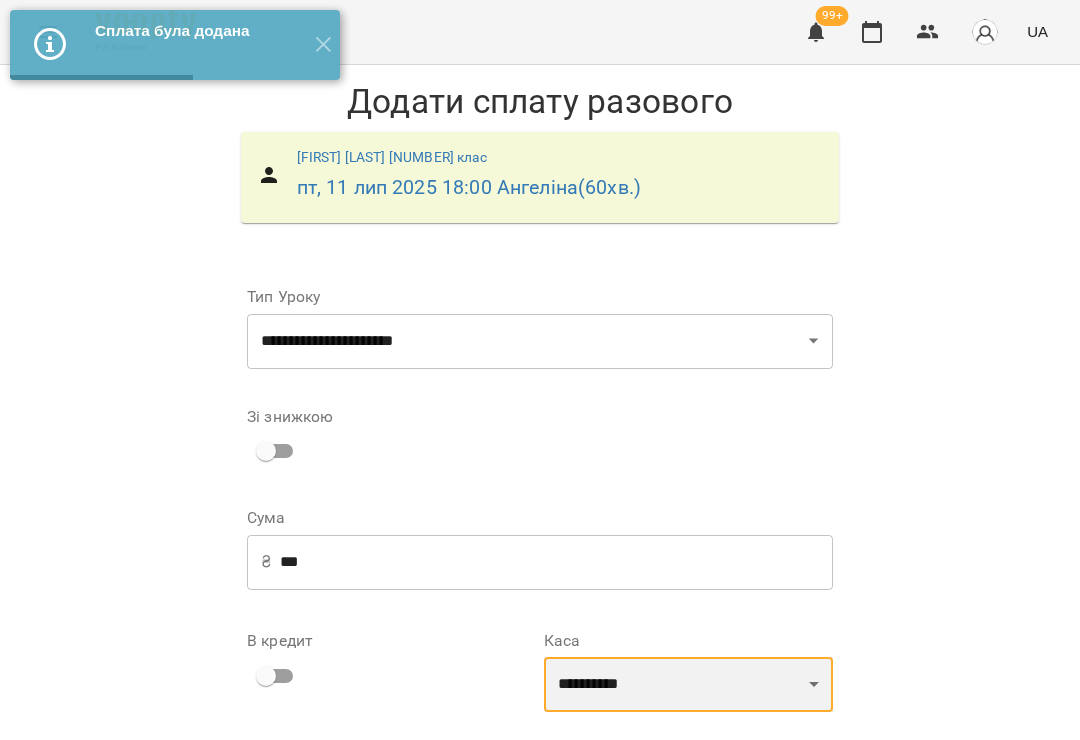 select on "**********" 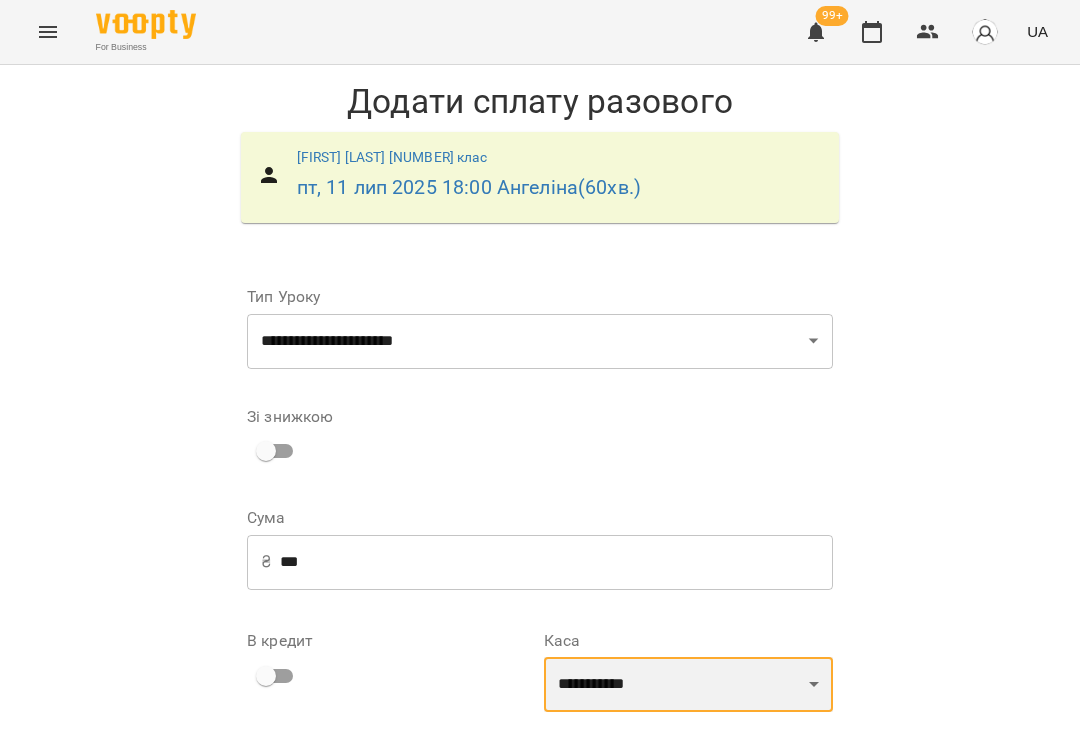 scroll, scrollTop: 100, scrollLeft: 0, axis: vertical 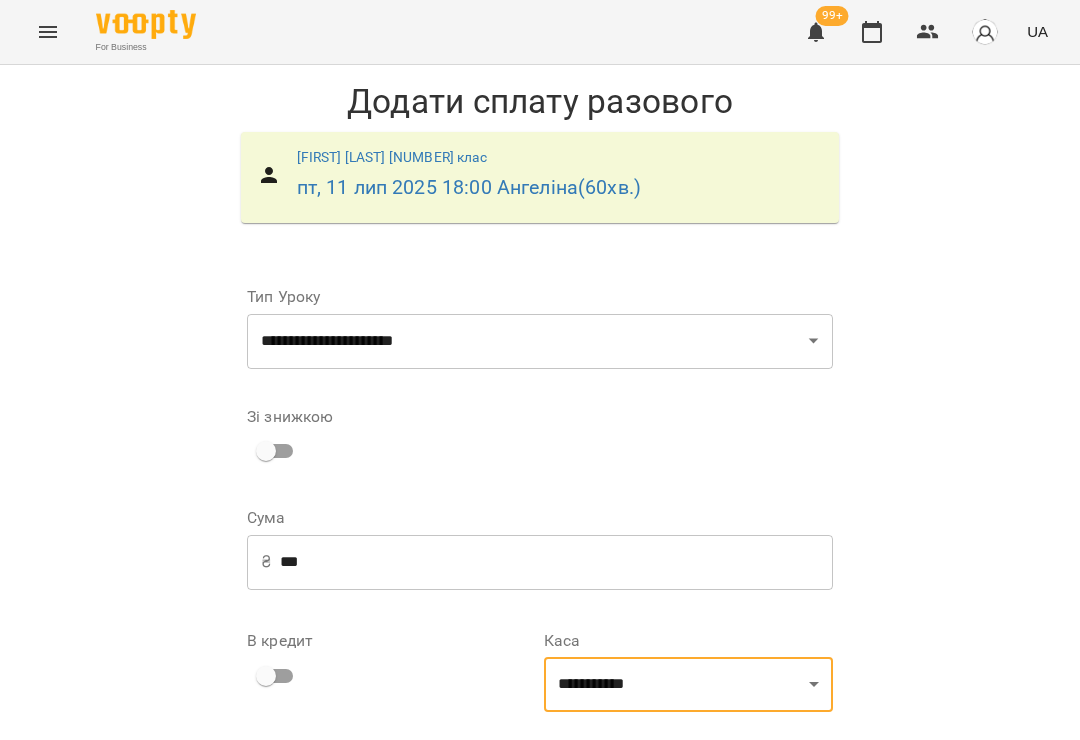 click on "**********" at bounding box center (688, 804) 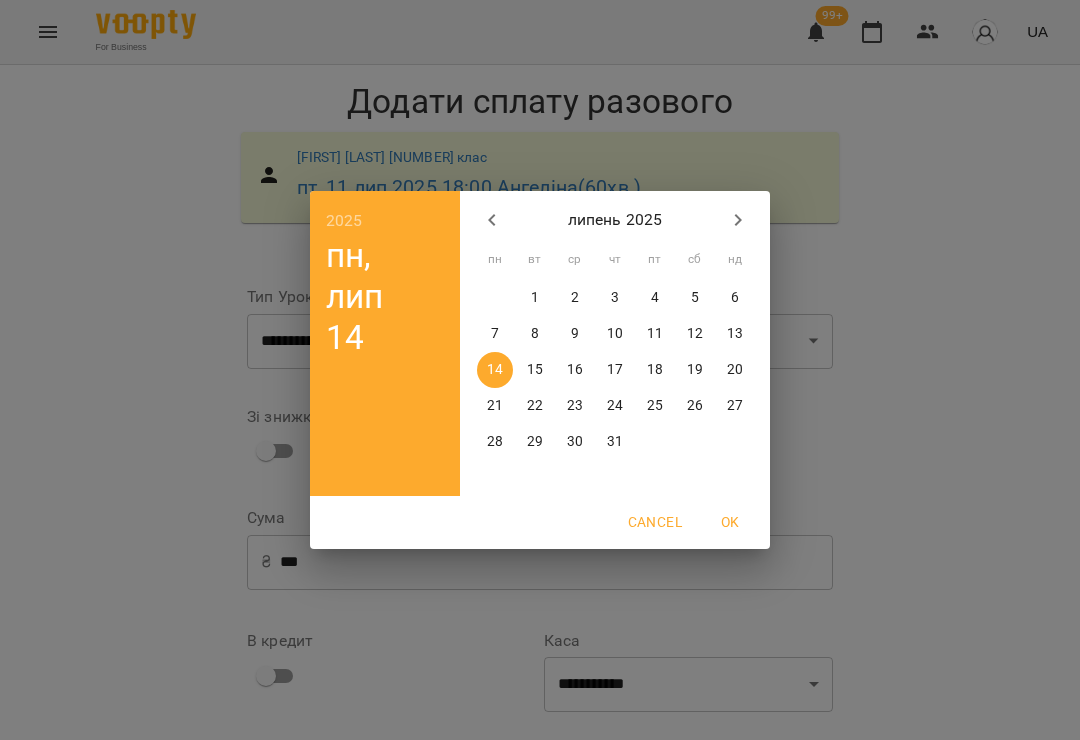 click on "11" at bounding box center (655, 334) 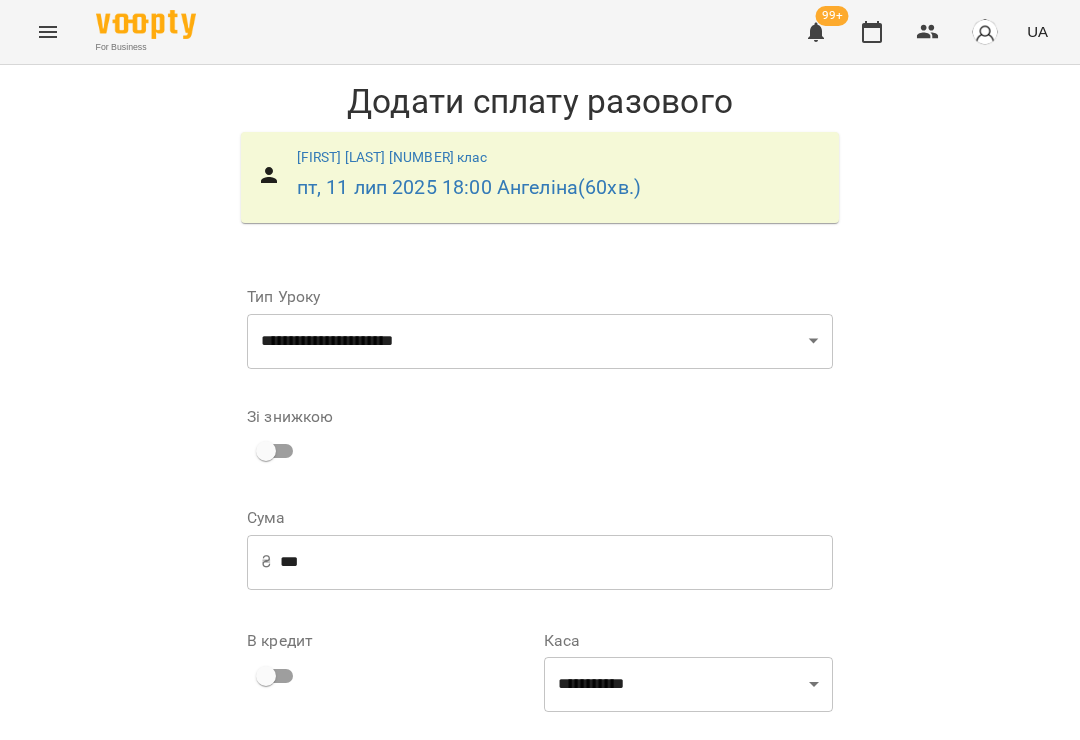 scroll, scrollTop: 176, scrollLeft: 0, axis: vertical 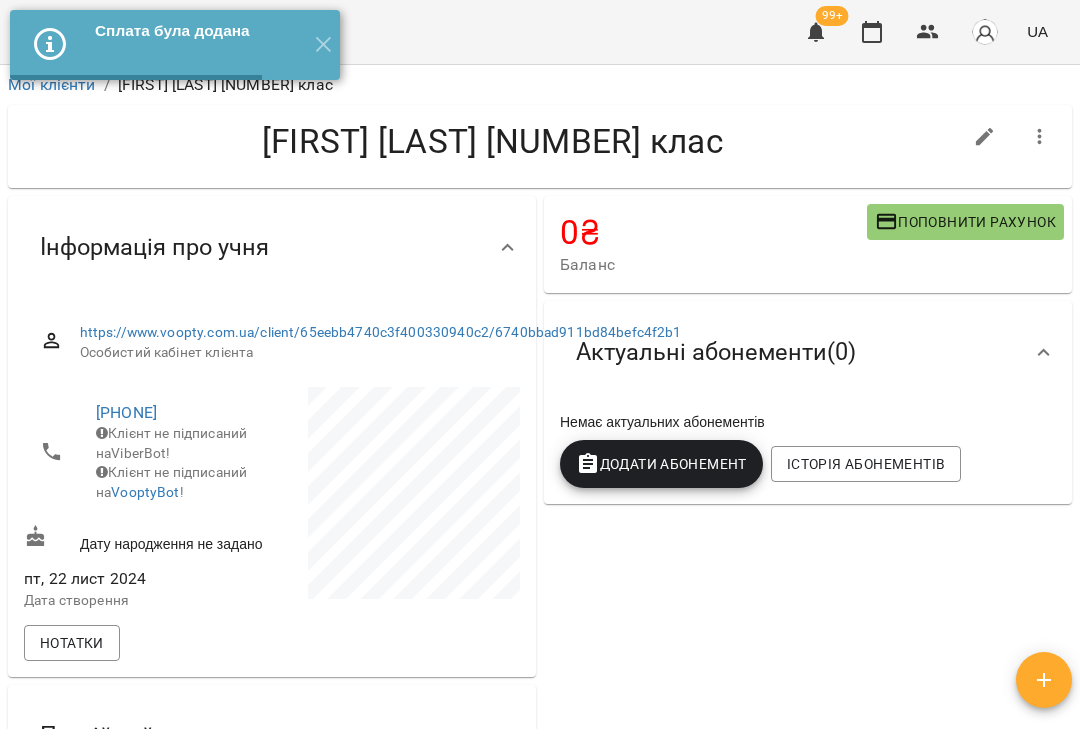 click on "✕" at bounding box center [323, 45] 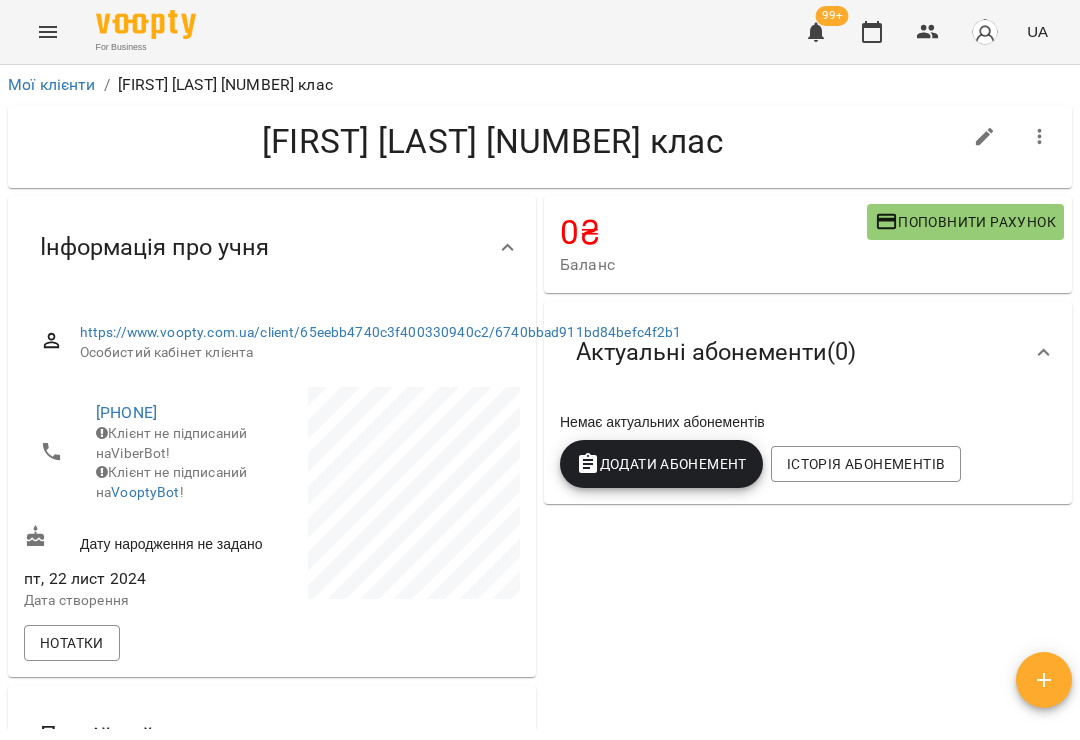 click at bounding box center [48, 32] 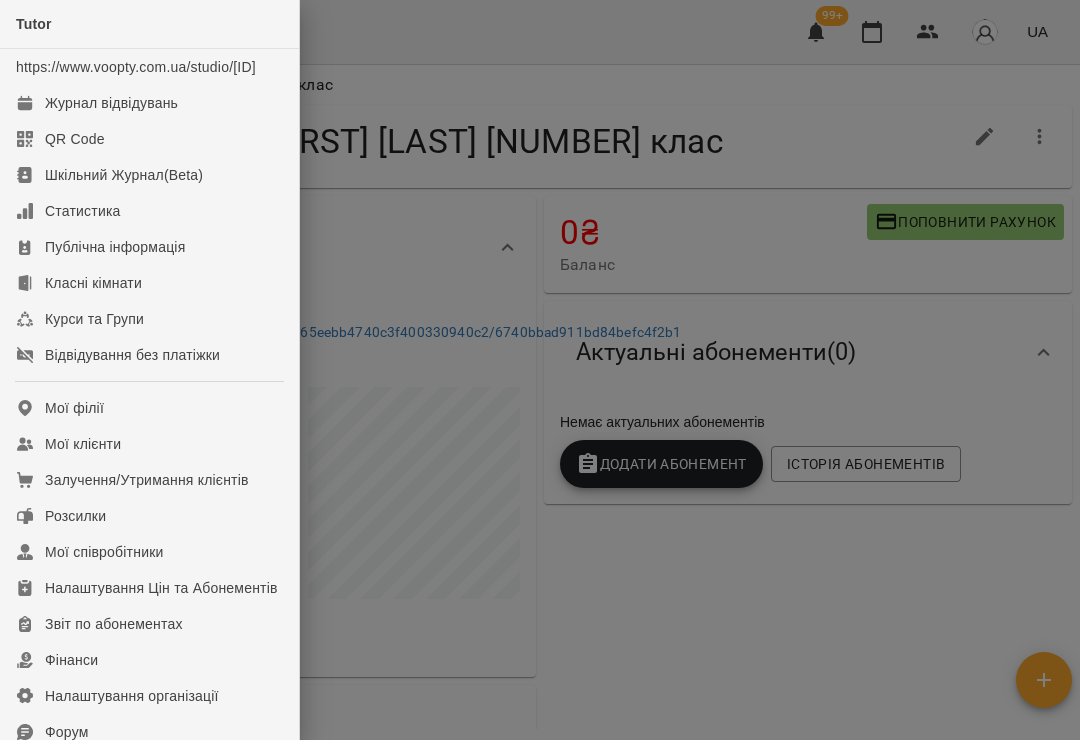 click on "Відвідування без платіжки" at bounding box center (132, 355) 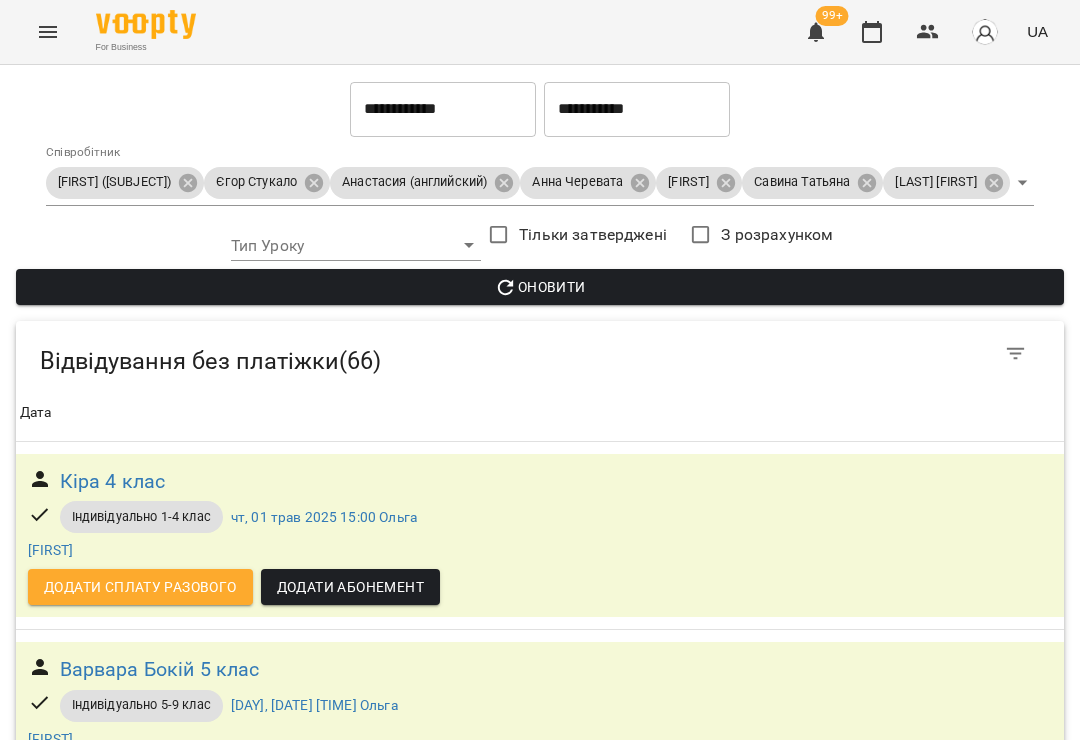 scroll, scrollTop: 8377, scrollLeft: 0, axis: vertical 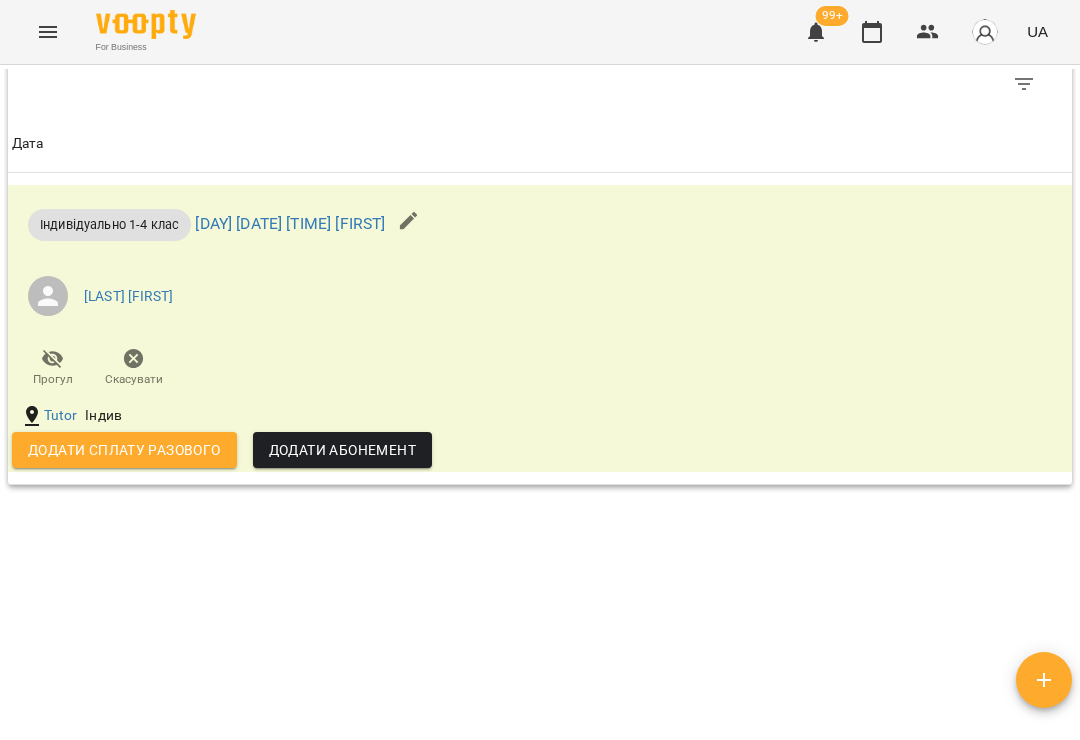 click on "Додати сплату разового" at bounding box center (124, 450) 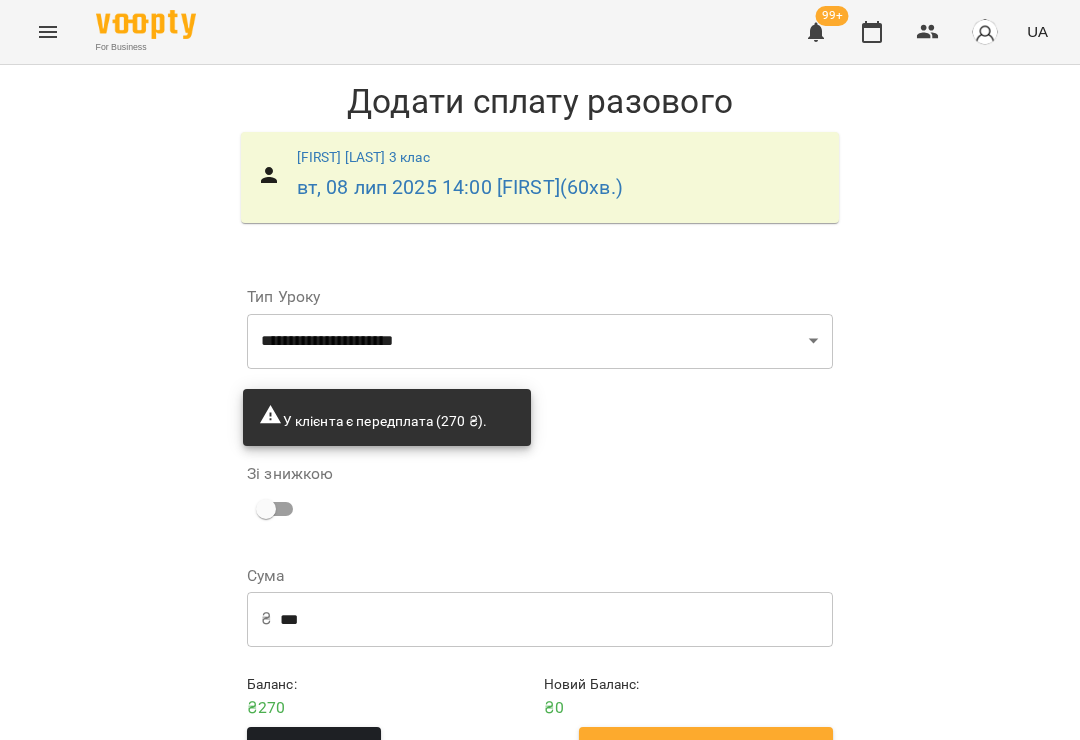 scroll, scrollTop: 55, scrollLeft: 0, axis: vertical 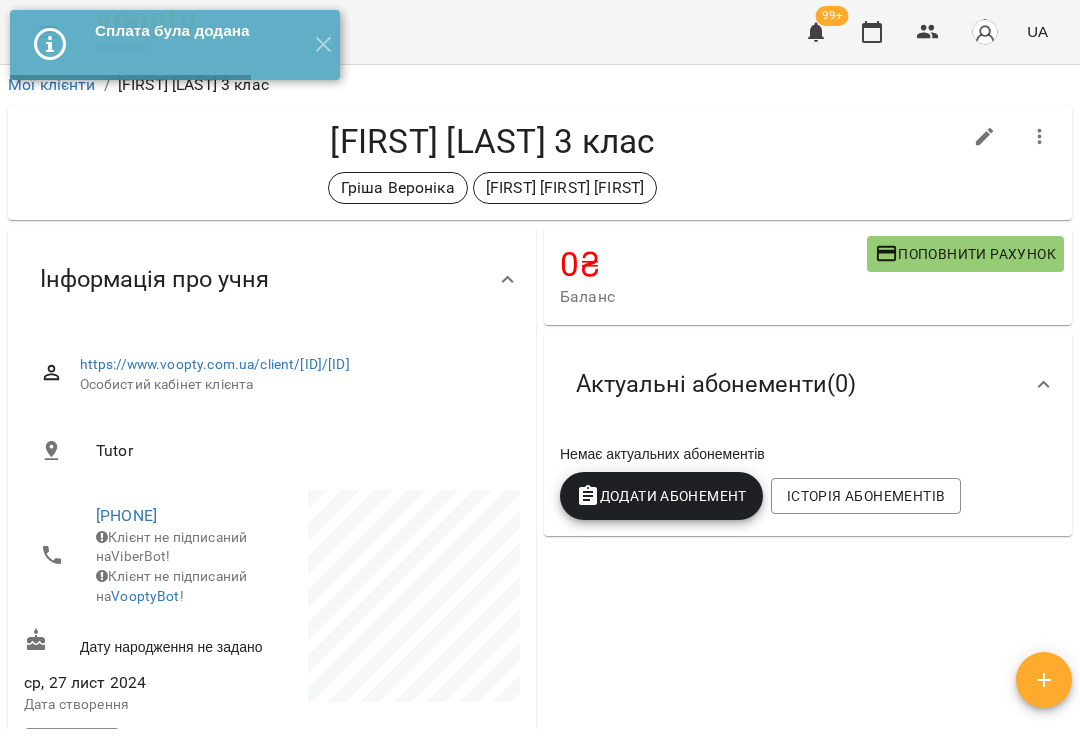 click on "✕" at bounding box center (323, 45) 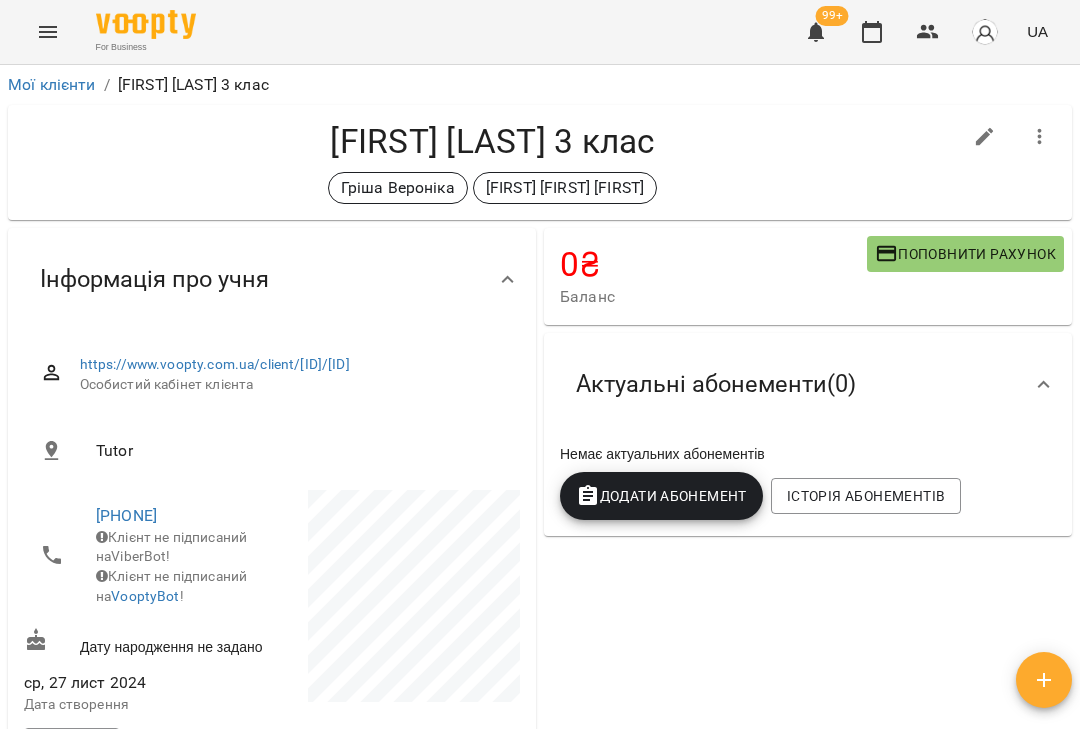click 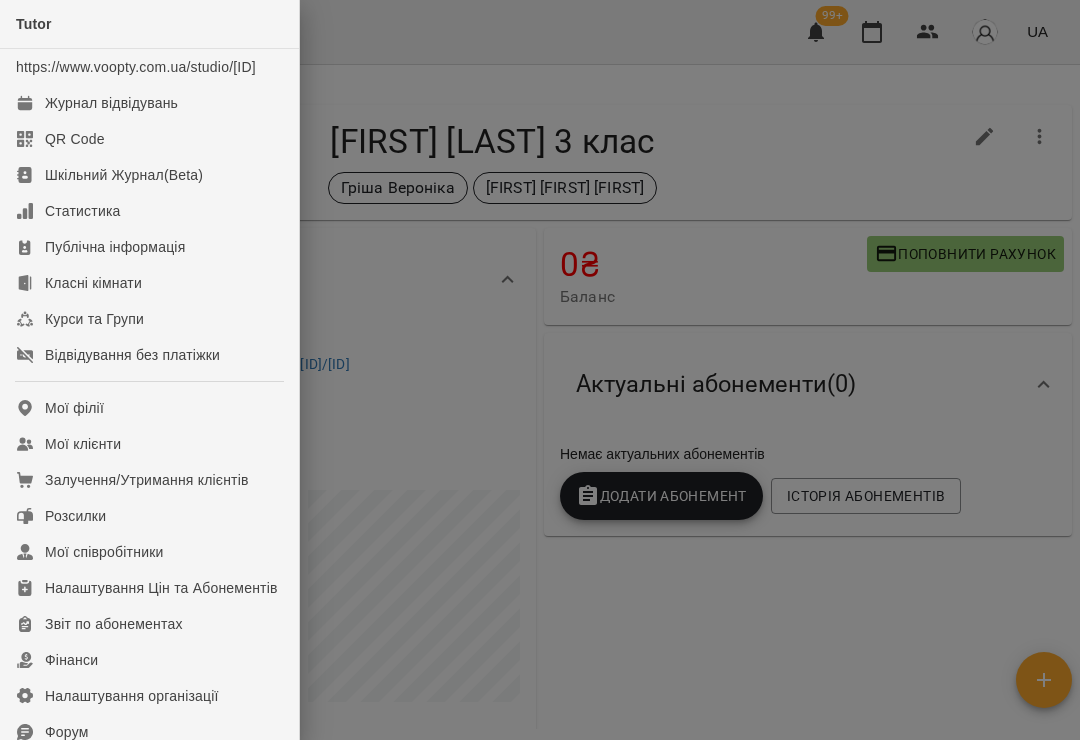 click on "Відвідування без платіжки" at bounding box center [132, 355] 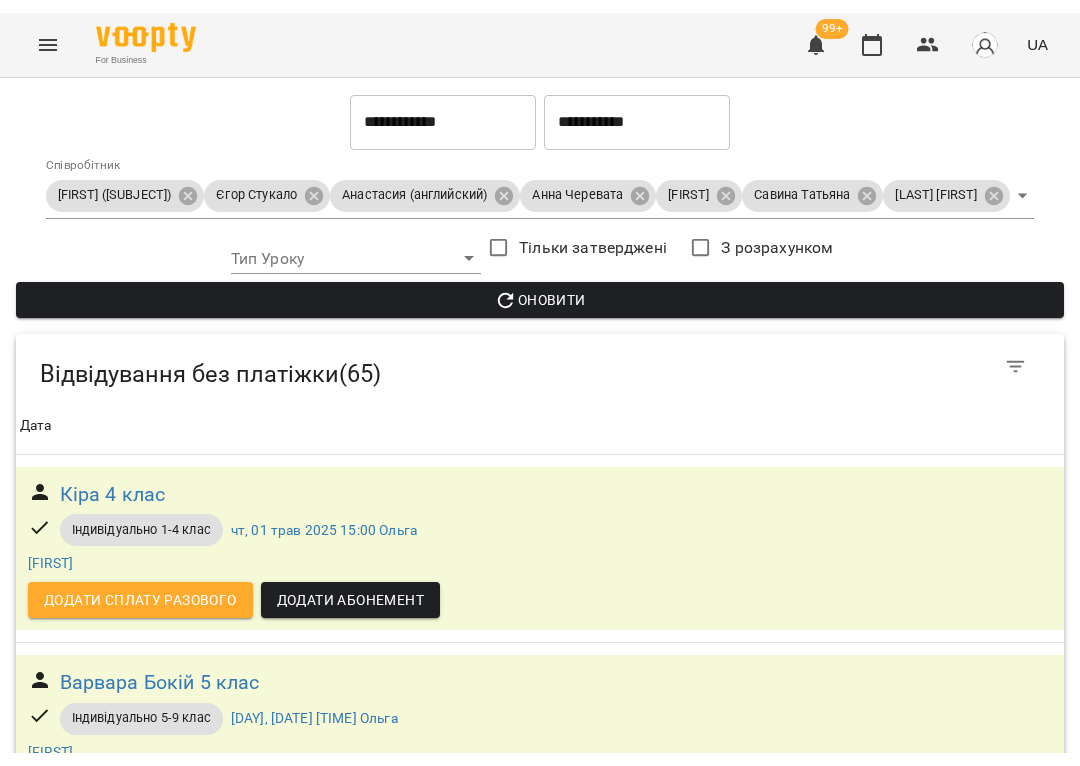 scroll, scrollTop: 3593, scrollLeft: 0, axis: vertical 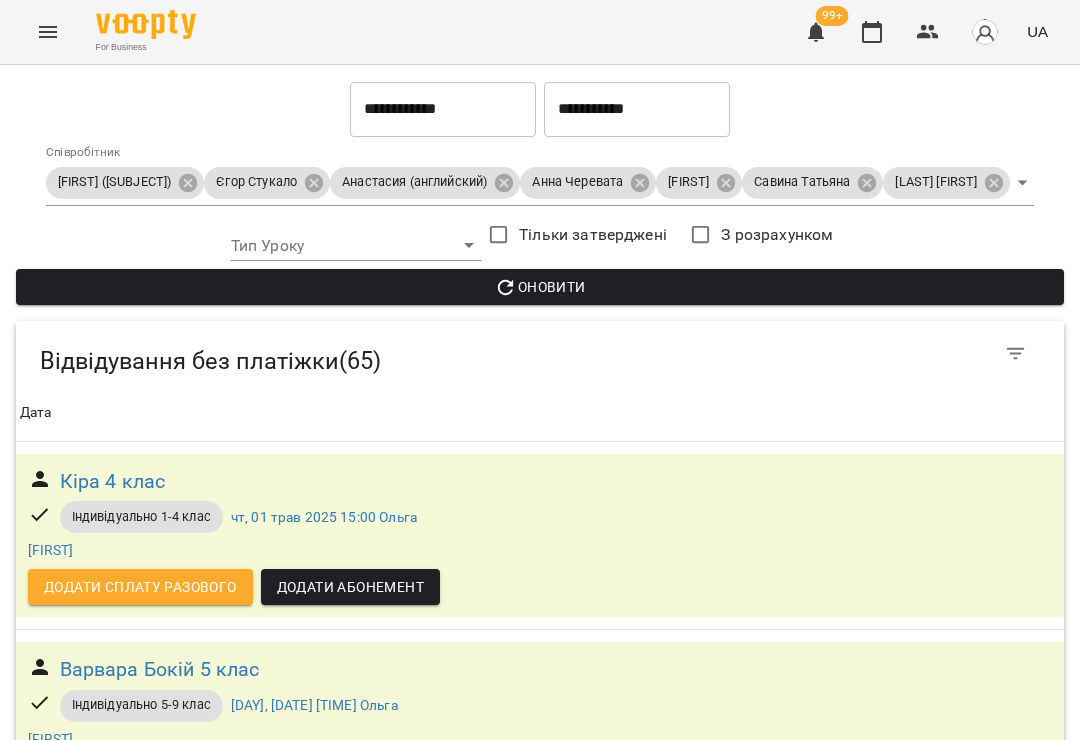 click on "Маша Гаюн 6 клас" at bounding box center (146, 3867) 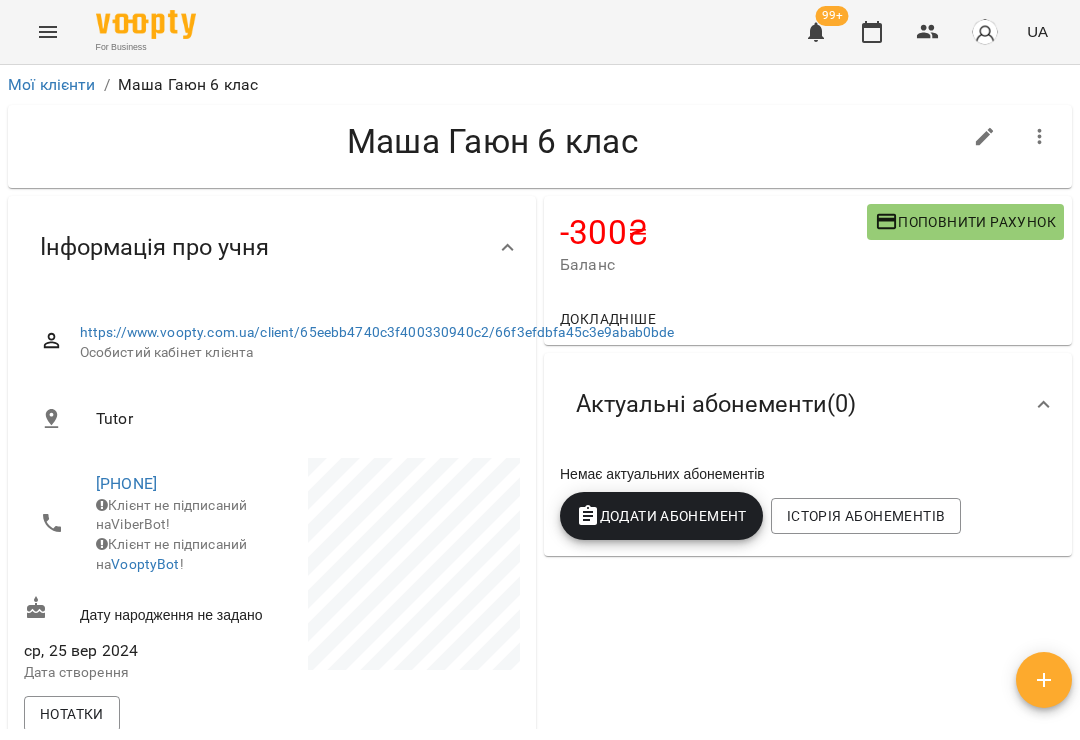 click 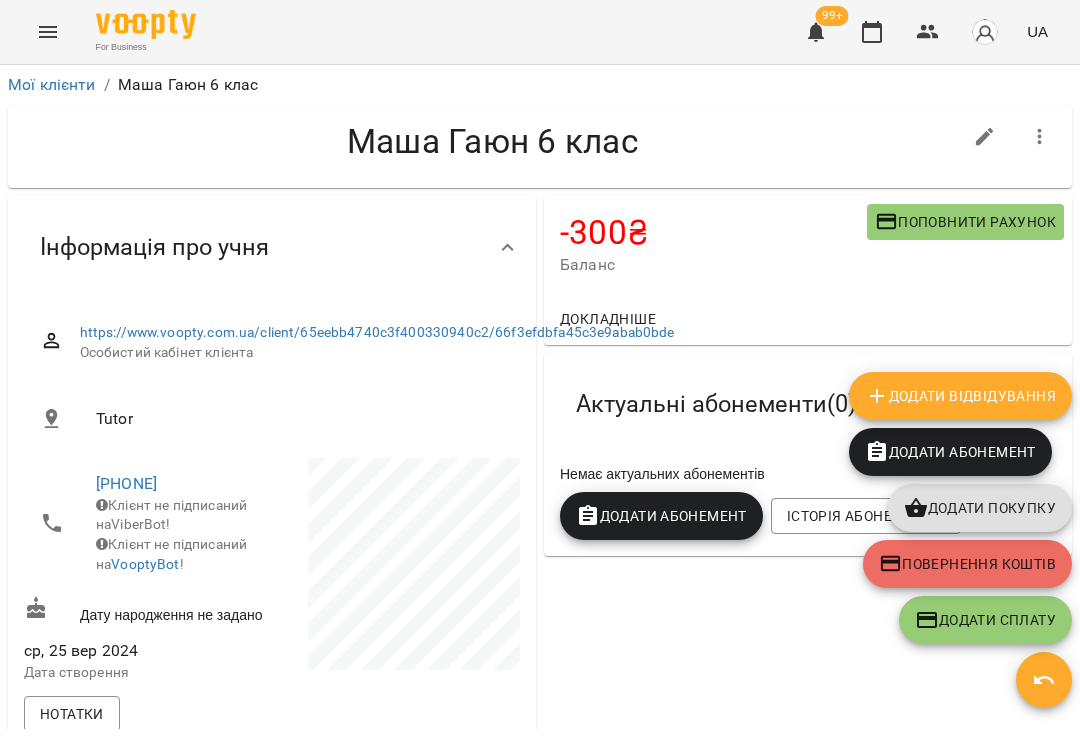 click on "Додати Абонемент" at bounding box center [950, 452] 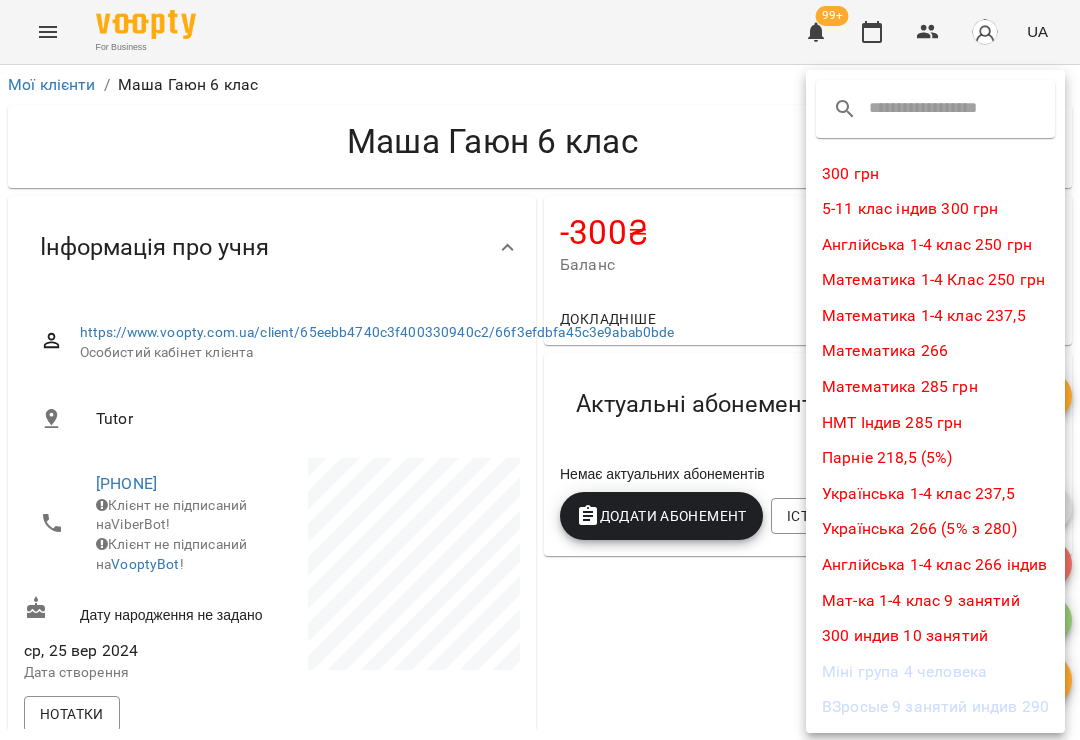 click on "300 грн" at bounding box center (935, 174) 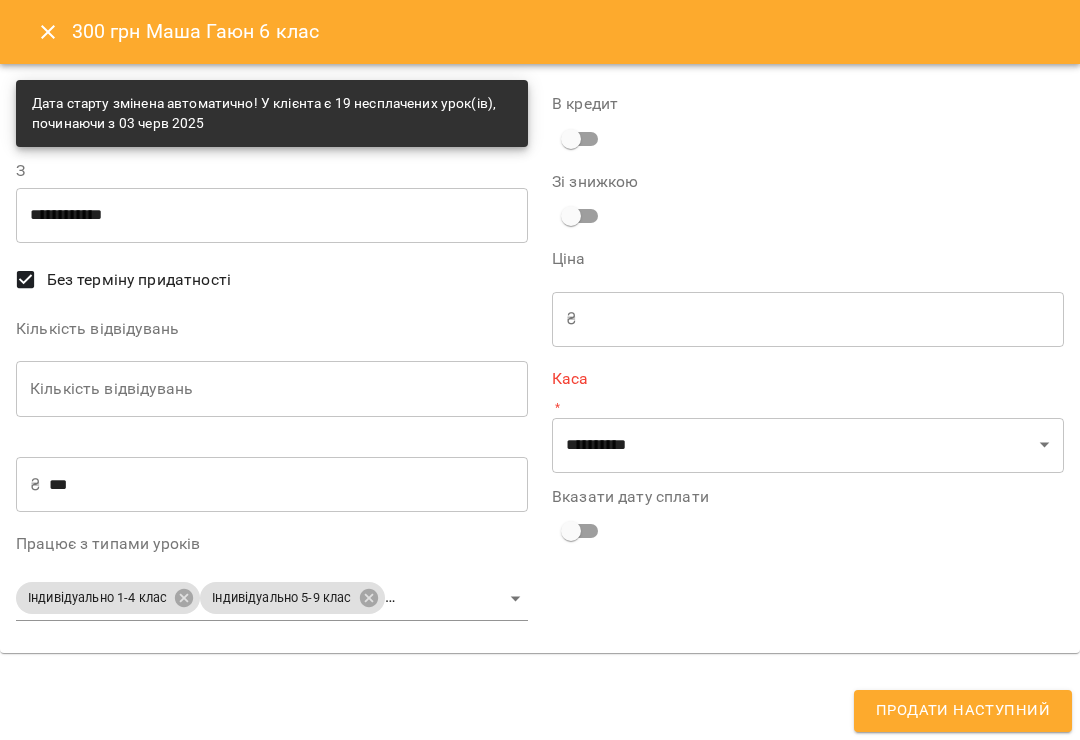 click on "**********" at bounding box center (272, 215) 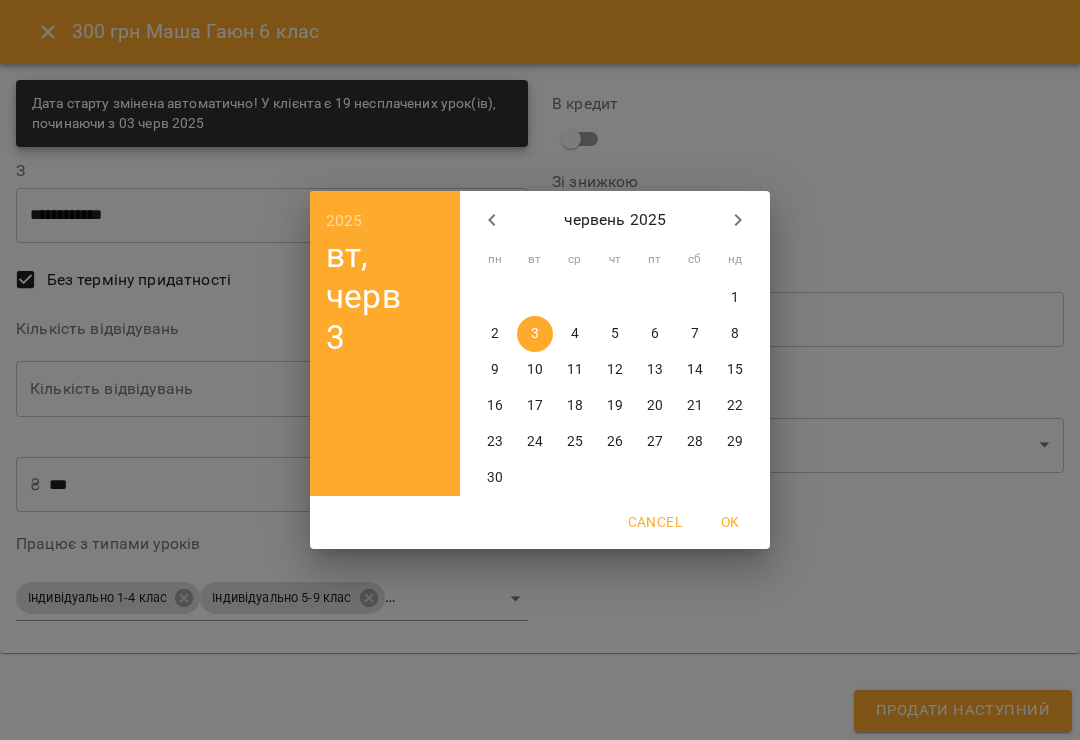 click on "1" at bounding box center [735, 298] 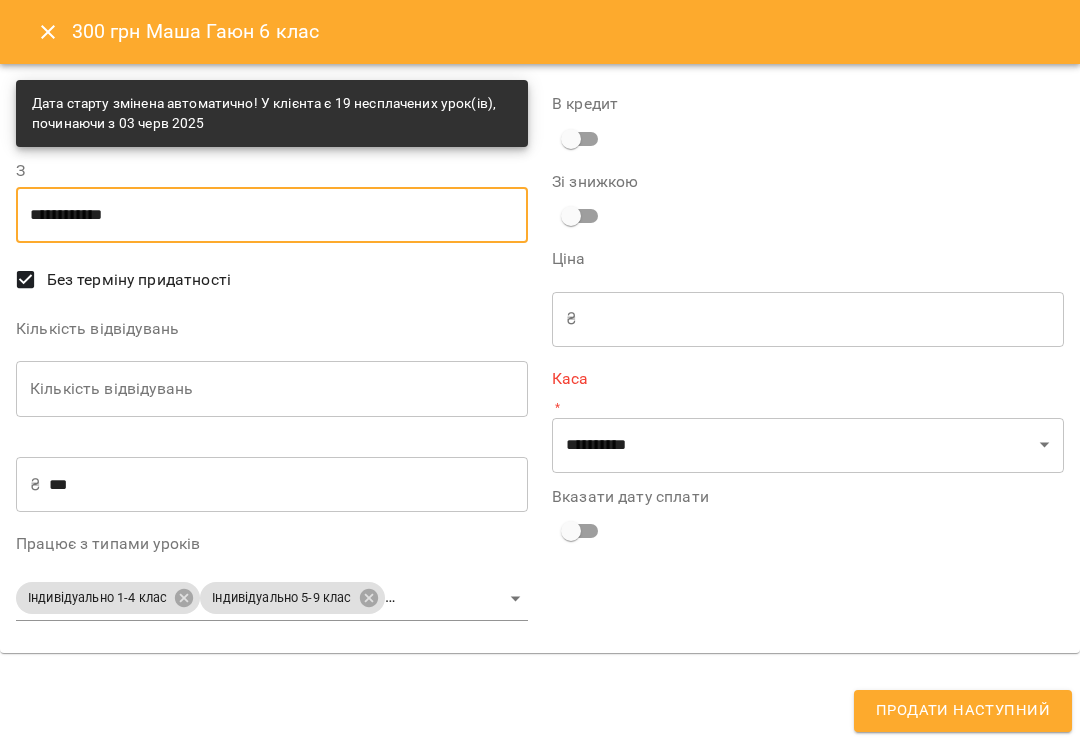 click on "Кількість відвідувань" at bounding box center [272, 389] 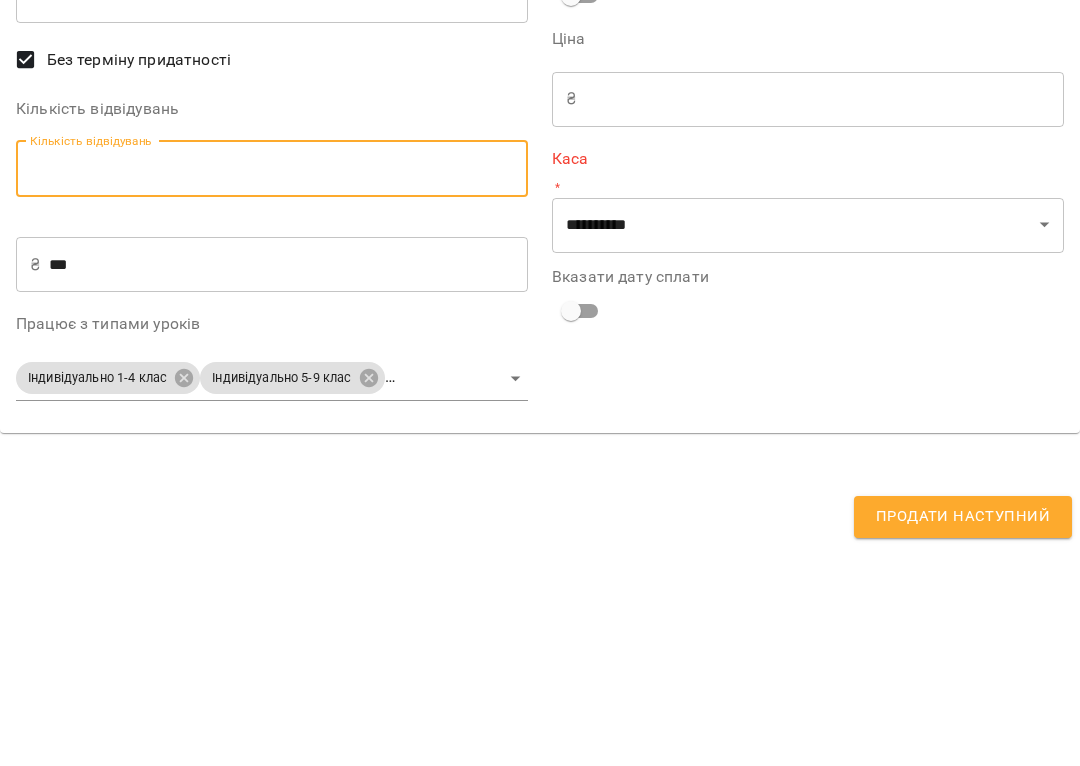 type on "*" 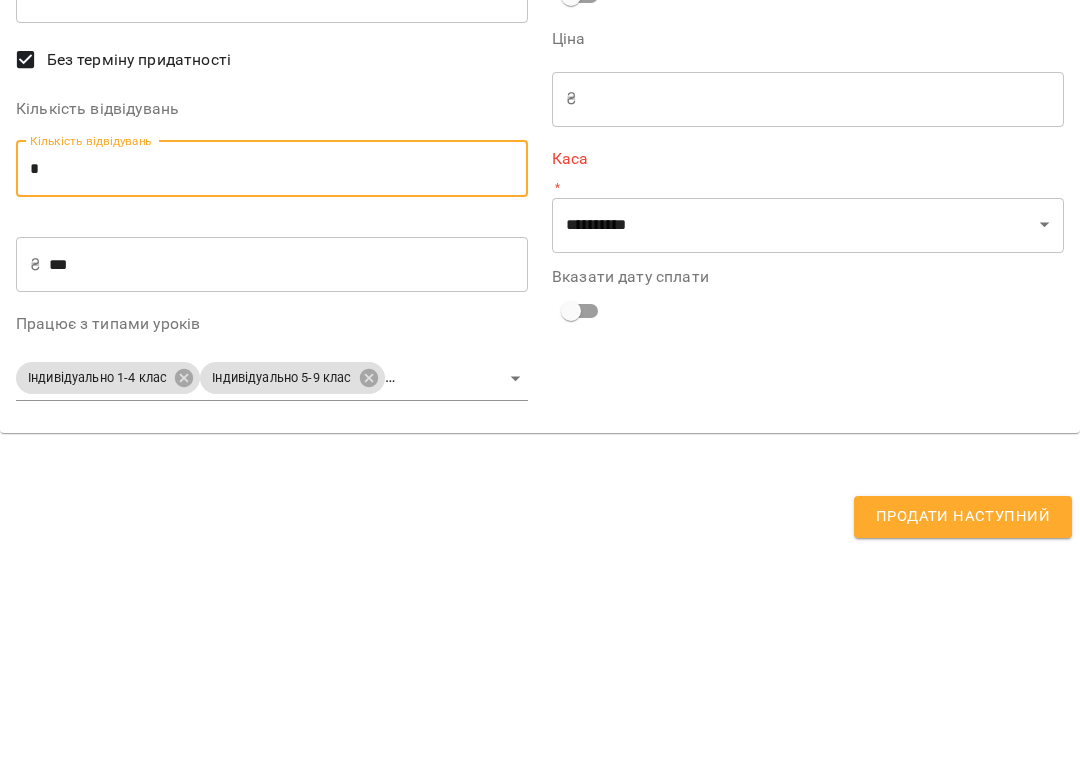 type on "***" 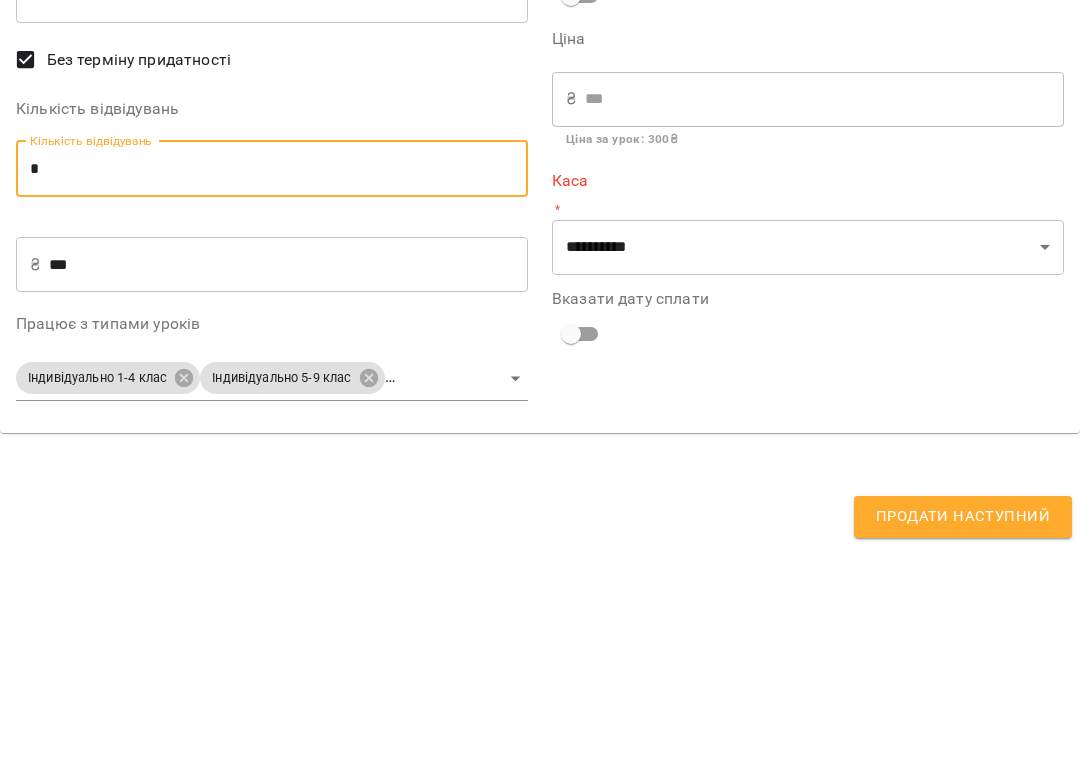 type on "**" 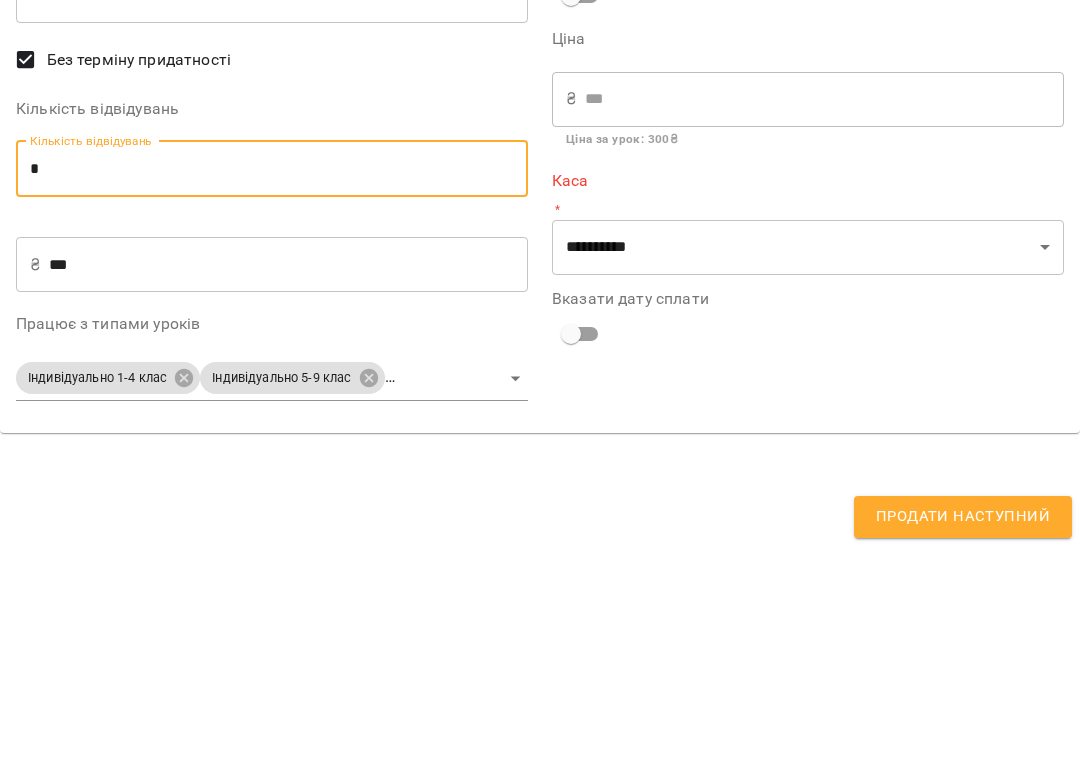 type on "****" 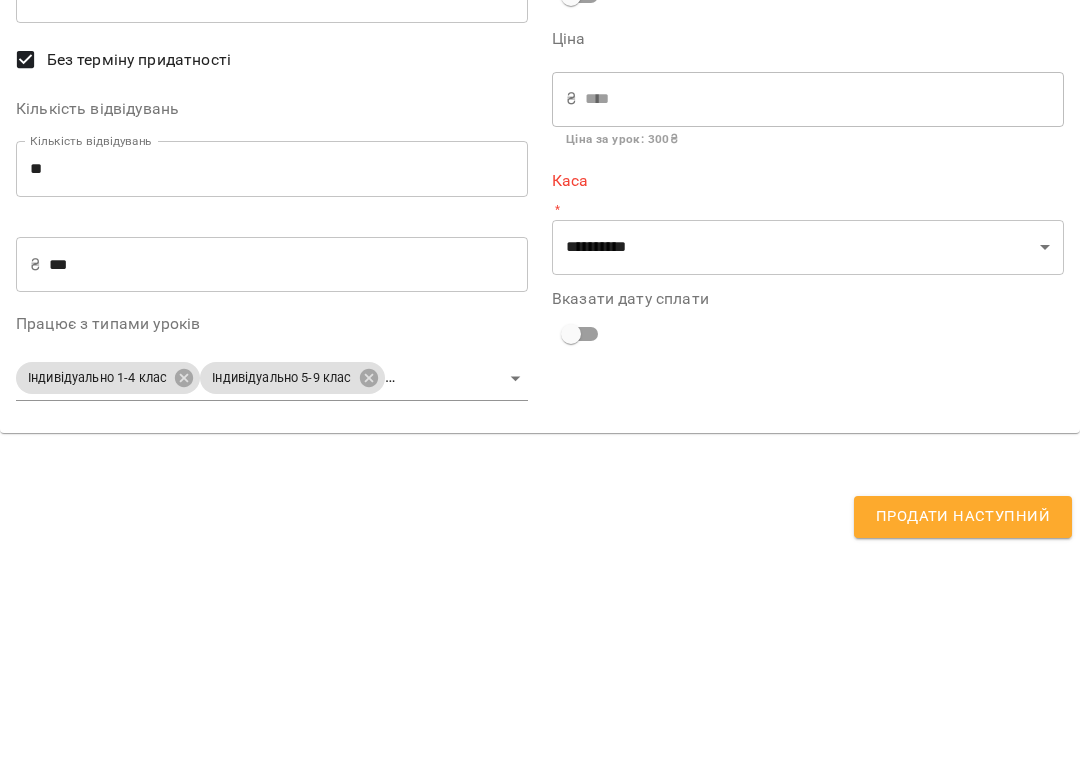 scroll, scrollTop: 220, scrollLeft: 0, axis: vertical 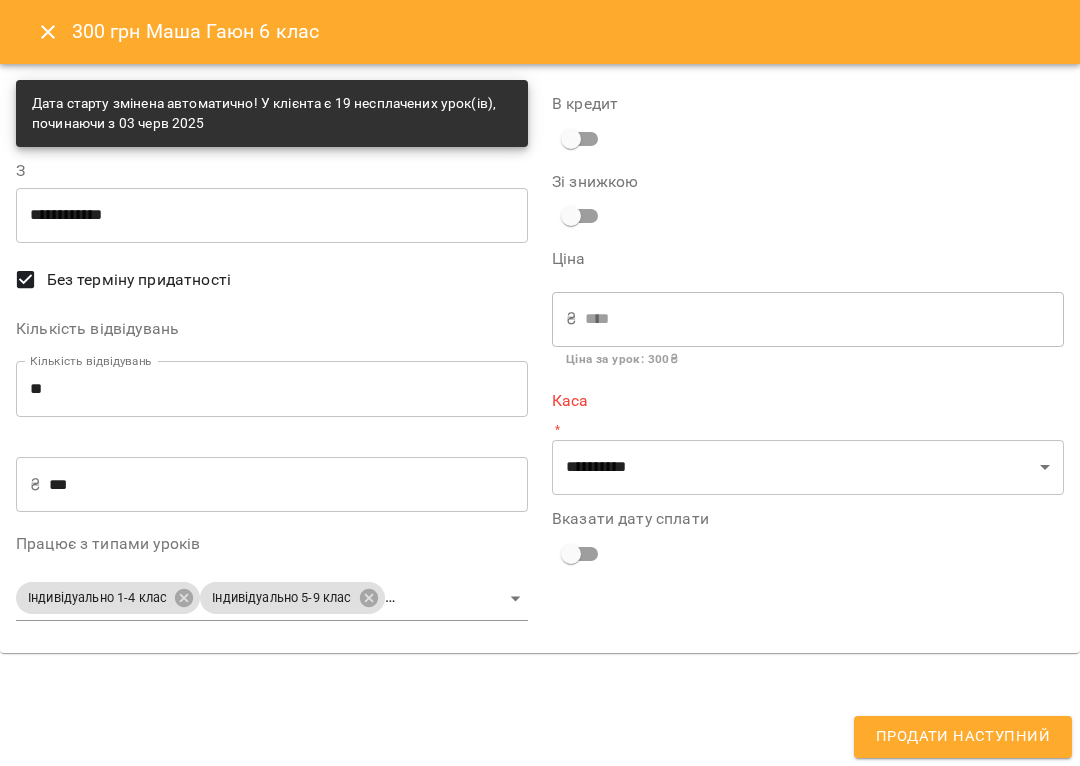 type on "**" 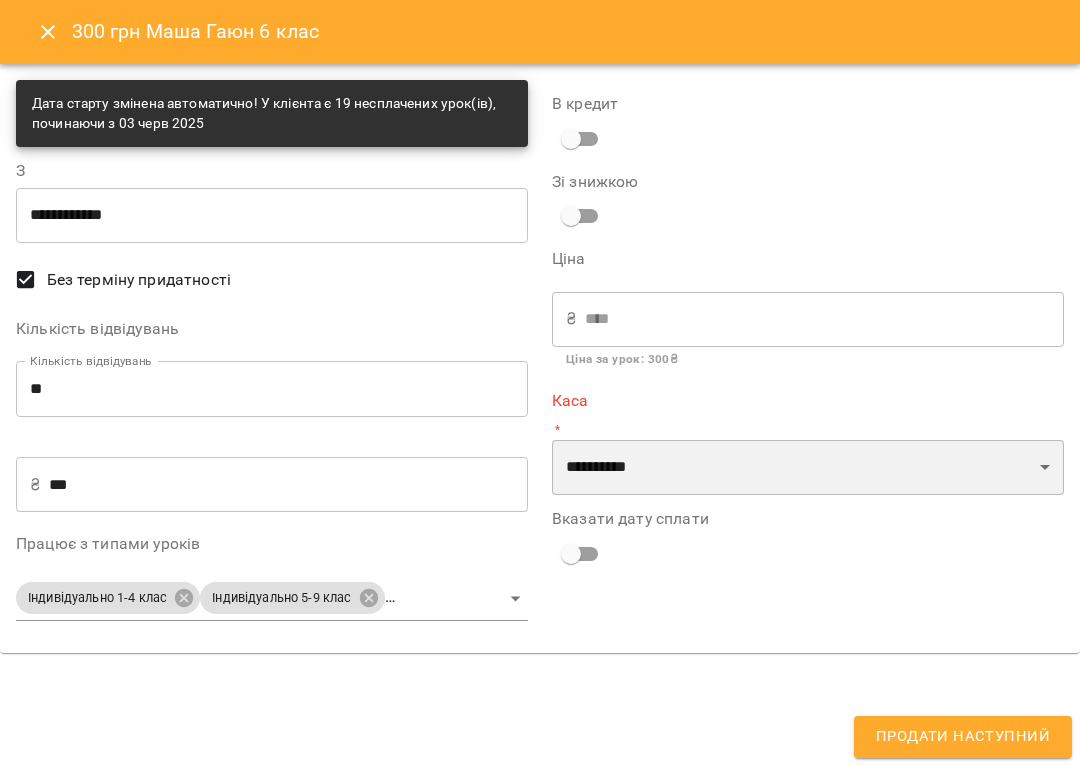 click on "[MASK] [MASK] [MASK] [MASK] [MASK]" at bounding box center [808, 468] 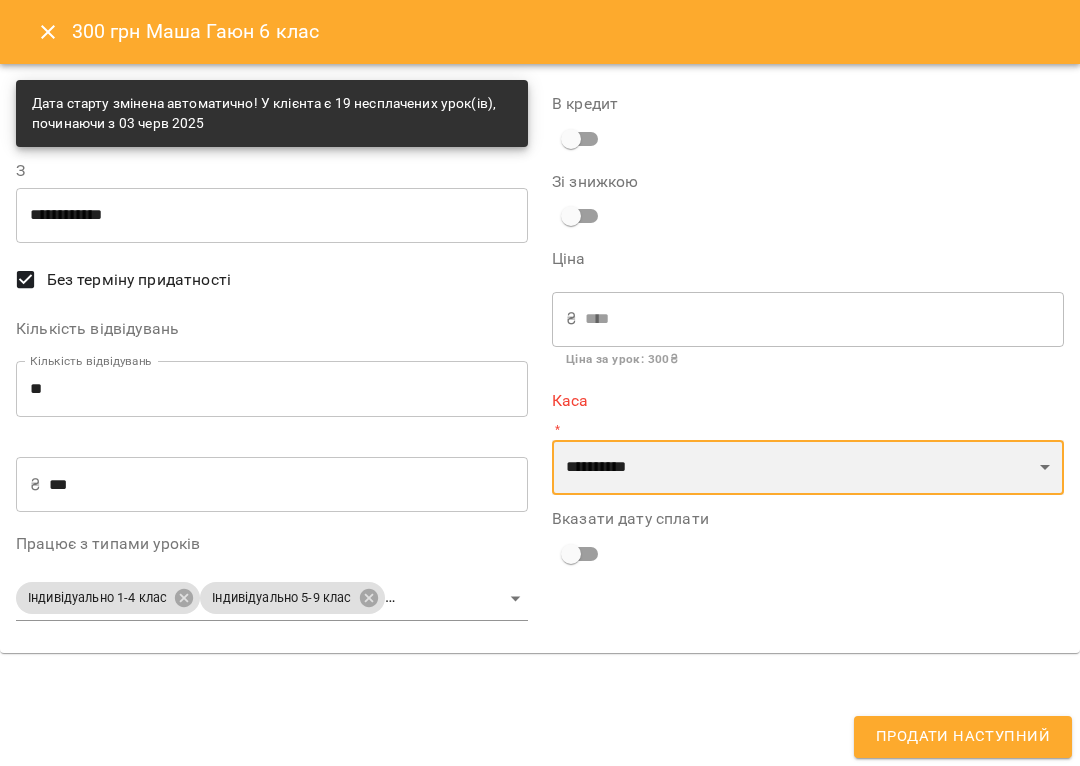 select on "**********" 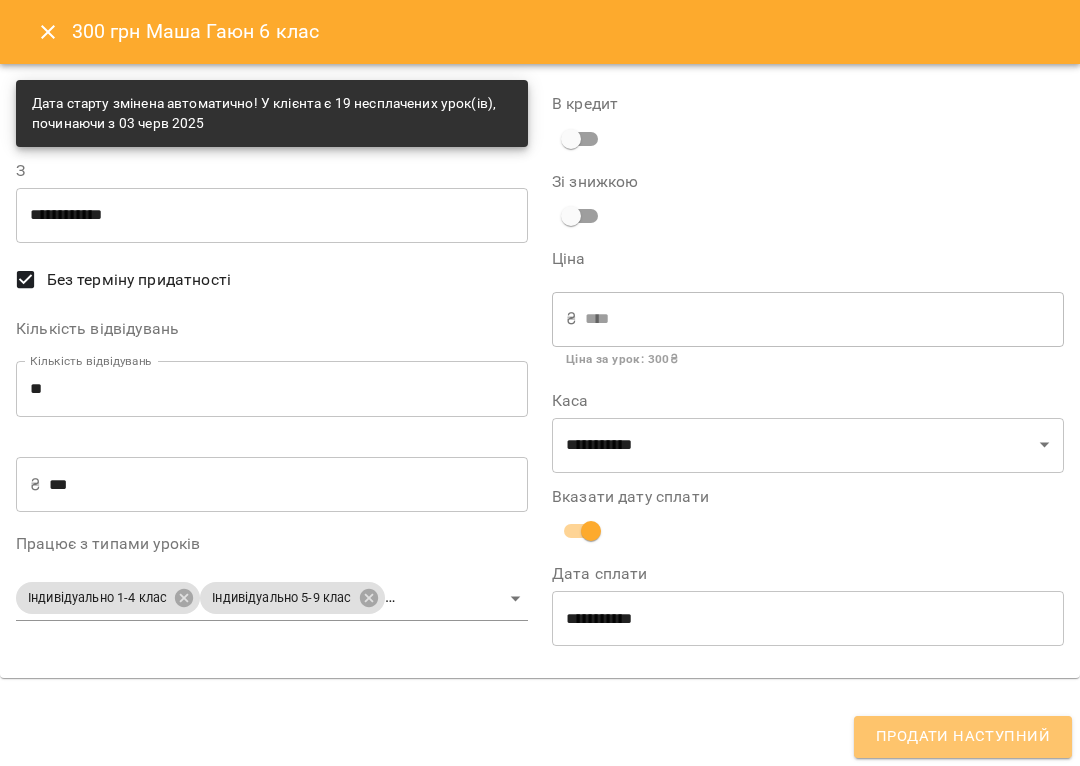 click on "Продати наступний" at bounding box center [963, 737] 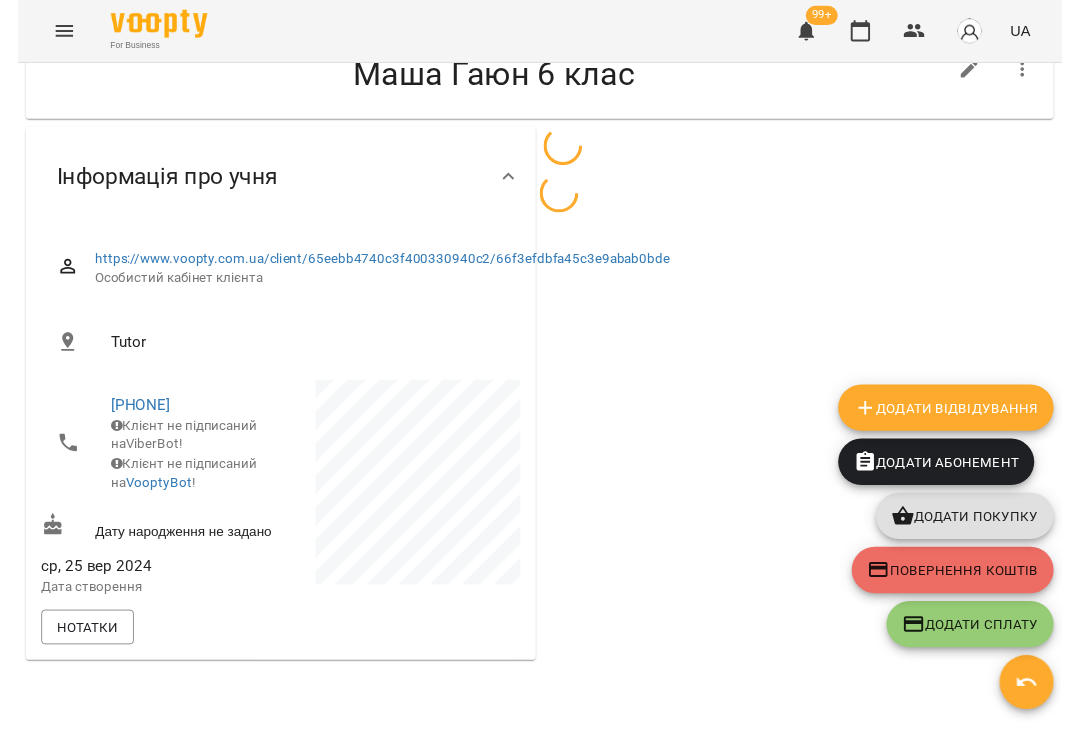 scroll, scrollTop: 0, scrollLeft: 0, axis: both 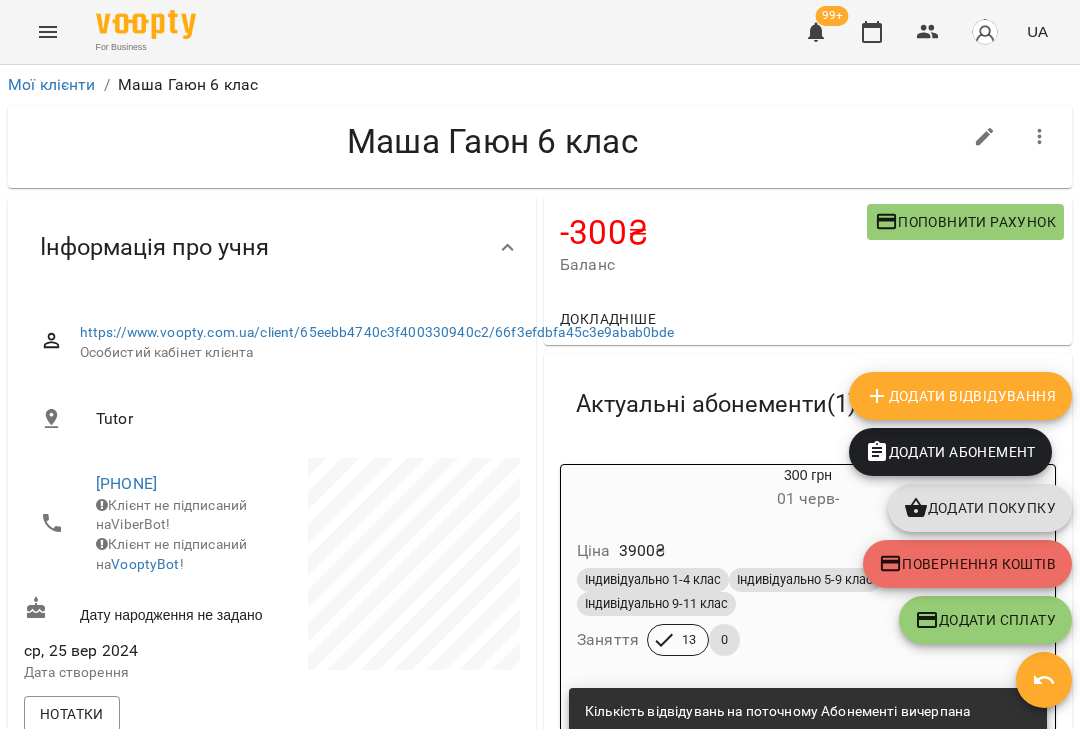 click 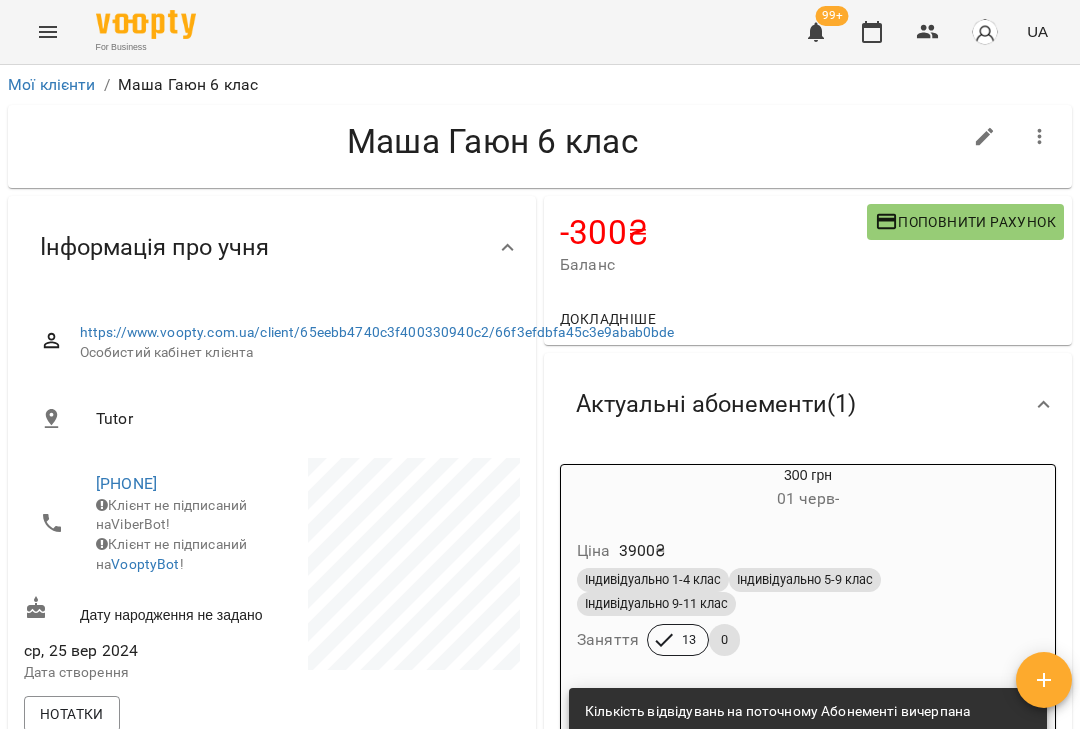 scroll, scrollTop: -1, scrollLeft: 0, axis: vertical 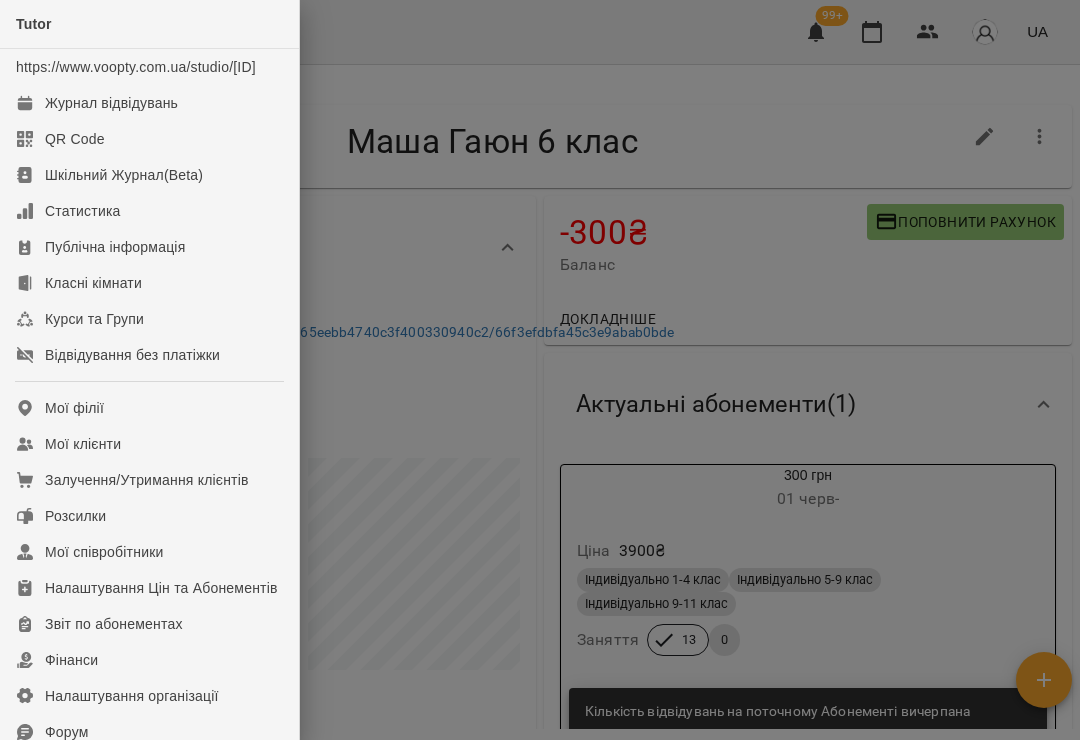 click on "Відвідування без платіжки" at bounding box center [132, 355] 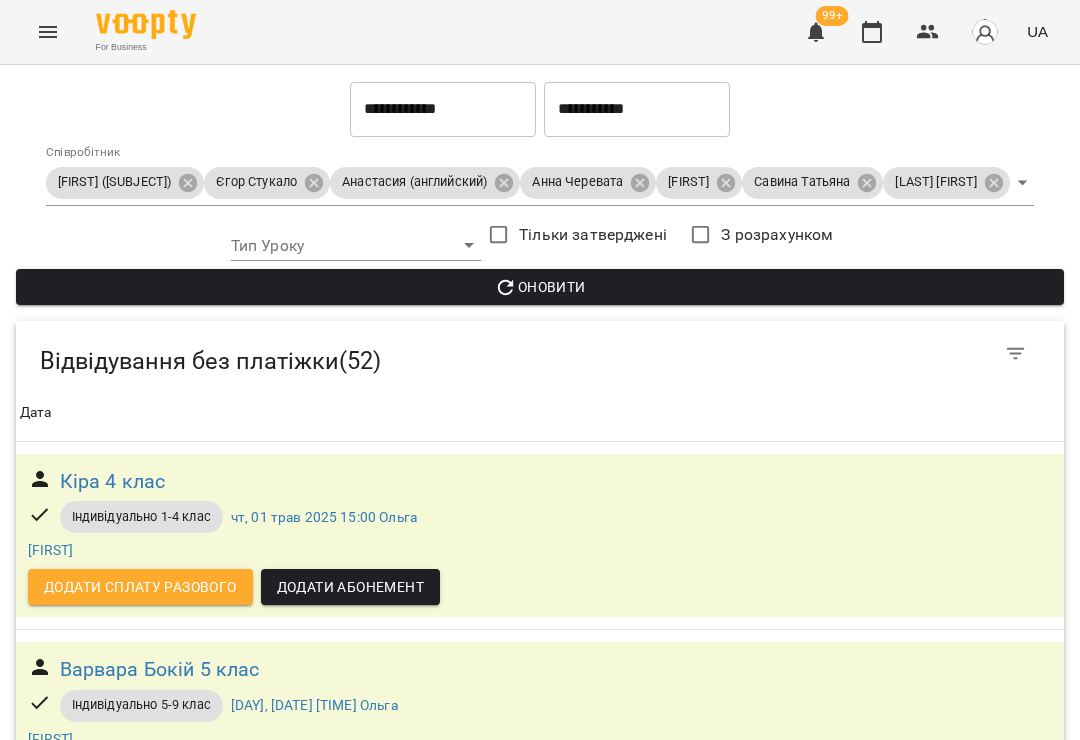 scroll, scrollTop: 6580, scrollLeft: 0, axis: vertical 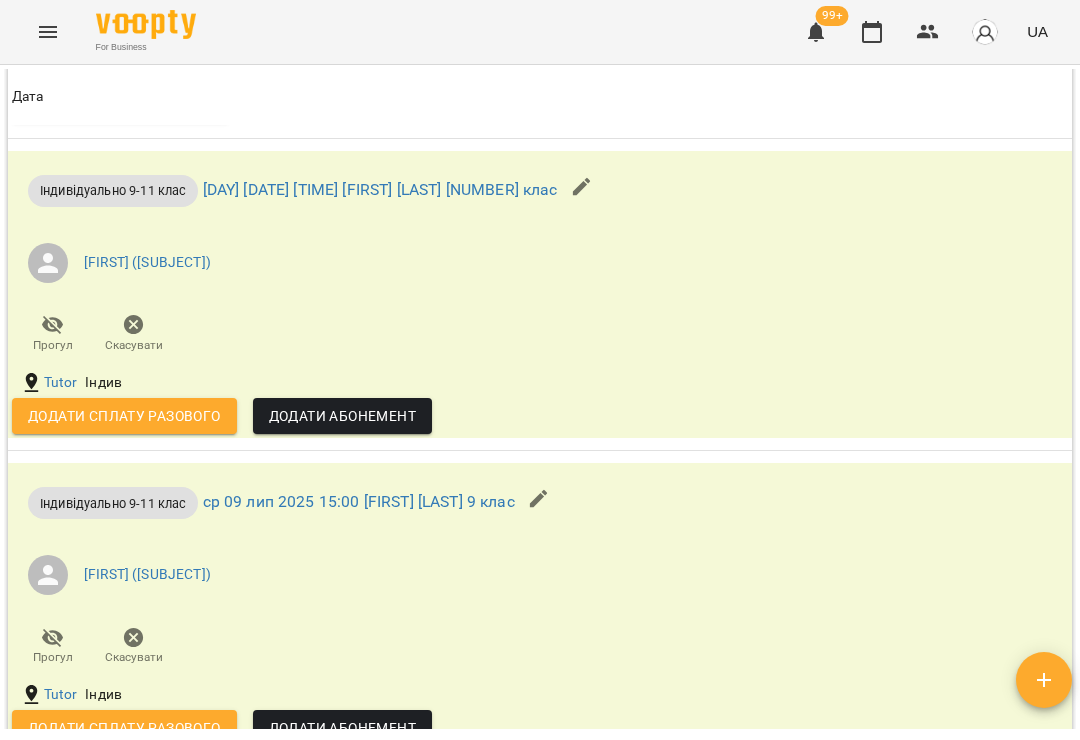 click on "Додати сплату разового" at bounding box center [124, 416] 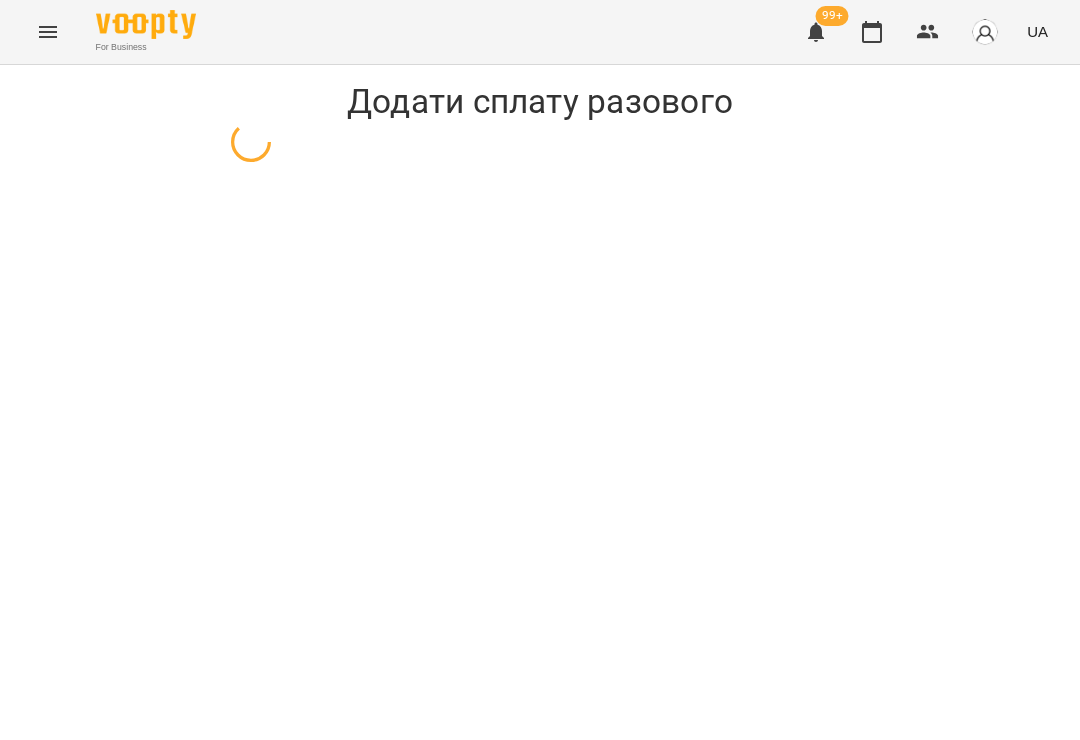 scroll, scrollTop: 0, scrollLeft: 0, axis: both 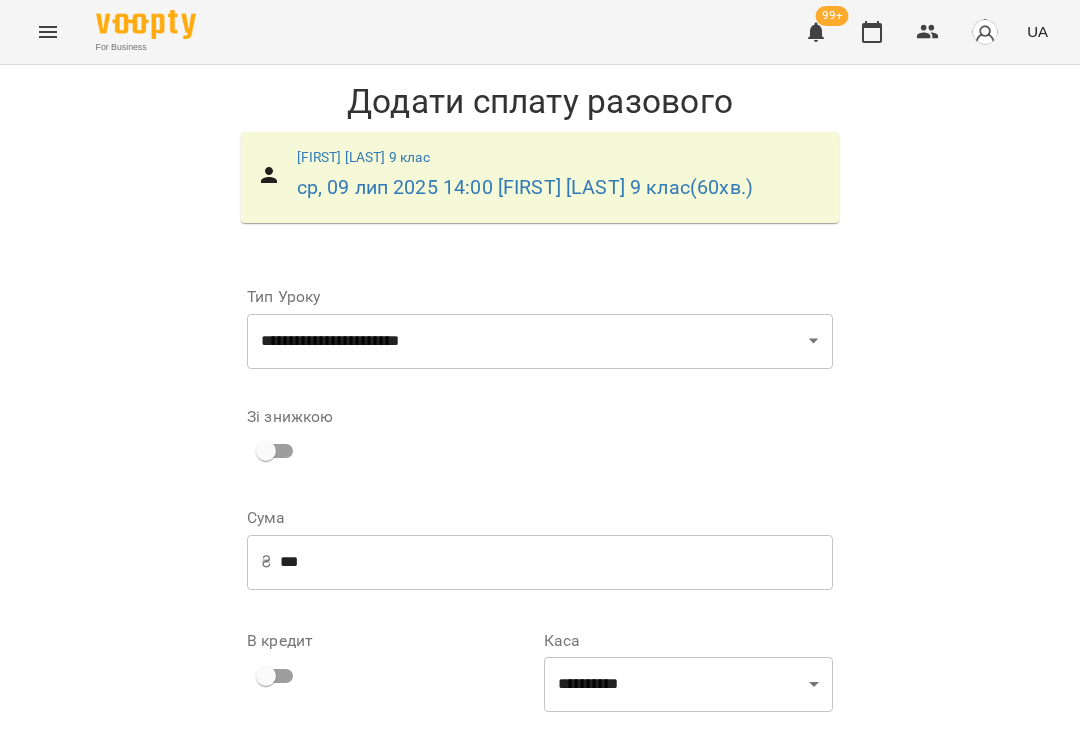 click on "***" at bounding box center [556, 562] 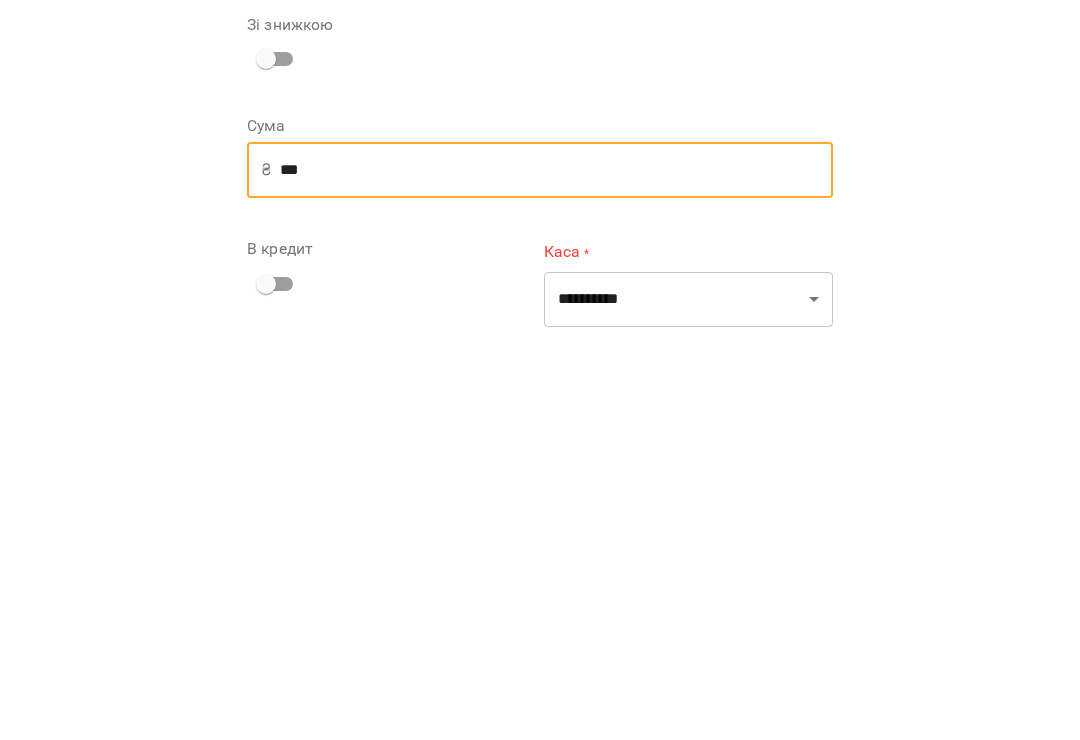 type on "***" 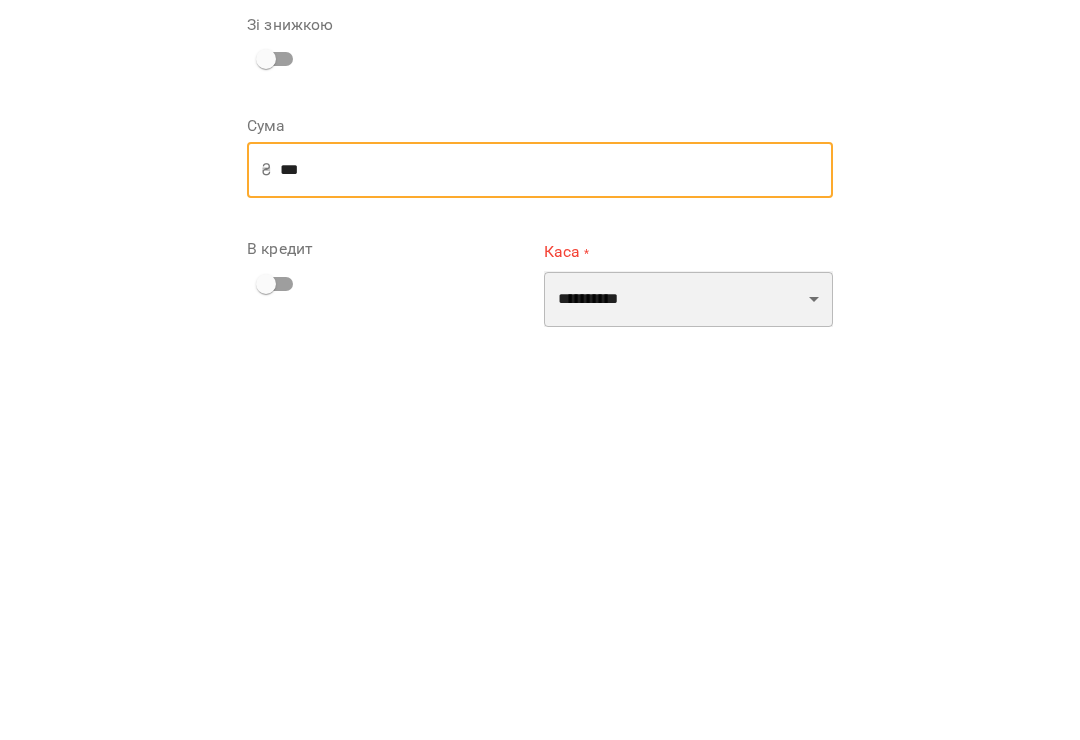 click on "[MASK] [MASK] [MASK] [MASK] [MASK]" at bounding box center (688, 691) 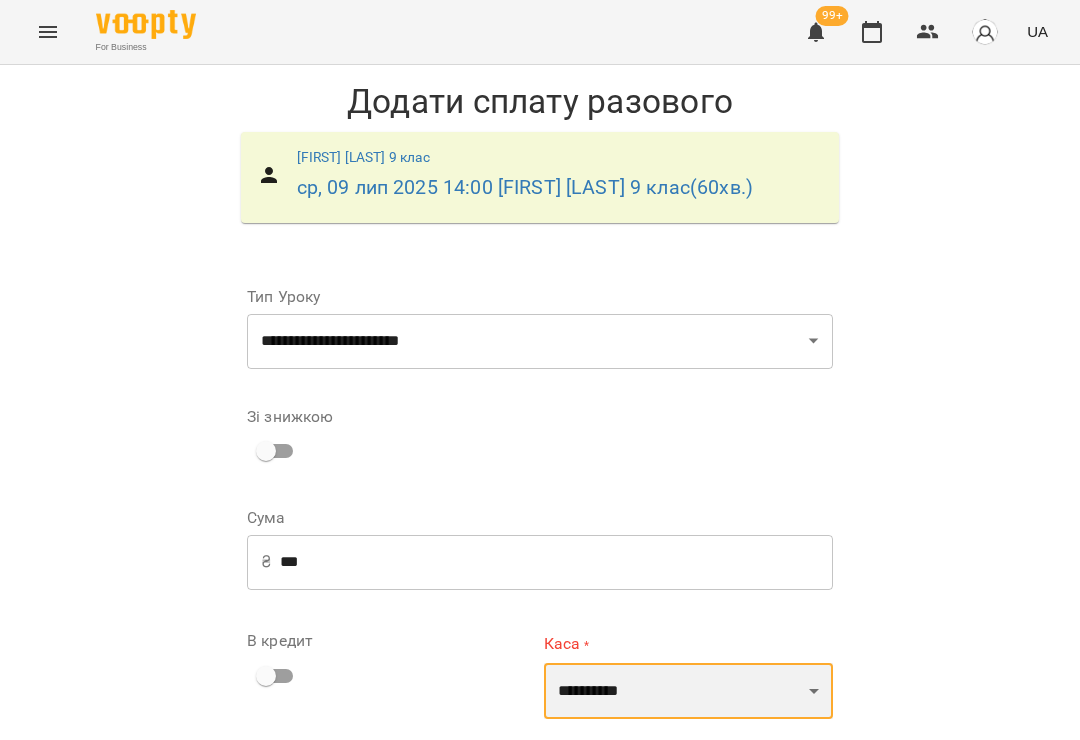 select on "**********" 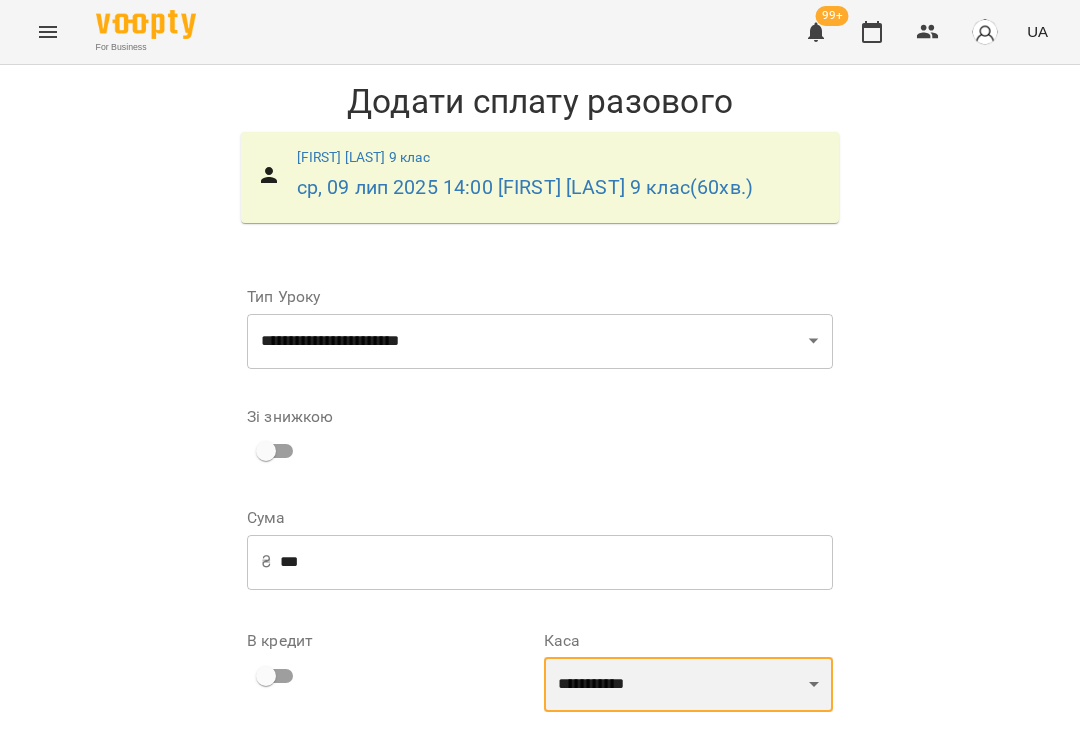 scroll, scrollTop: 101, scrollLeft: 0, axis: vertical 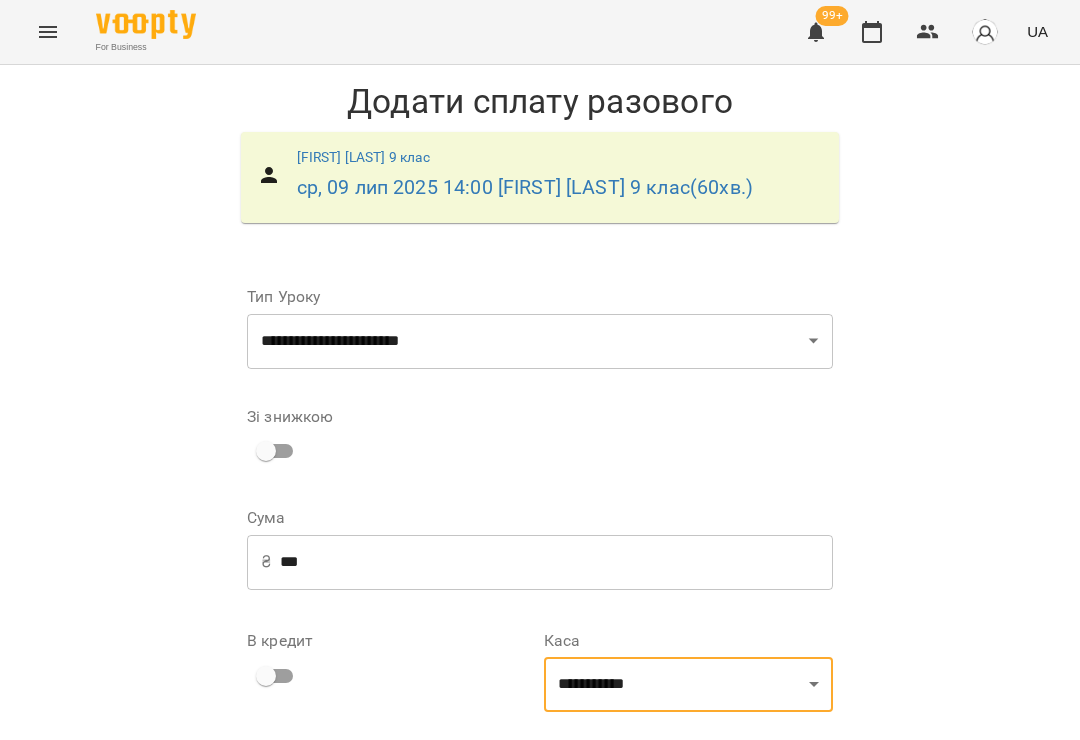 click on "**********" at bounding box center [688, 804] 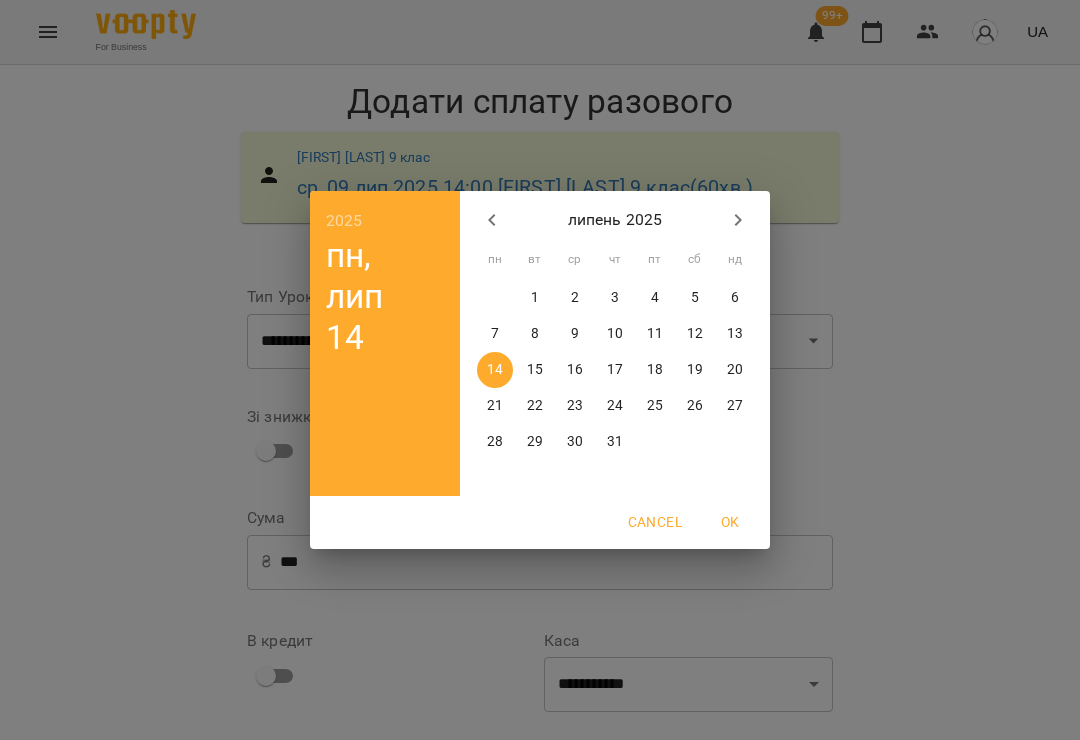 click on "9" at bounding box center [575, 334] 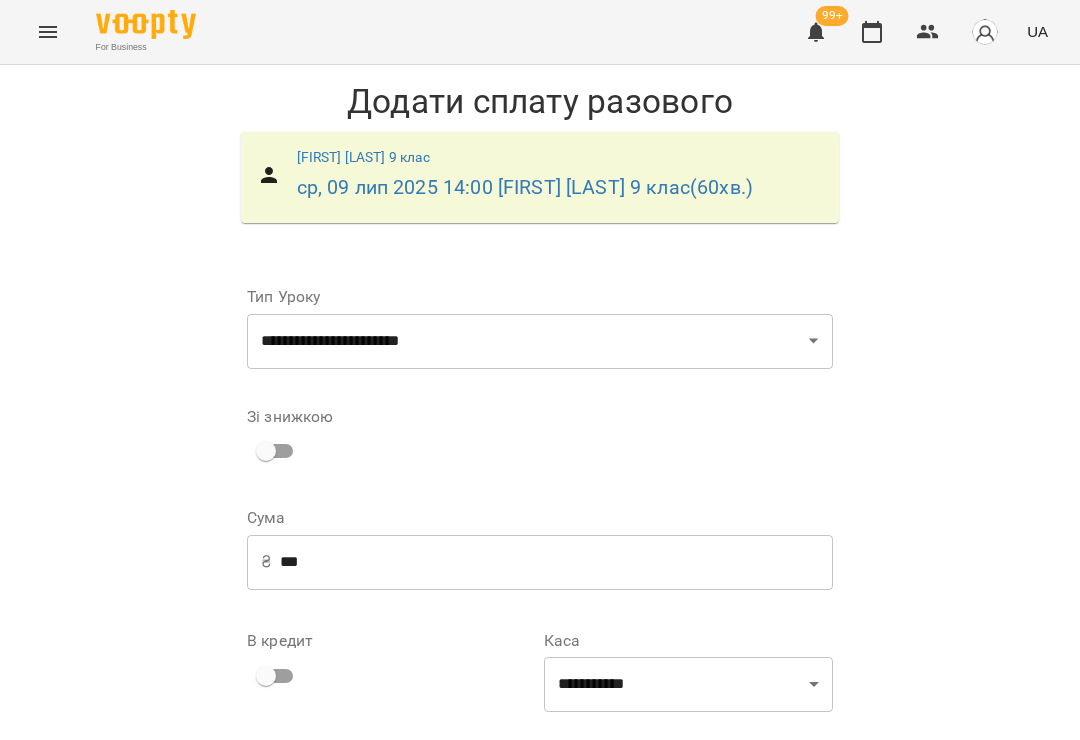 scroll, scrollTop: 179, scrollLeft: 0, axis: vertical 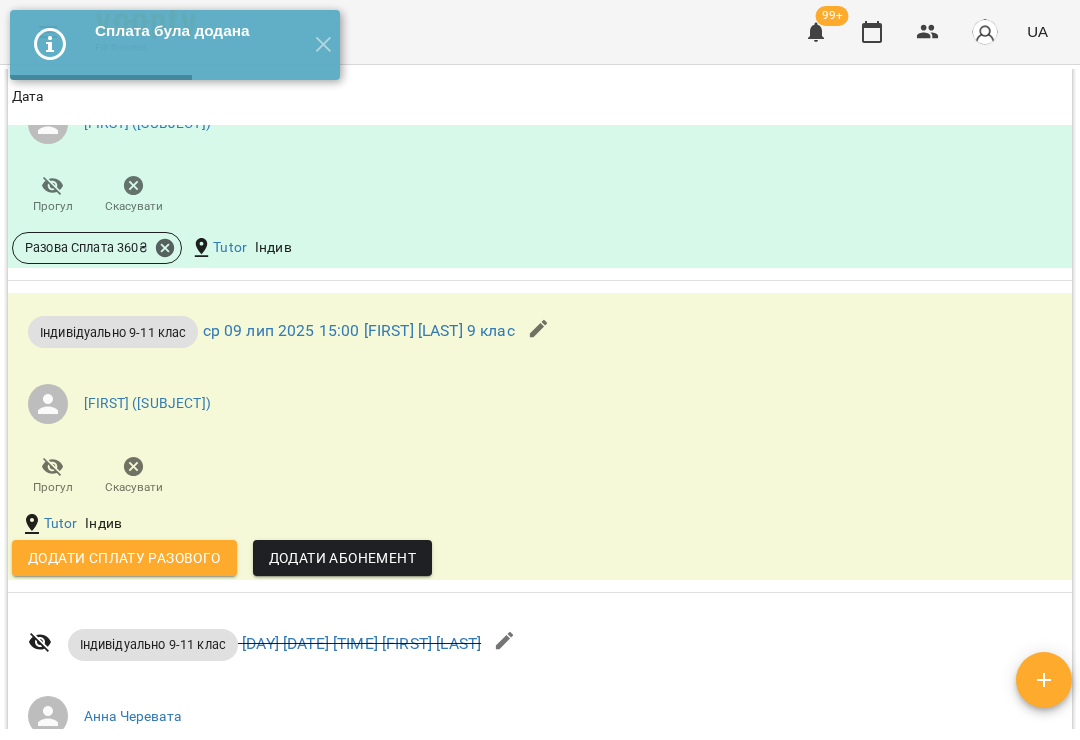 click on "Додати сплату разового" at bounding box center (124, 558) 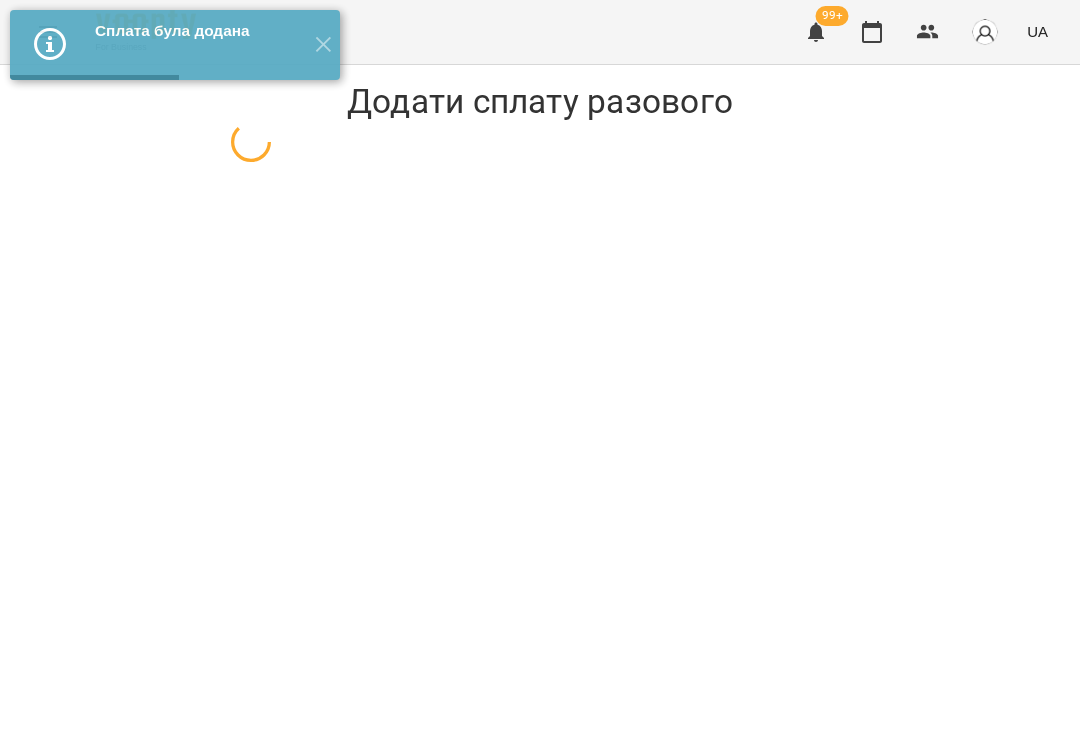 select on "**********" 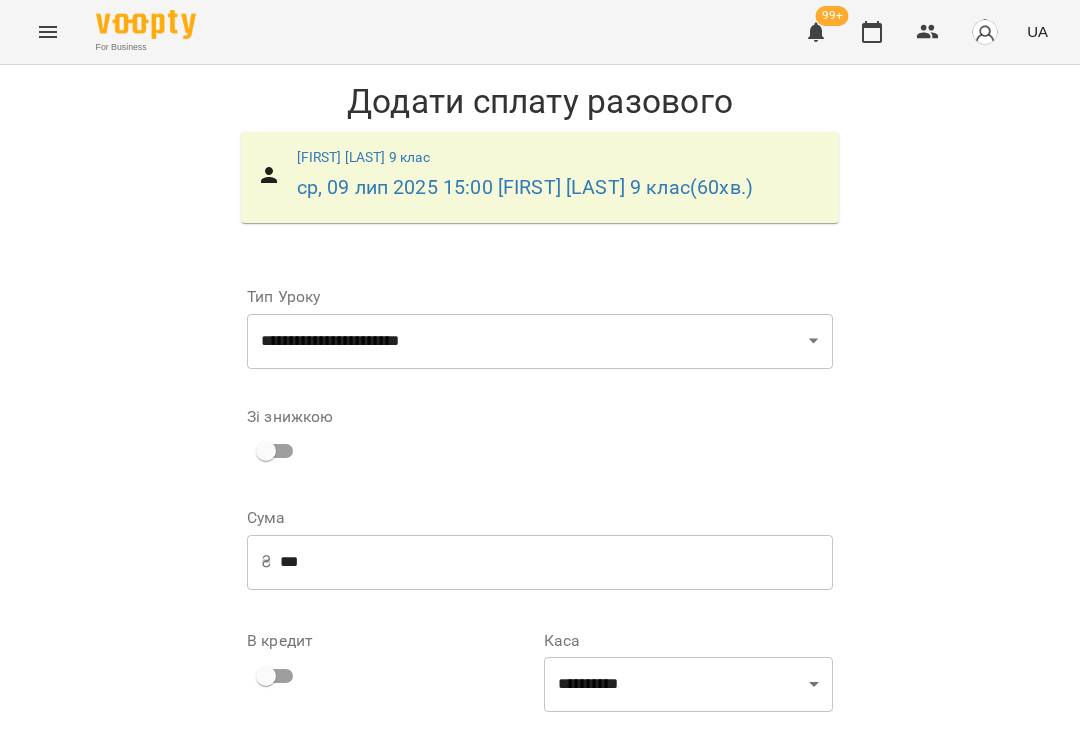 click on "***" at bounding box center (556, 562) 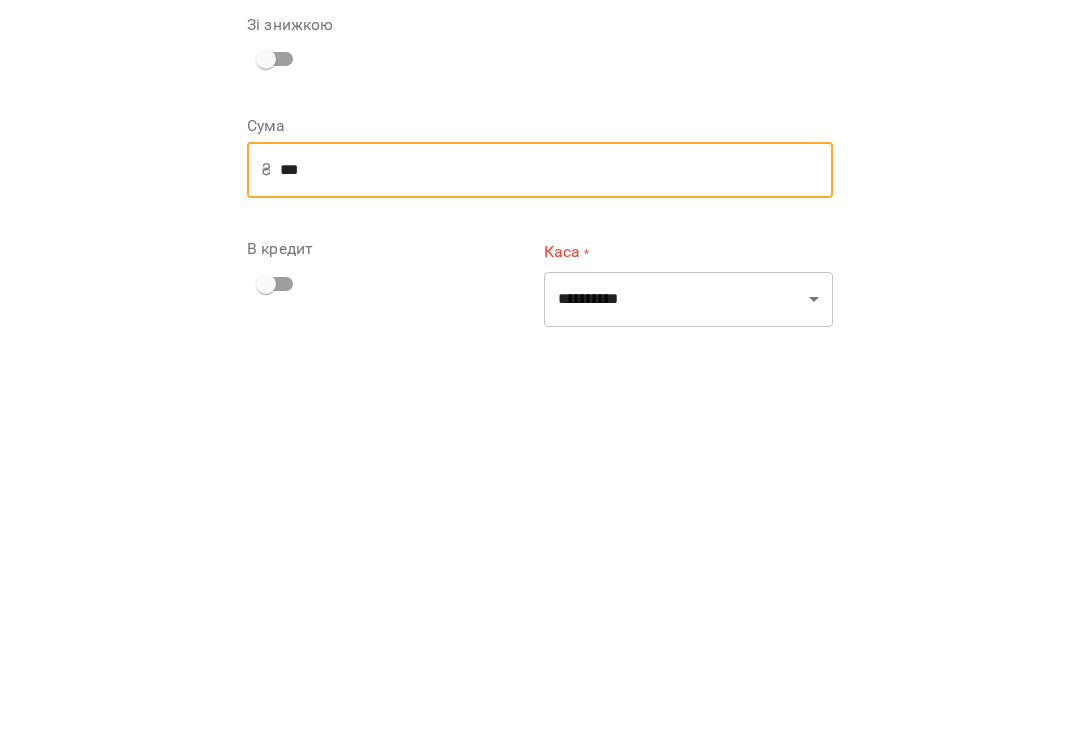type on "***" 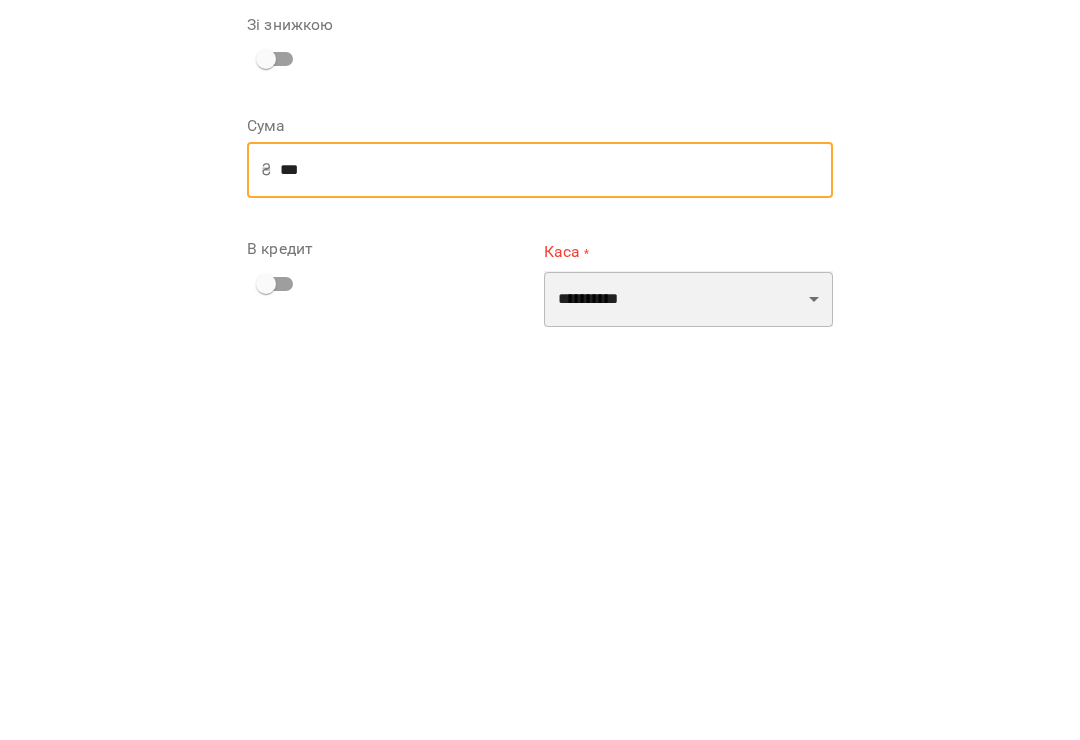 click on "[MASK] [MASK] [MASK] [MASK] [MASK]" at bounding box center (688, 691) 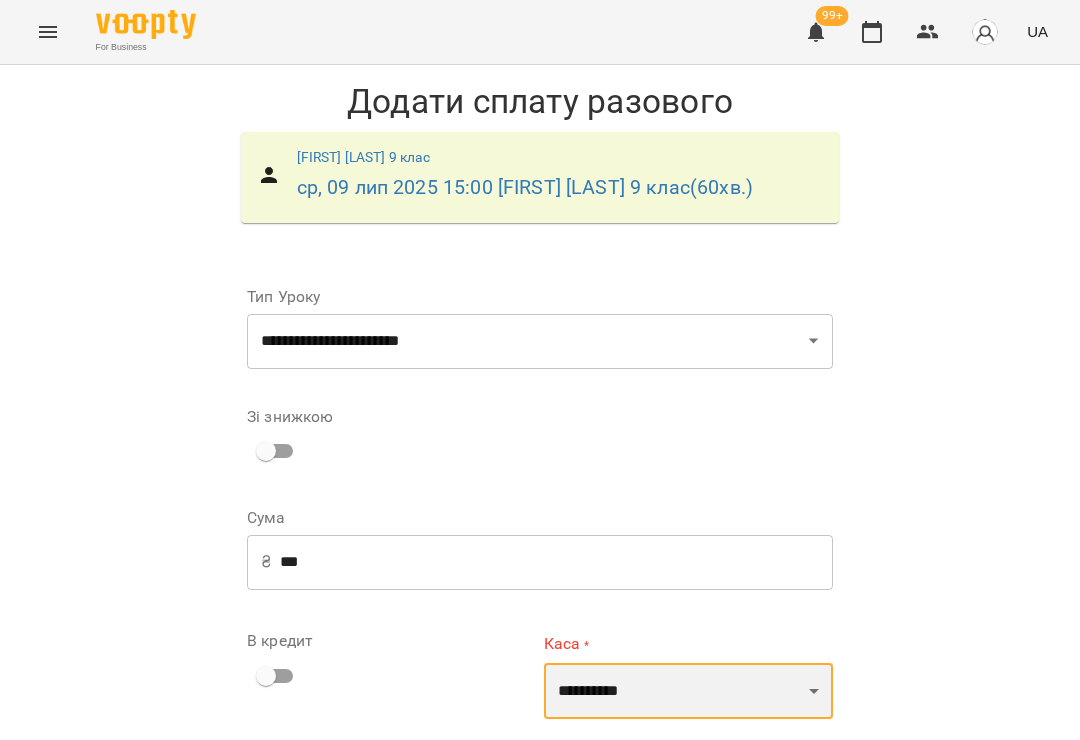 select on "**********" 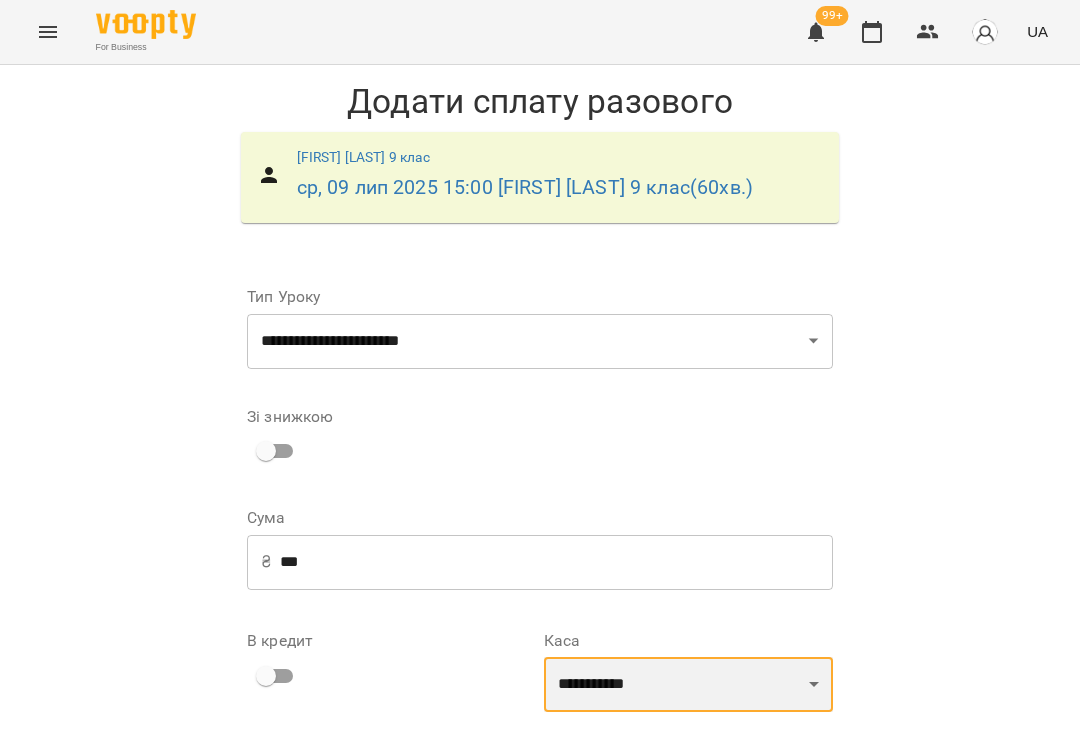 scroll, scrollTop: 124, scrollLeft: 0, axis: vertical 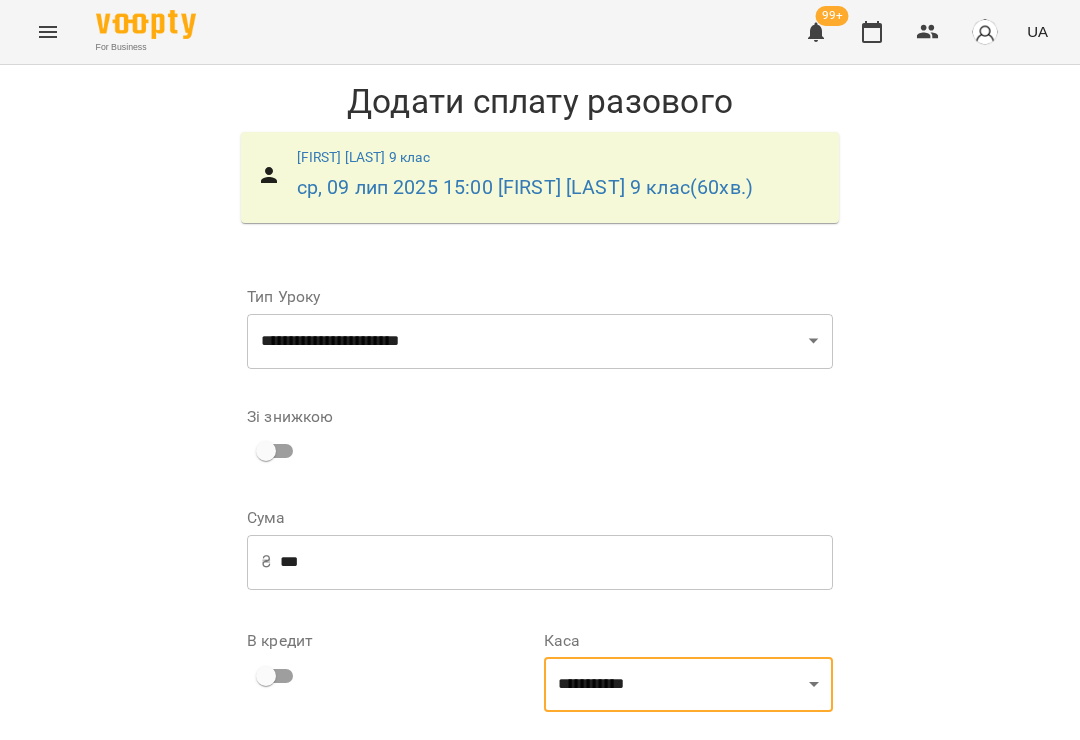 click on "**********" at bounding box center [688, 804] 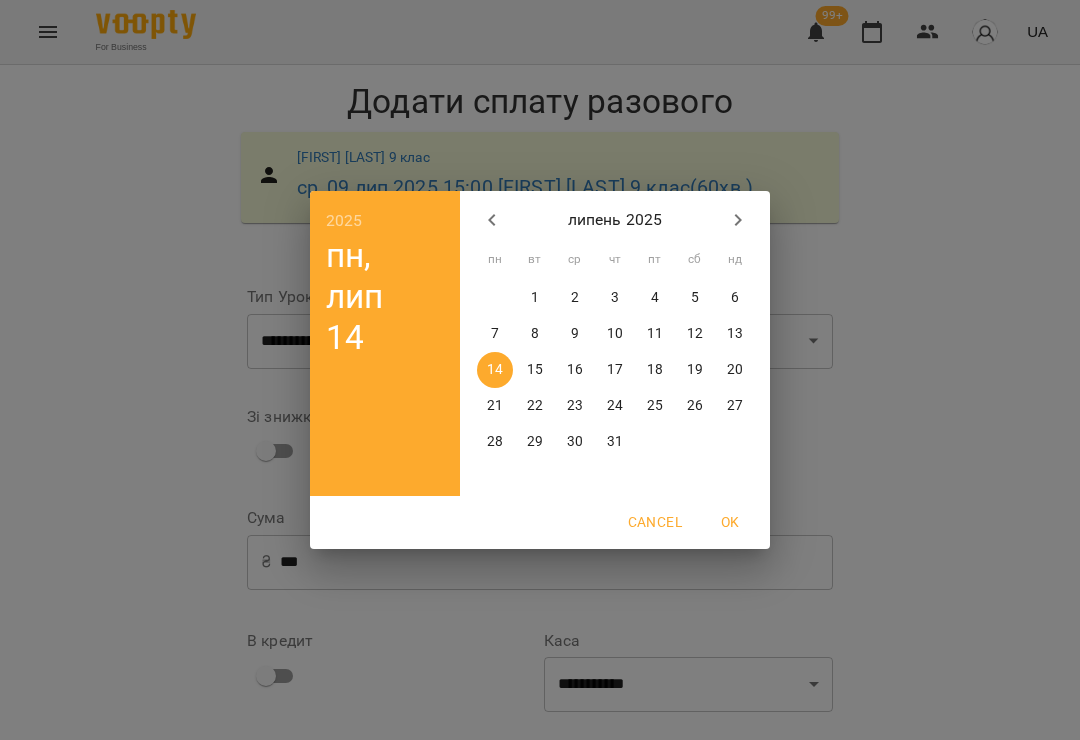 click on "9" at bounding box center (575, 334) 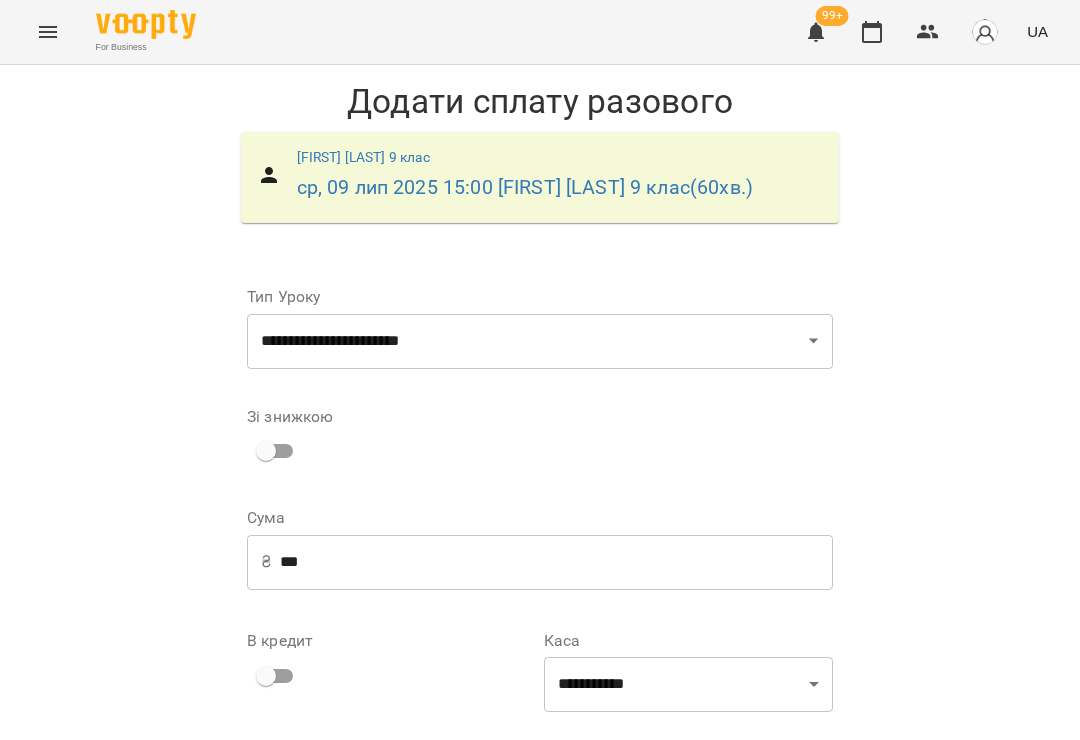 scroll, scrollTop: 184, scrollLeft: 0, axis: vertical 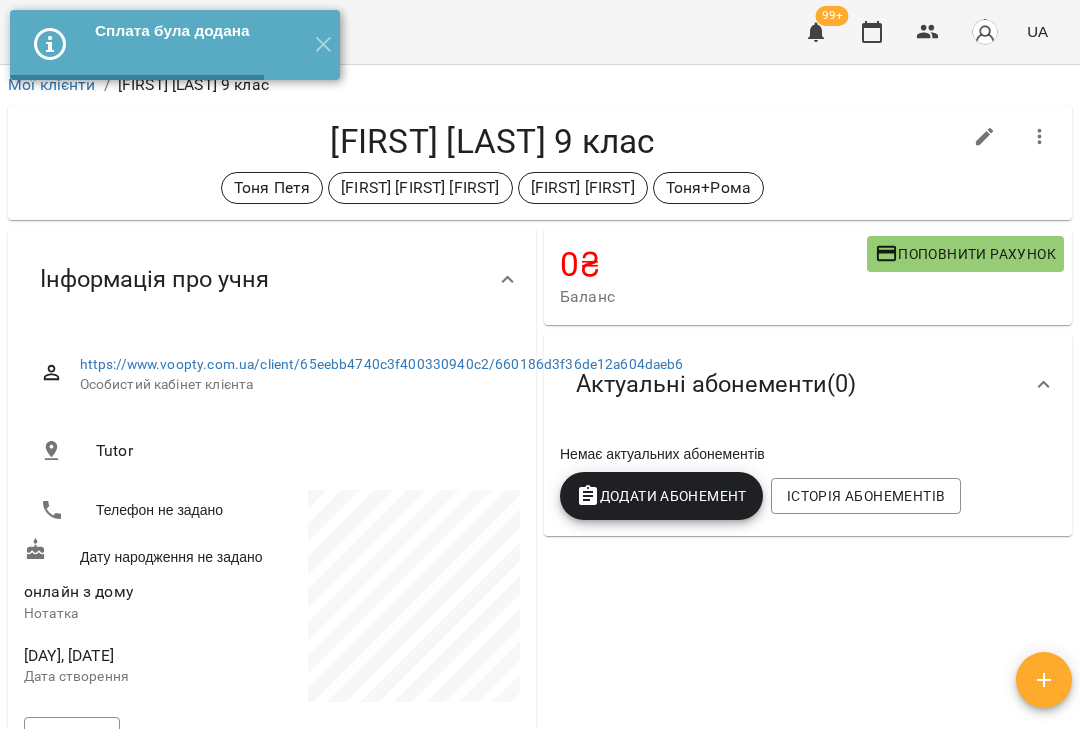 click on "✕" at bounding box center [323, 45] 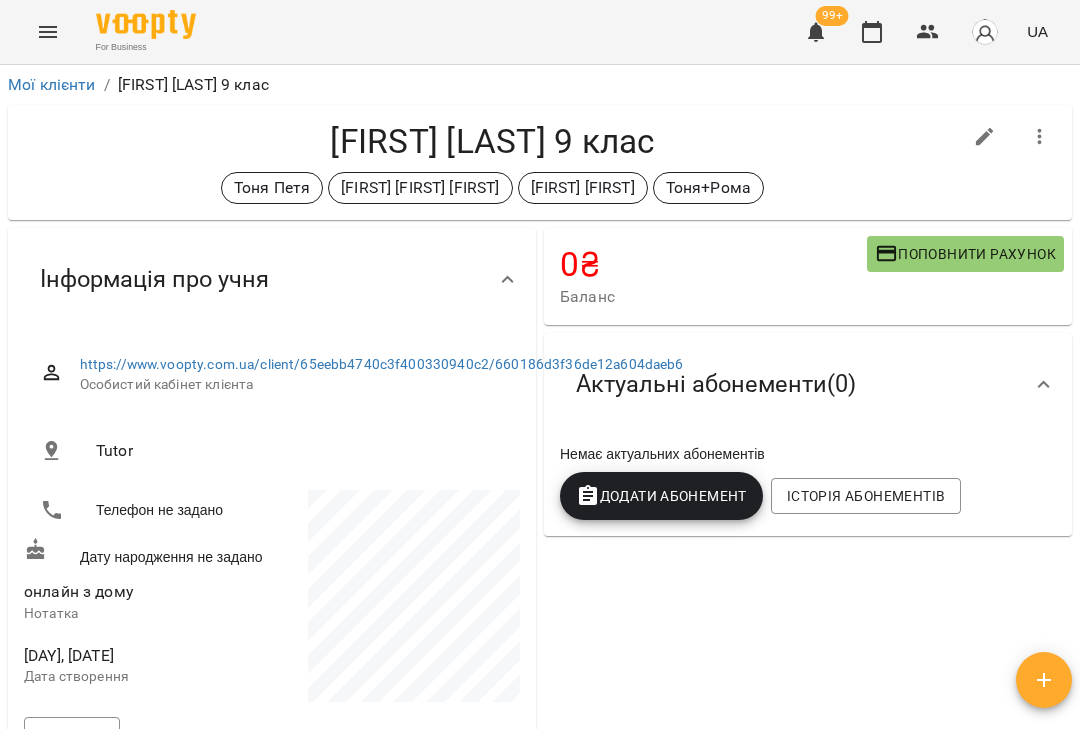 click 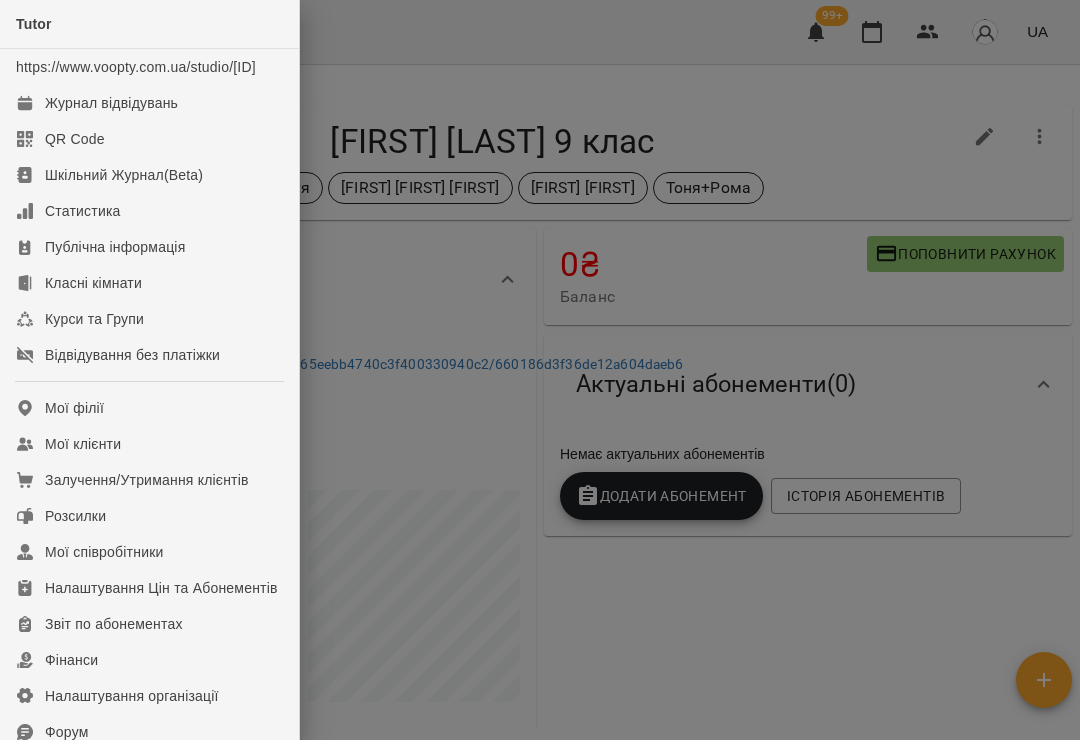 click on "Відвідування без платіжки" at bounding box center (132, 355) 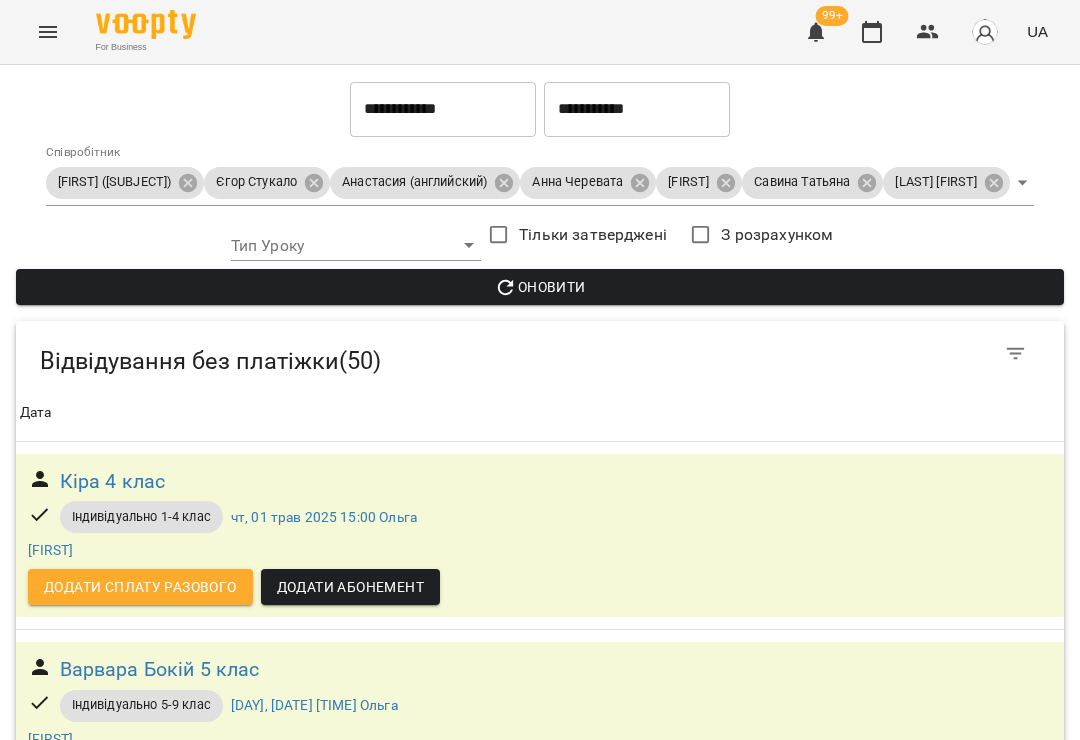 scroll, scrollTop: 6415, scrollLeft: 0, axis: vertical 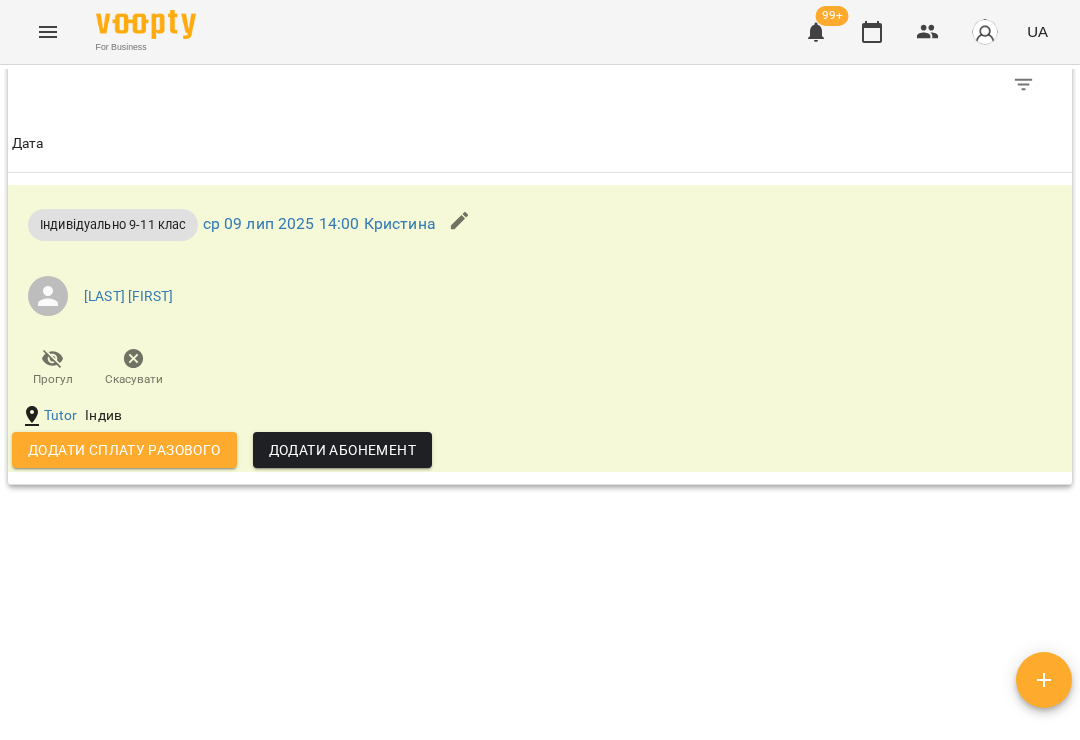 click on "Додати сплату разового" at bounding box center [124, 450] 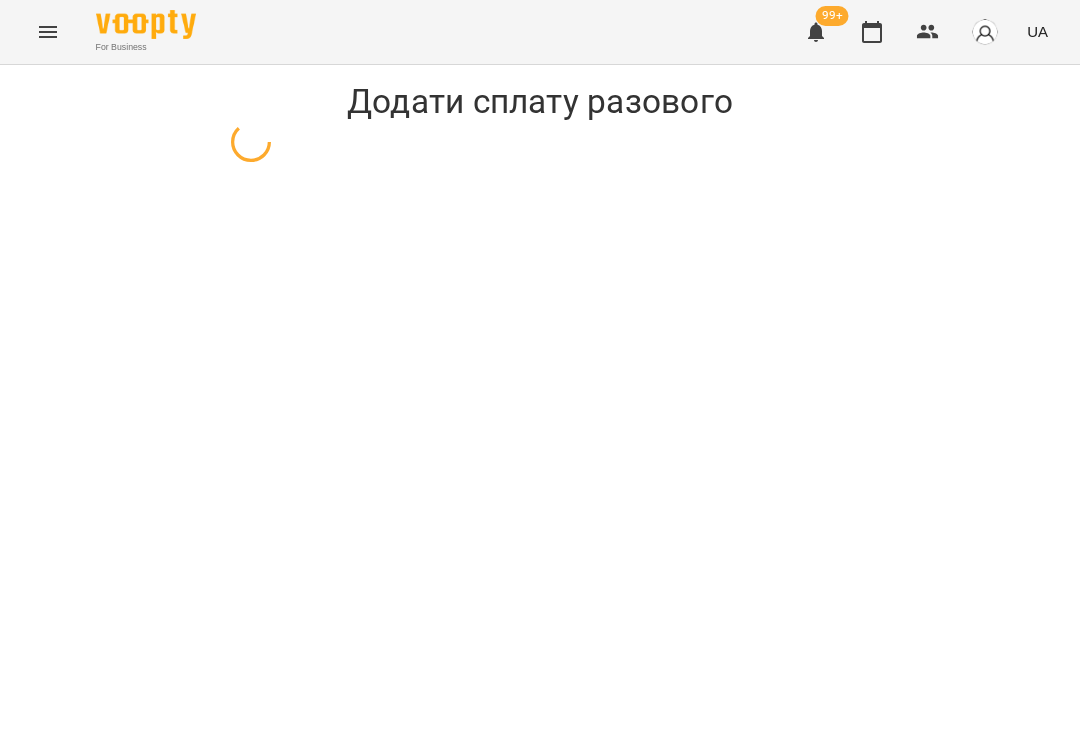 scroll, scrollTop: 0, scrollLeft: 0, axis: both 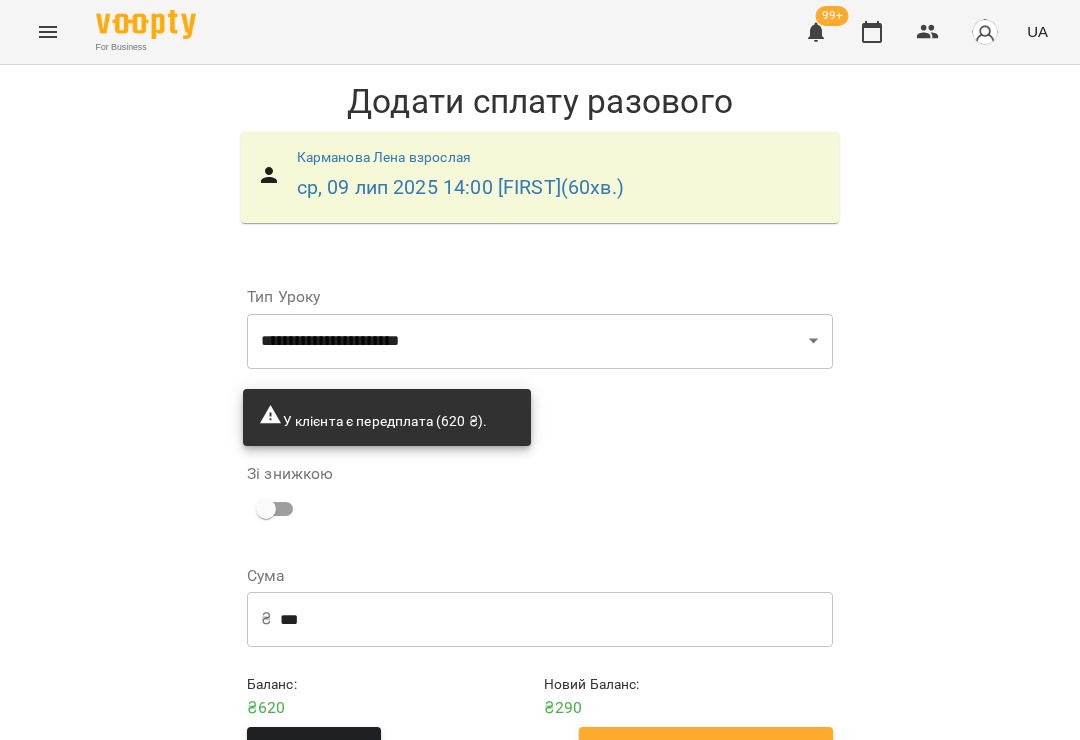 click on "***" at bounding box center [556, 619] 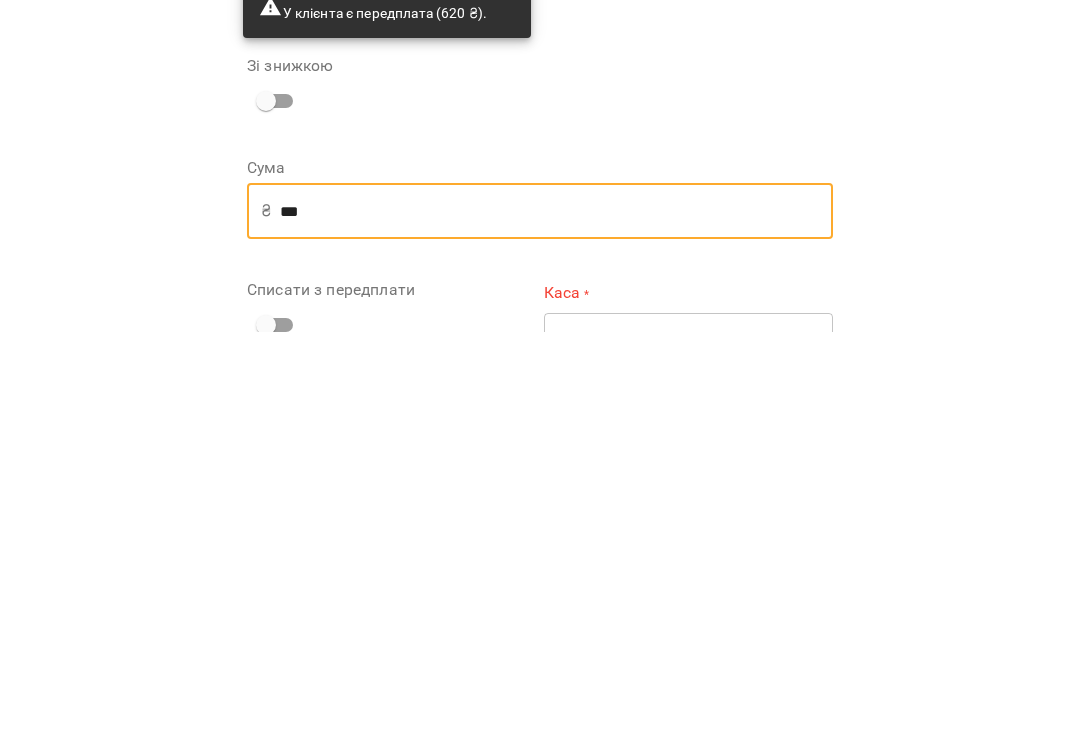 type on "***" 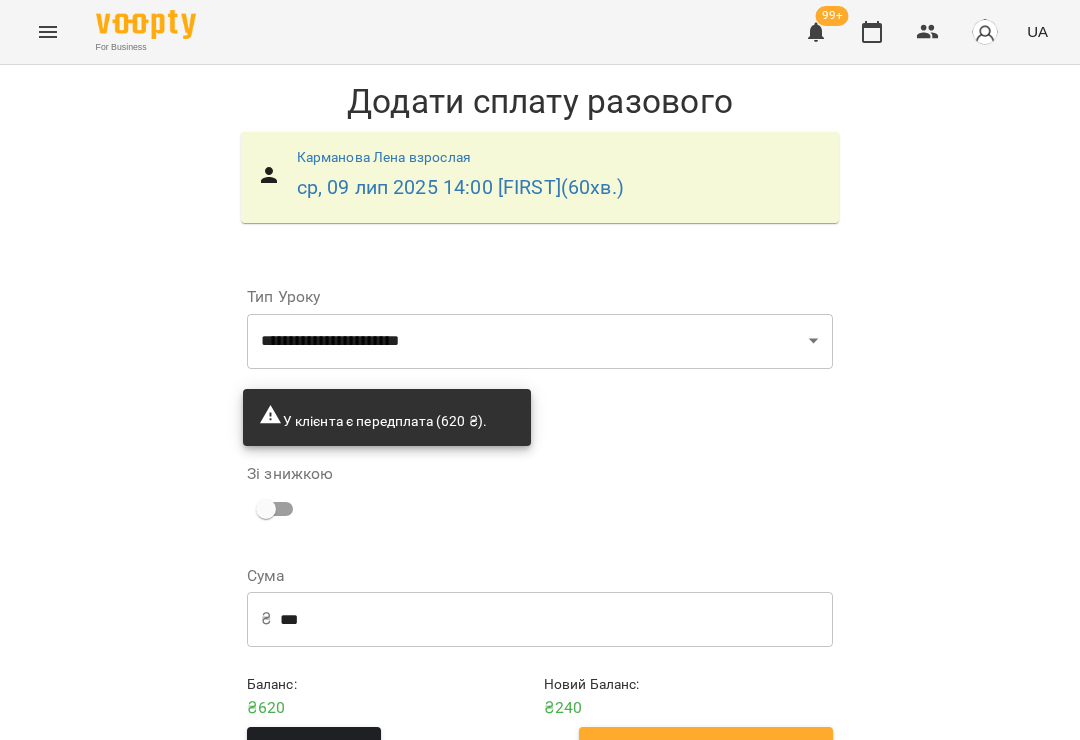 click on "Додати сплату разового" at bounding box center (706, 748) 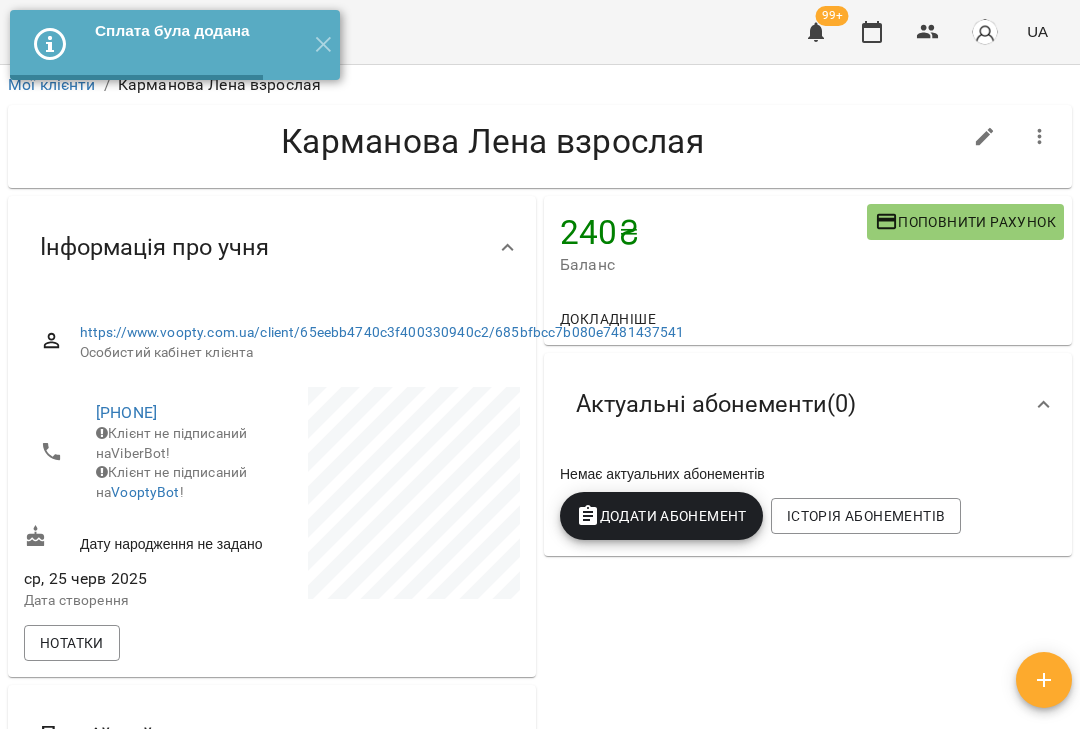 click on "✕" at bounding box center (323, 45) 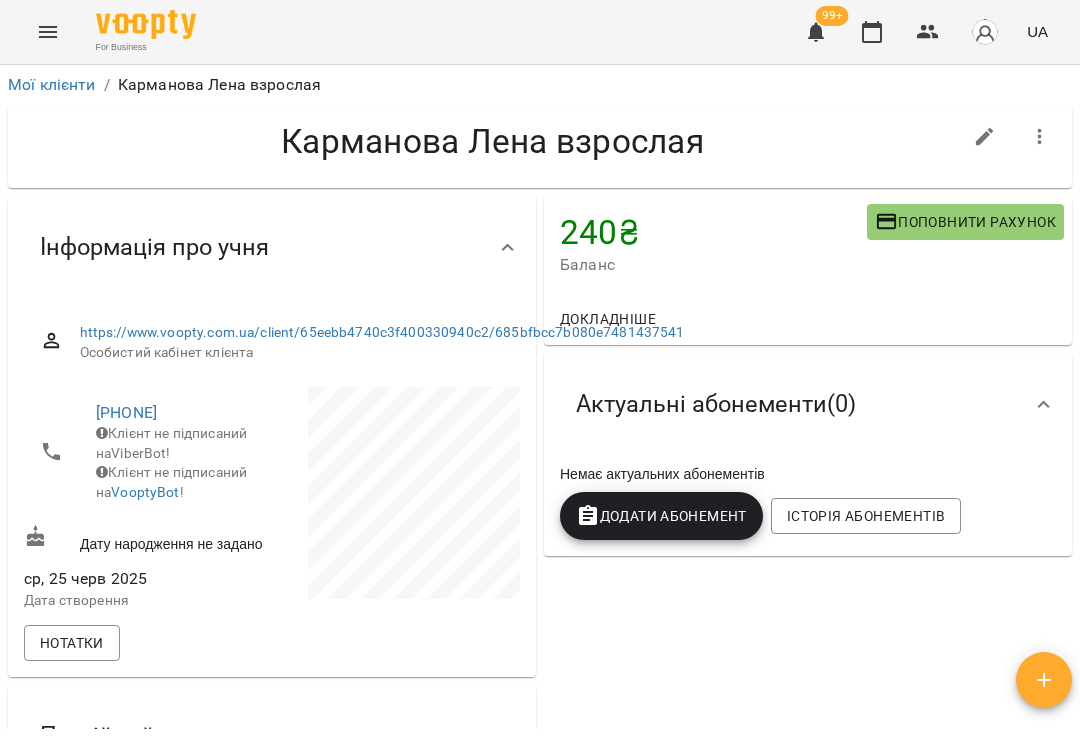 click 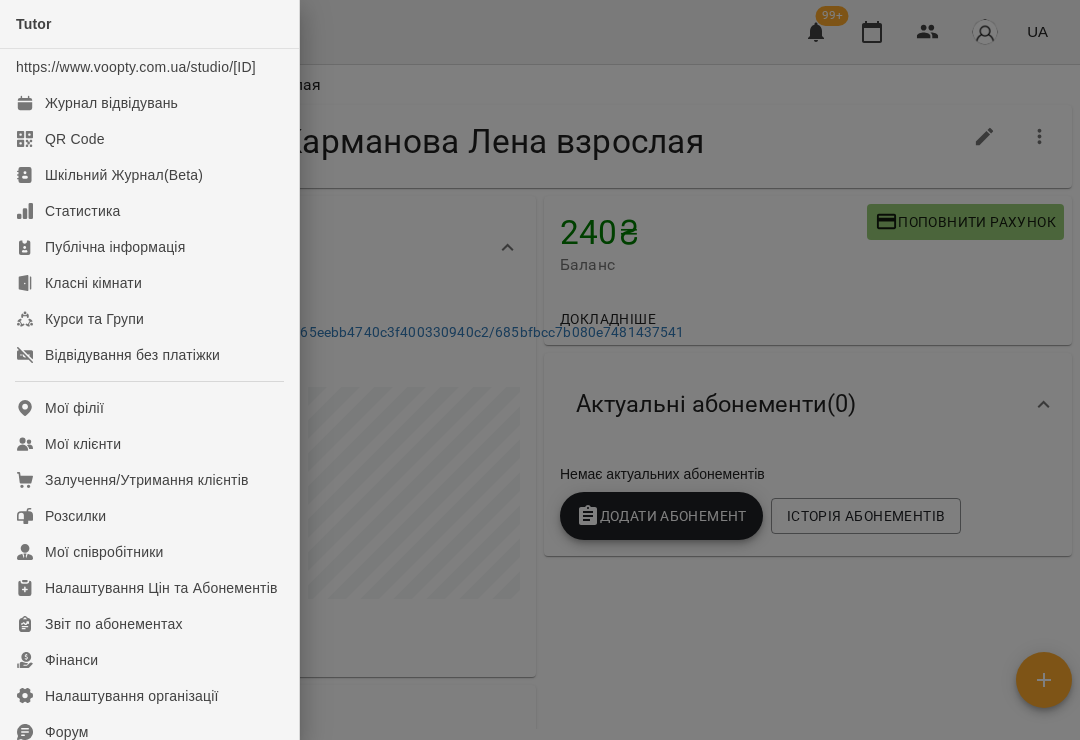 click on "Відвідування без платіжки" at bounding box center [132, 355] 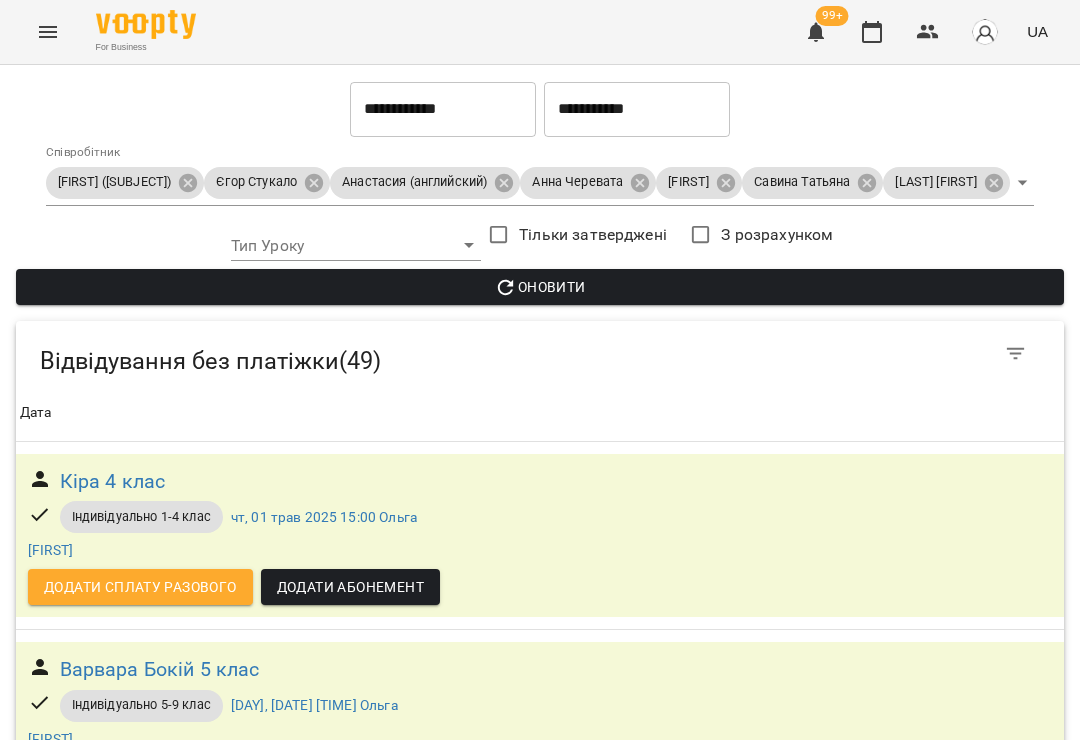 scroll, scrollTop: 6467, scrollLeft: 0, axis: vertical 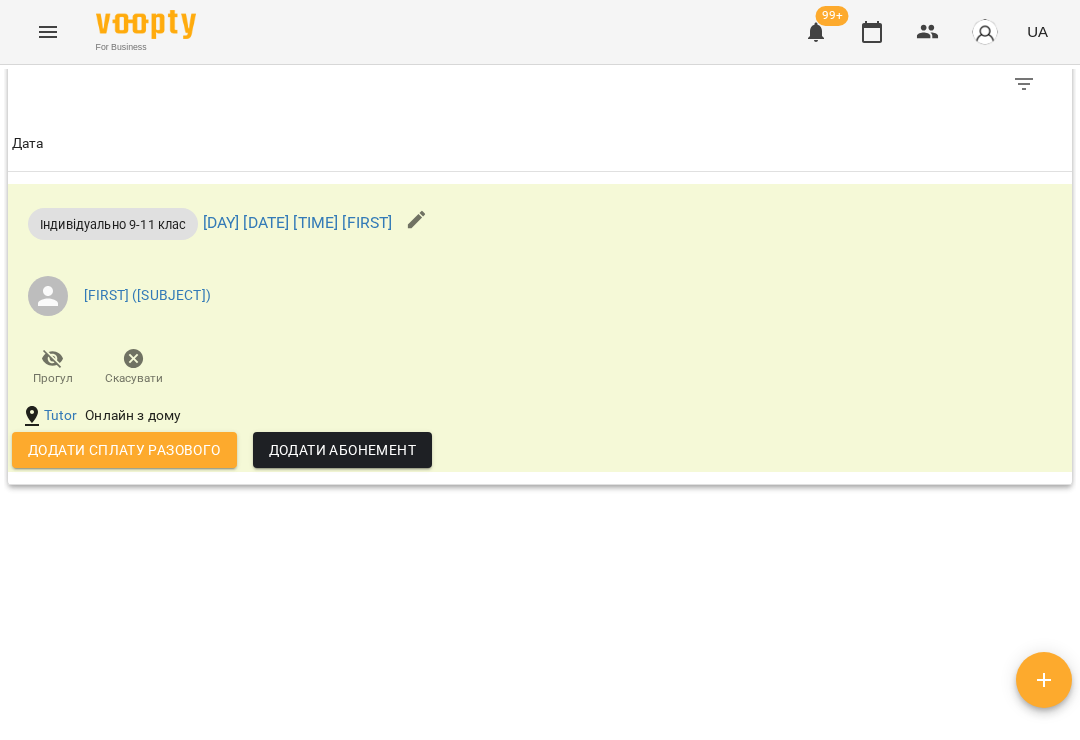 click on "Додати сплату разового" at bounding box center [124, 450] 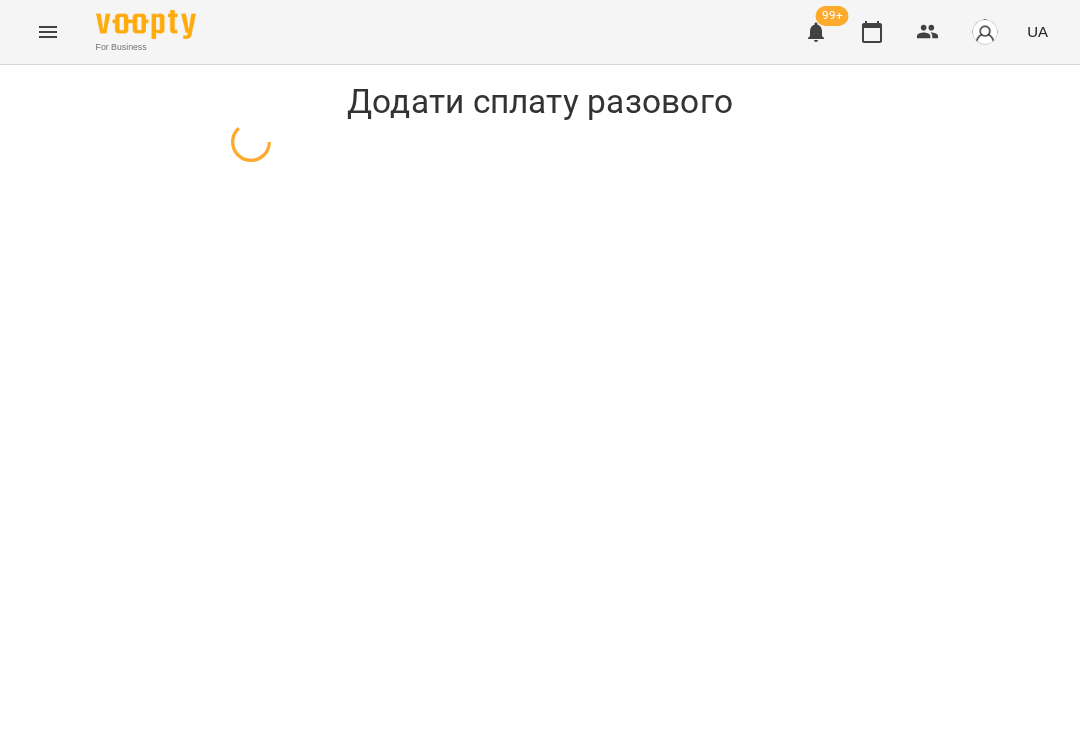scroll, scrollTop: 0, scrollLeft: 0, axis: both 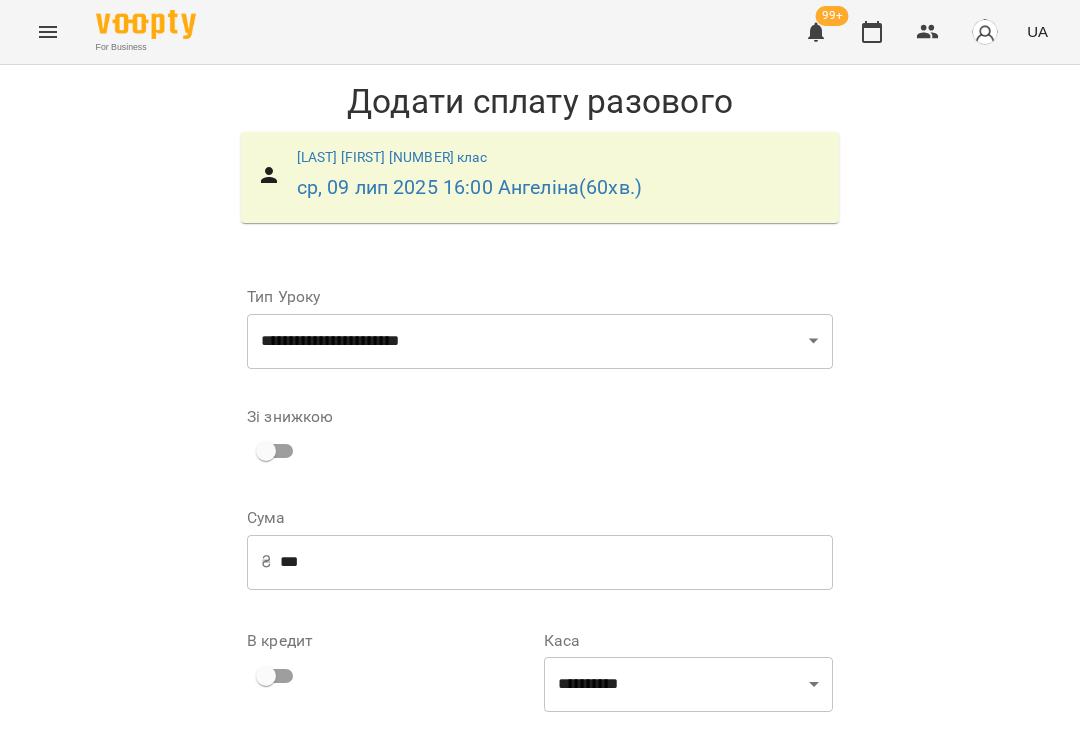 click on "***" at bounding box center (556, 562) 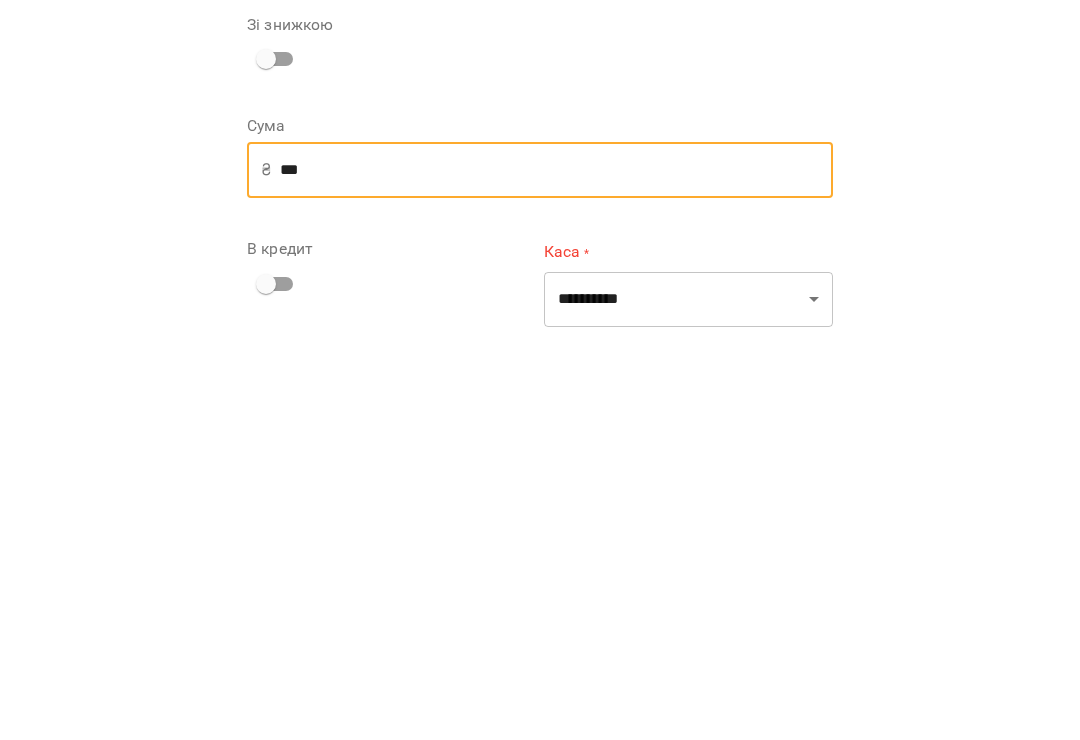 type on "***" 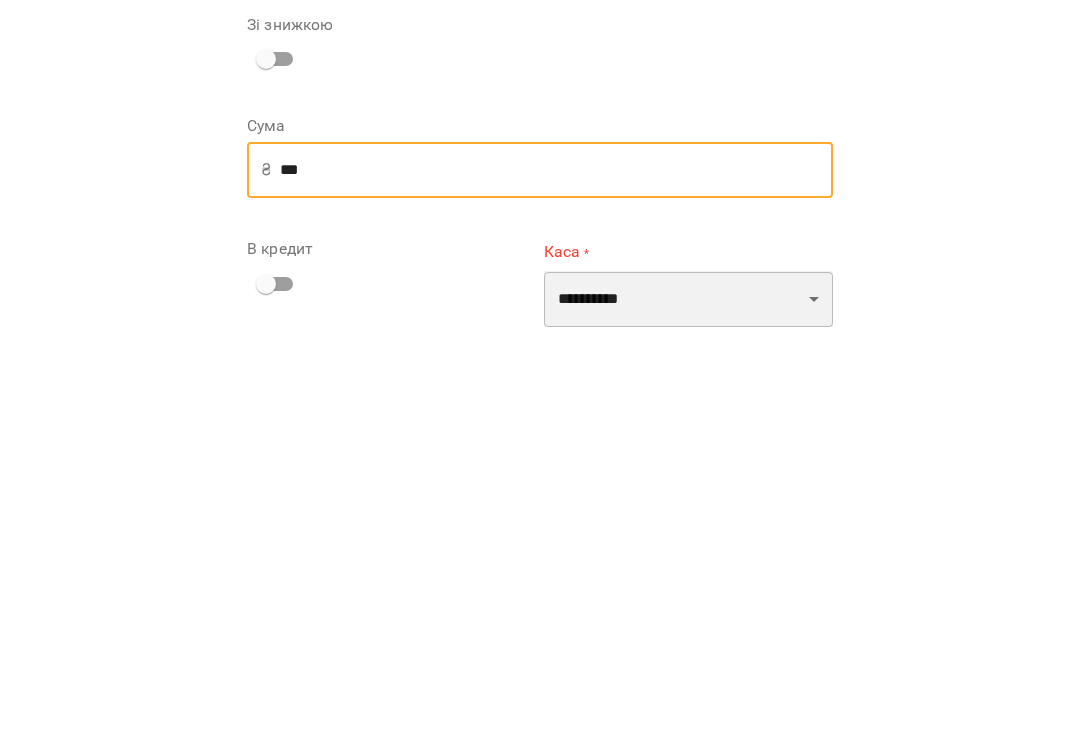 click on "[MASK] [MASK] [MASK] [MASK] [MASK]" at bounding box center (688, 691) 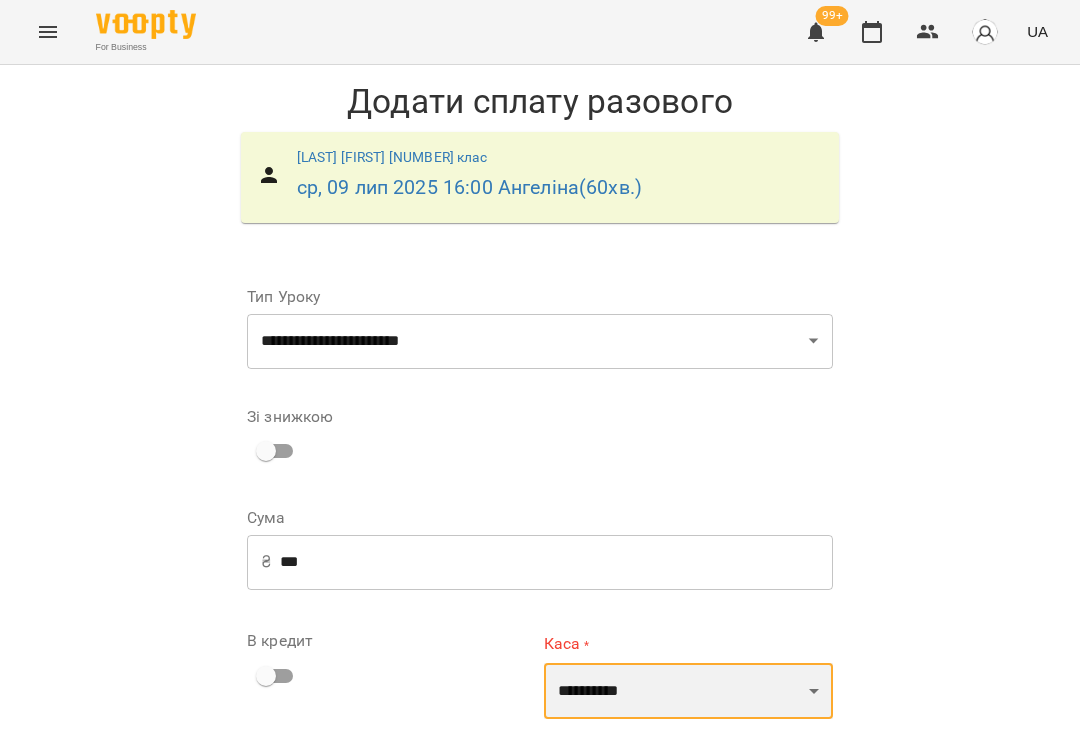 select on "**********" 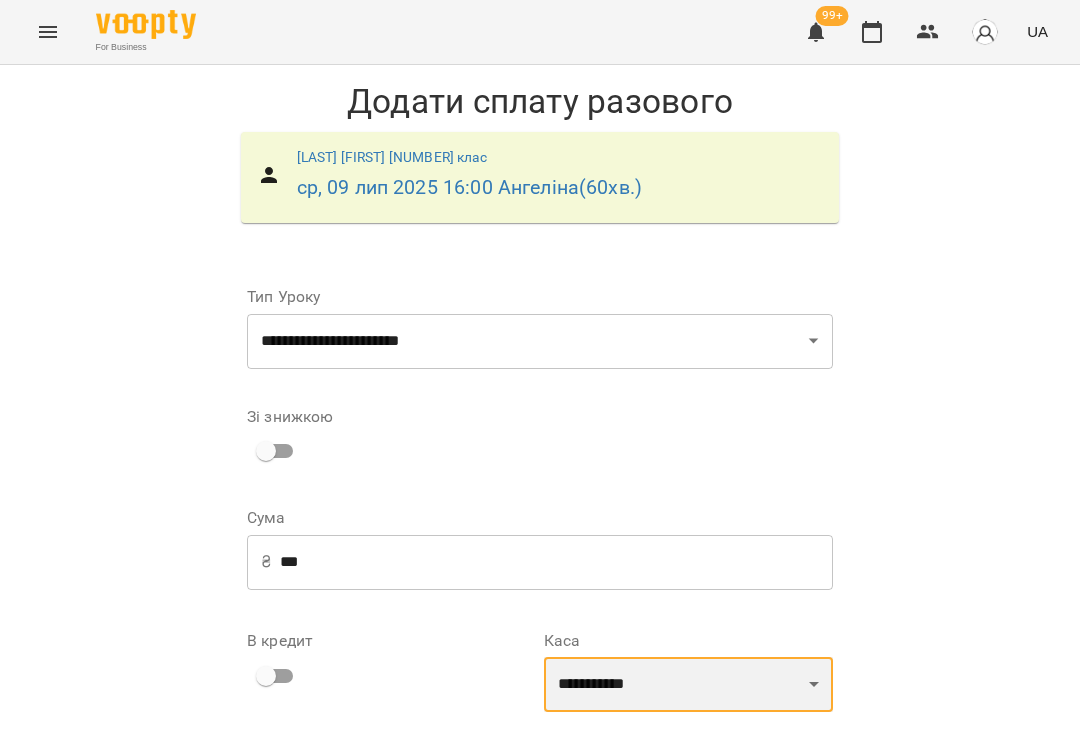 scroll, scrollTop: 108, scrollLeft: 0, axis: vertical 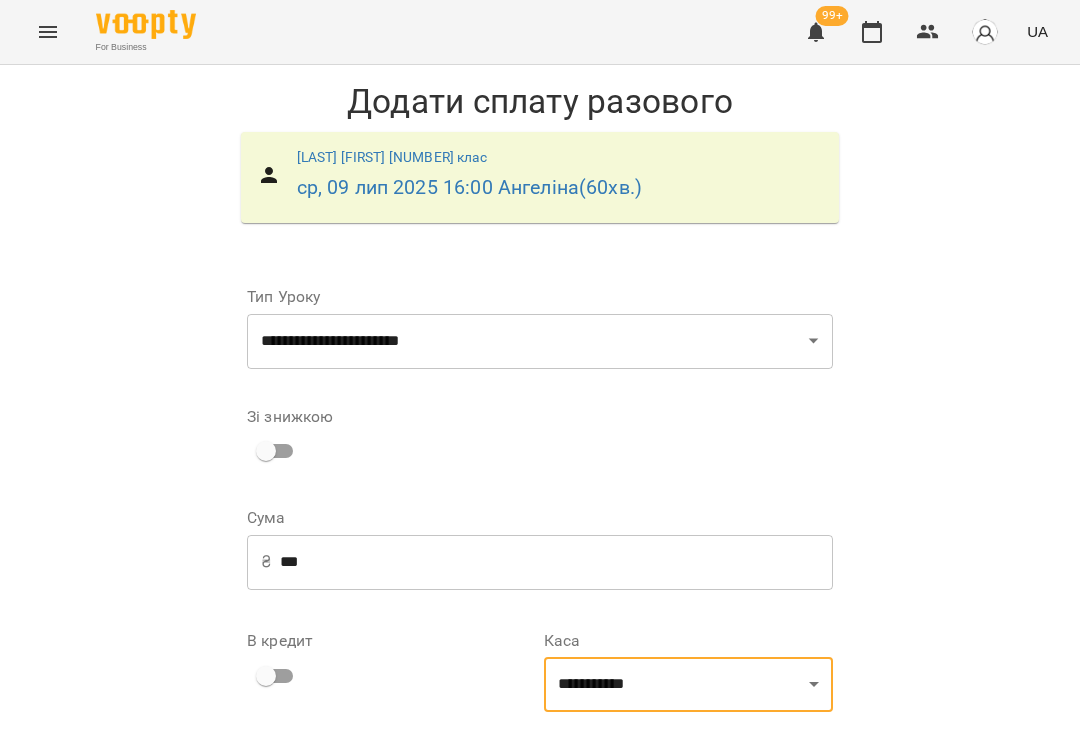 click on "**********" at bounding box center [688, 804] 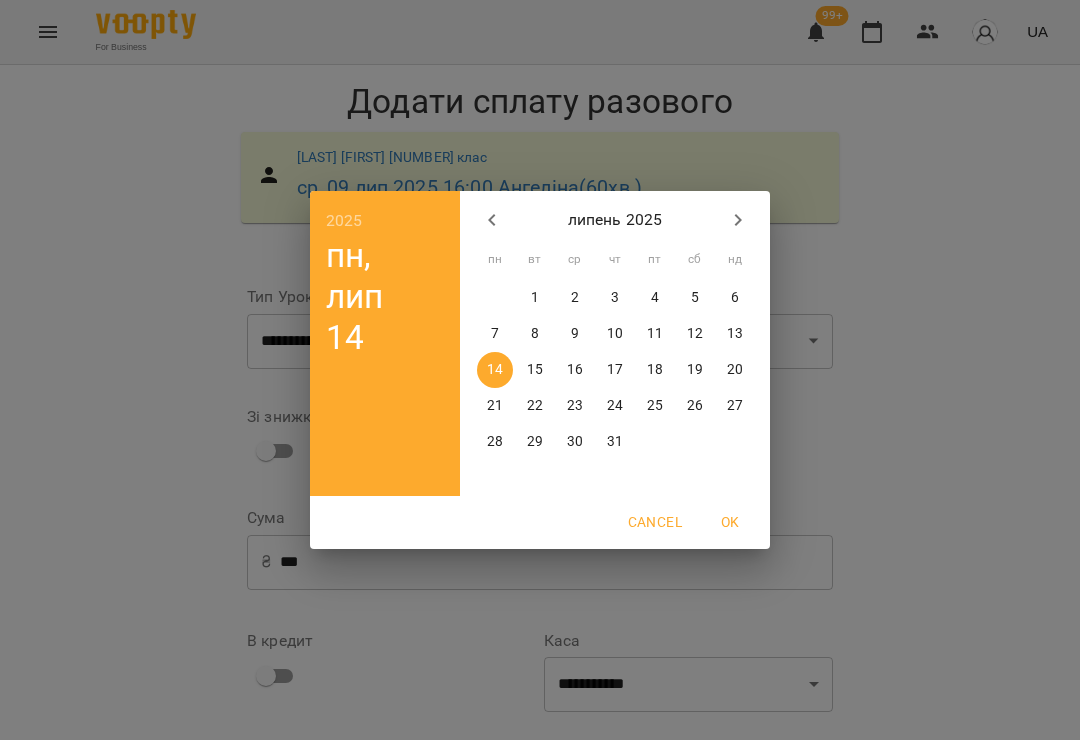 click on "9" at bounding box center (575, 334) 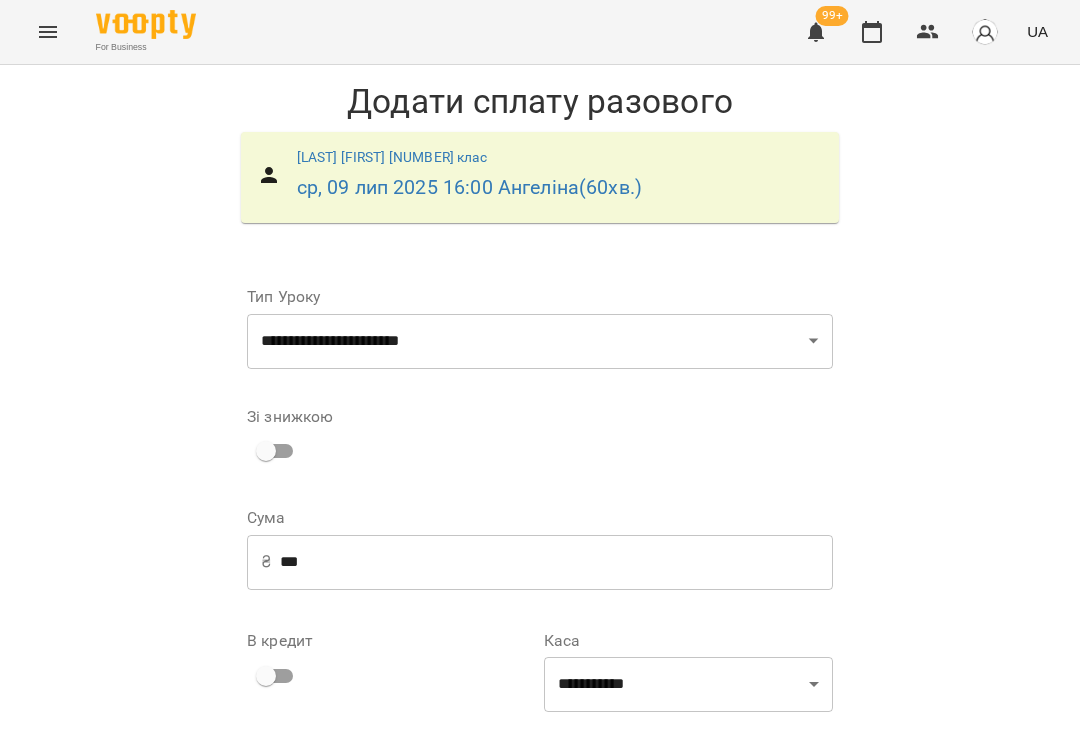 scroll, scrollTop: 178, scrollLeft: 0, axis: vertical 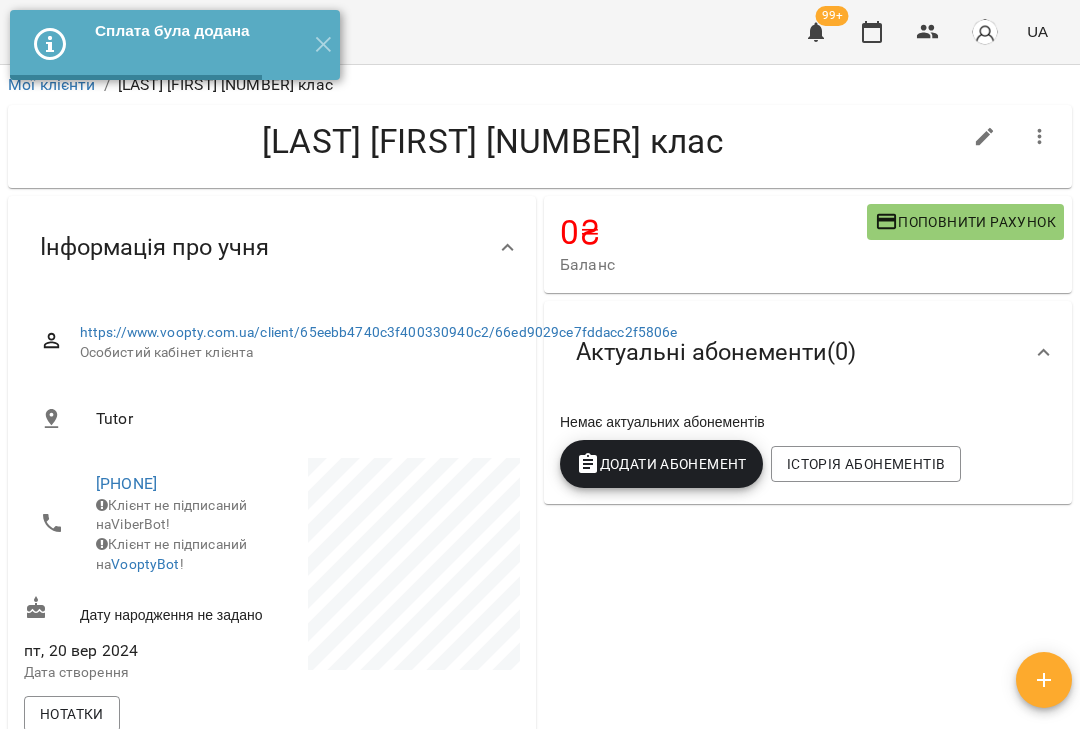 click on "✕" at bounding box center [323, 45] 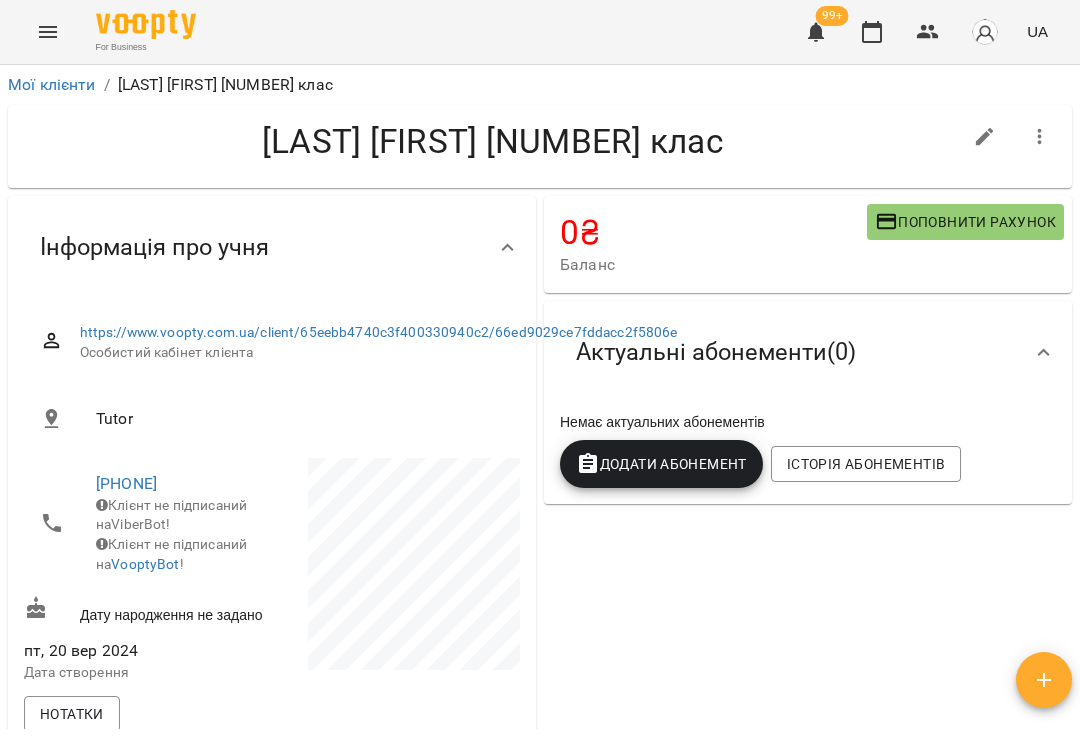 click 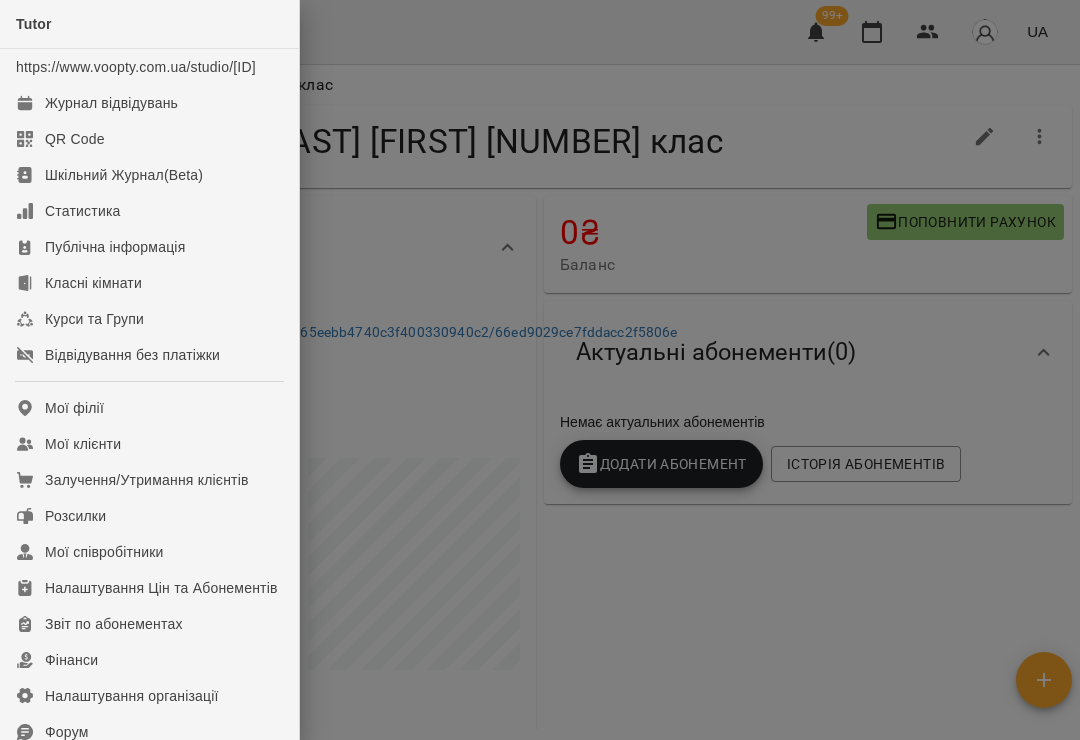 click on "Відвідування без платіжки" at bounding box center [132, 355] 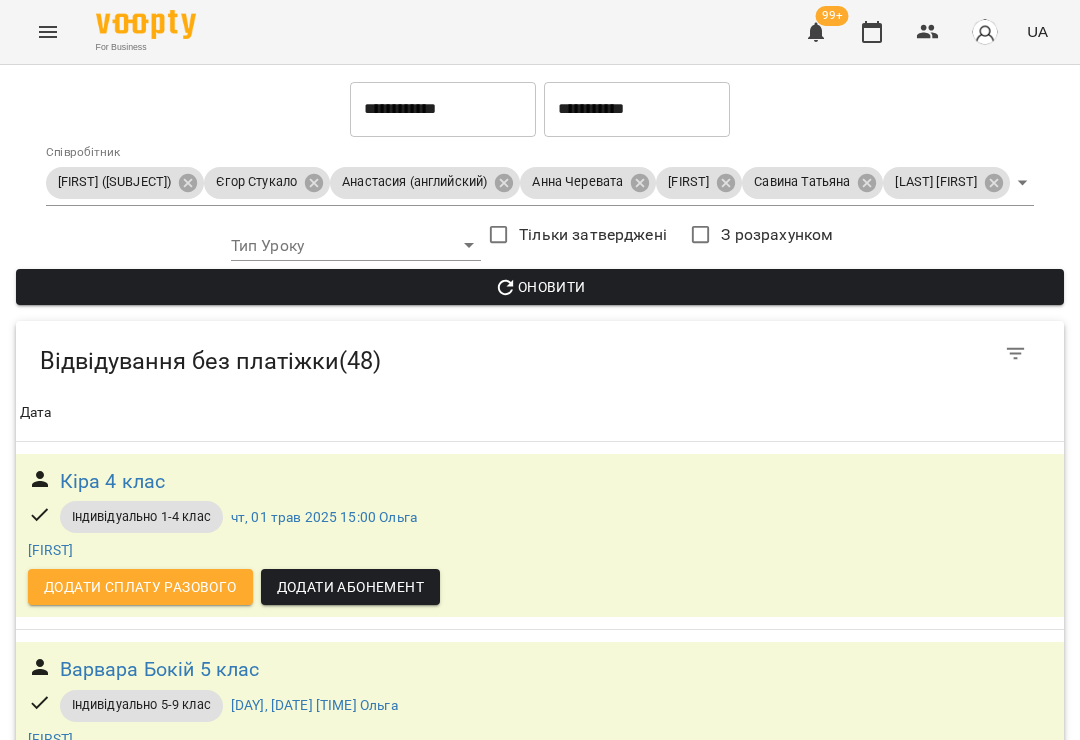 scroll, scrollTop: 6597, scrollLeft: 0, axis: vertical 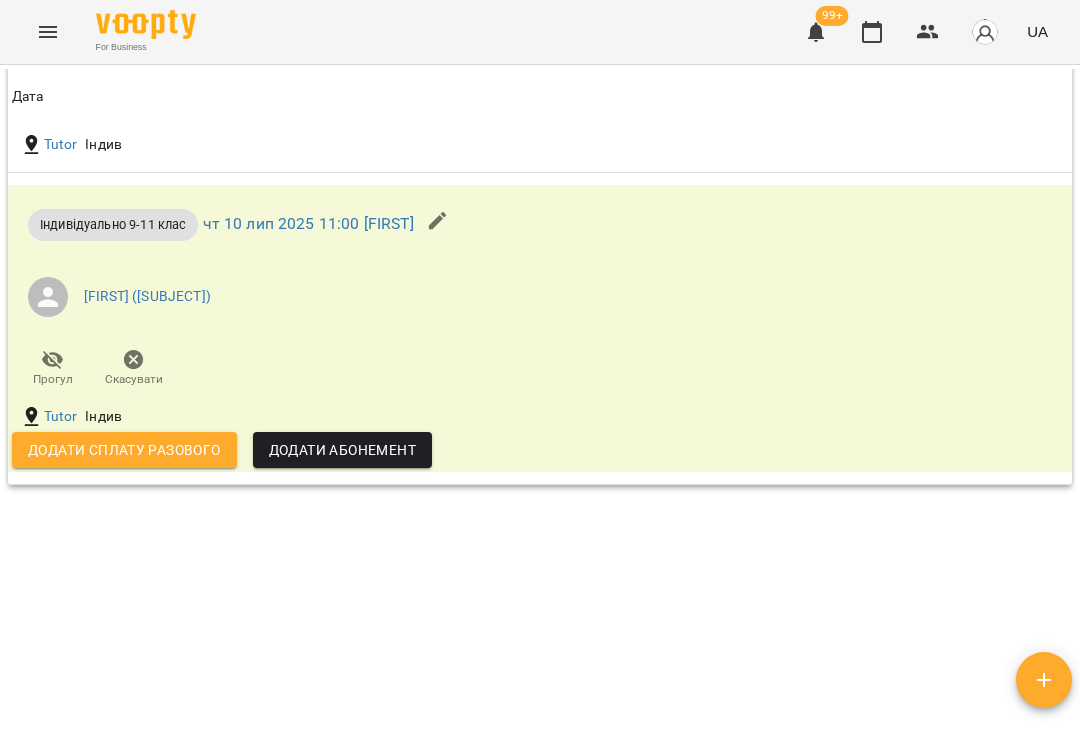 click on "Додати сплату разового" at bounding box center (124, 450) 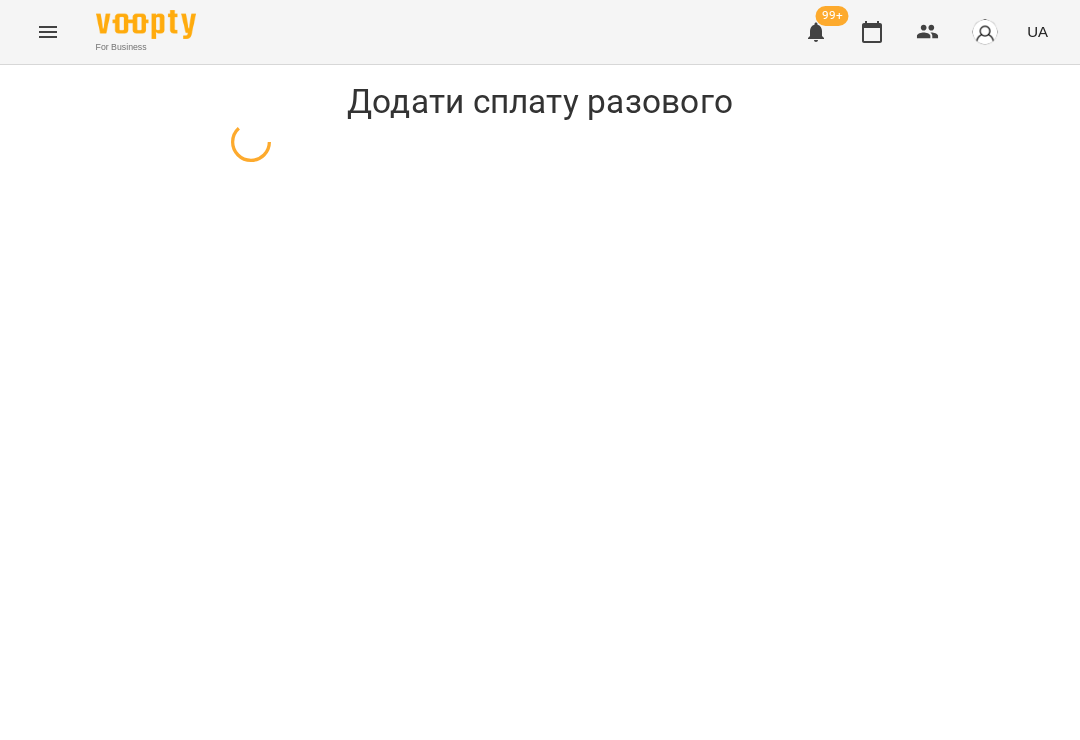 select on "**********" 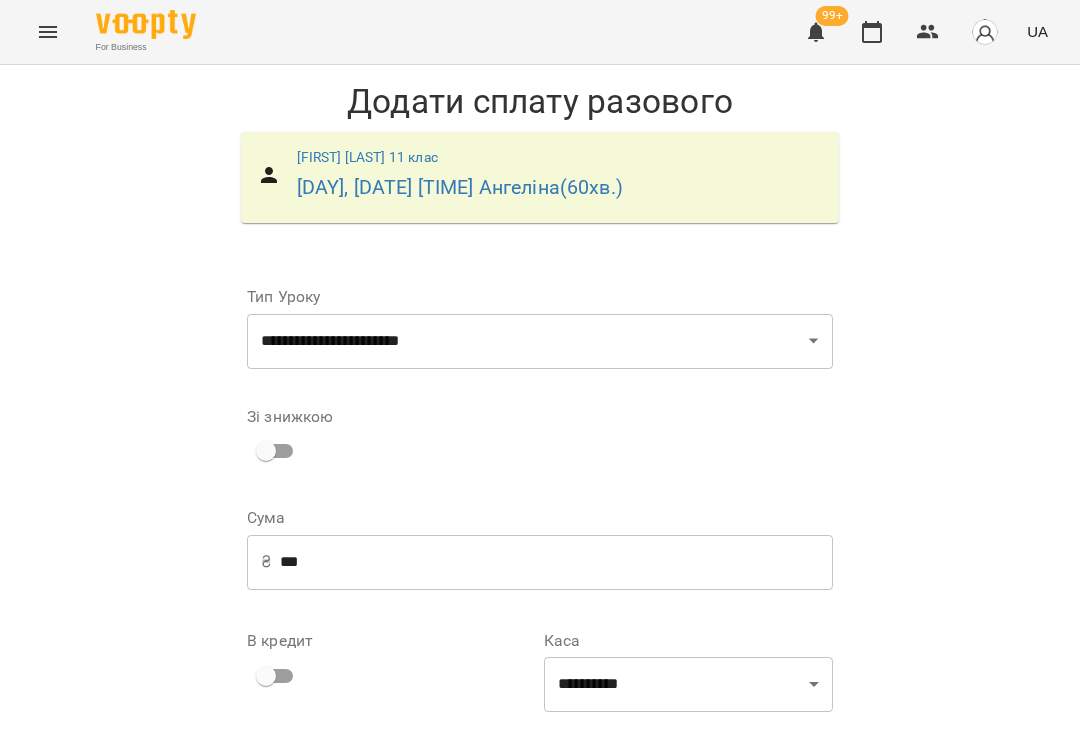 click on "***" at bounding box center [556, 562] 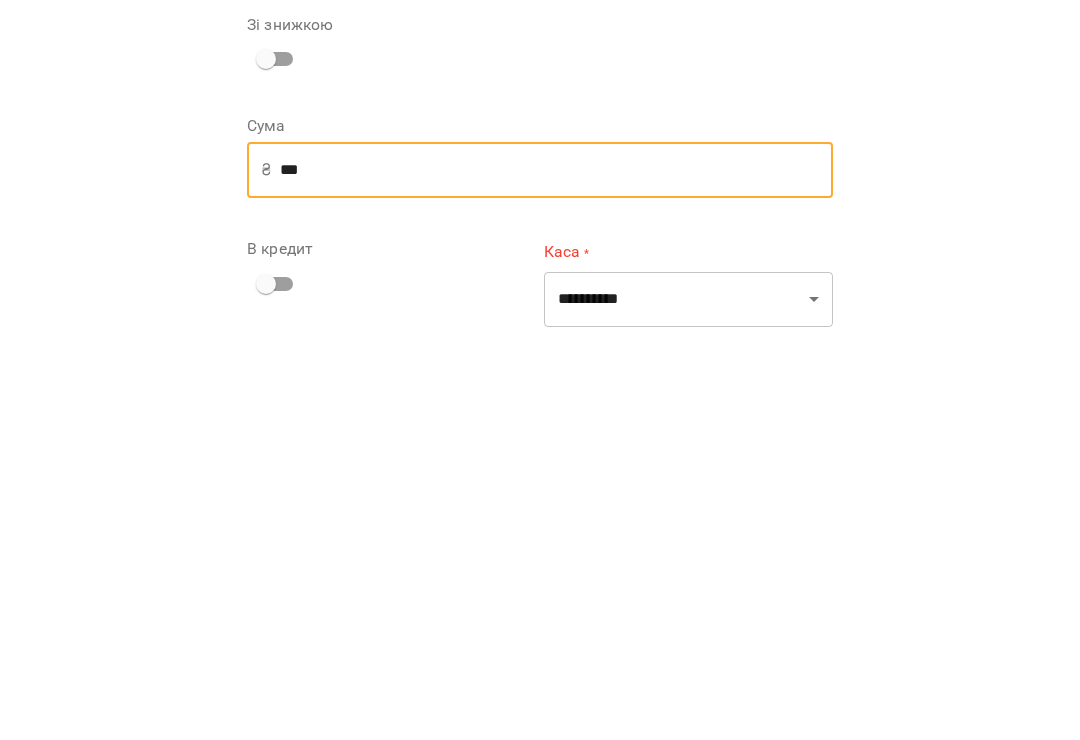type on "***" 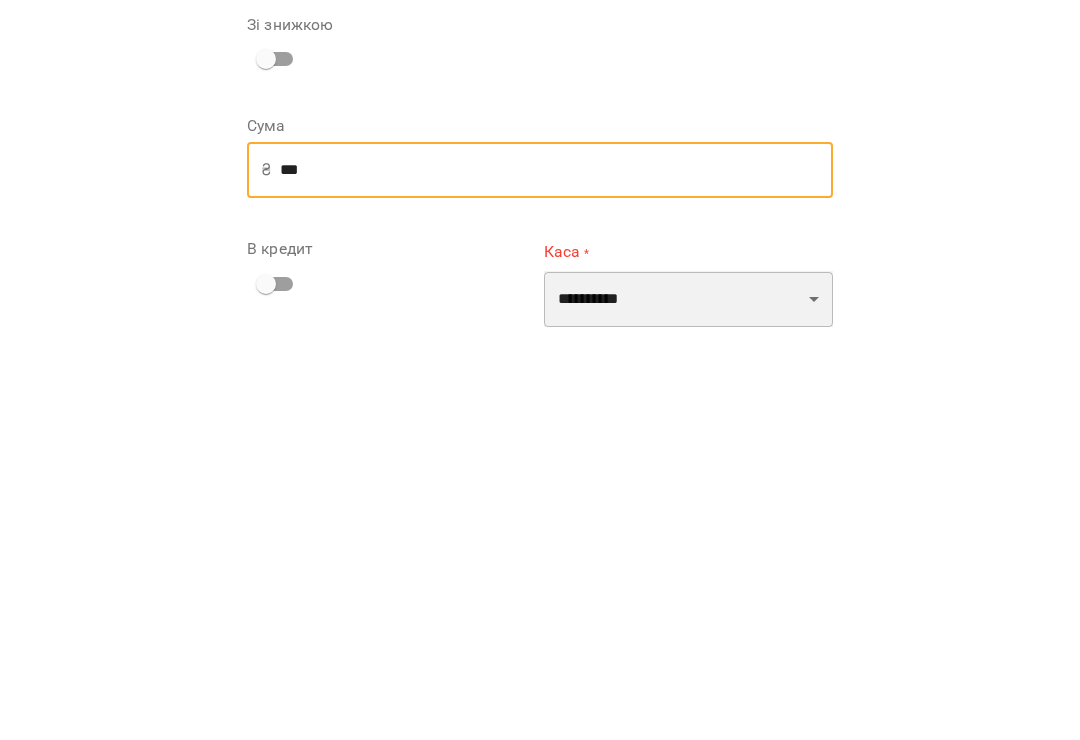 click on "[MASK] [MASK] [MASK] [MASK] [MASK]" at bounding box center (688, 691) 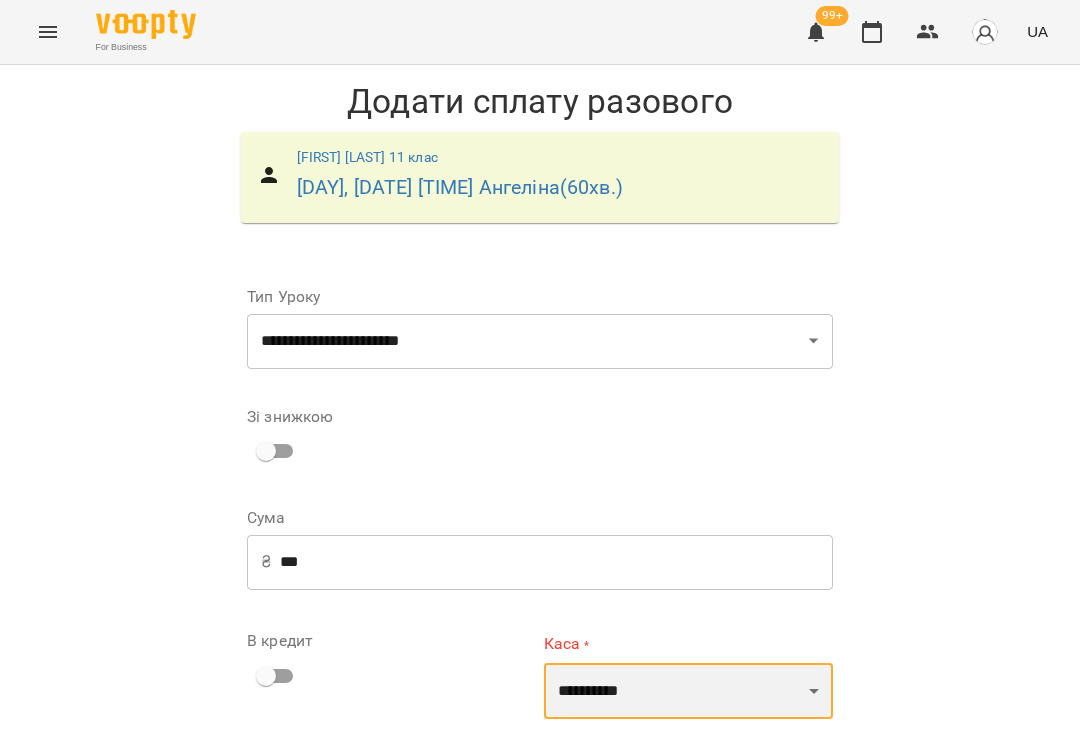 select on "**********" 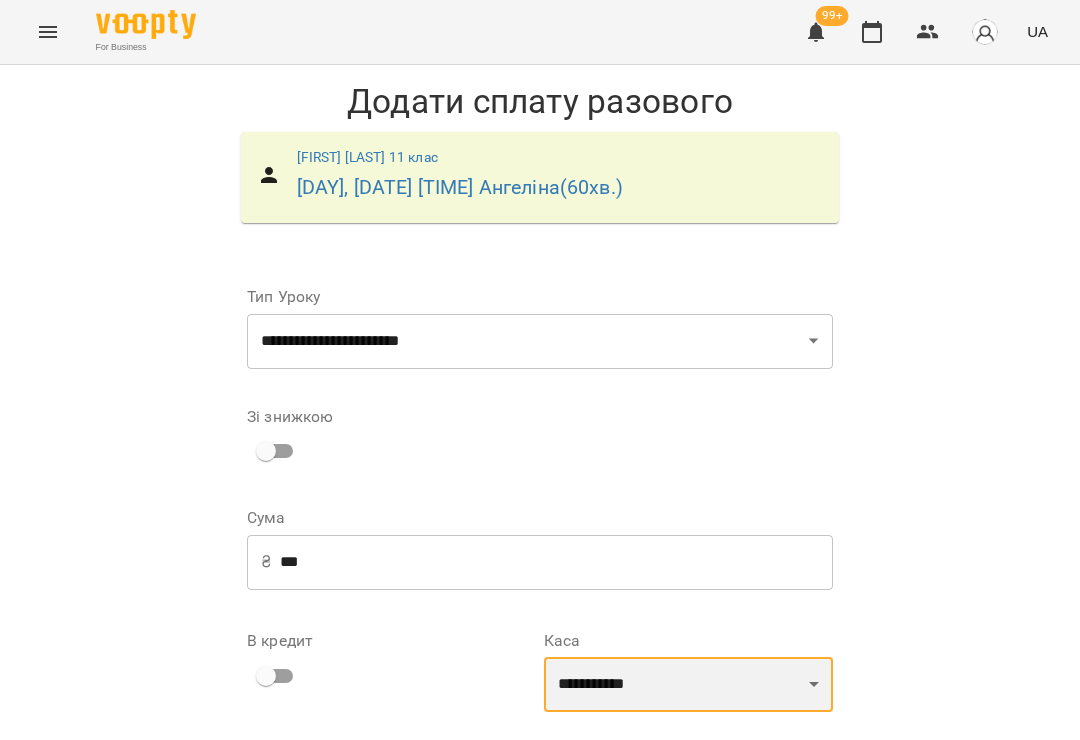 scroll, scrollTop: 104, scrollLeft: 0, axis: vertical 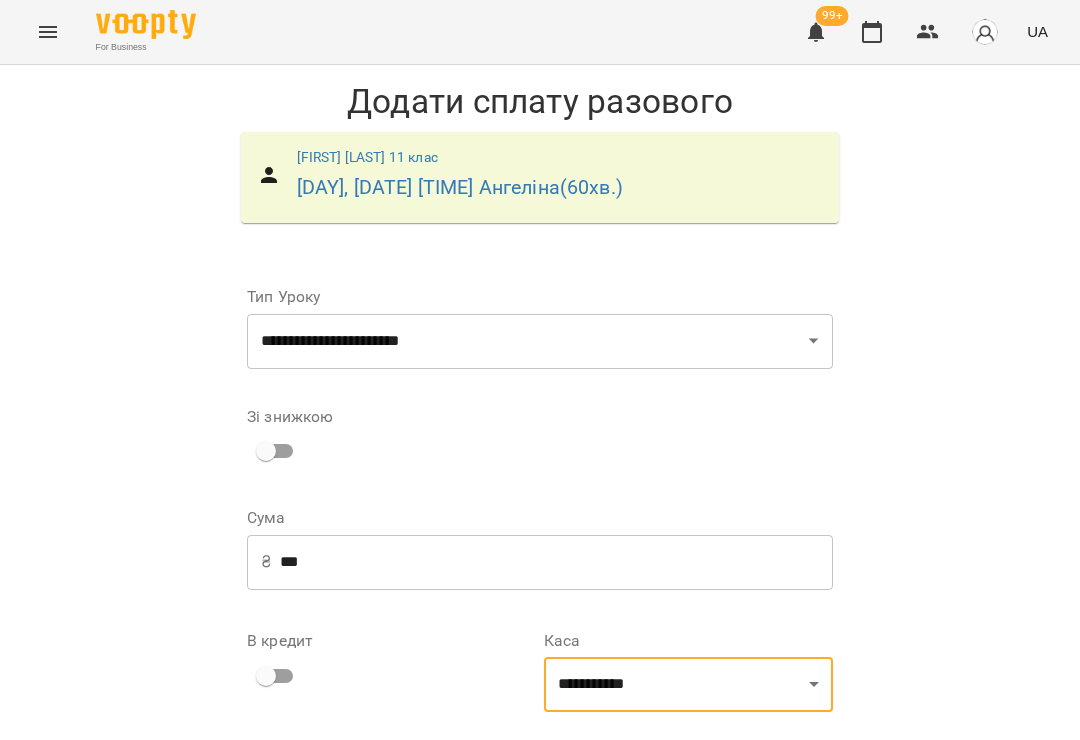 click on "**********" at bounding box center (688, 804) 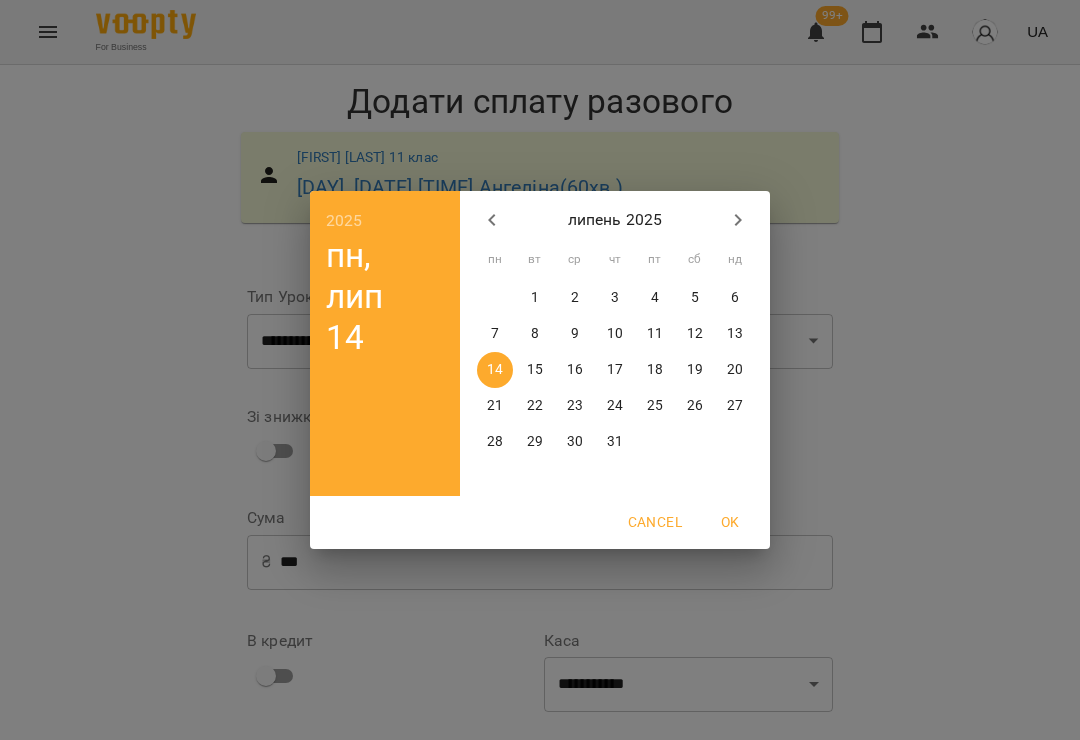click on "10" at bounding box center (615, 334) 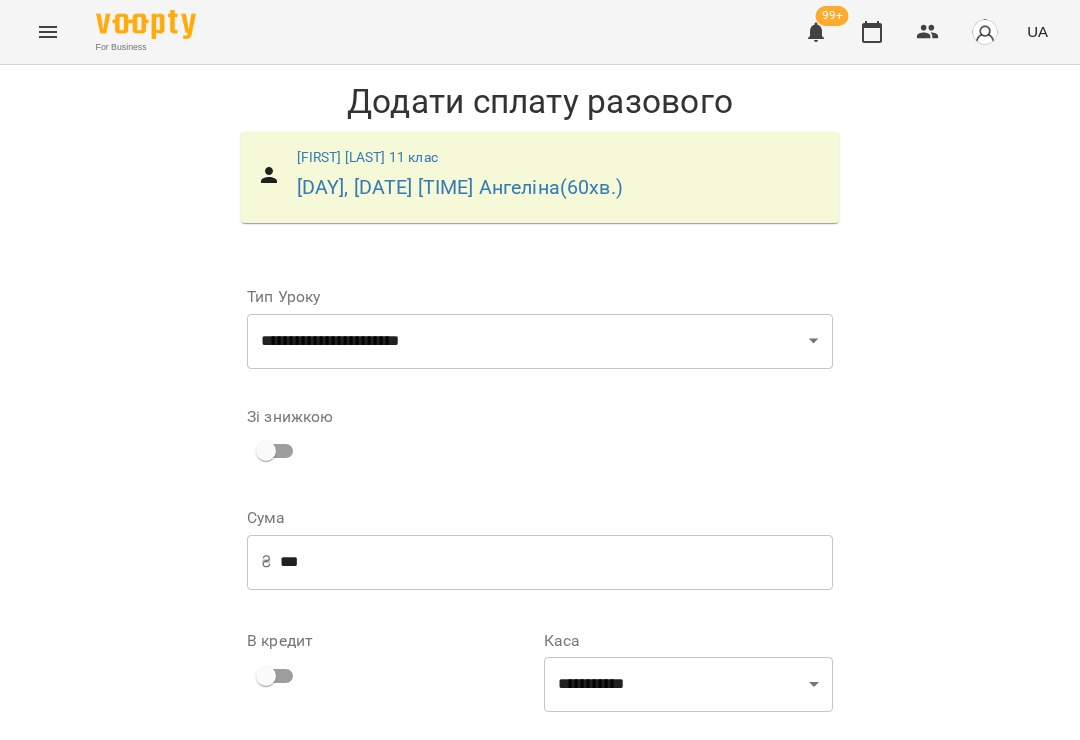 scroll, scrollTop: 180, scrollLeft: 0, axis: vertical 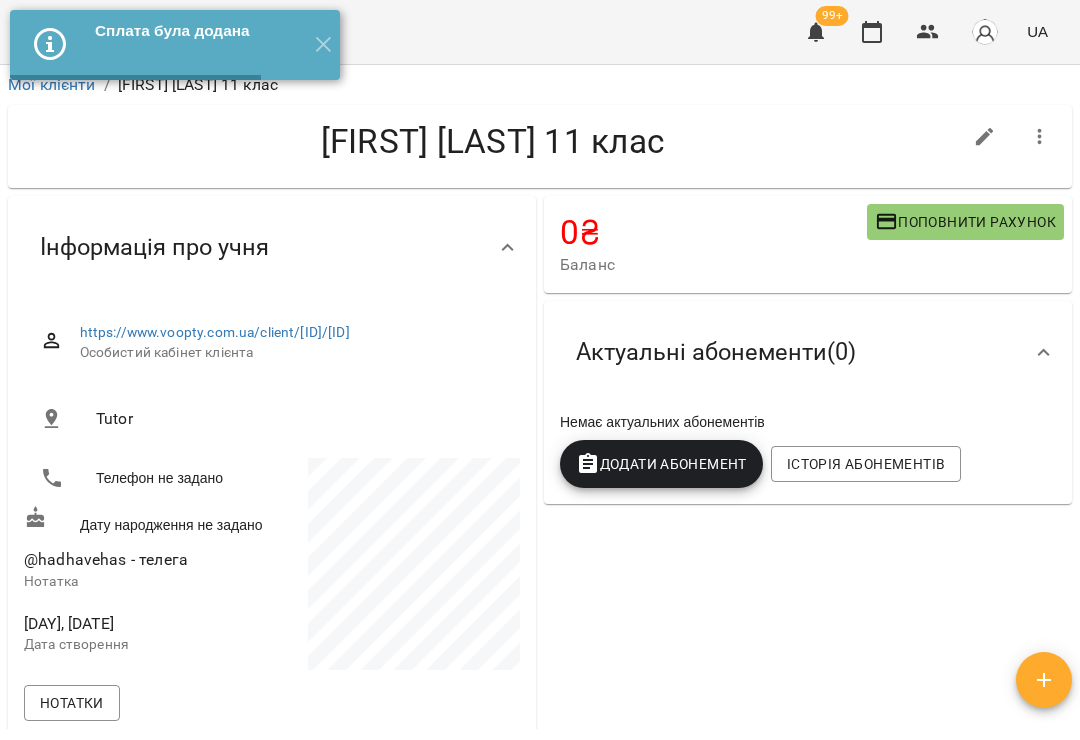 click on "✕" at bounding box center [323, 45] 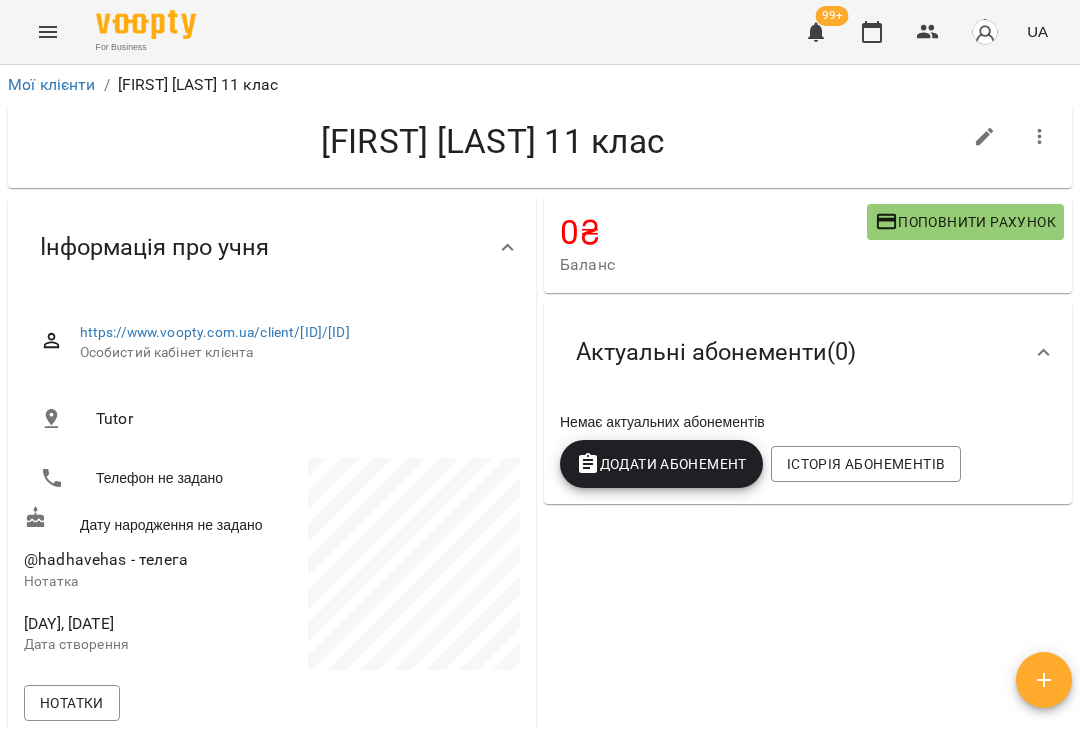 click 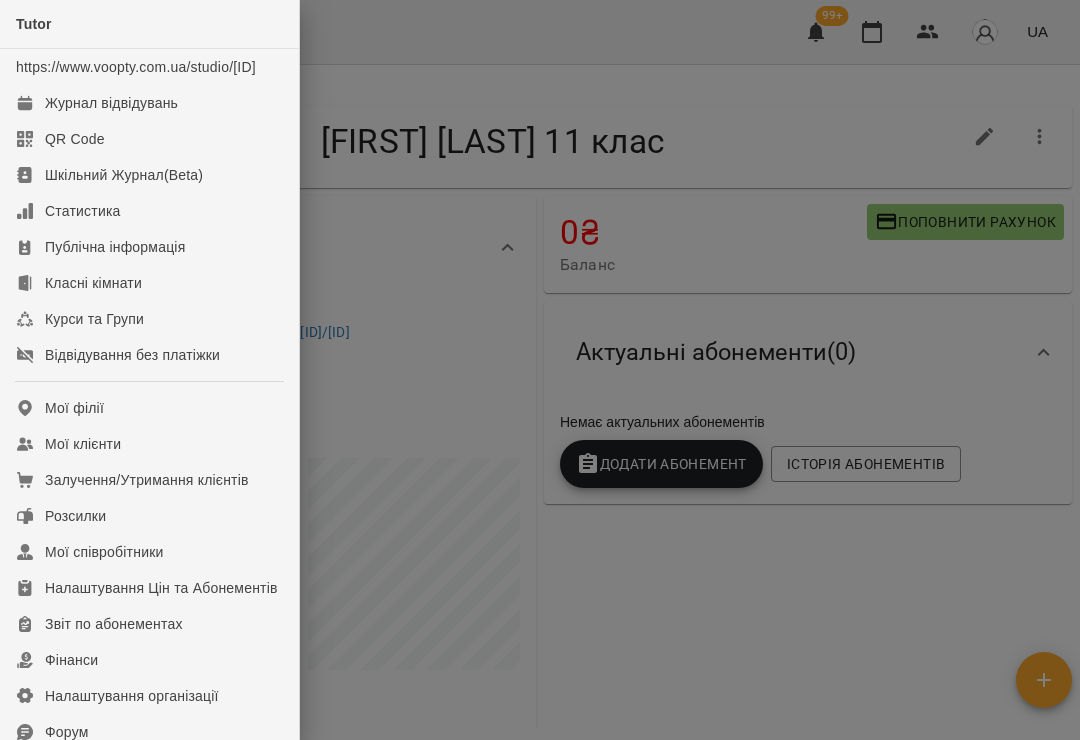 click on "Відвідування без платіжки" at bounding box center (132, 355) 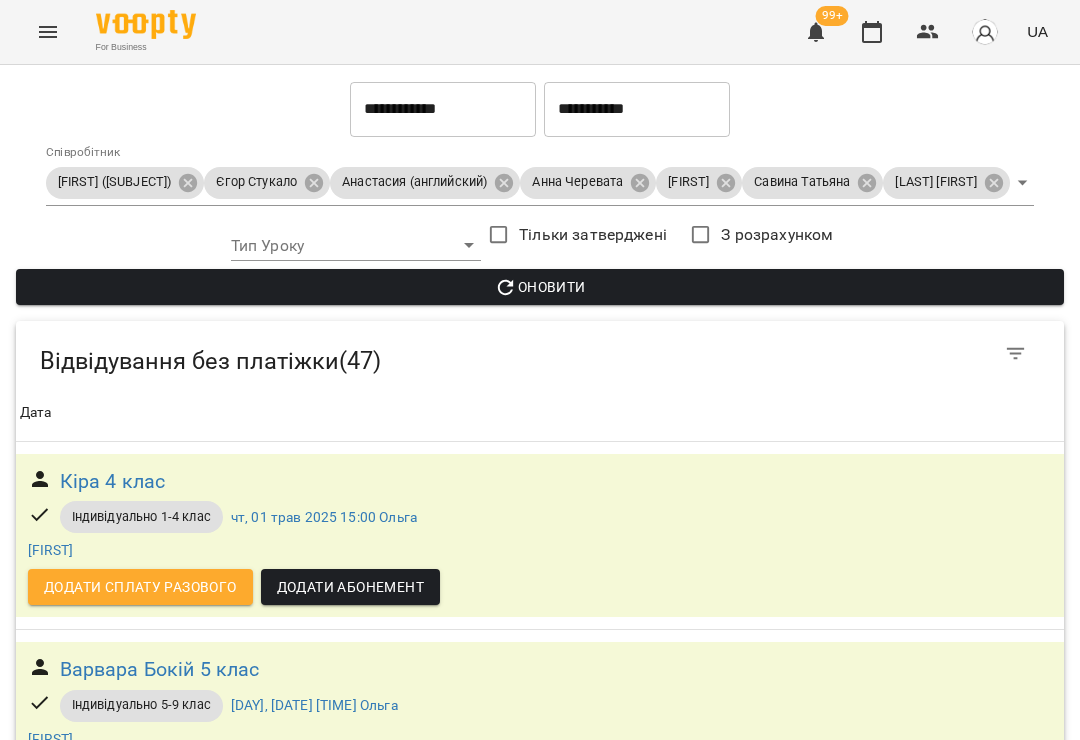 scroll, scrollTop: 6846, scrollLeft: 0, axis: vertical 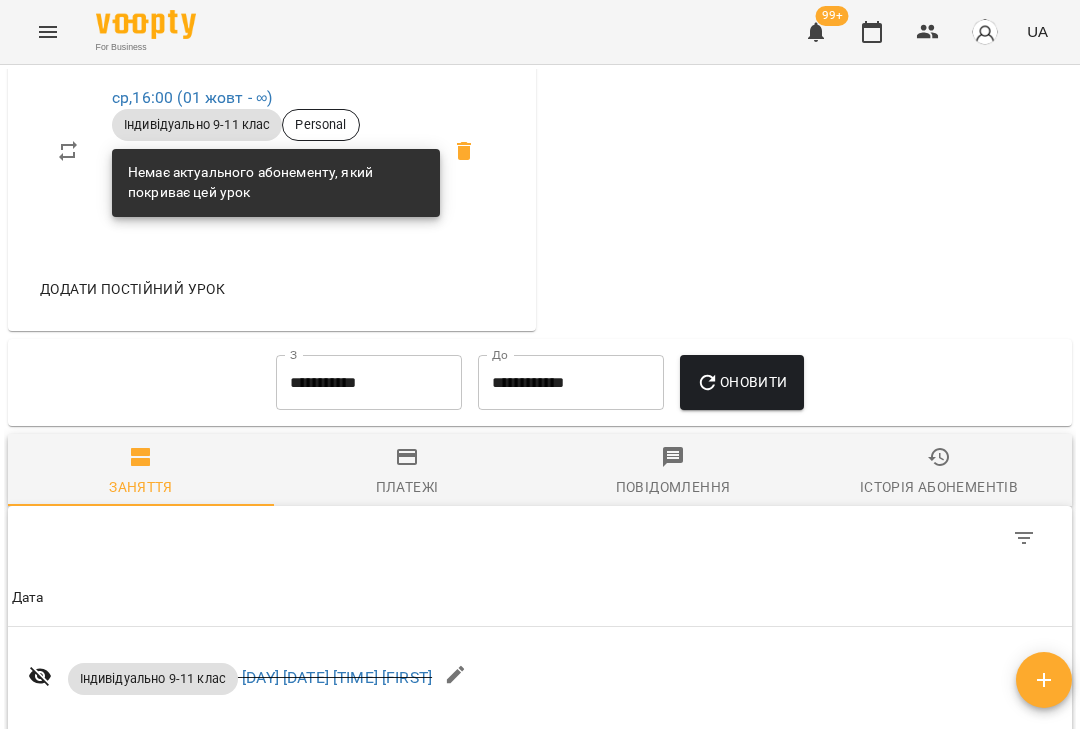 click on "**********" at bounding box center (571, 383) 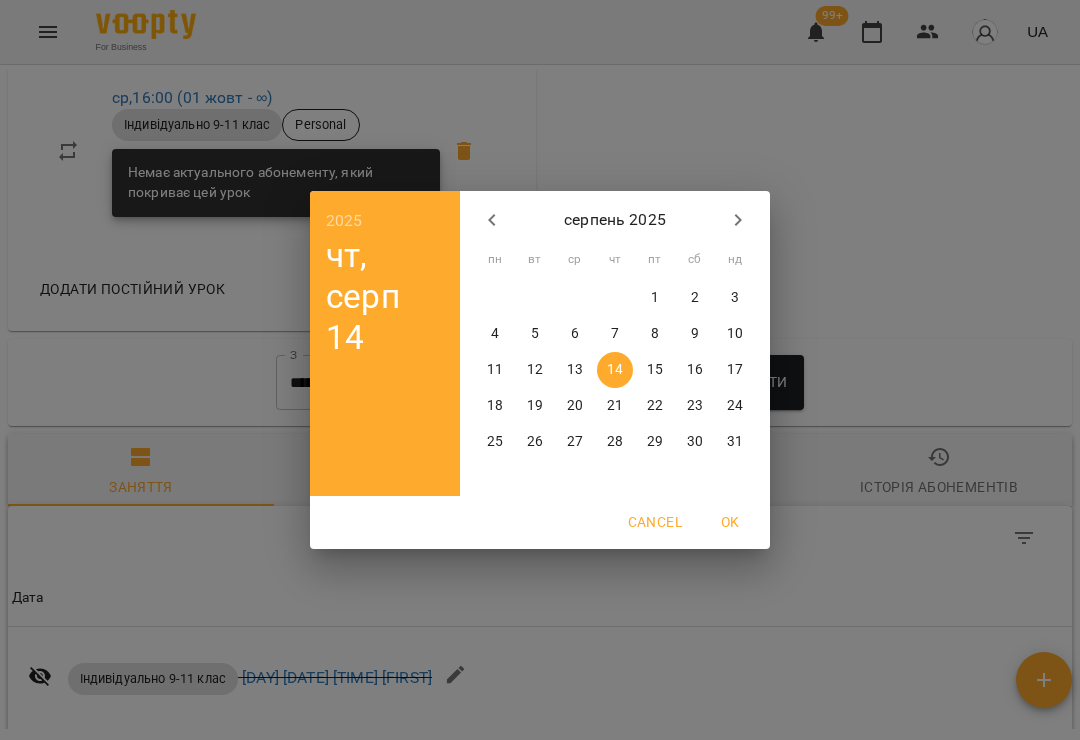 click 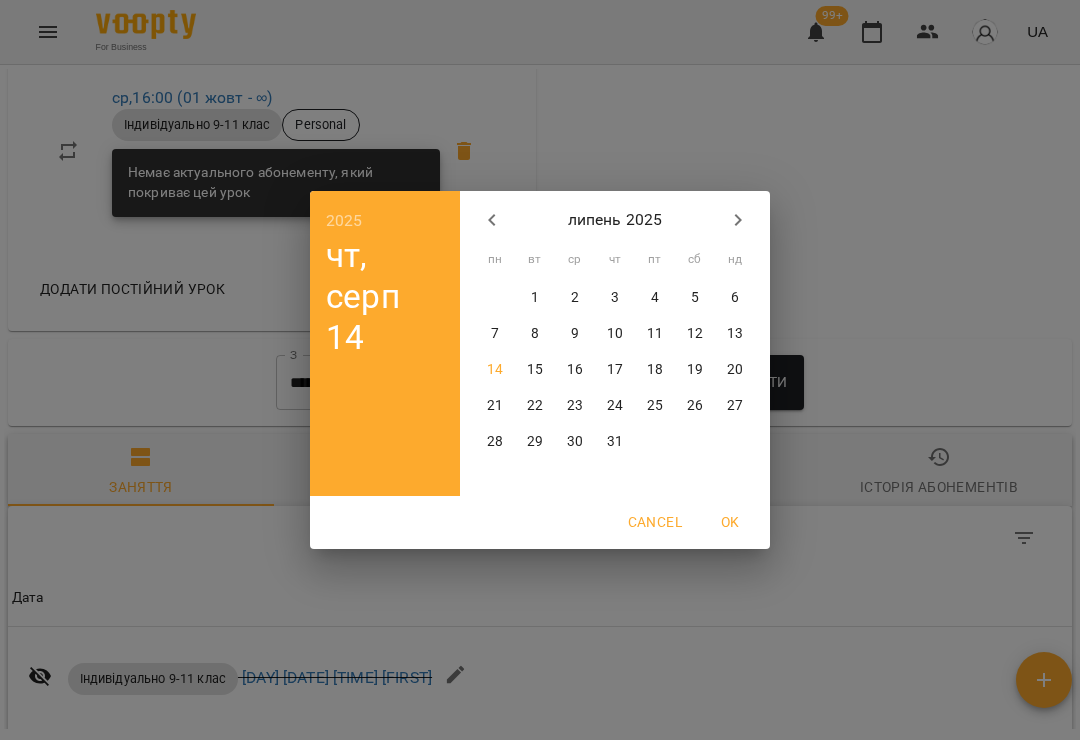 click on "13" at bounding box center (735, 334) 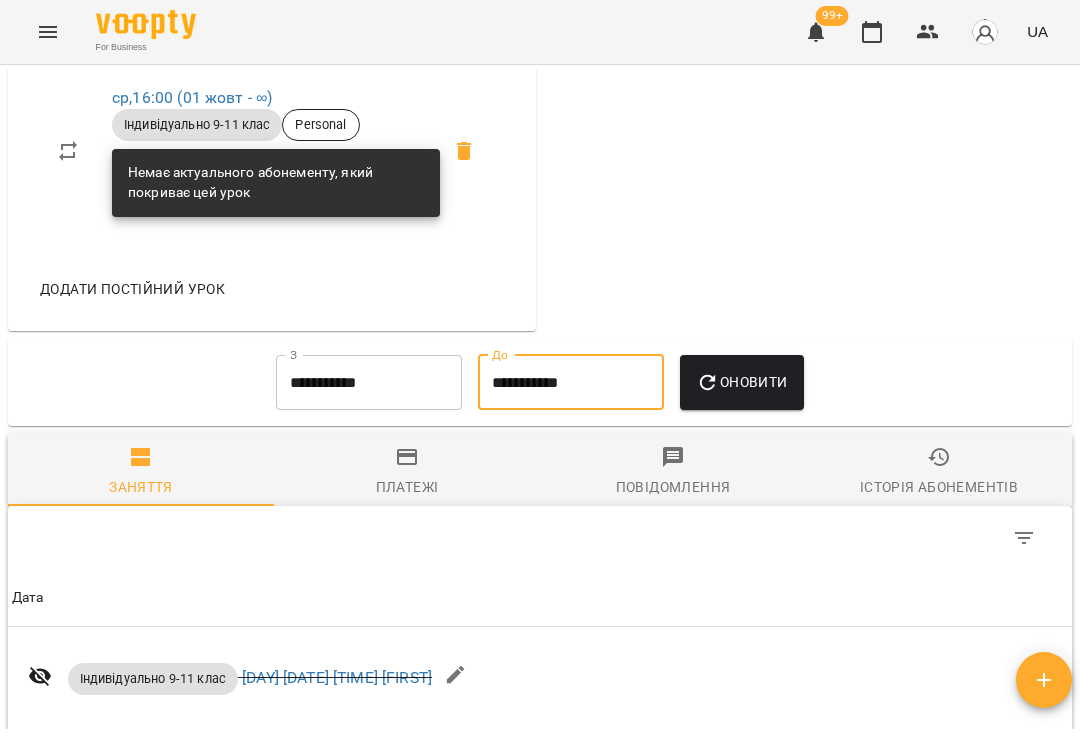 click on "Оновити" at bounding box center (741, 382) 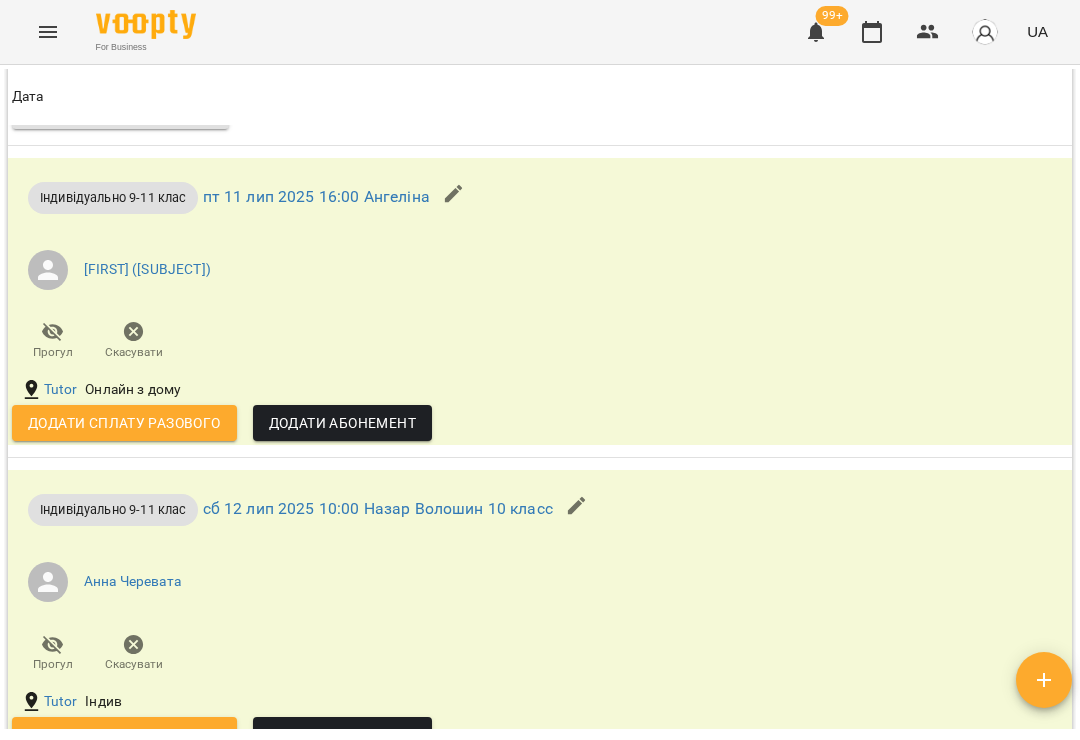 scroll, scrollTop: 2299, scrollLeft: 0, axis: vertical 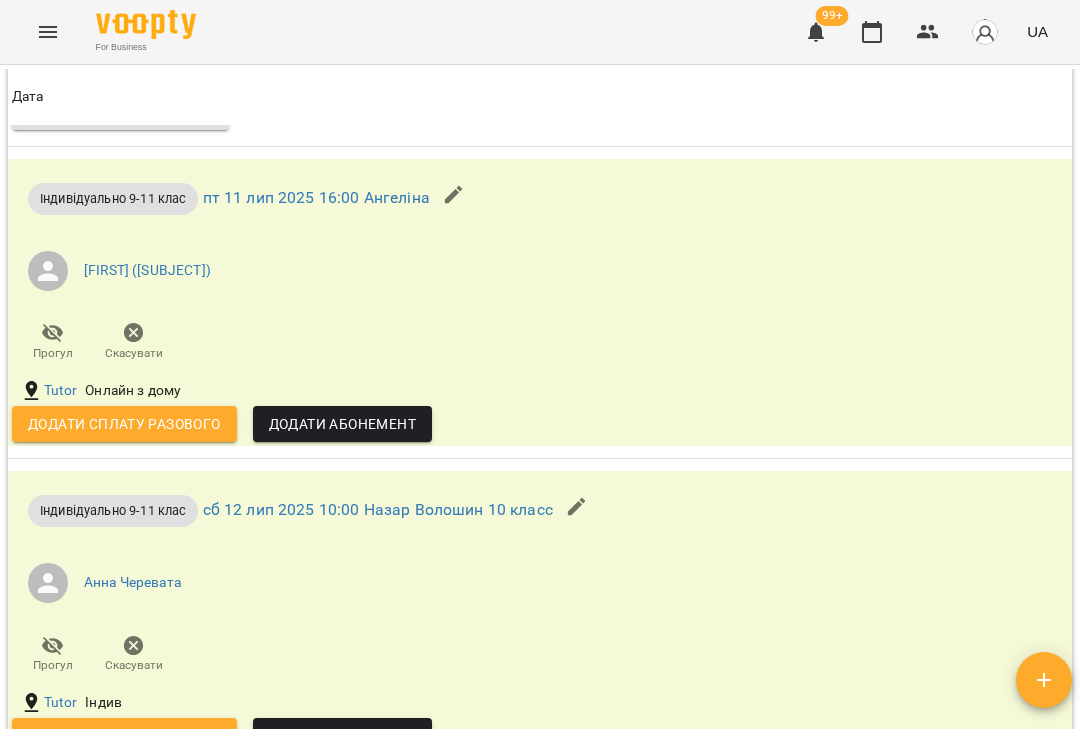 click on "Додати сплату разового" at bounding box center (124, 424) 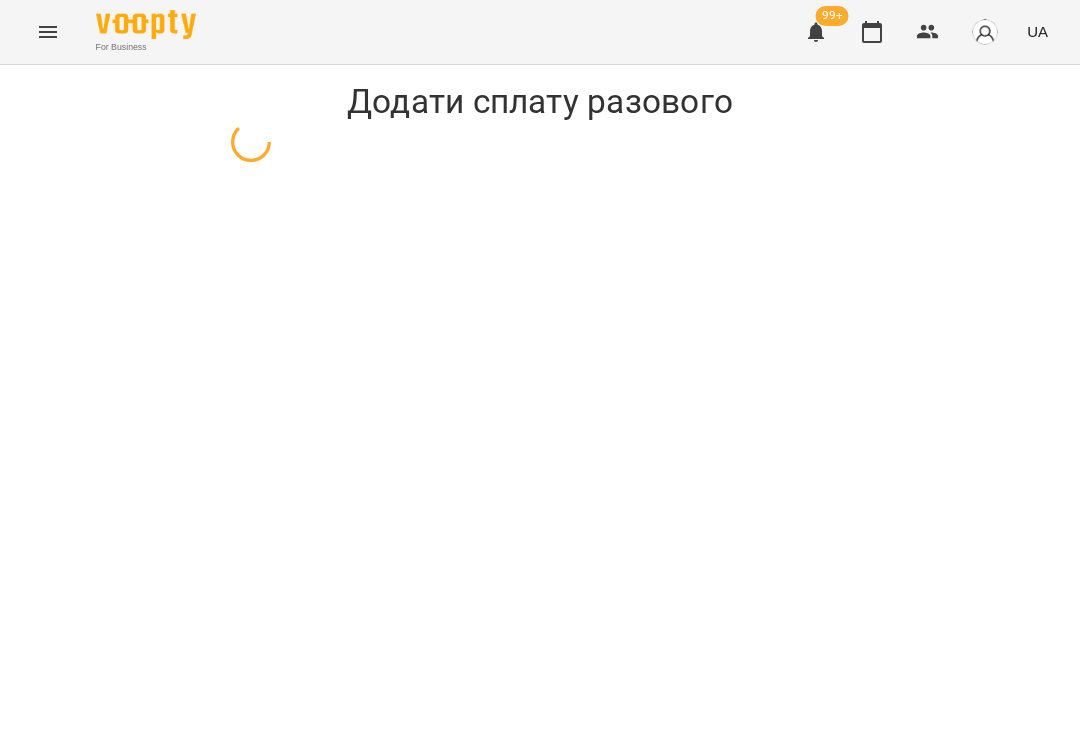 scroll, scrollTop: 0, scrollLeft: 0, axis: both 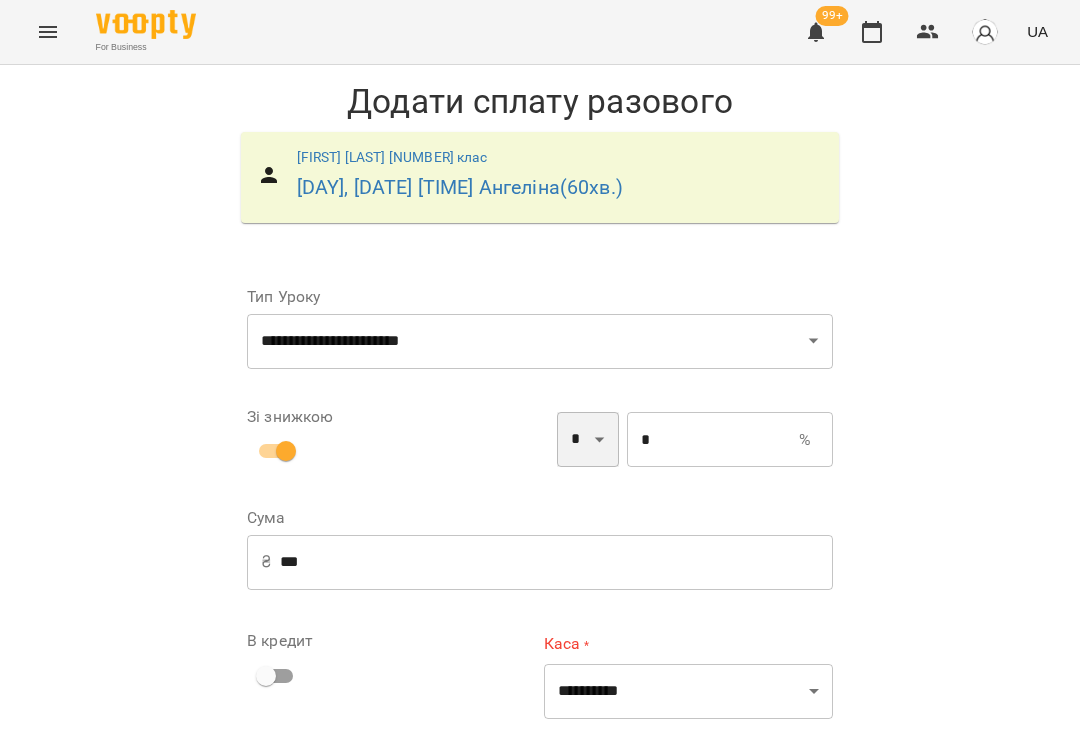 click on "* *" at bounding box center [588, 440] 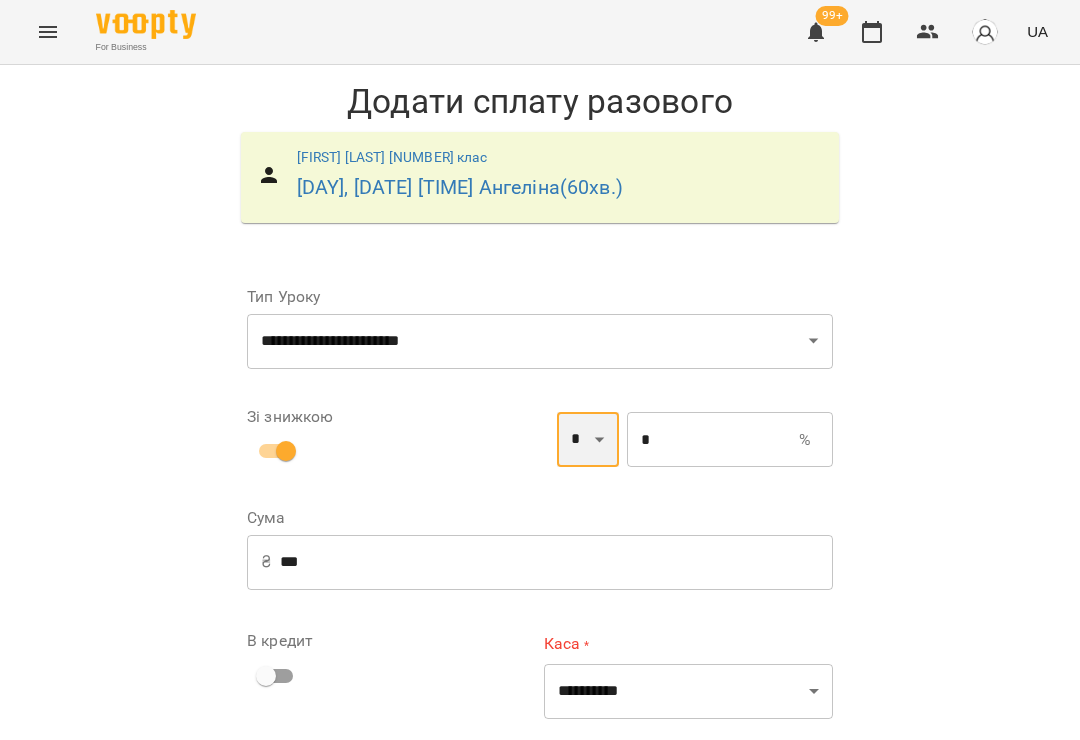 select on "*****" 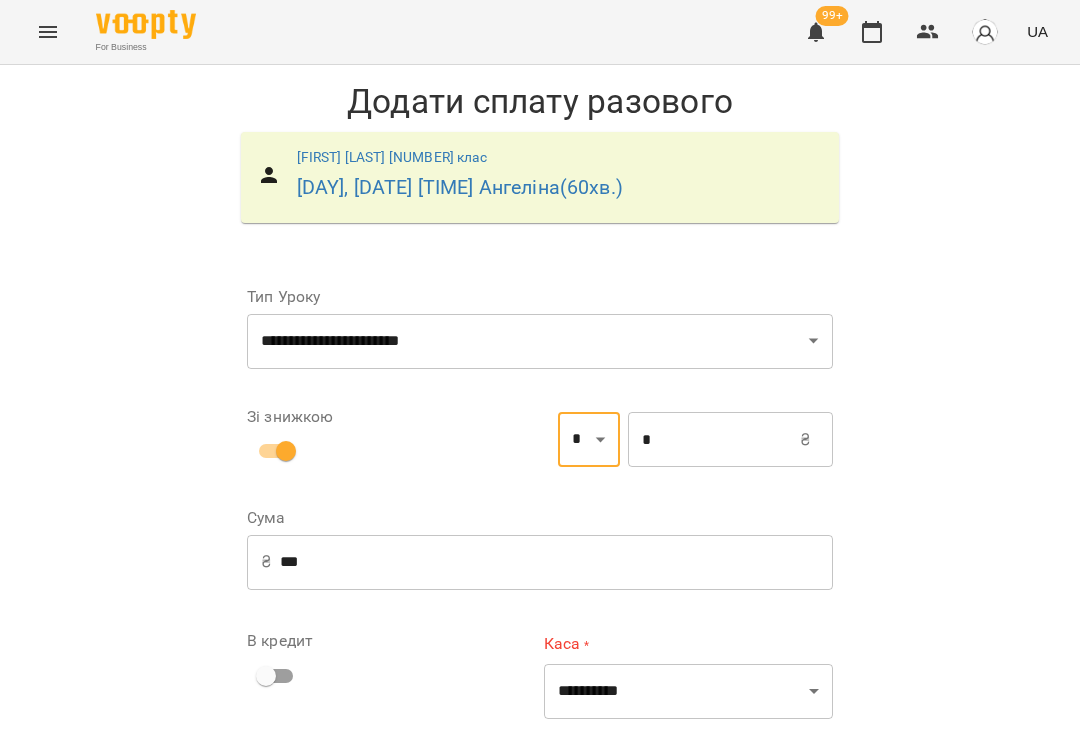 click on "*" at bounding box center (714, 440) 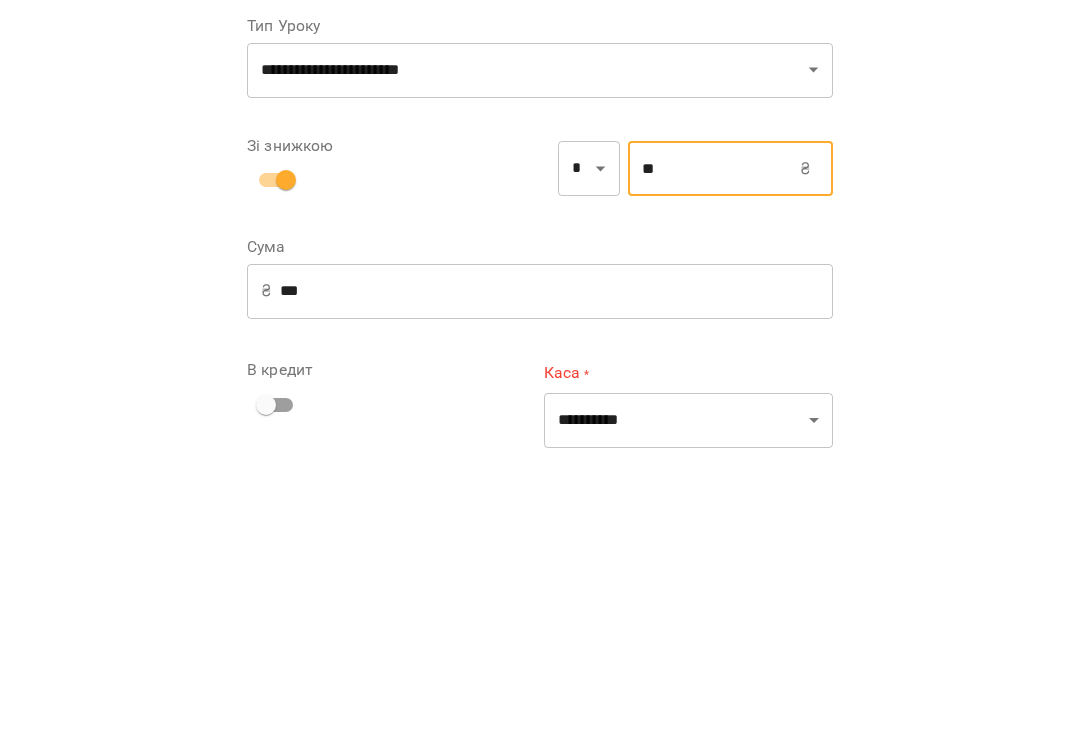 type on "*" 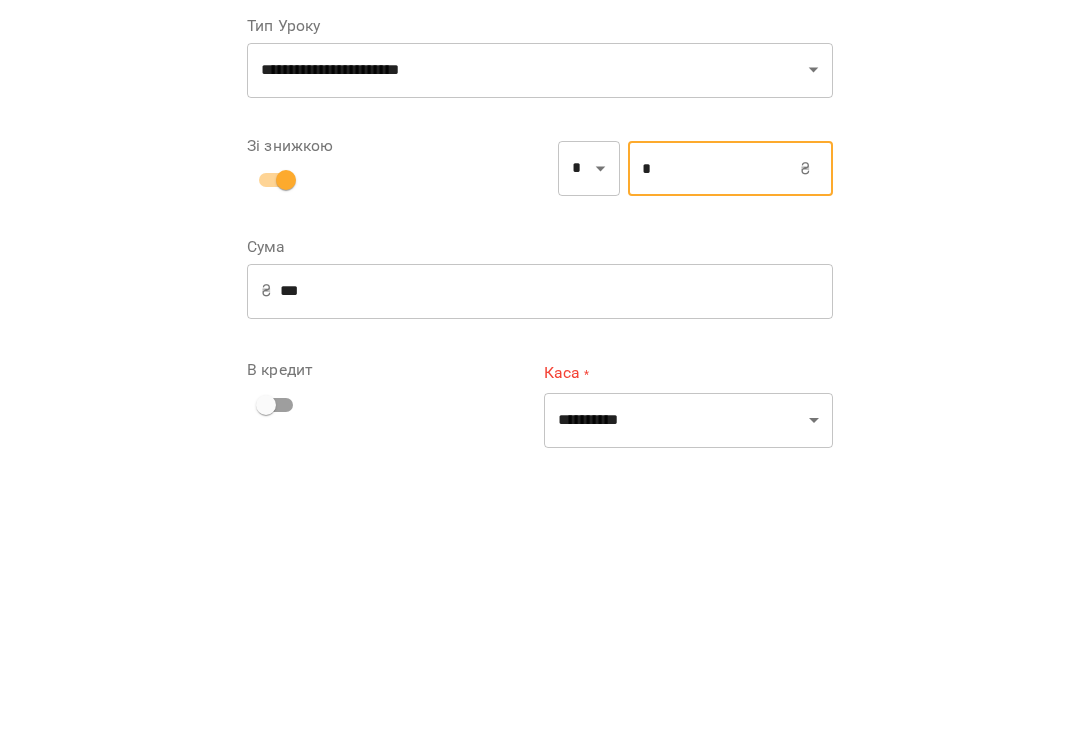 type 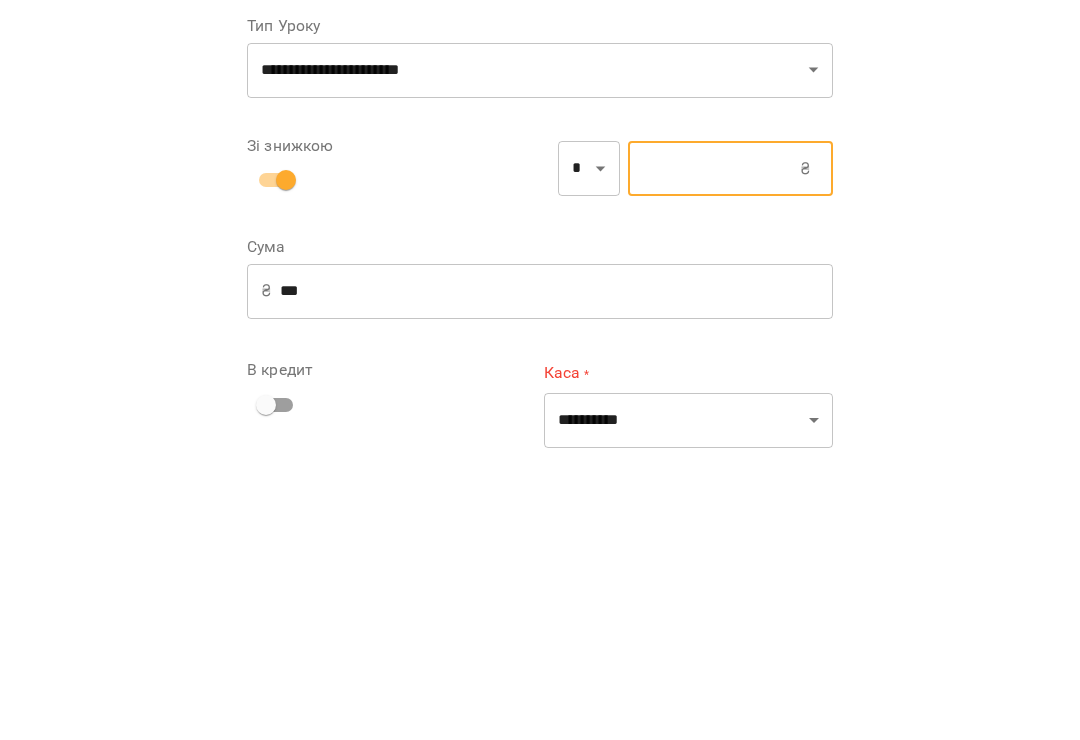 type on "***" 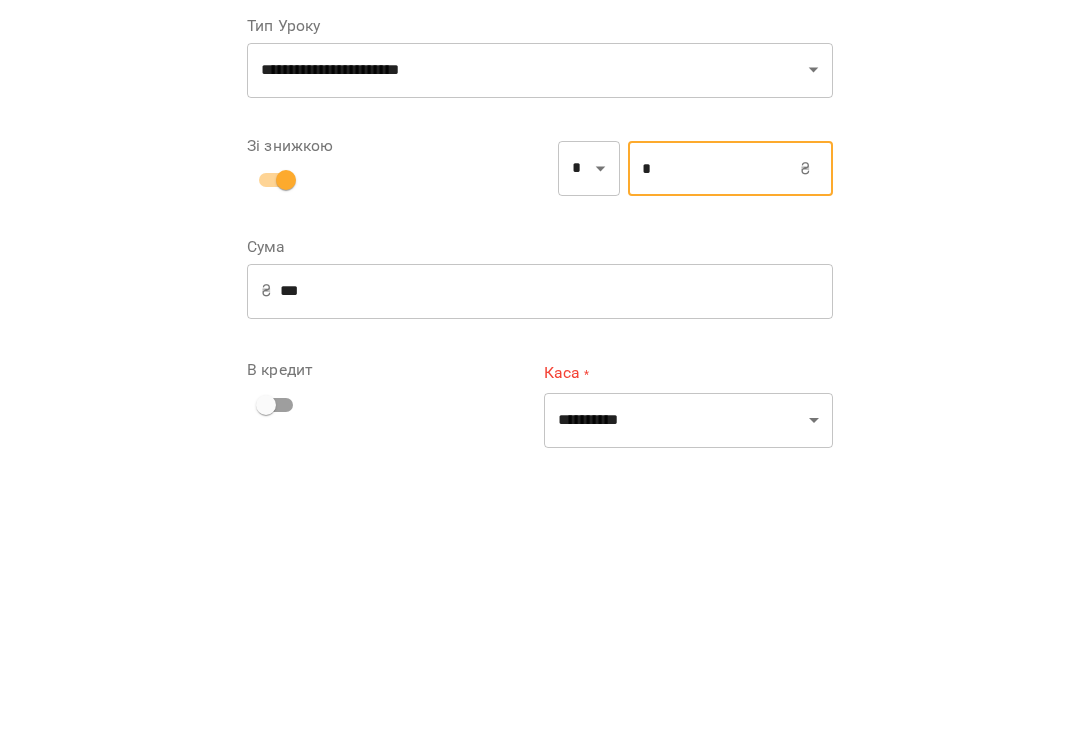 type on "***" 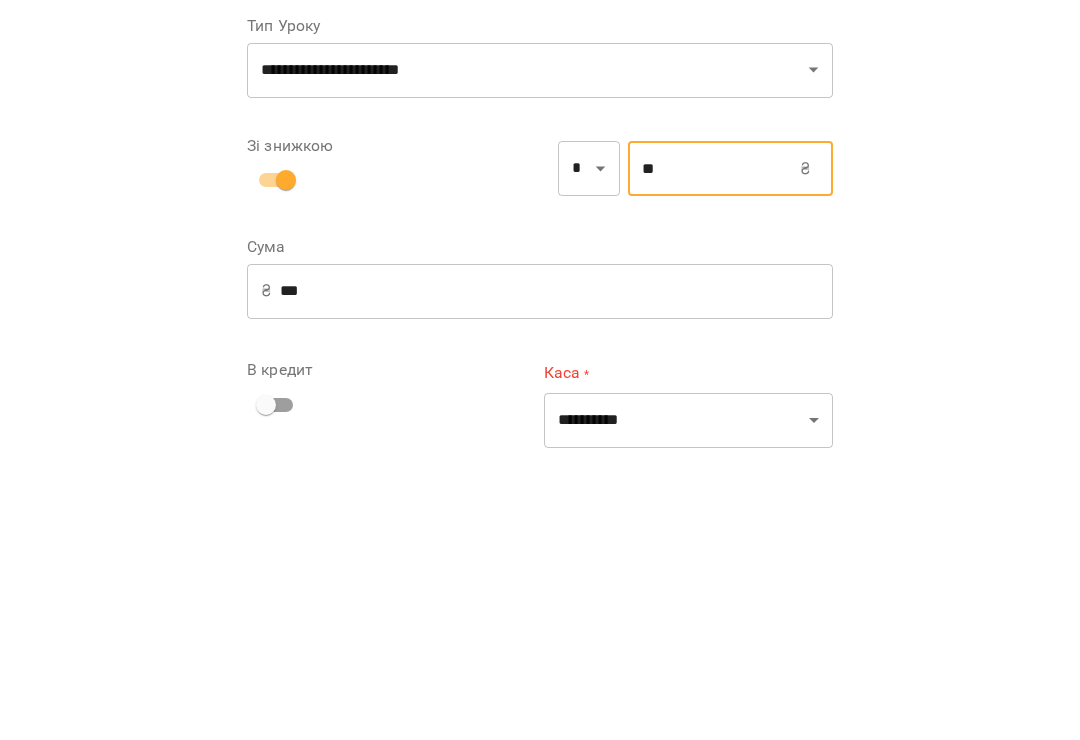 type on "***" 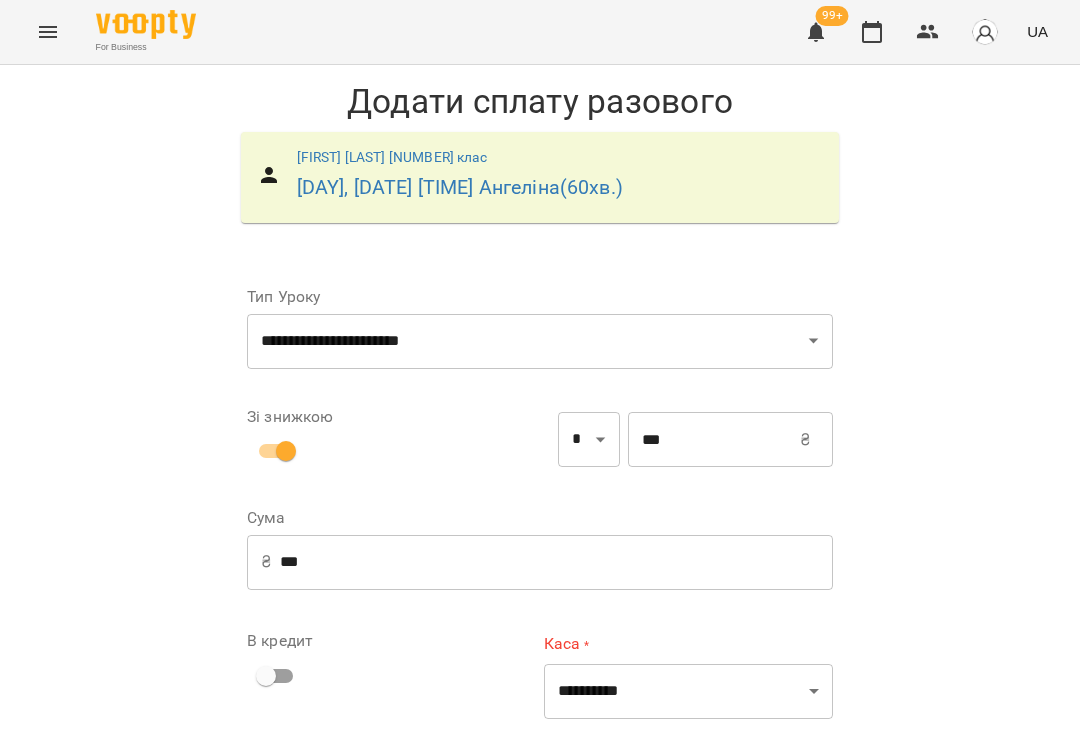 type on "***" 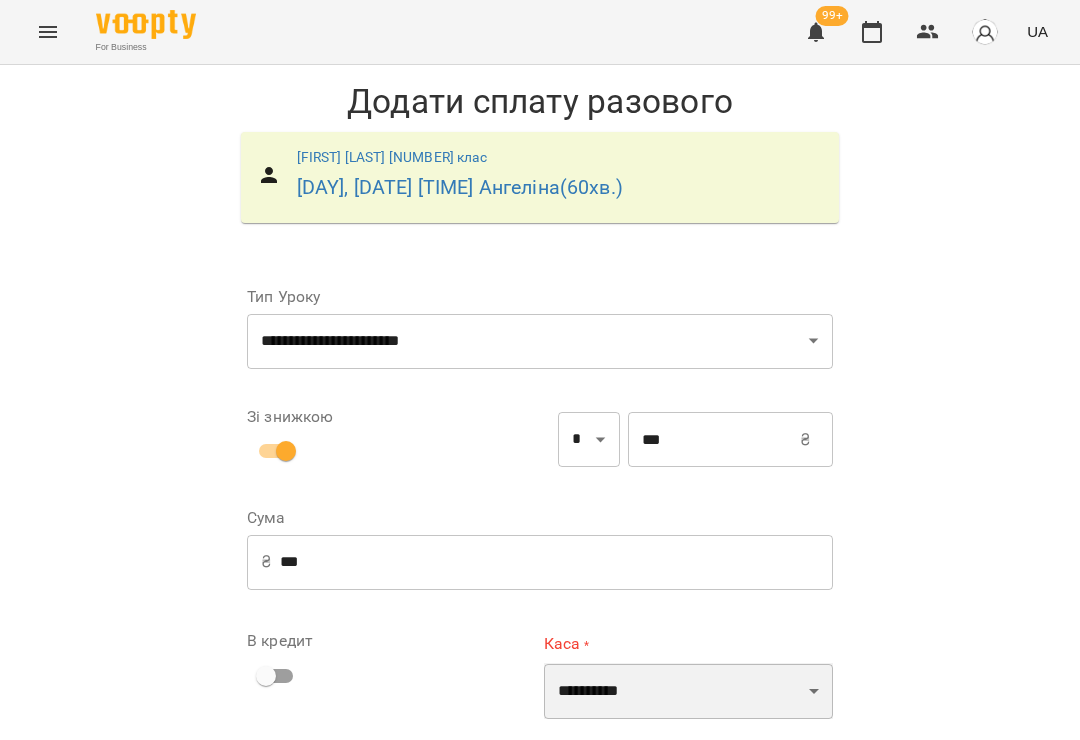 click on "[MASK] [MASK] [MASK] [MASK] [MASK]" at bounding box center [688, 691] 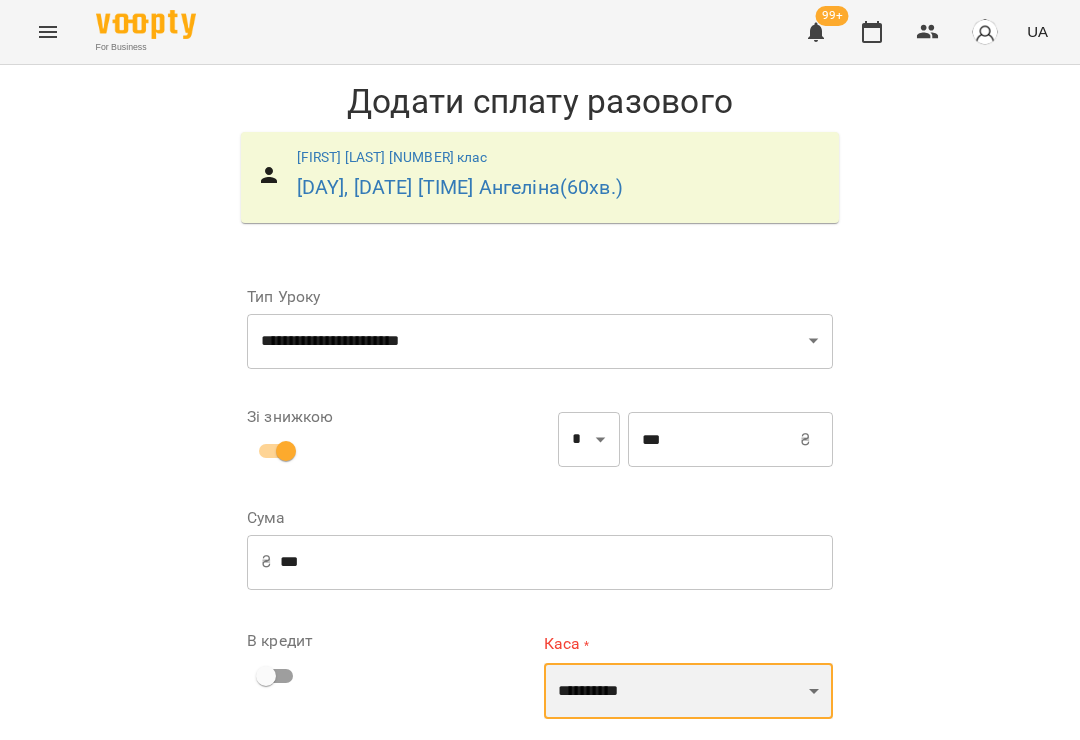 select on "**********" 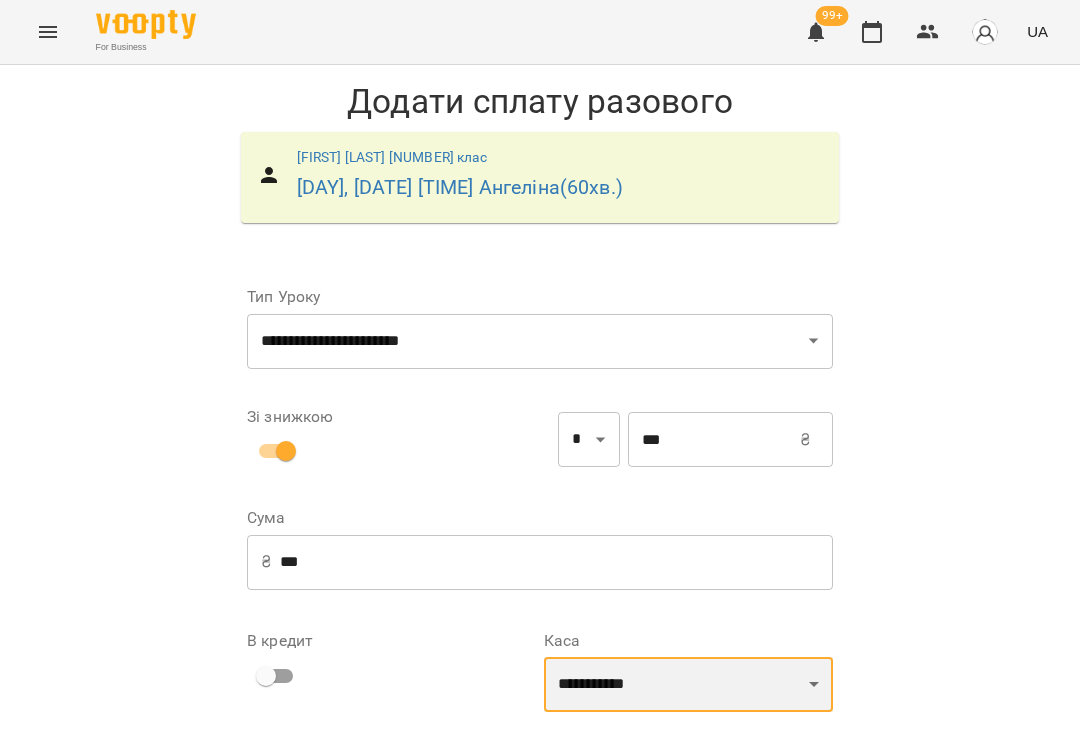 scroll, scrollTop: 84, scrollLeft: 0, axis: vertical 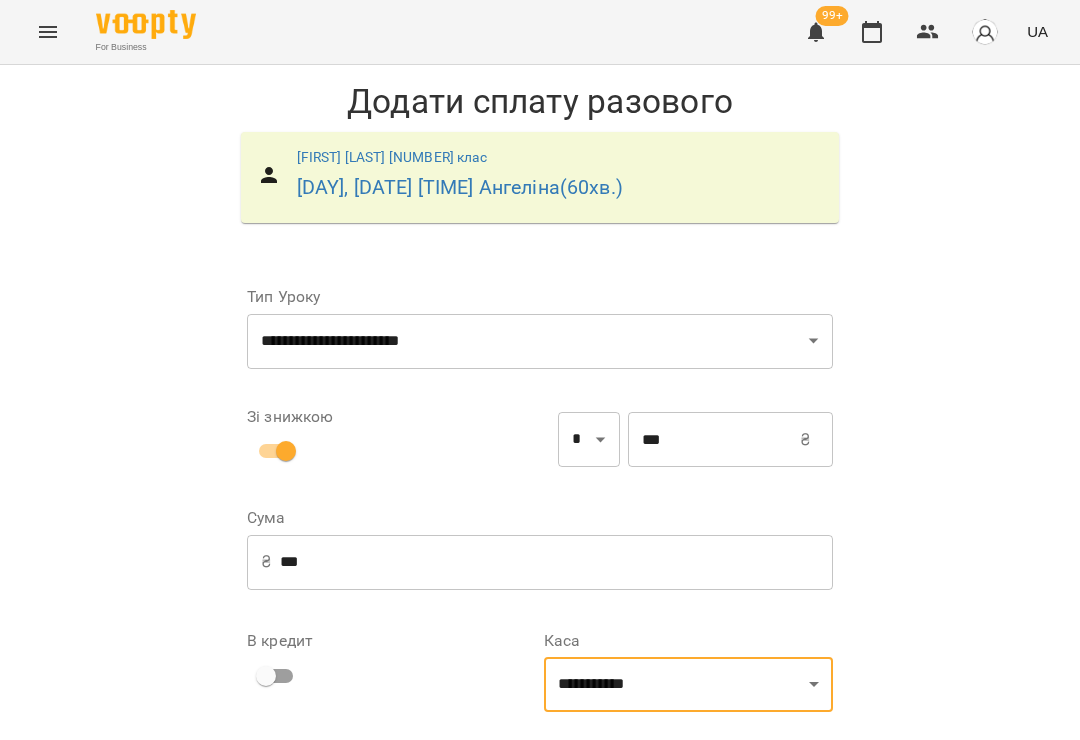 click on "**********" at bounding box center (688, 804) 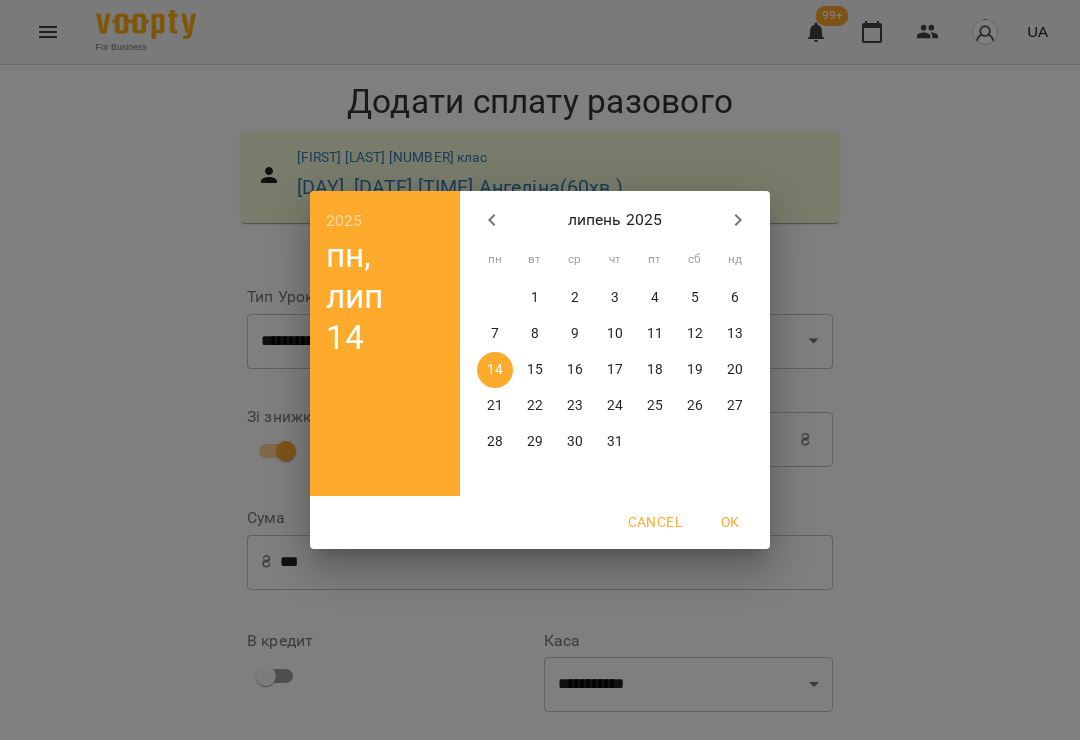 click on "11" at bounding box center (655, 334) 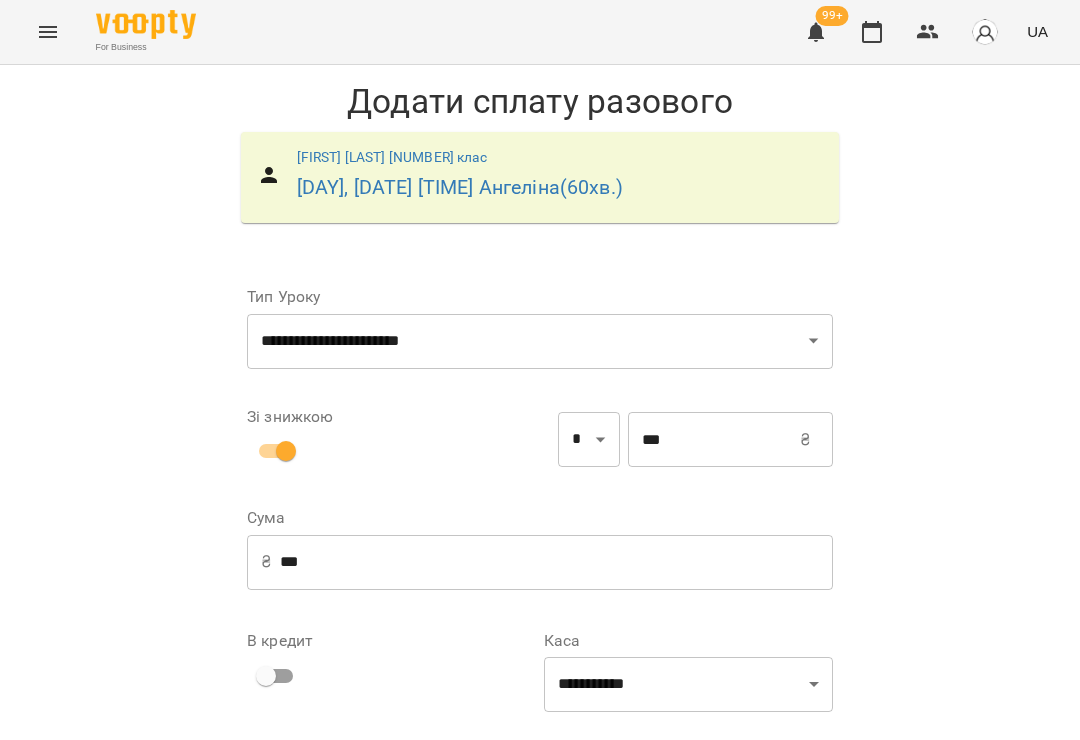 scroll, scrollTop: 163, scrollLeft: 0, axis: vertical 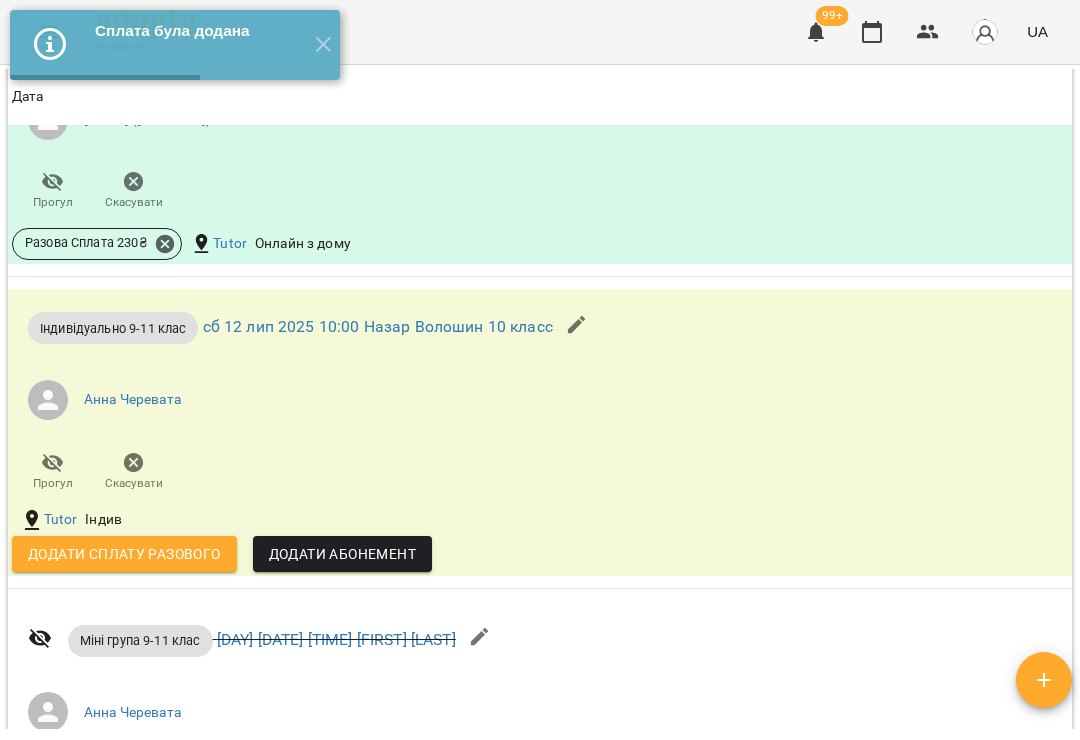 click on "Додати сплату разового" at bounding box center [124, 554] 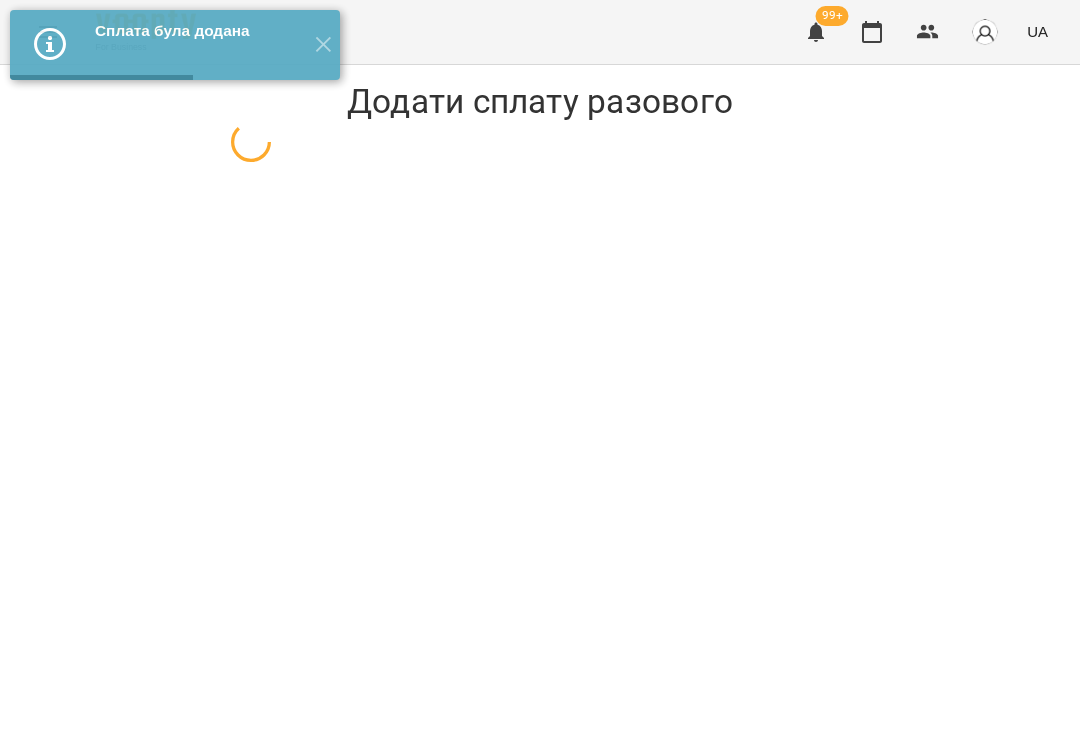 select on "**********" 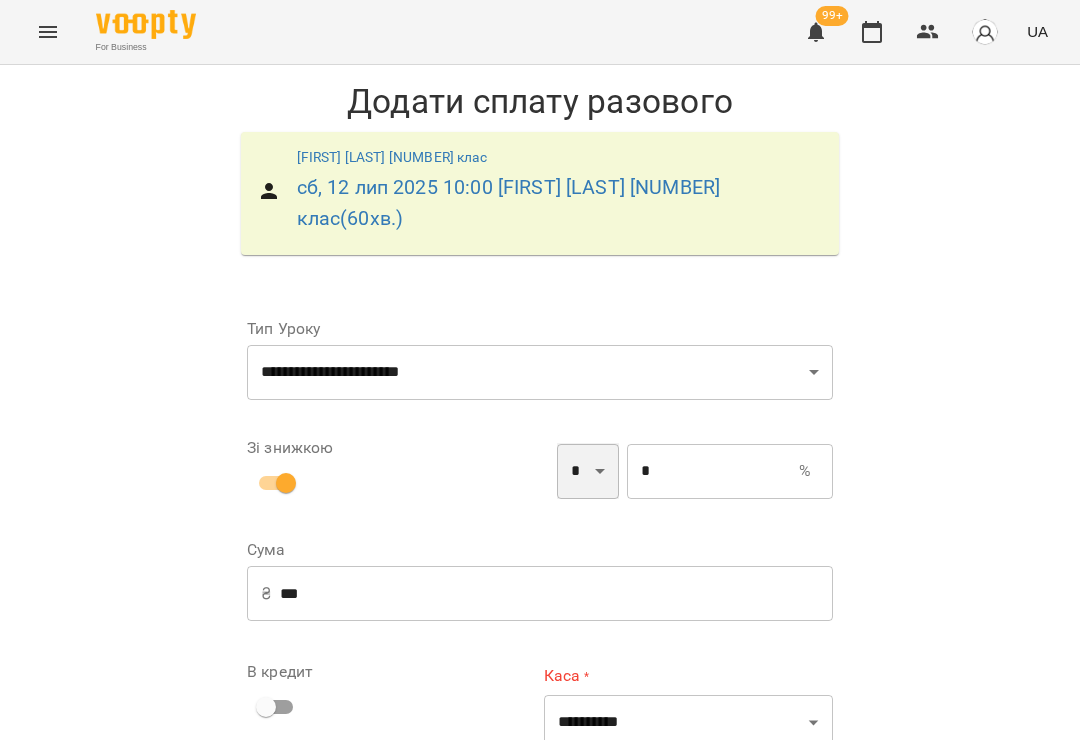 click on "* *" at bounding box center [588, 471] 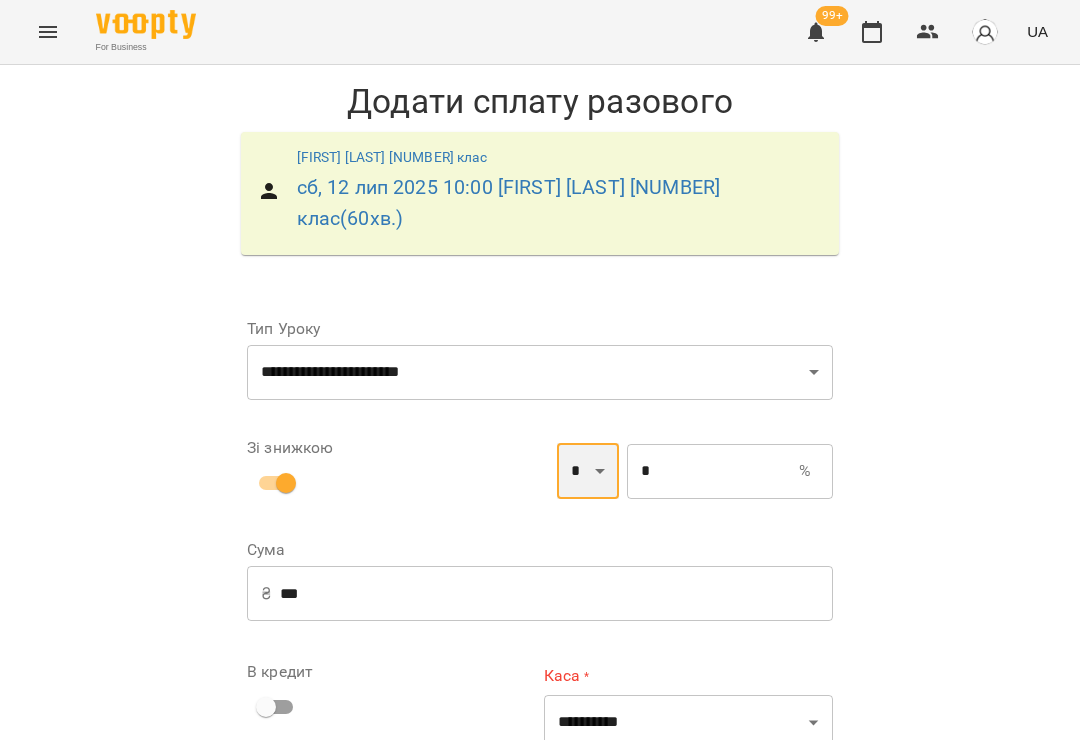 select on "*****" 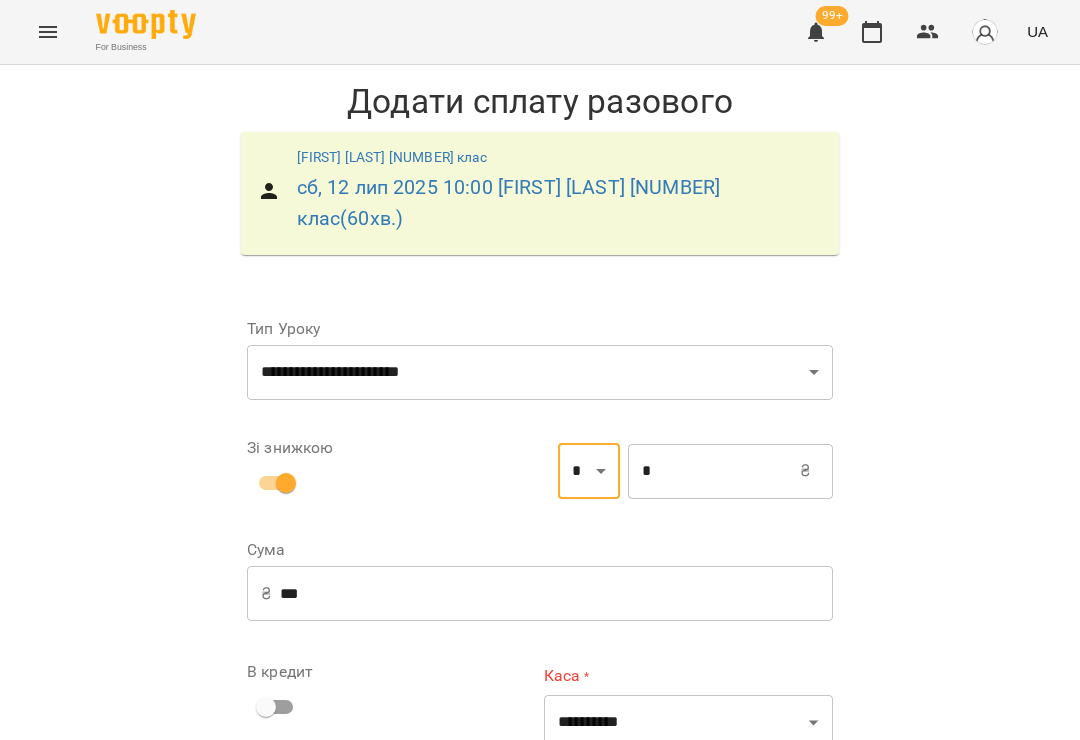 click on "*" at bounding box center (714, 471) 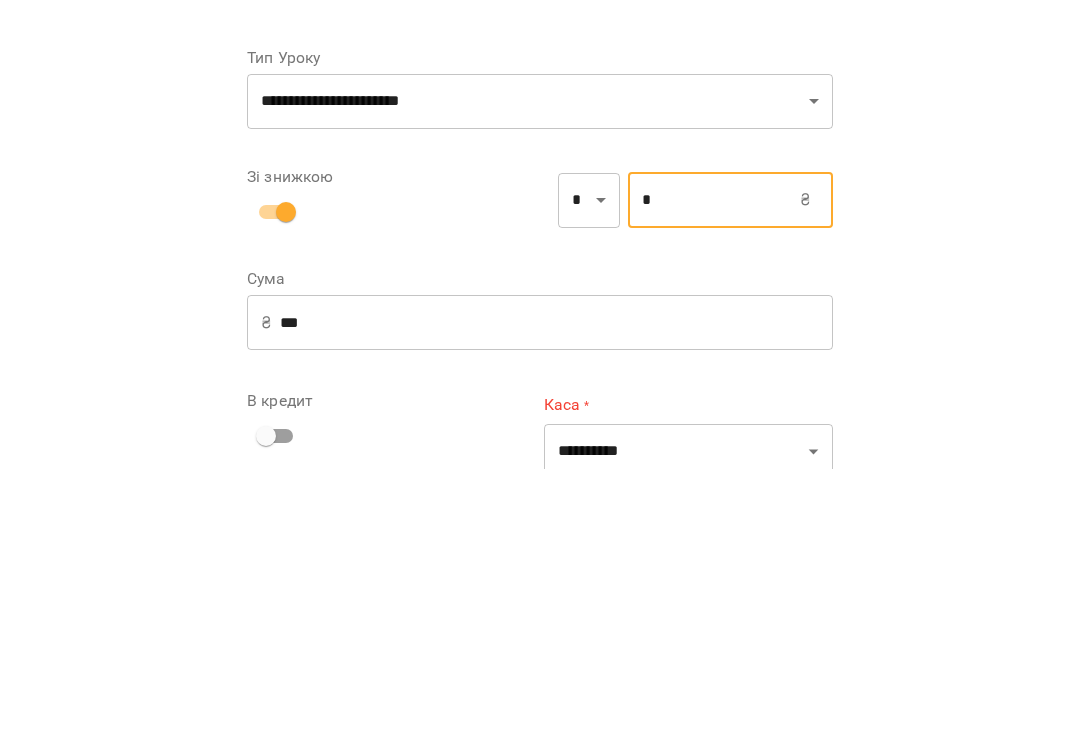 type 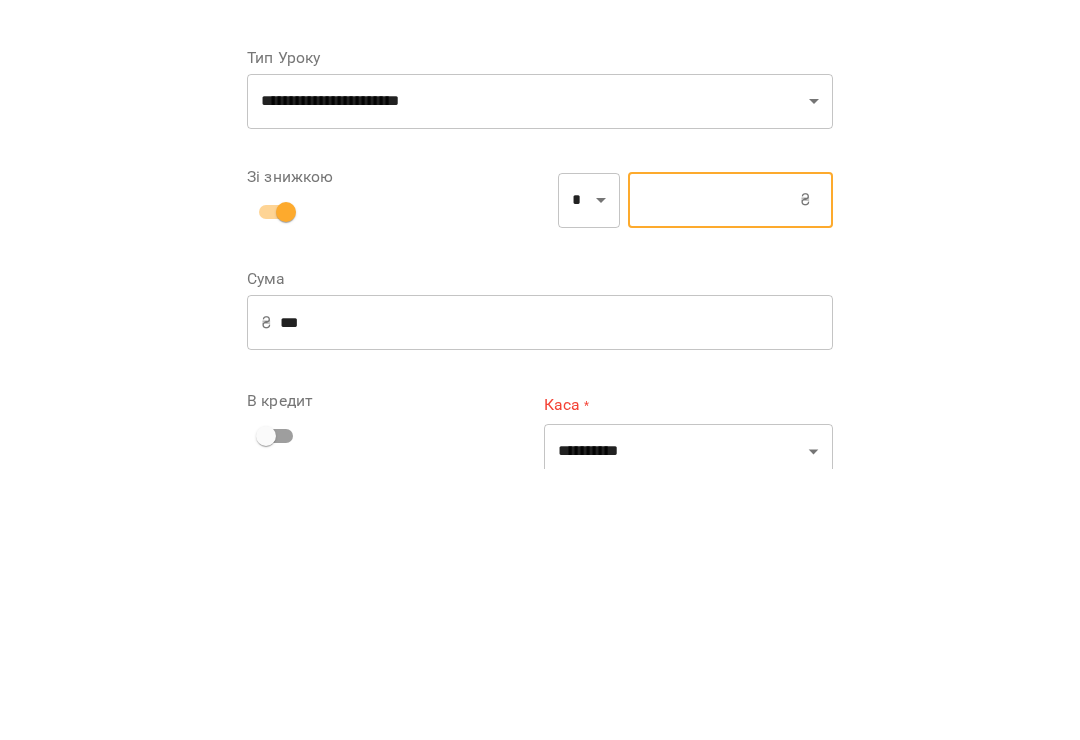 type on "***" 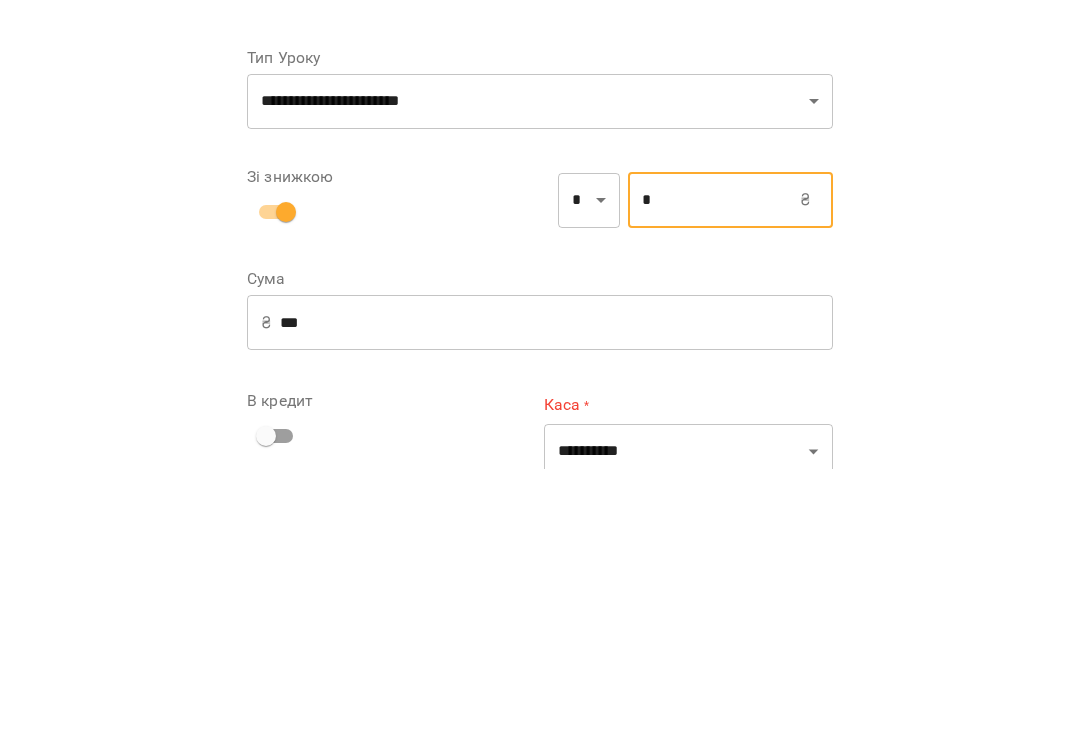 type on "***" 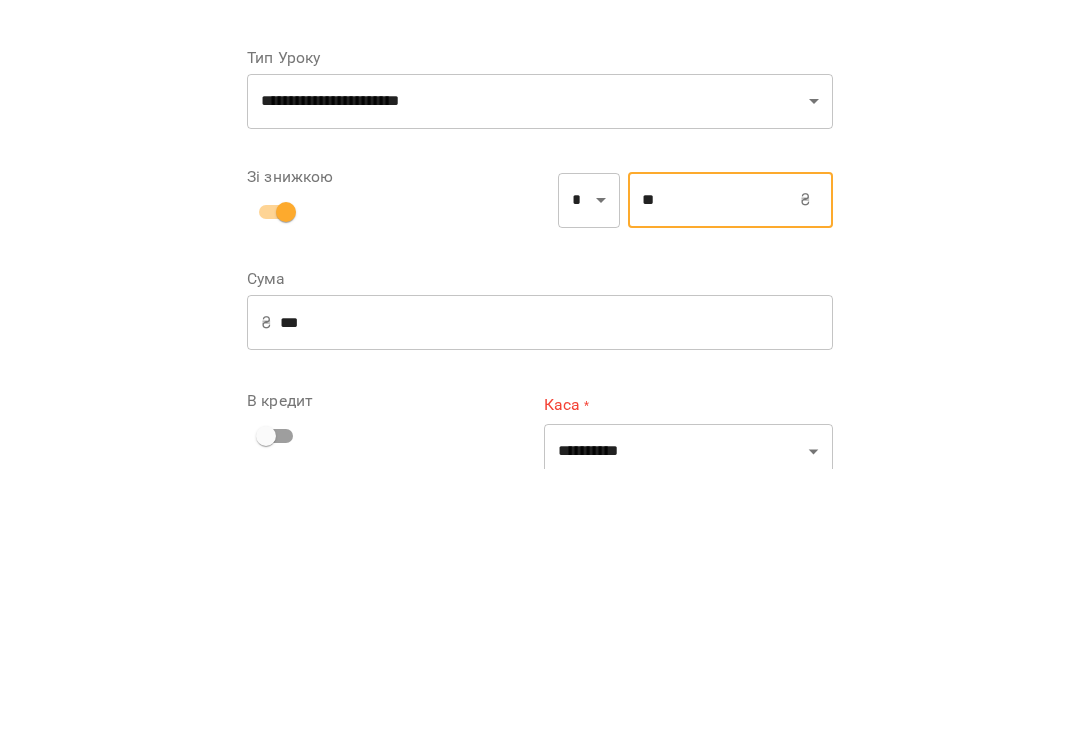 type on "***" 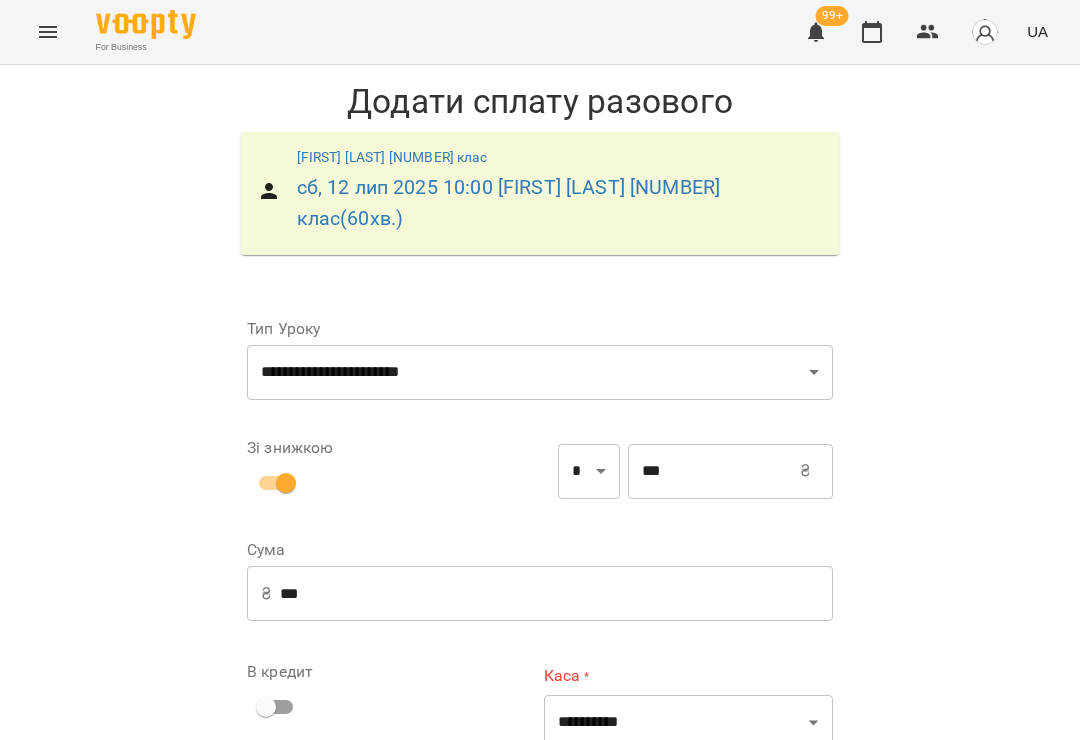 type on "***" 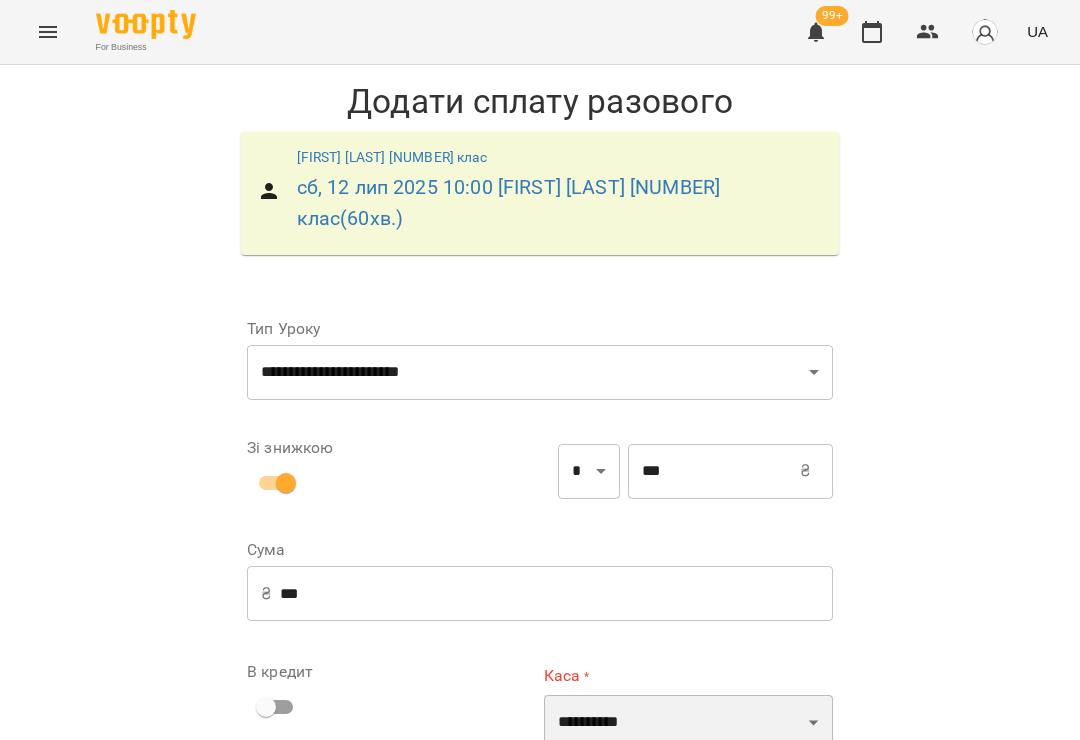 click on "[MASK] [MASK] [MASK] [MASK] [MASK]" at bounding box center (688, 723) 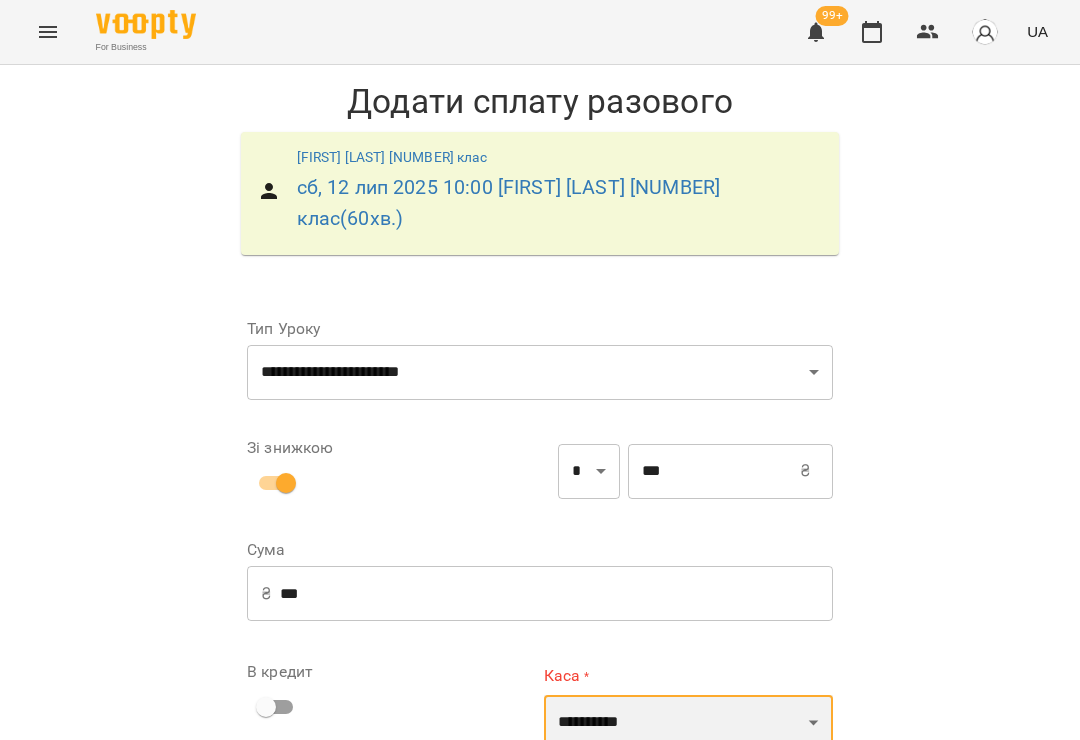 select on "**********" 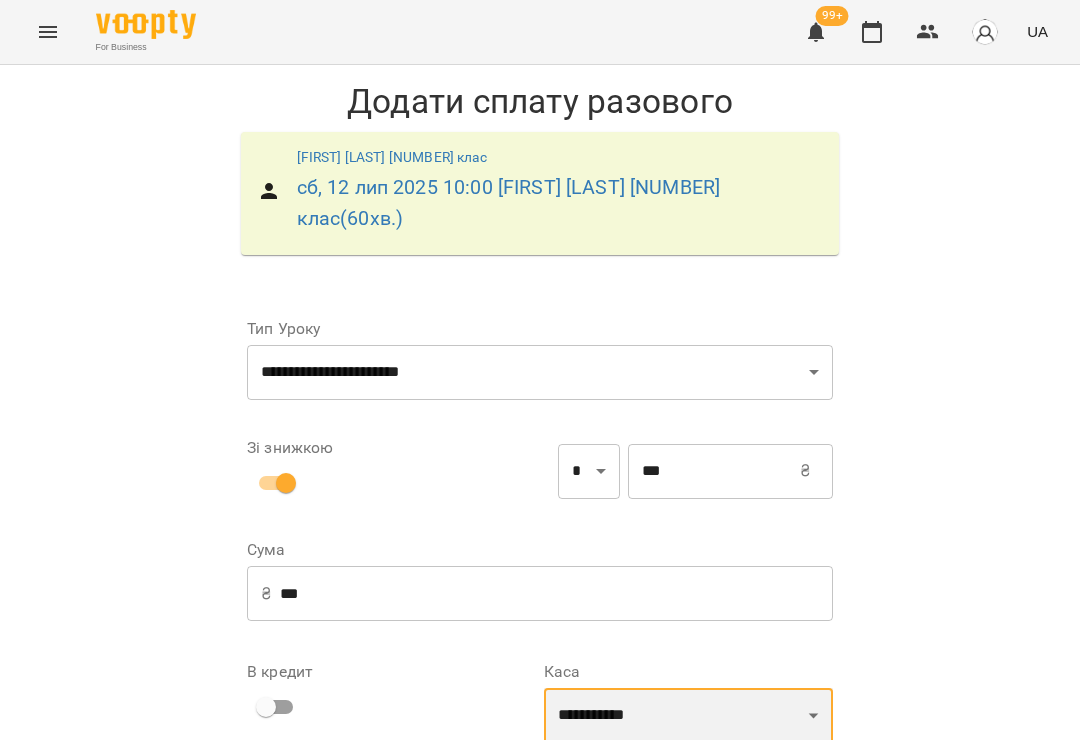scroll, scrollTop: 82, scrollLeft: 0, axis: vertical 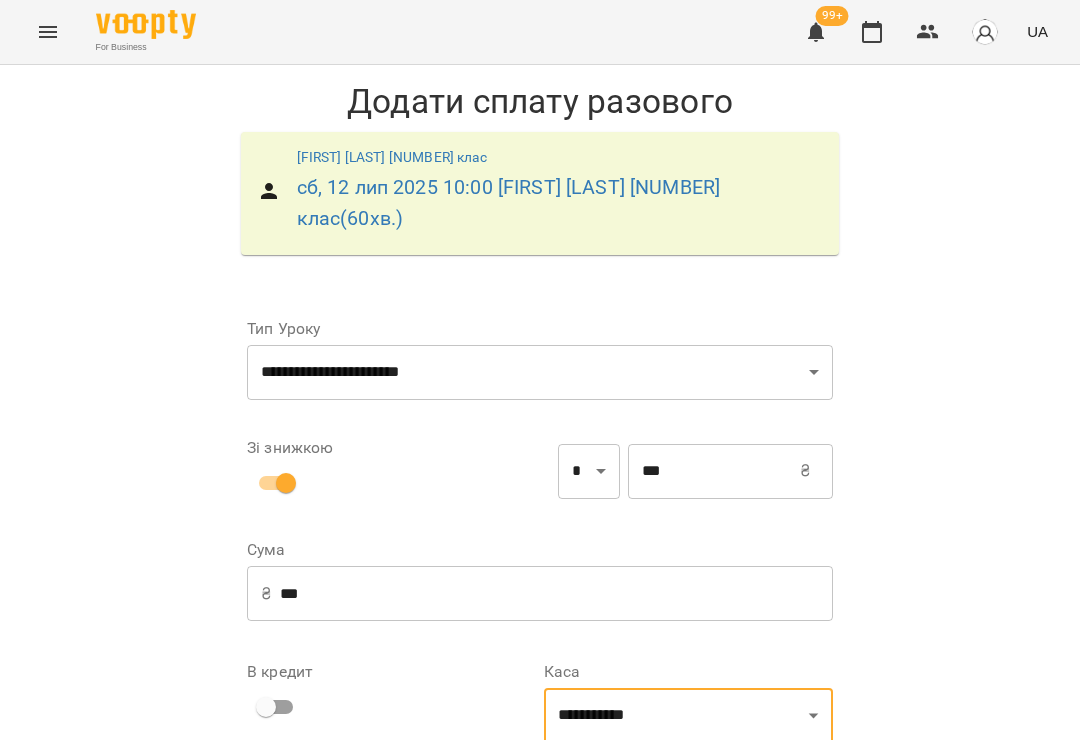 click on "**********" at bounding box center [688, 835] 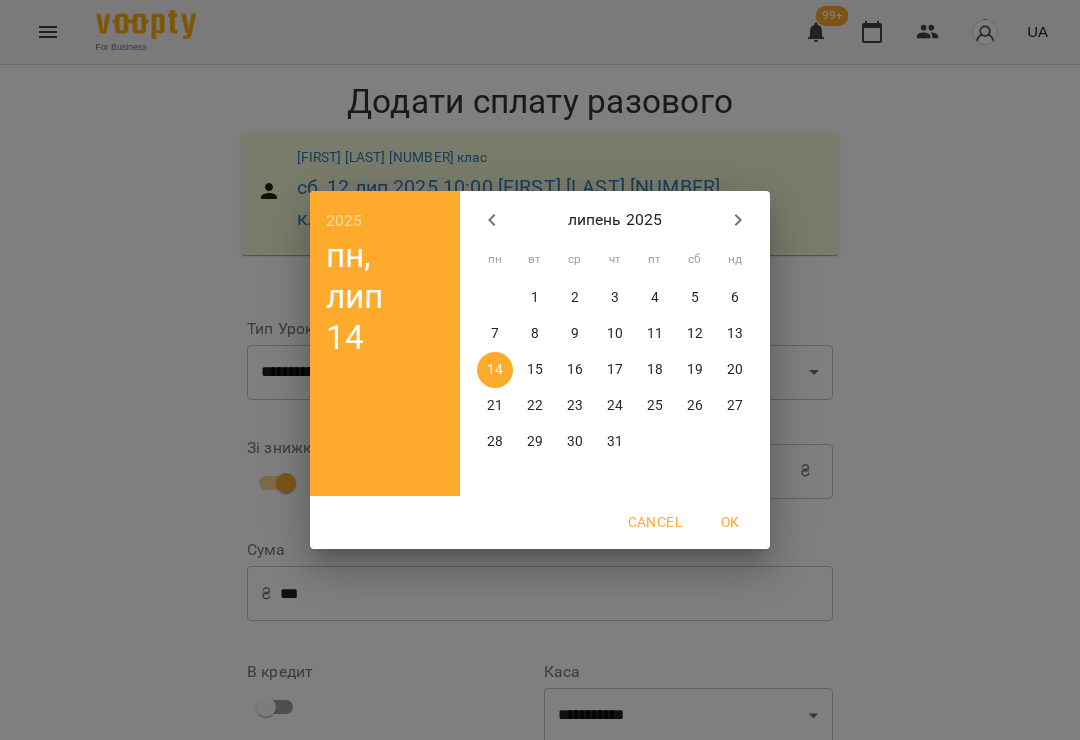 click on "12" at bounding box center (695, 334) 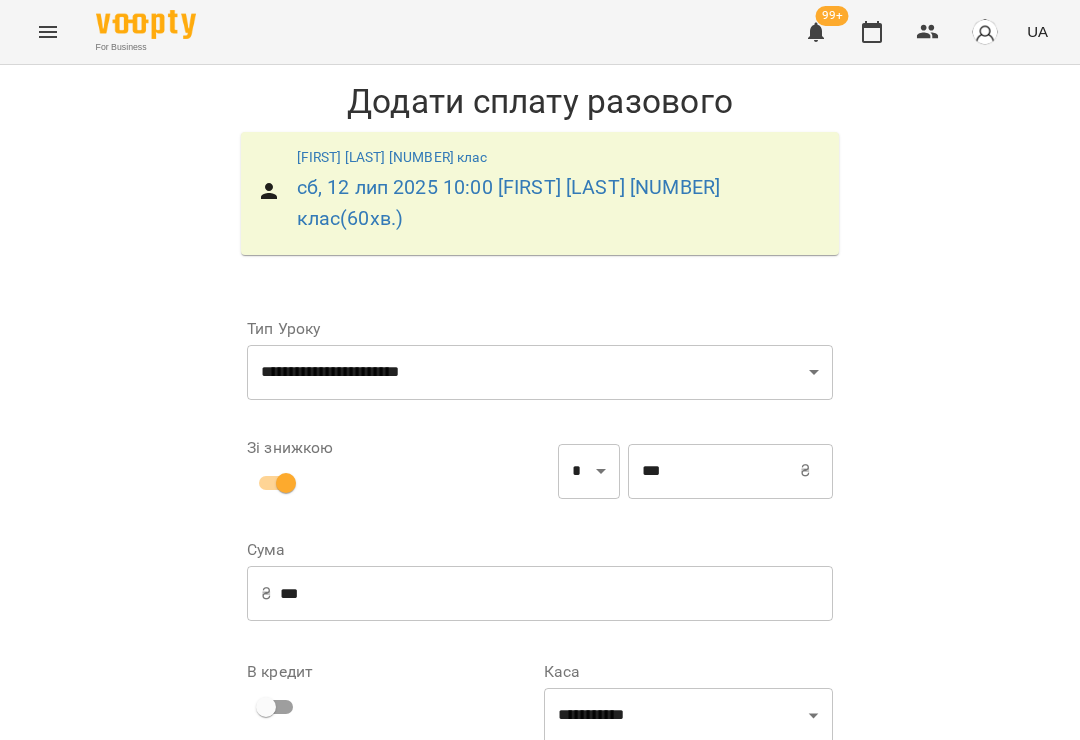 scroll, scrollTop: 167, scrollLeft: 0, axis: vertical 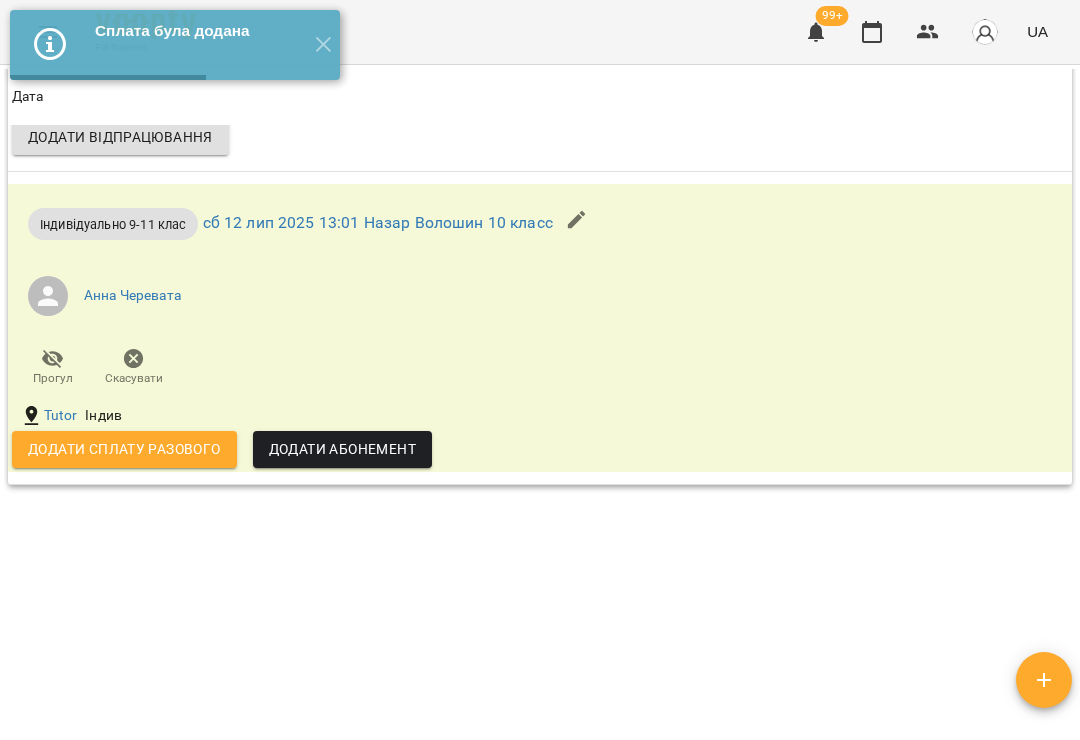 click on "Додати сплату разового" at bounding box center [124, 449] 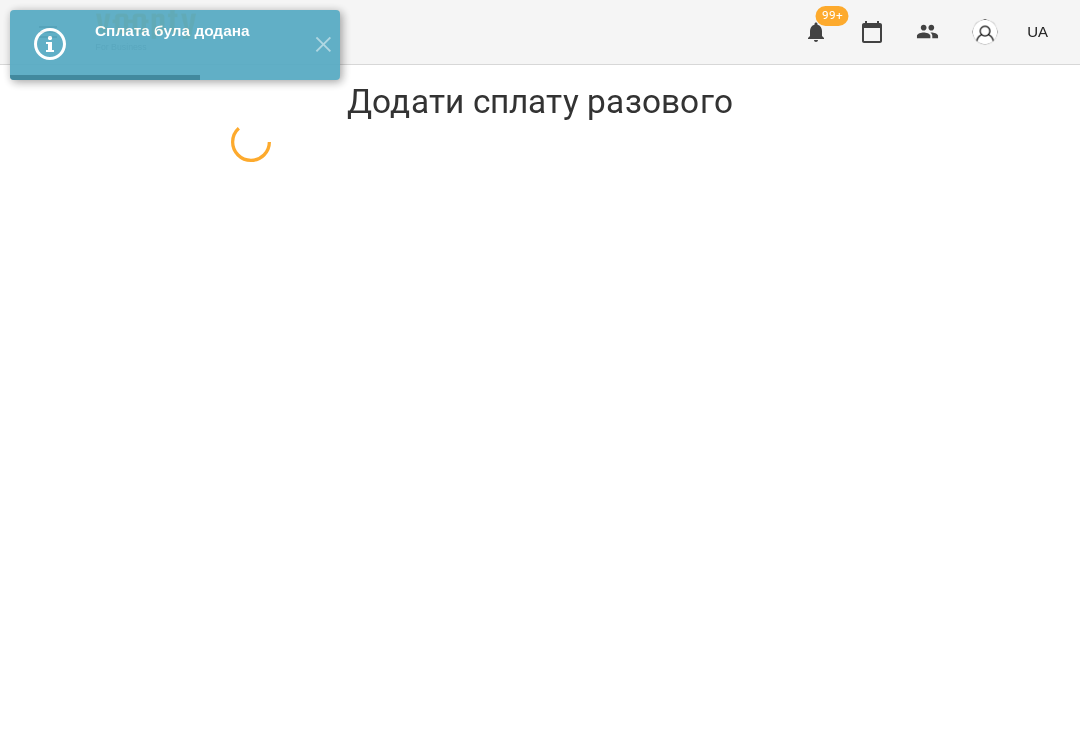scroll, scrollTop: 0, scrollLeft: 0, axis: both 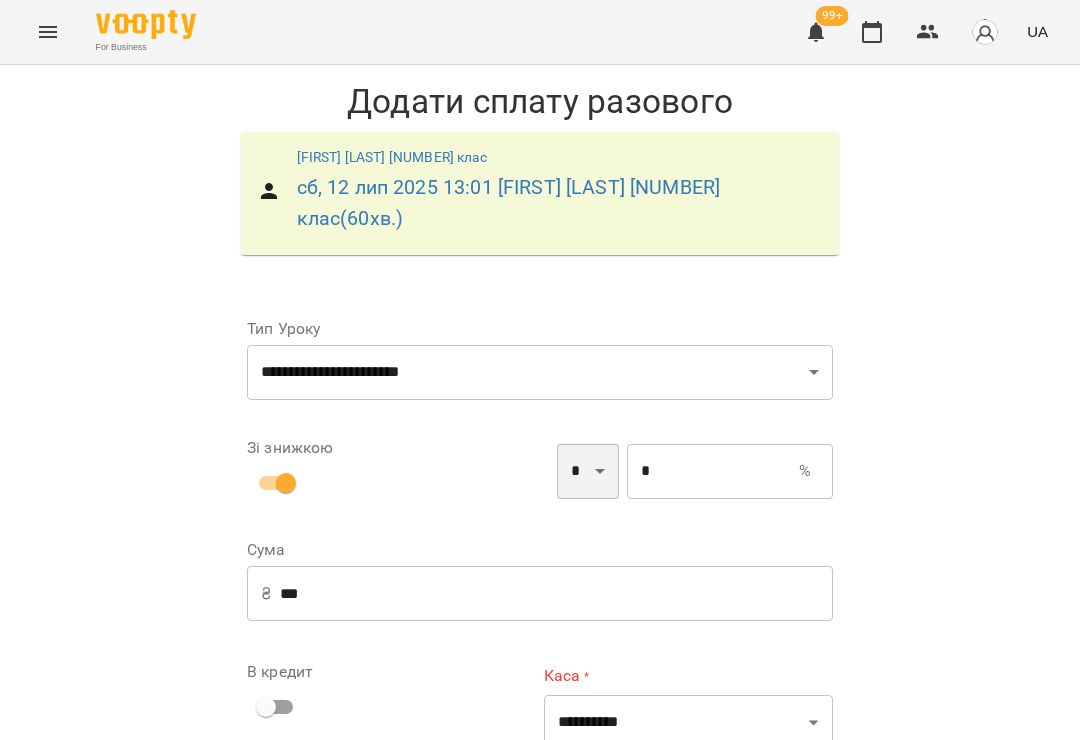 click on "* *" at bounding box center [588, 471] 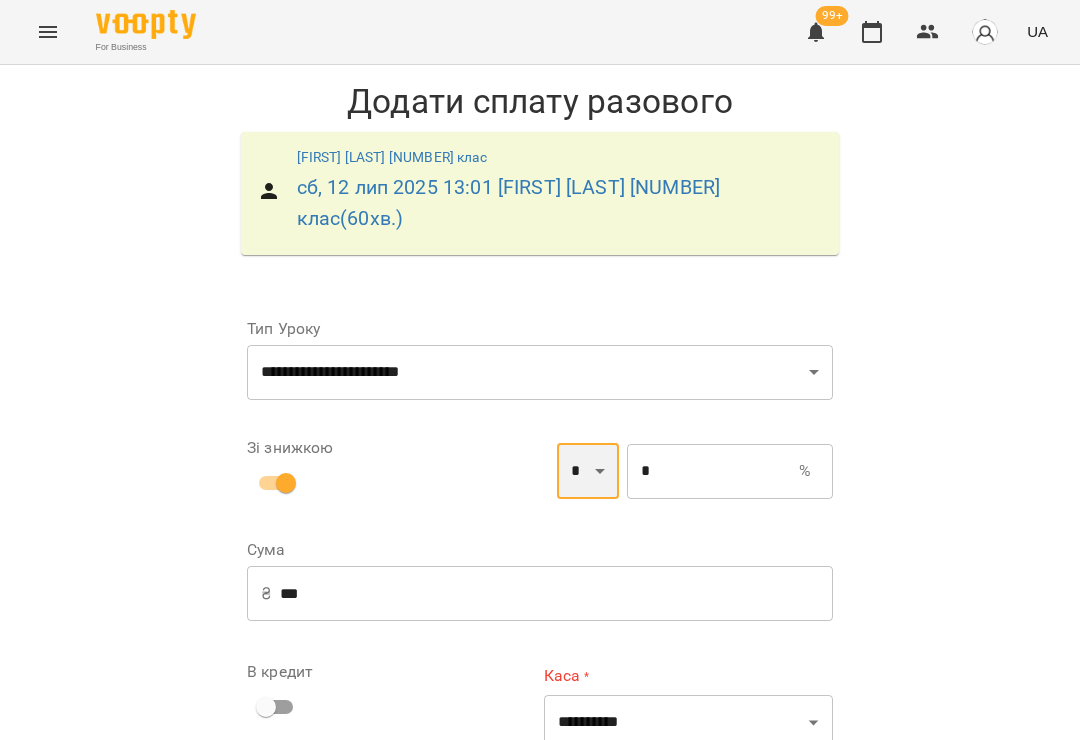 select on "*****" 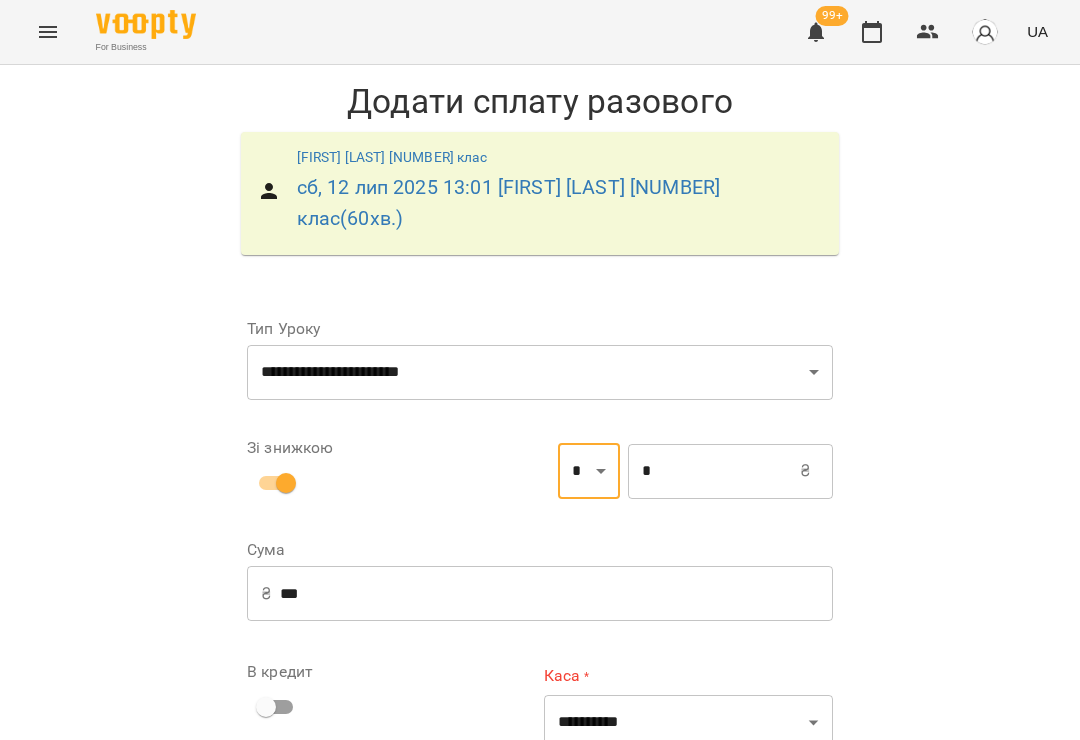 click on "*" at bounding box center (714, 471) 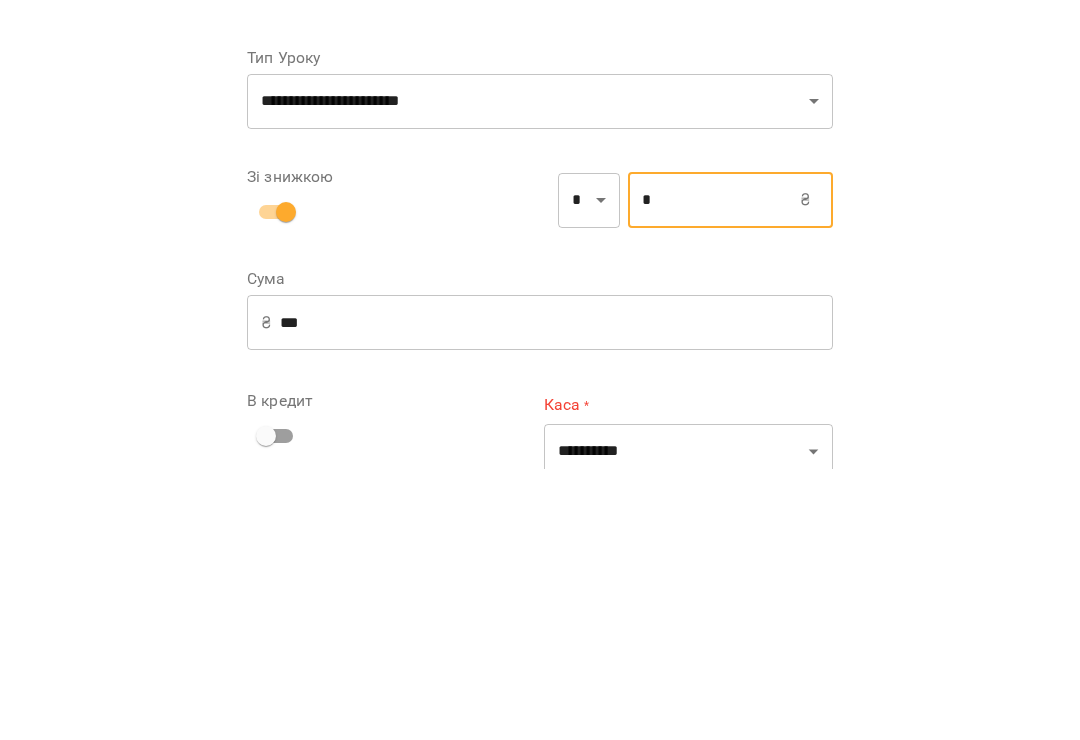 type 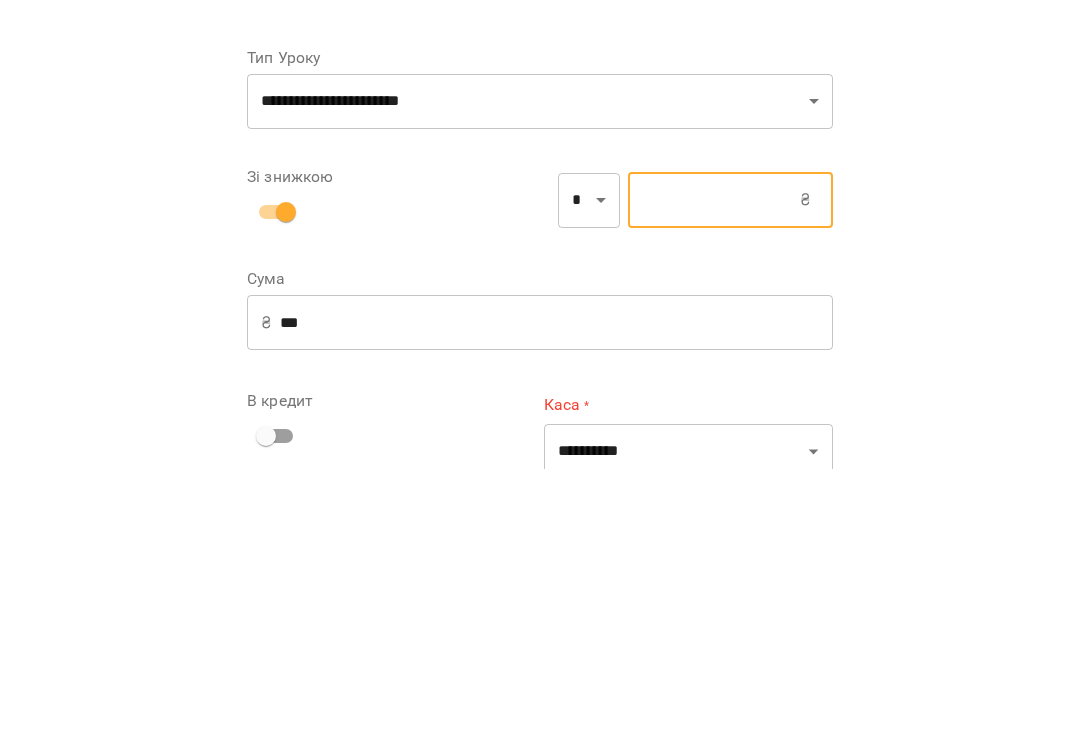 type on "***" 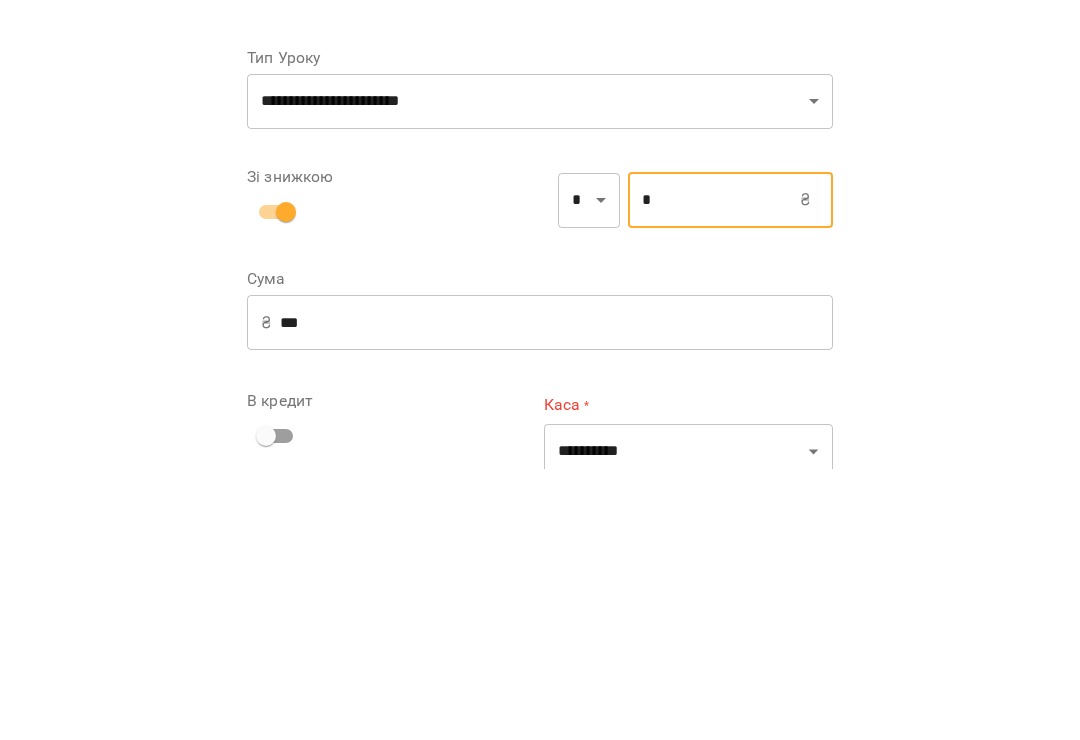 type on "***" 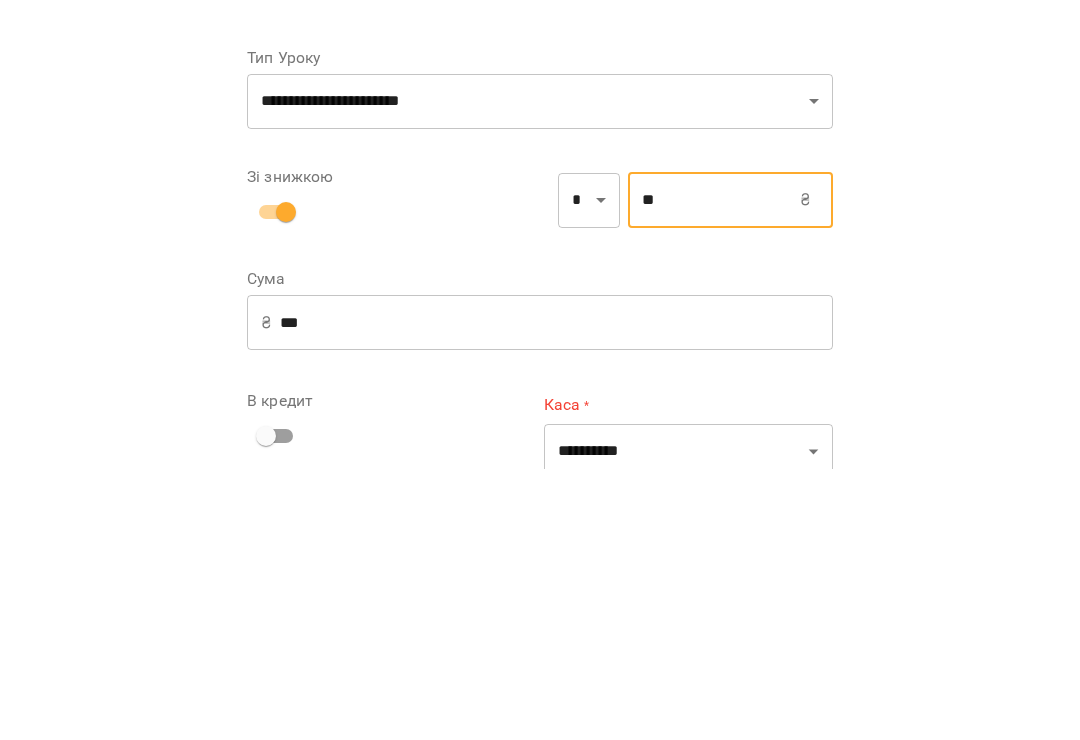 type on "***" 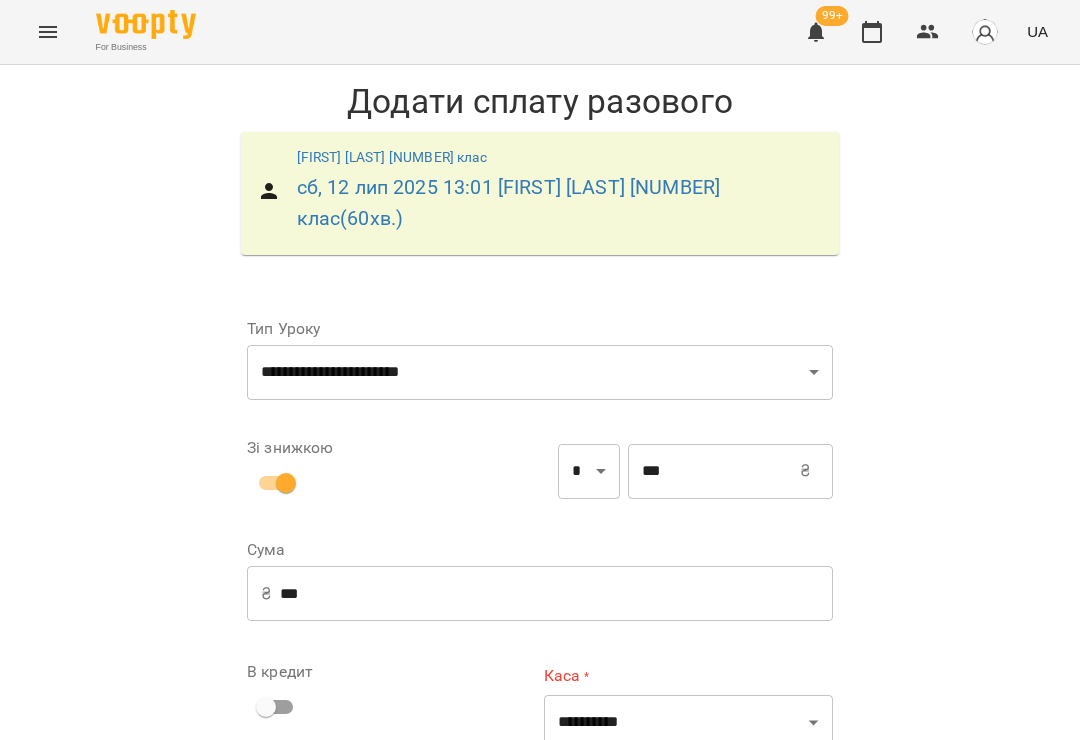 type on "***" 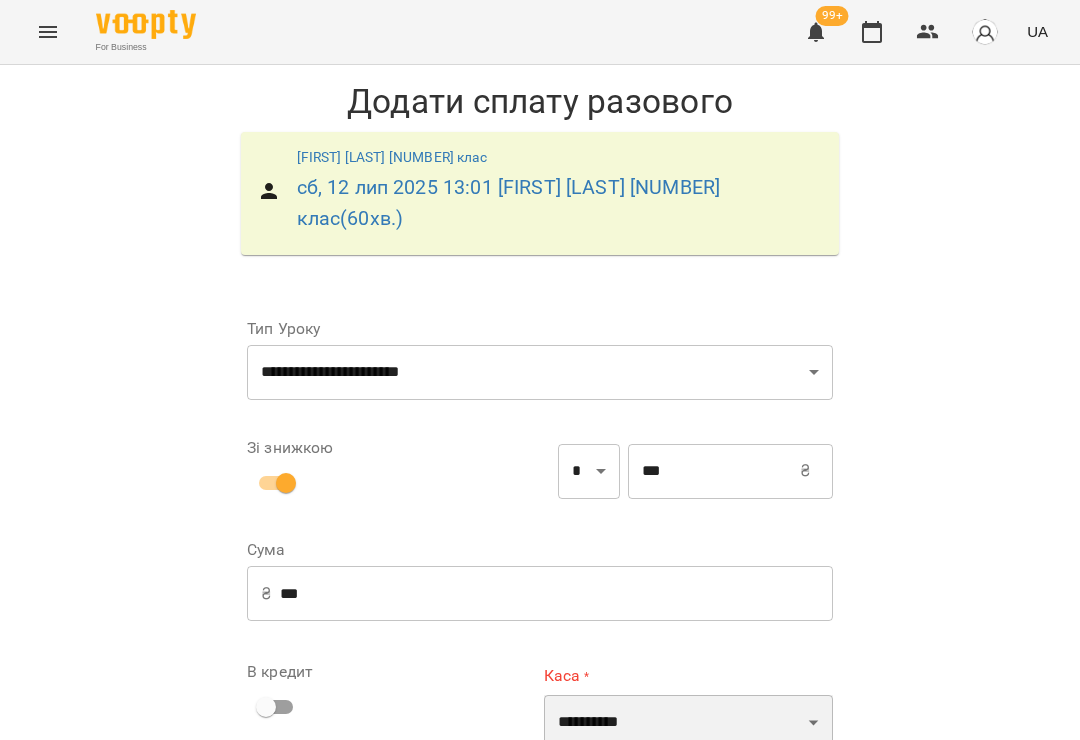 click on "[MASK] [MASK] [MASK] [MASK] [MASK]" at bounding box center [688, 723] 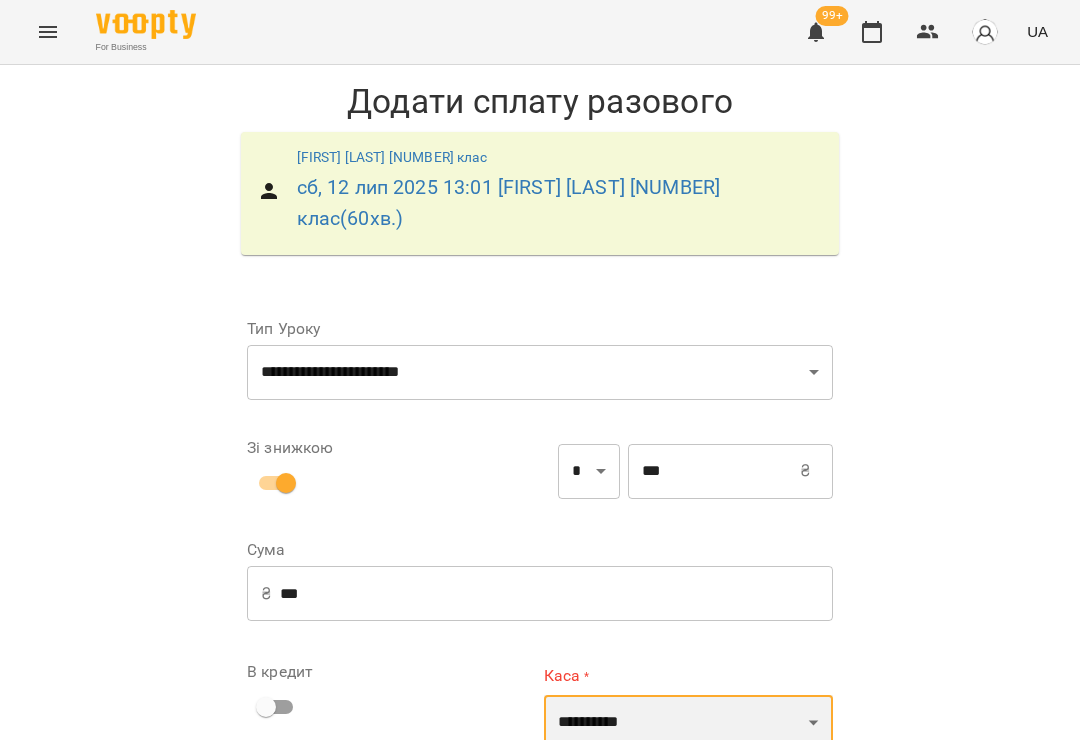 select on "**********" 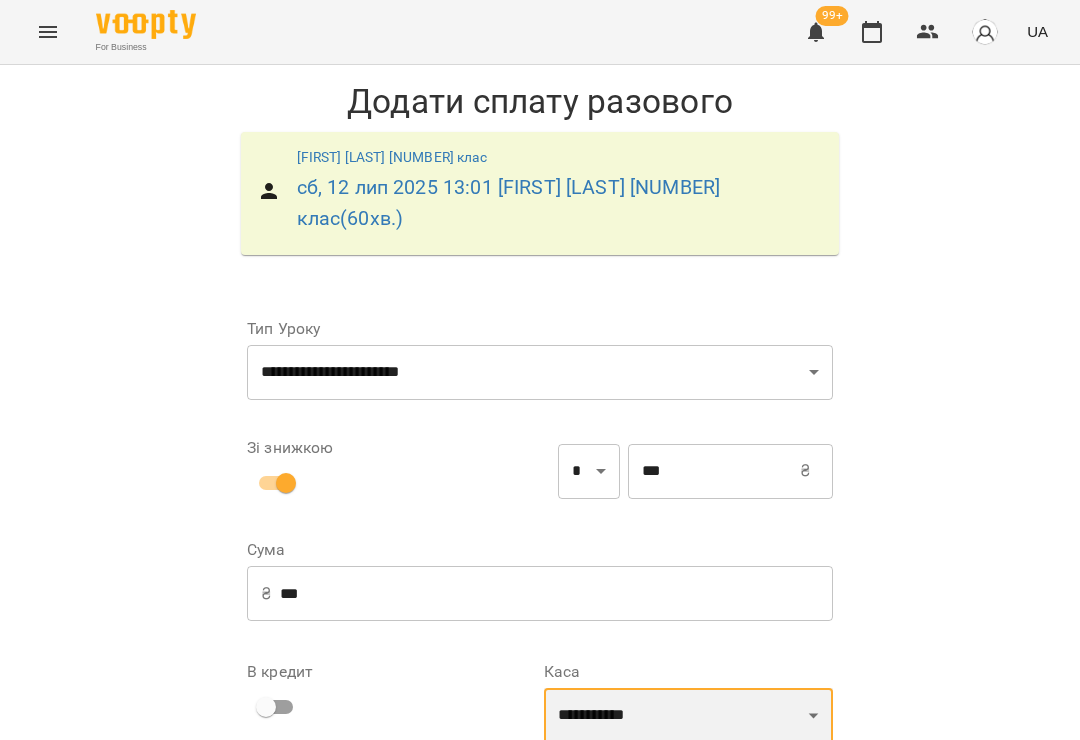 scroll, scrollTop: 116, scrollLeft: 0, axis: vertical 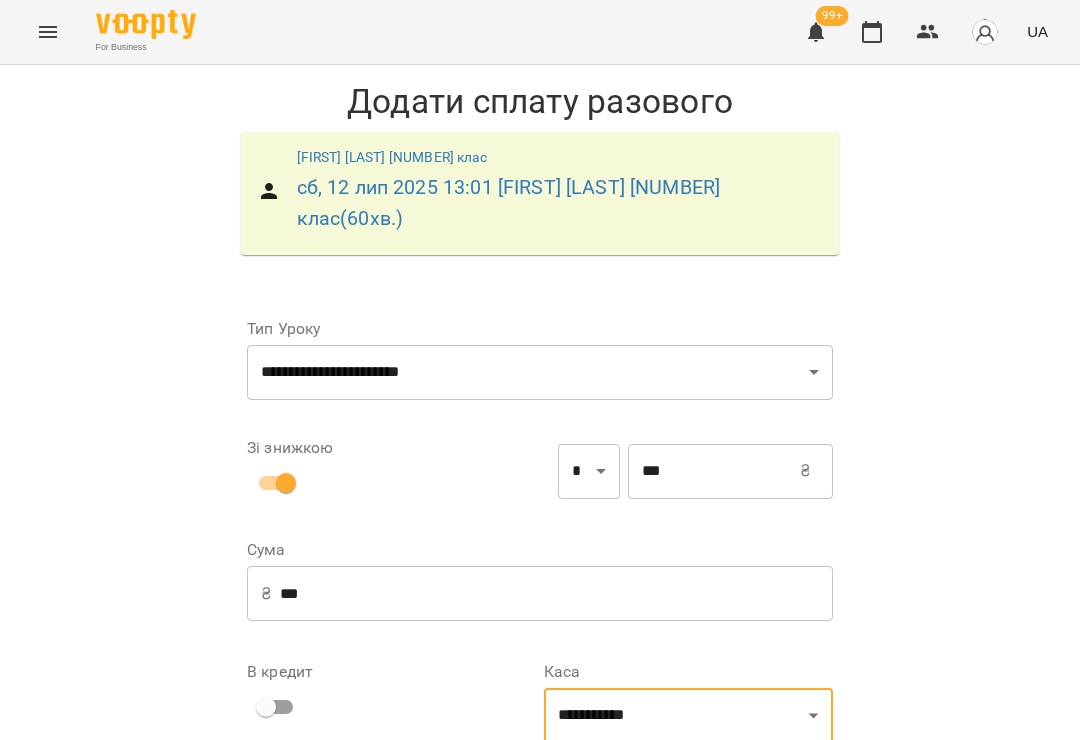 click on "**********" at bounding box center (688, 835) 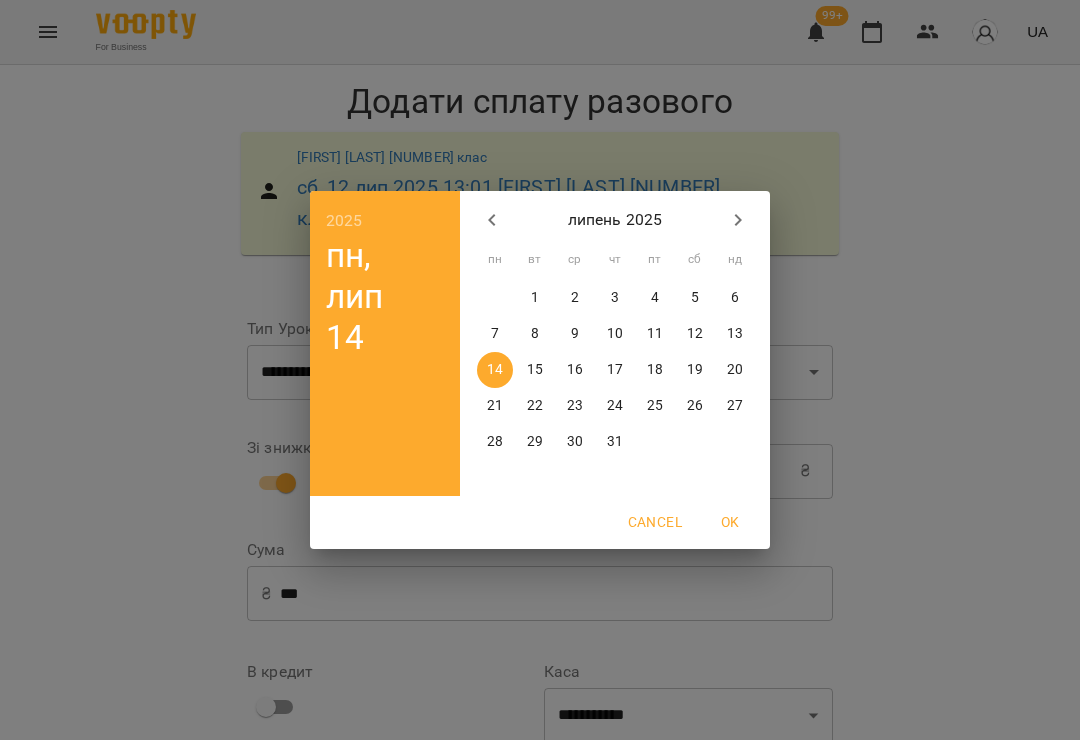 click on "12" at bounding box center [695, 334] 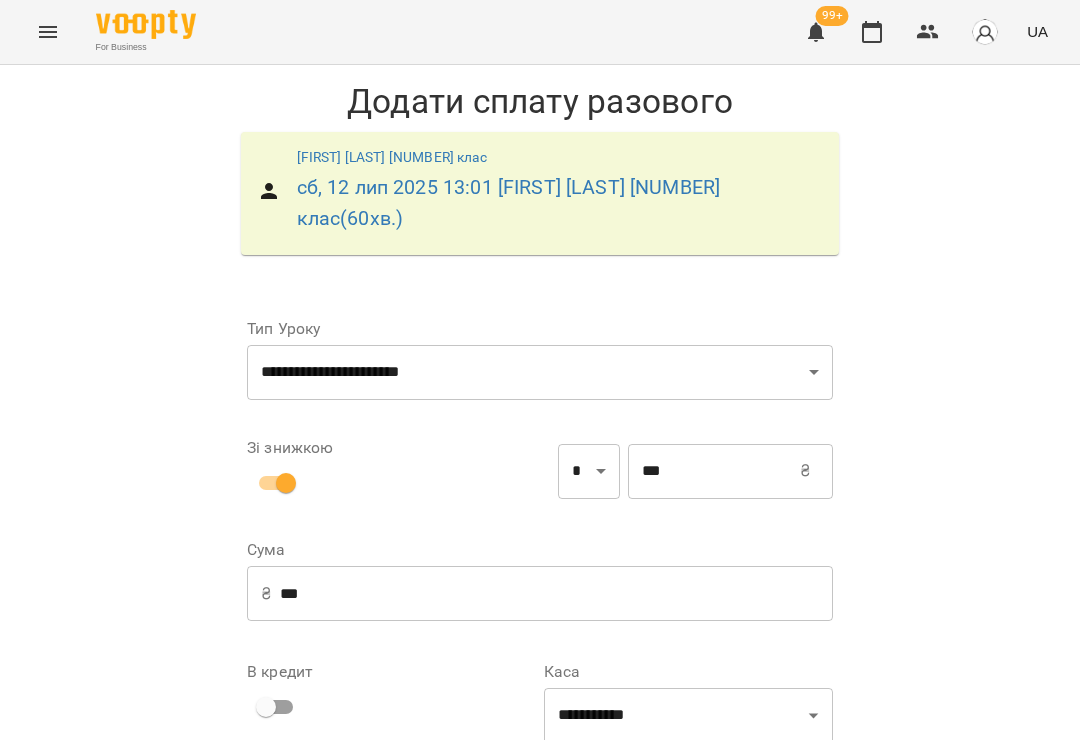 scroll, scrollTop: 184, scrollLeft: 0, axis: vertical 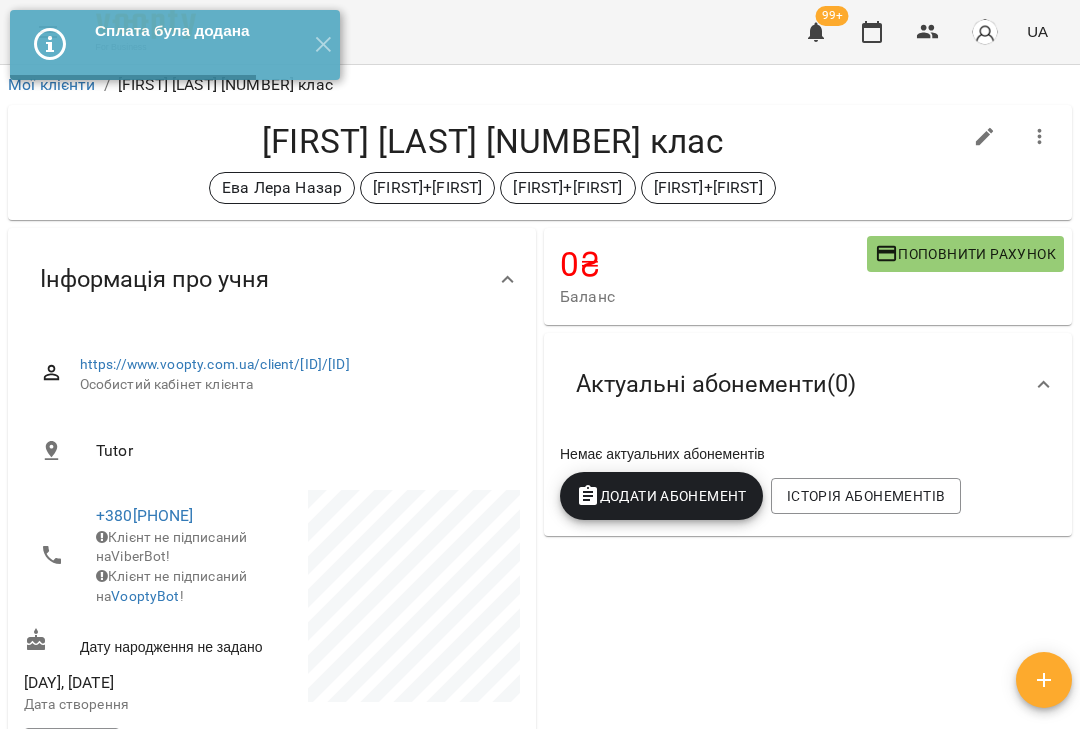 click on "✕" at bounding box center [323, 45] 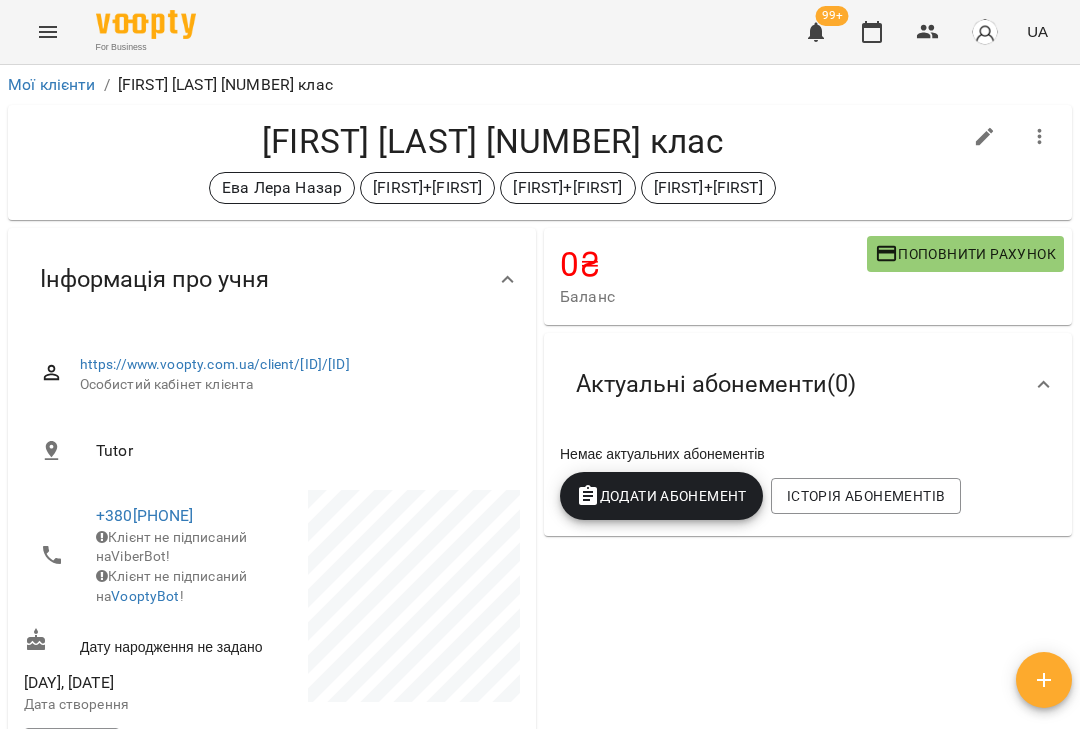 click 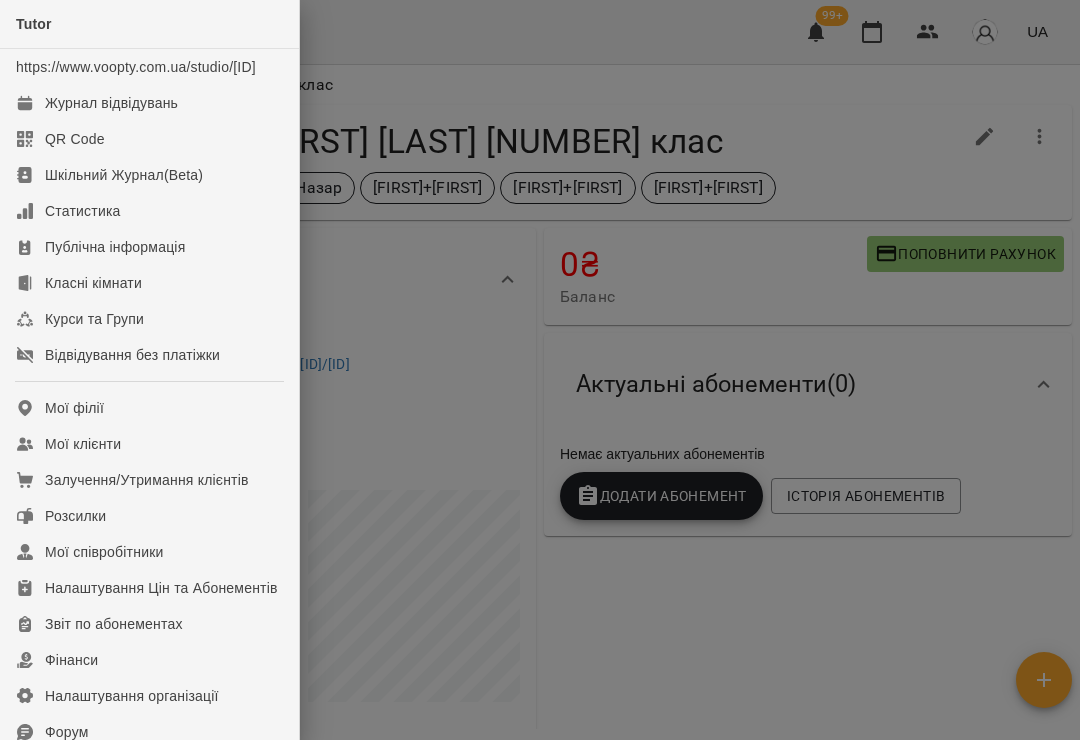 click on "Відвідування без платіжки" at bounding box center (149, 355) 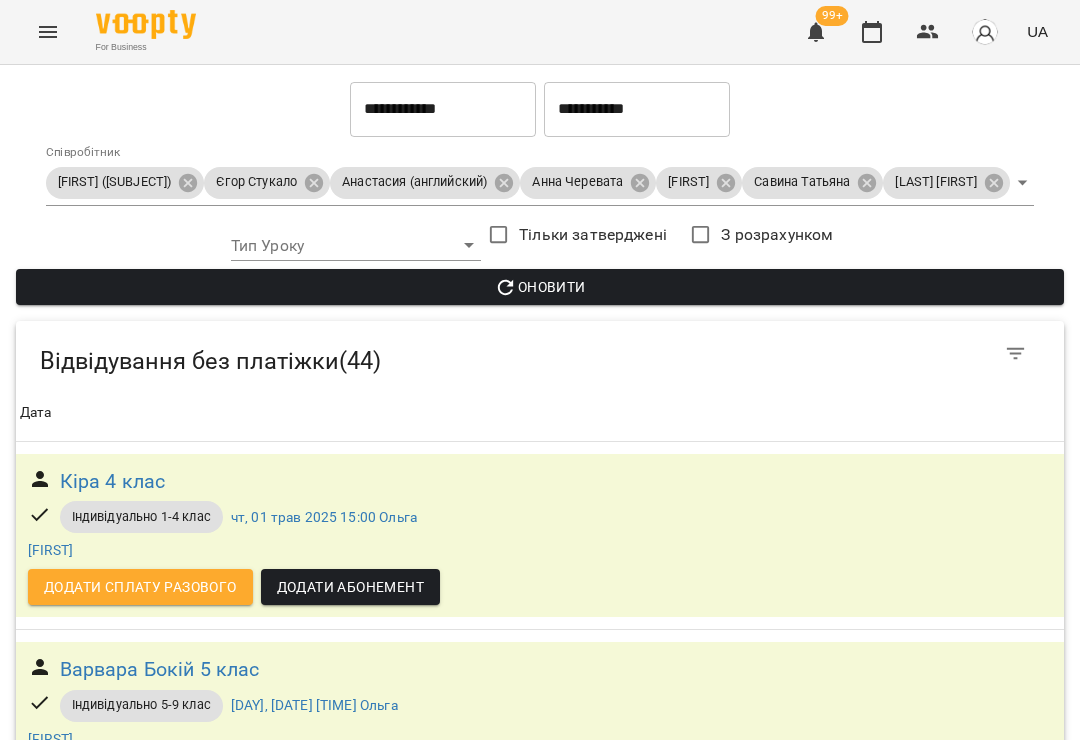 scroll, scrollTop: 7900, scrollLeft: 0, axis: vertical 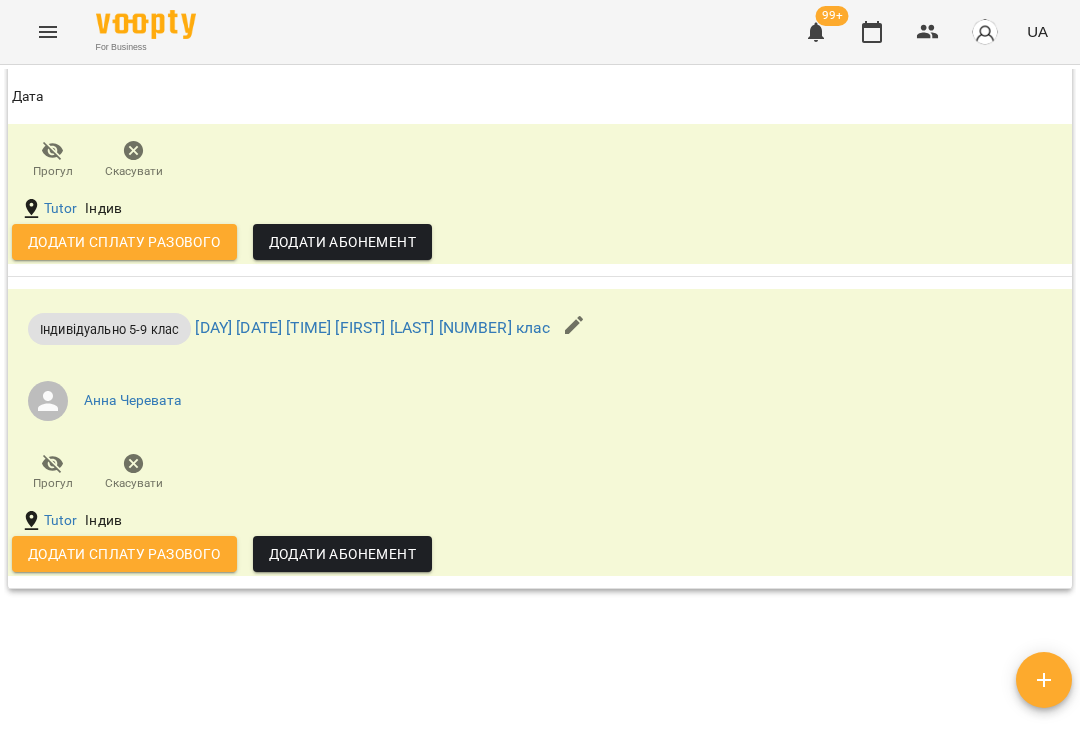 click on "Додати сплату разового" at bounding box center [124, 242] 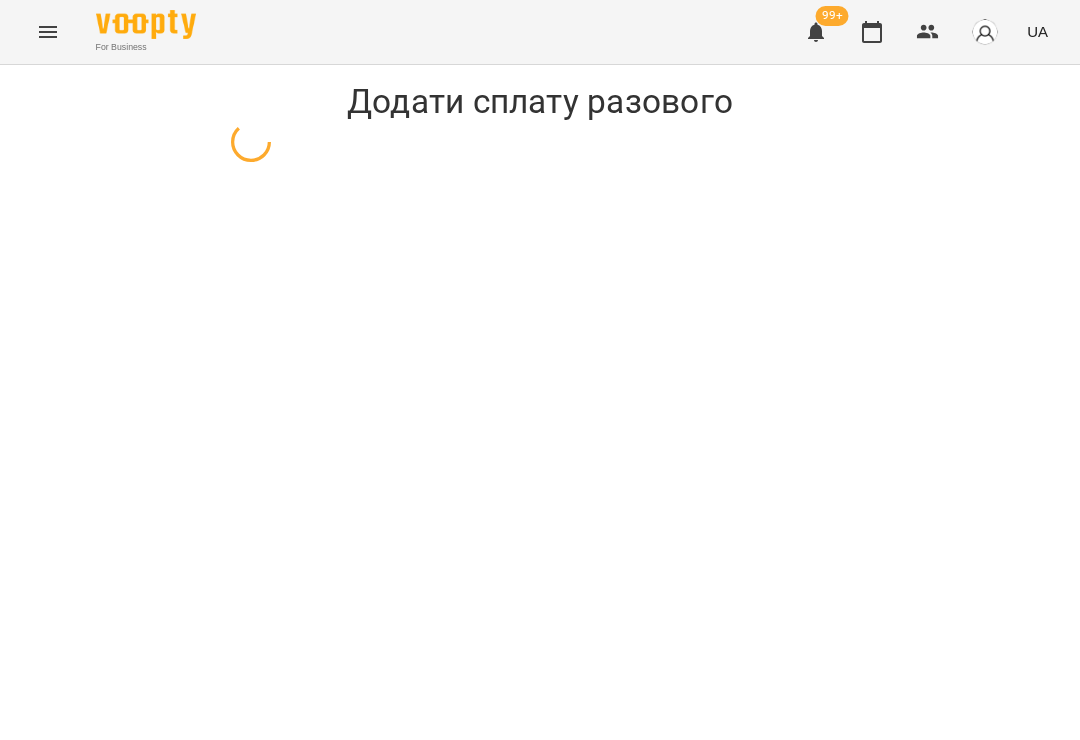 scroll, scrollTop: 0, scrollLeft: 0, axis: both 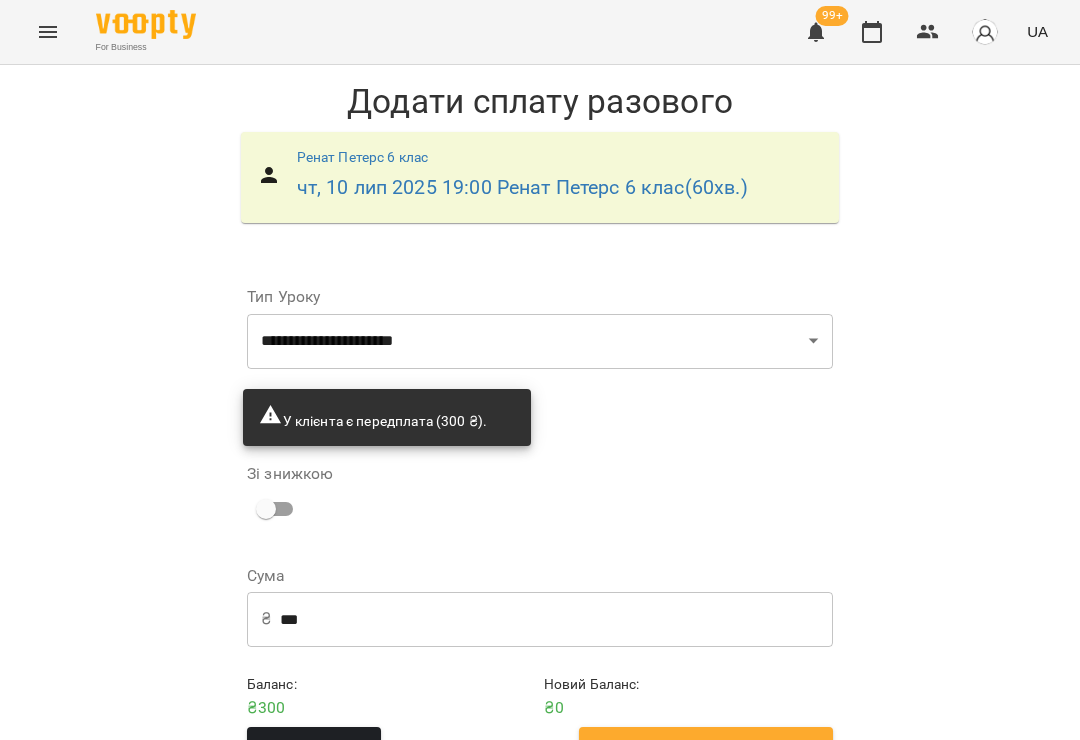 click on "***" at bounding box center (556, 619) 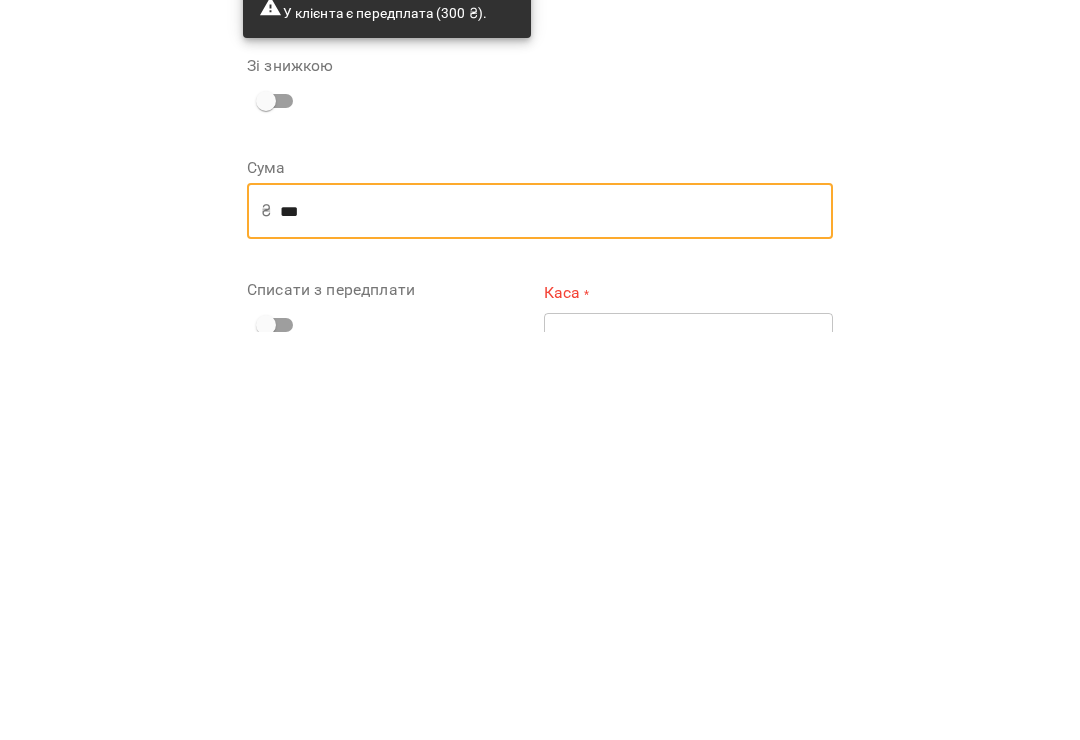type on "***" 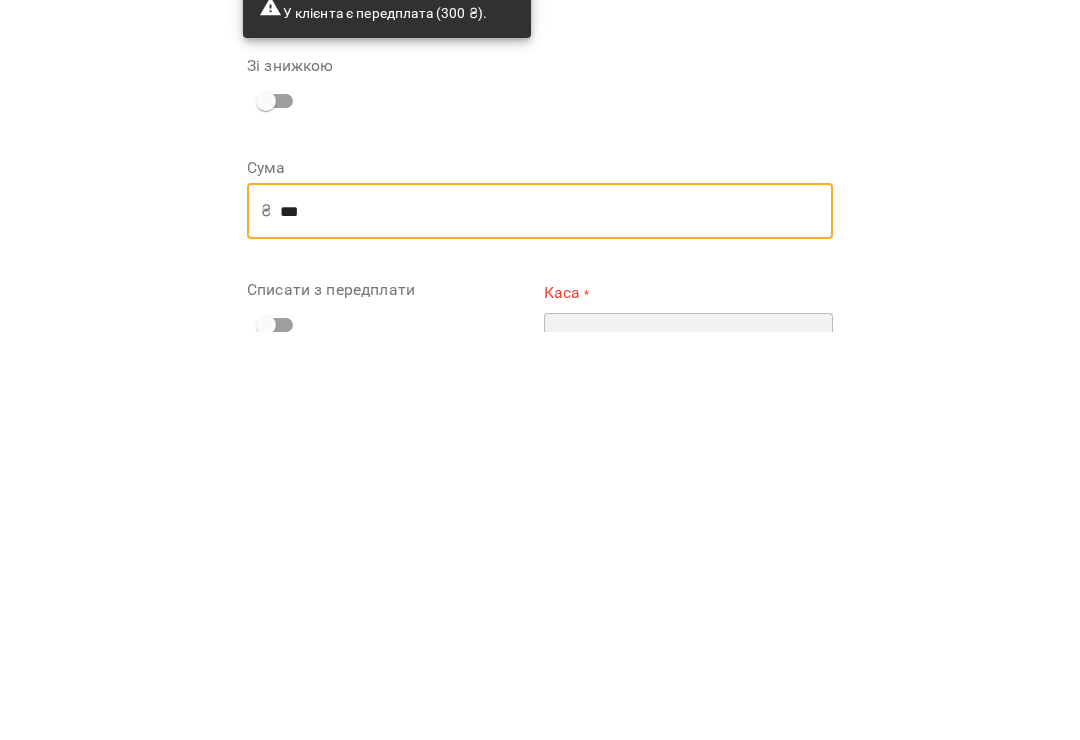 click on "[MASK] [MASK] [MASK] [MASK] [MASK]" at bounding box center [688, 749] 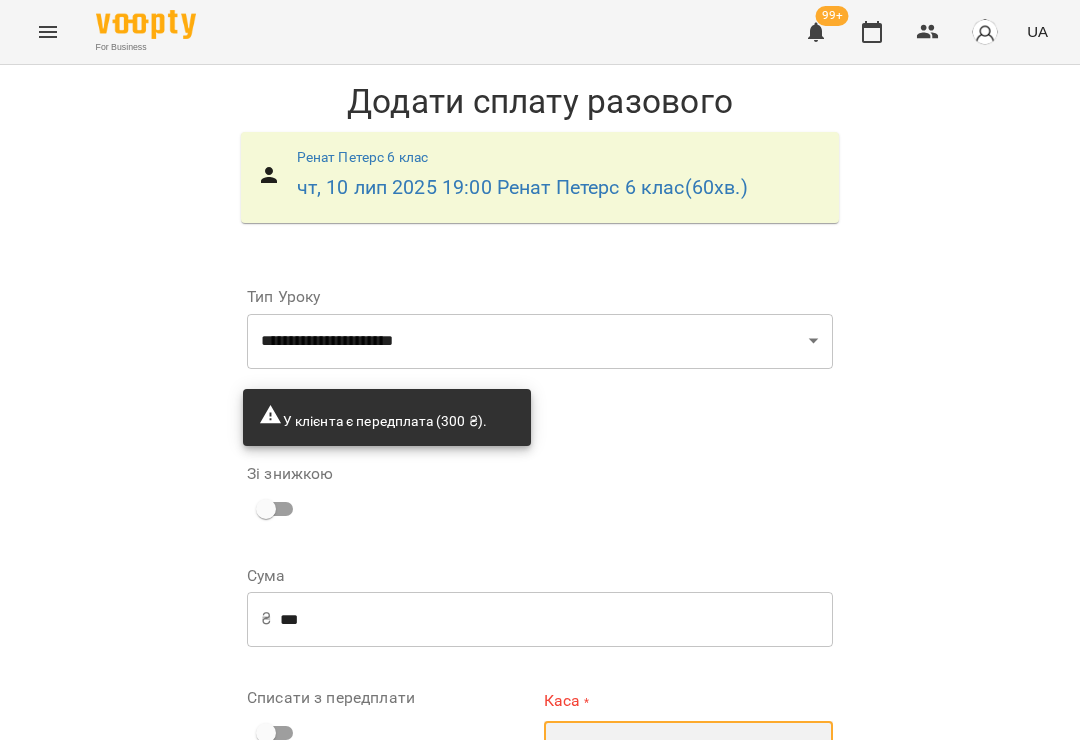 select on "**********" 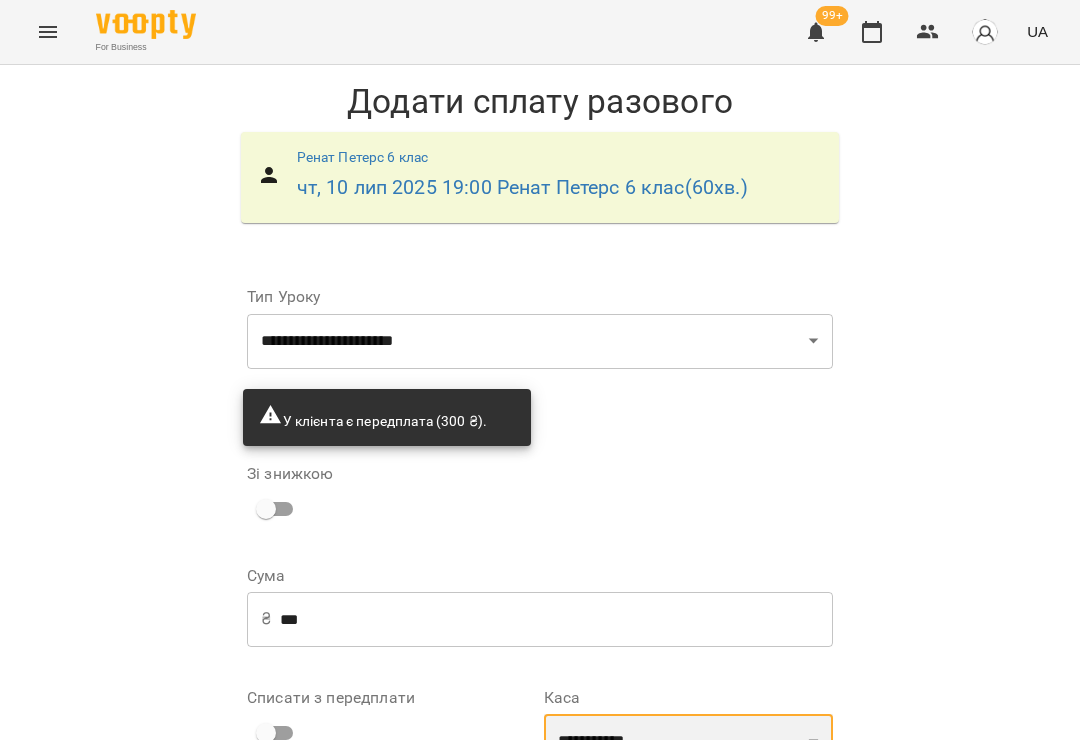 scroll, scrollTop: 148, scrollLeft: 0, axis: vertical 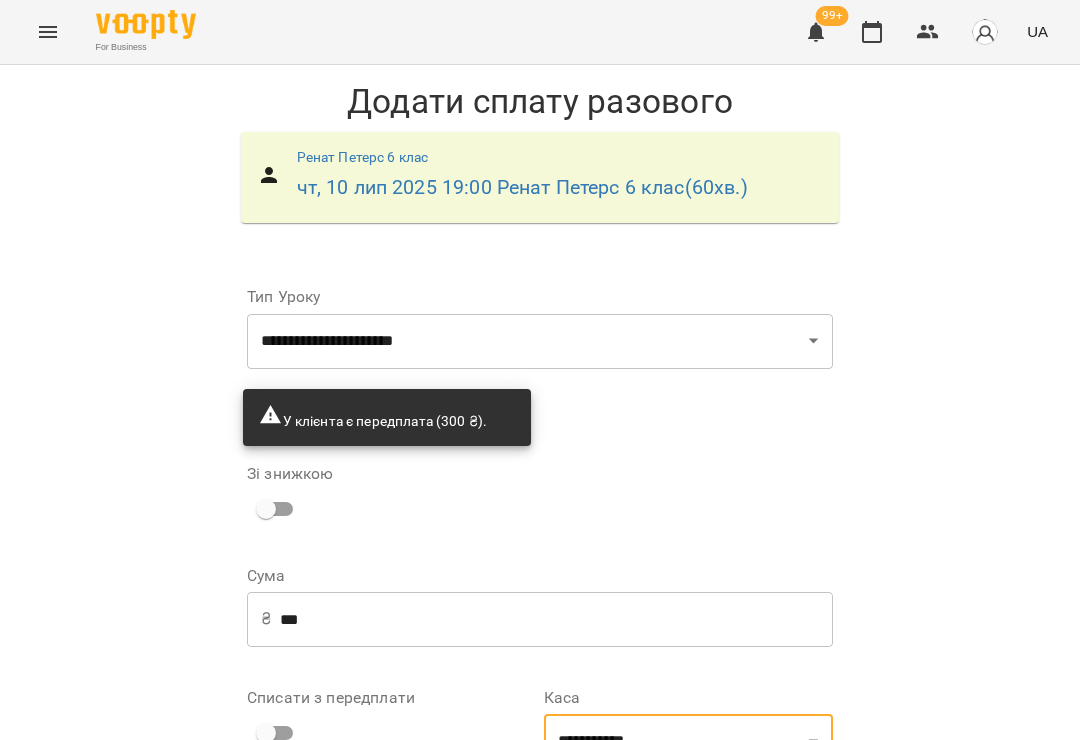 click on "**********" at bounding box center (688, 861) 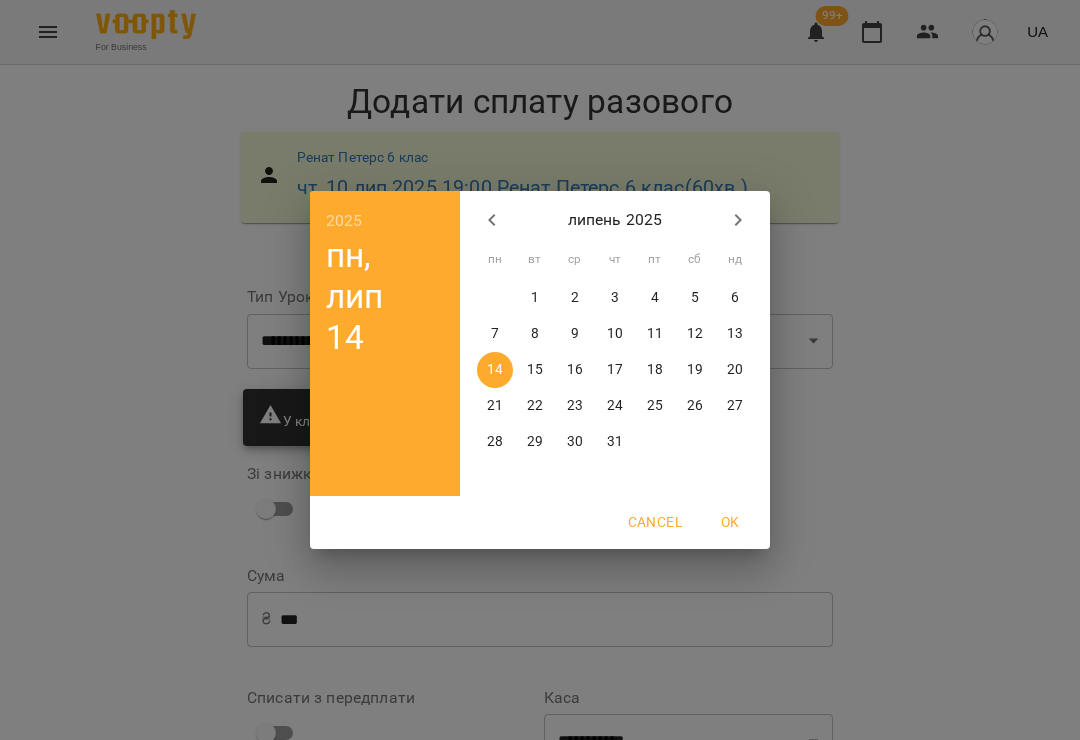 click on "10" at bounding box center [615, 334] 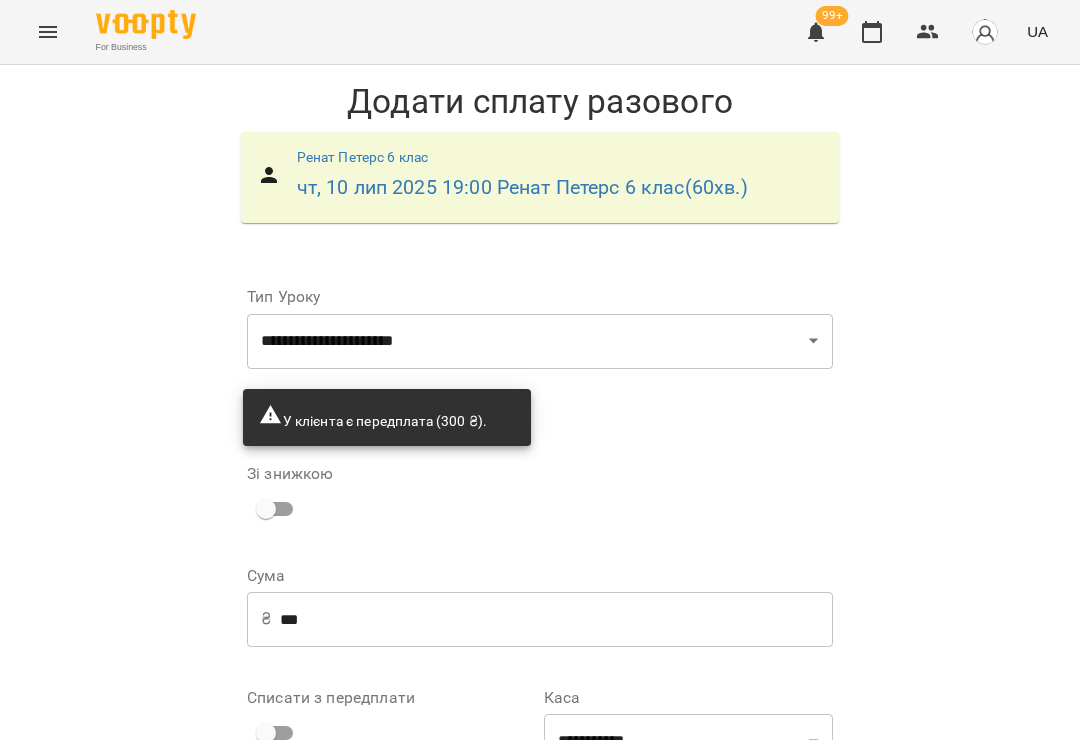 scroll, scrollTop: 237, scrollLeft: 0, axis: vertical 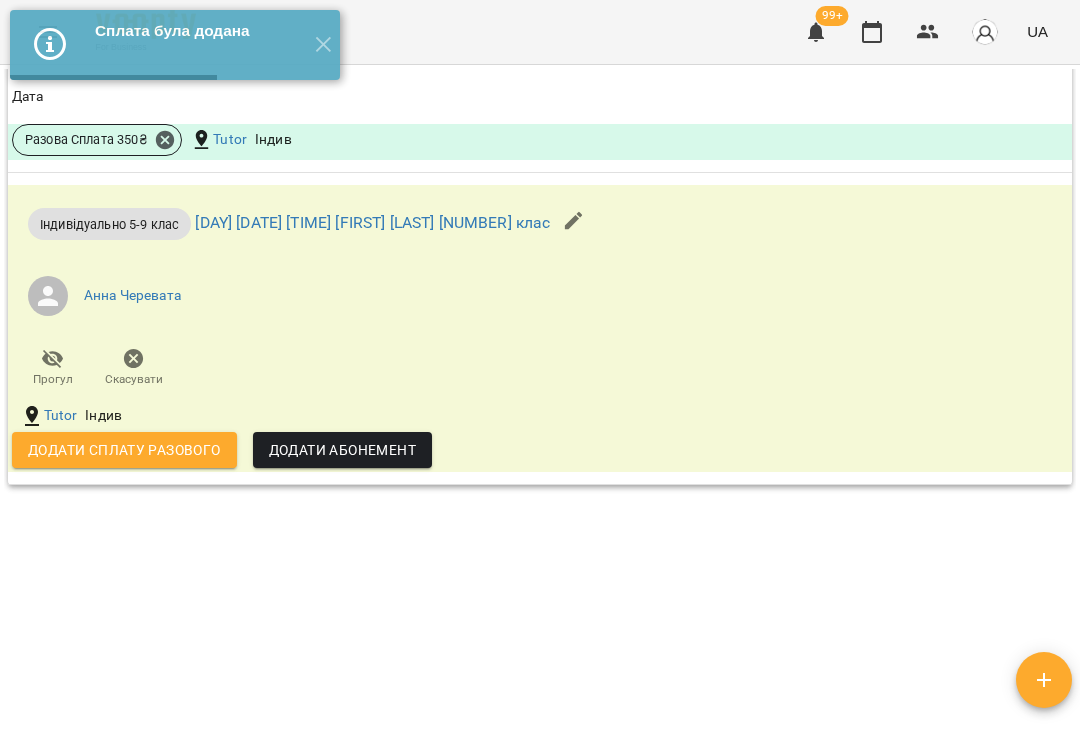 click on "Додати сплату разового" at bounding box center [124, 450] 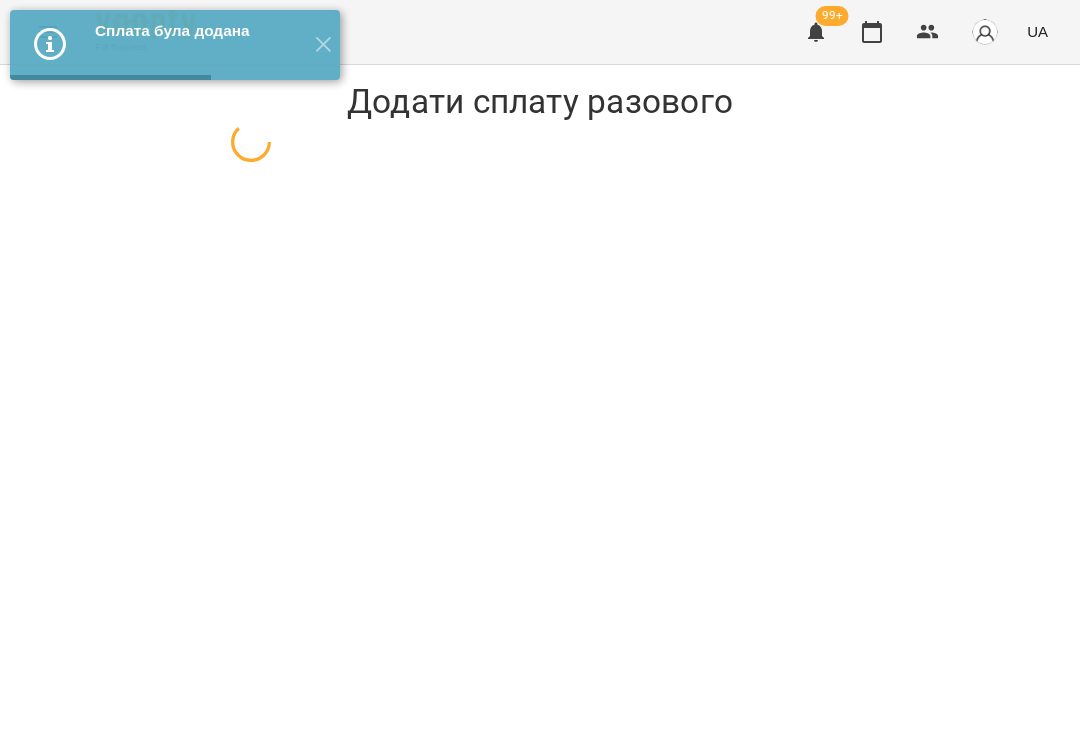 select on "**********" 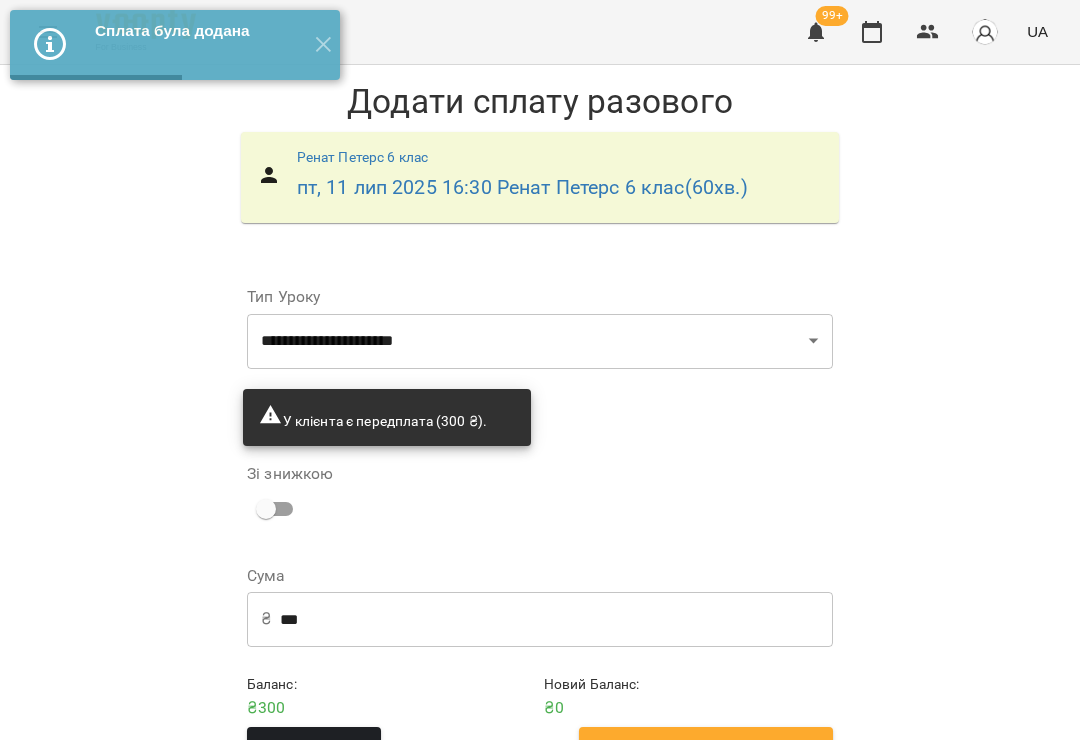 click on "***" at bounding box center [556, 619] 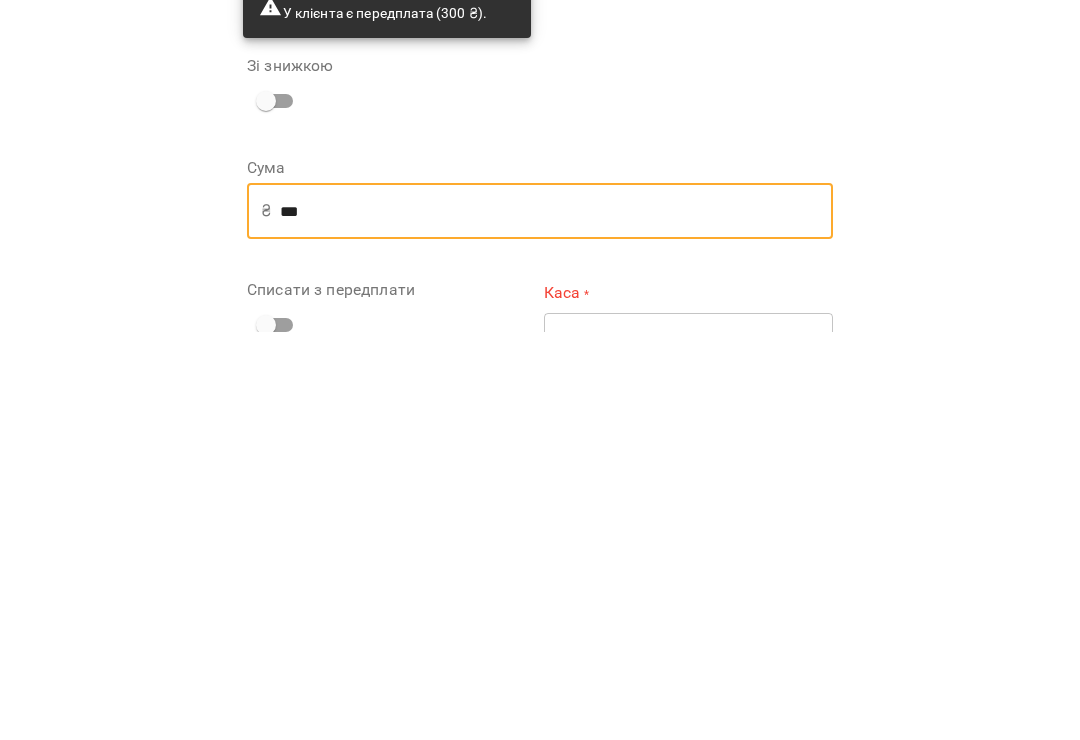 type on "***" 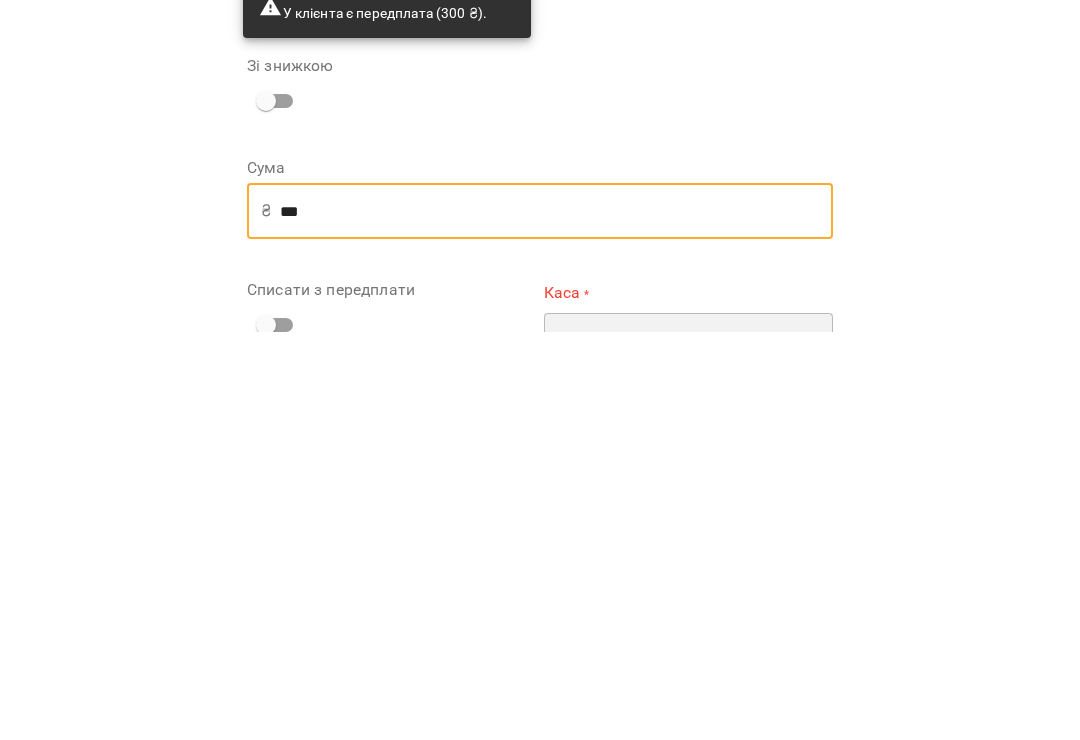 click on "[MASK] [MASK] [MASK] [MASK] [MASK]" at bounding box center [688, 749] 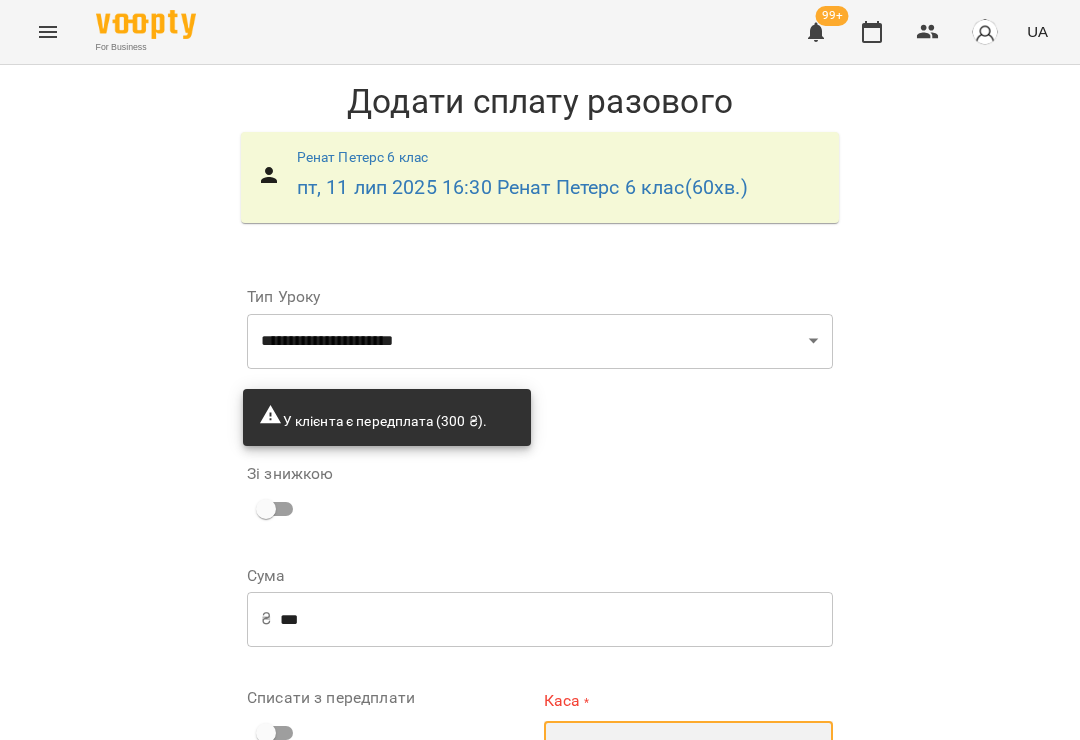 select on "**********" 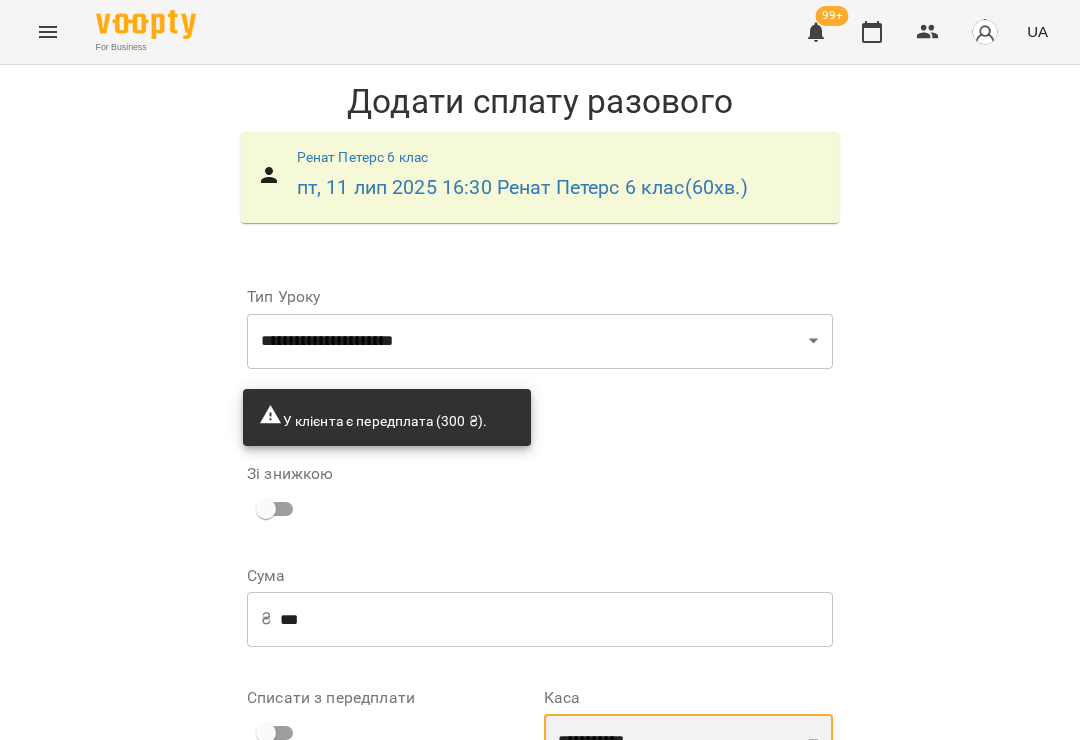 scroll, scrollTop: 176, scrollLeft: 0, axis: vertical 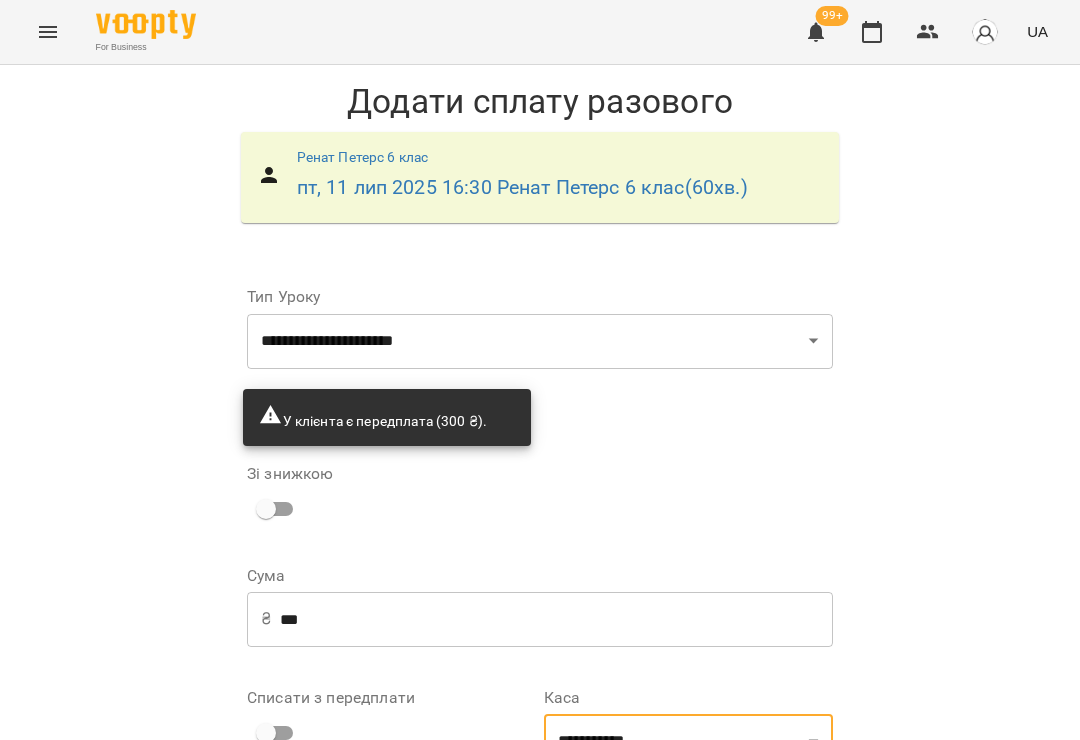 click on "**********" at bounding box center (688, 861) 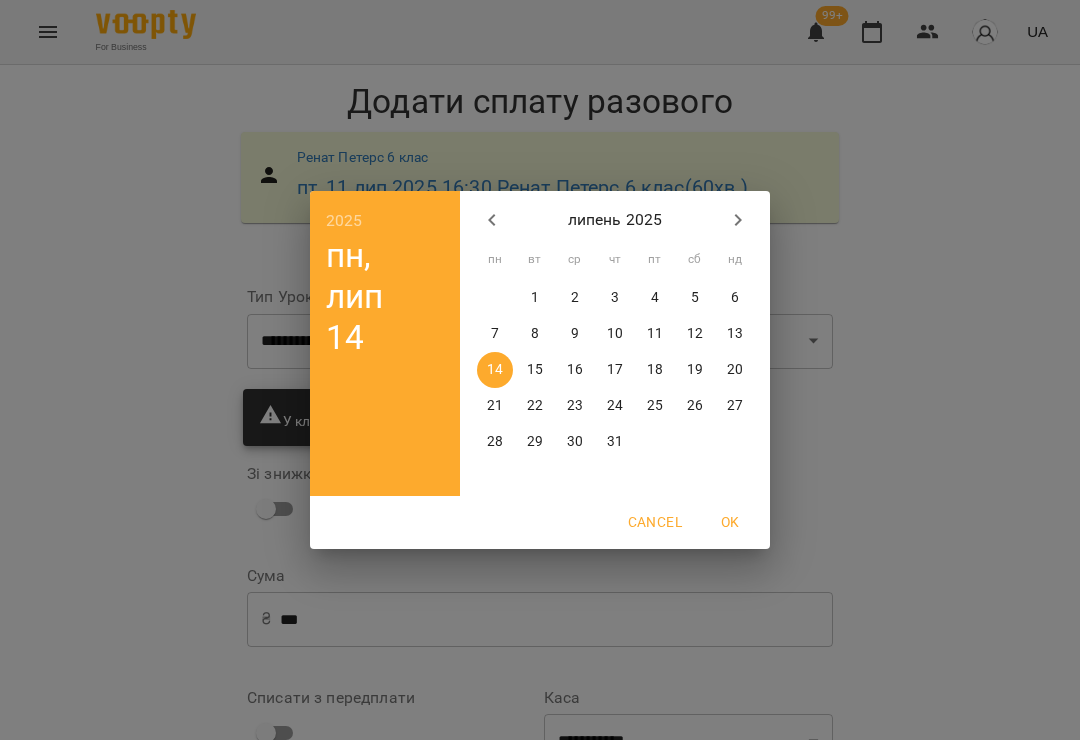 click on "11" at bounding box center [655, 334] 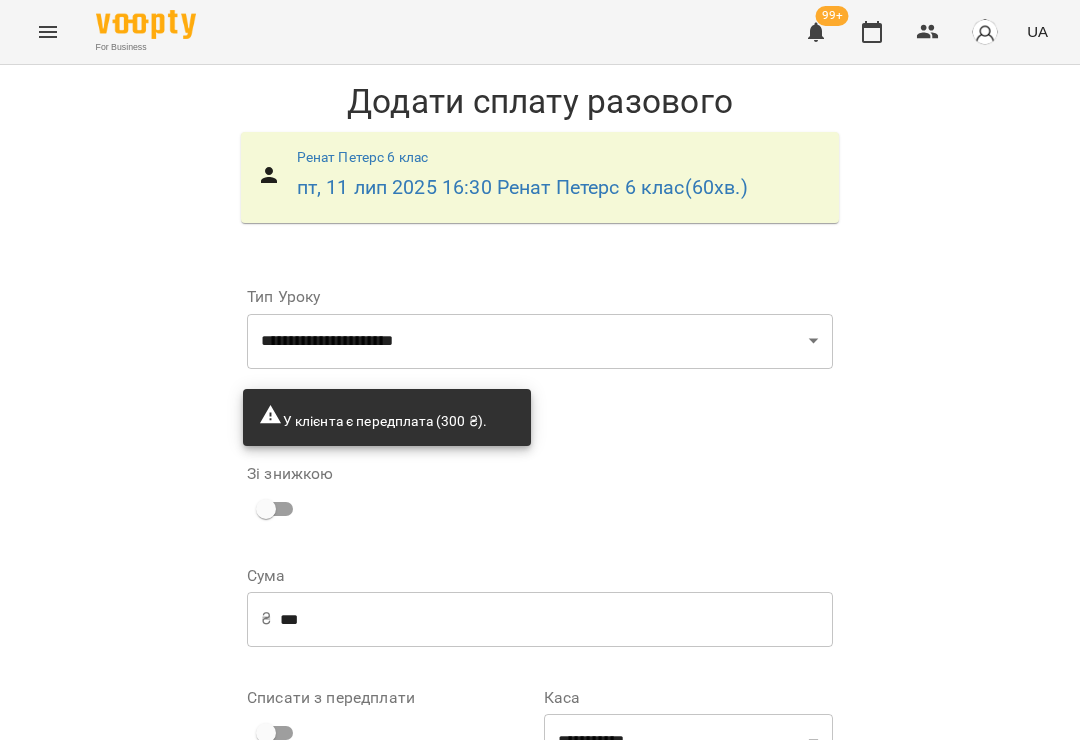 scroll, scrollTop: 240, scrollLeft: 0, axis: vertical 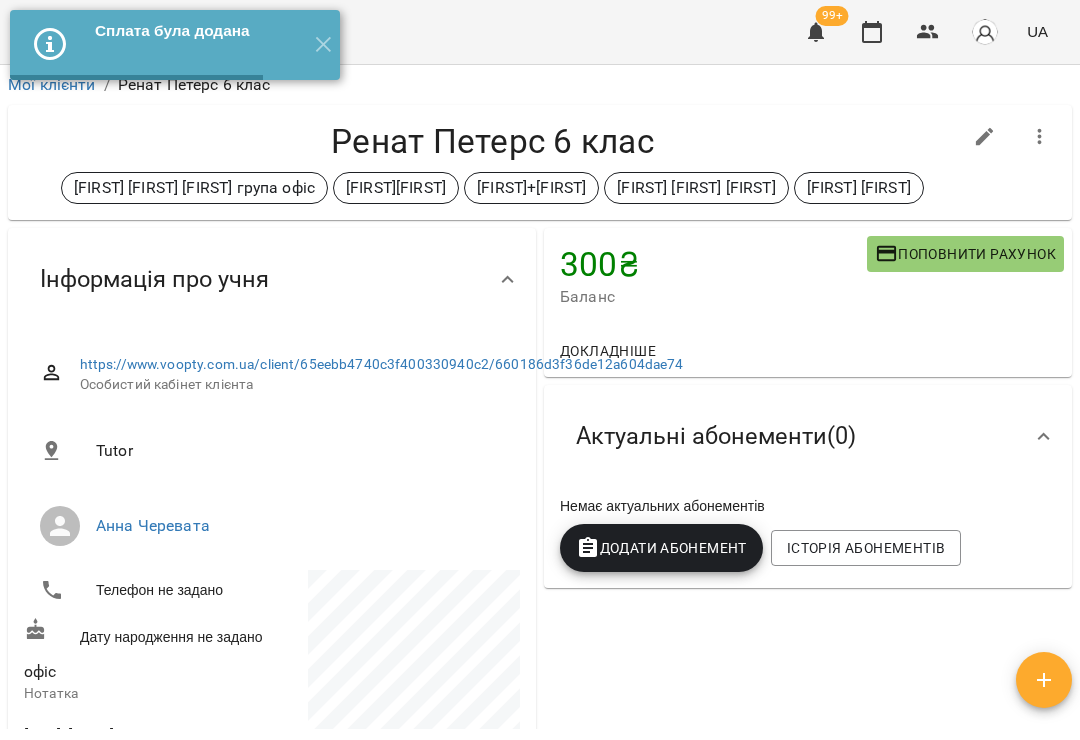 click on "✕" at bounding box center [323, 45] 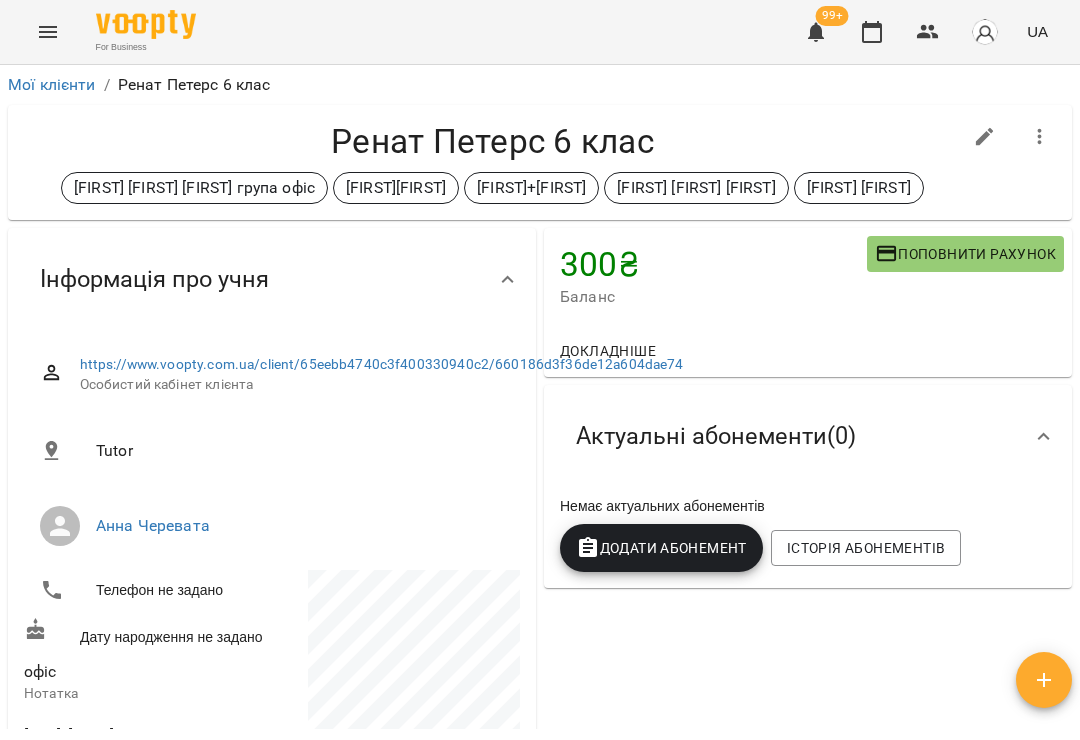 click 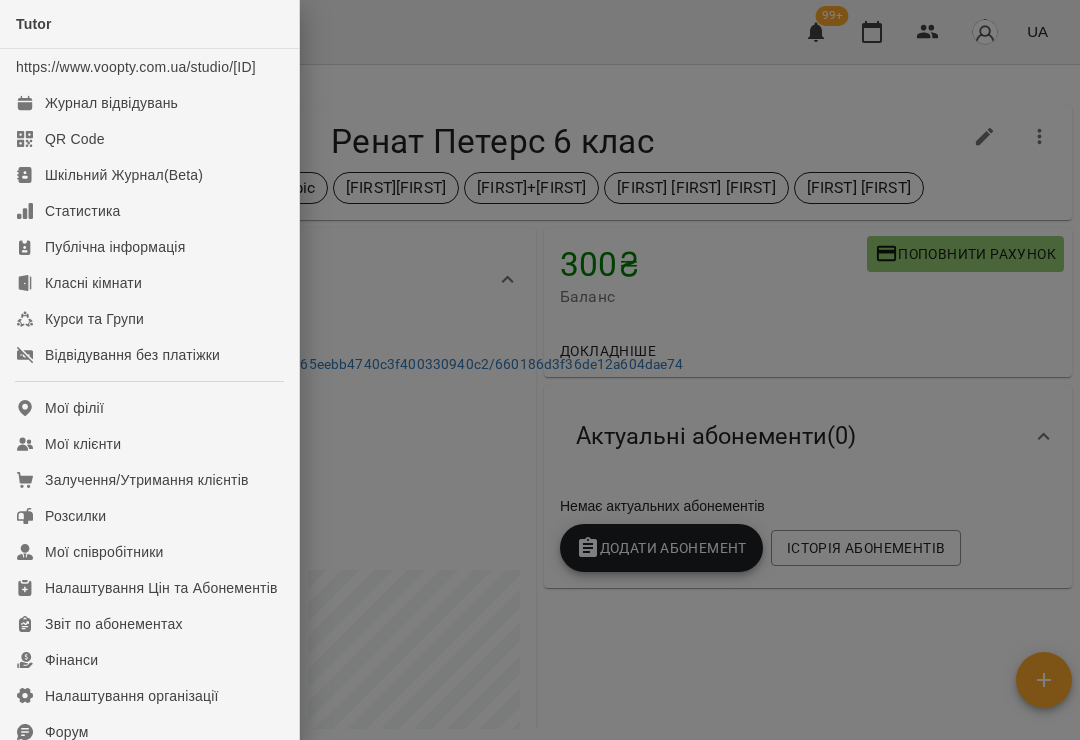 click on "Відвідування без платіжки" at bounding box center [132, 355] 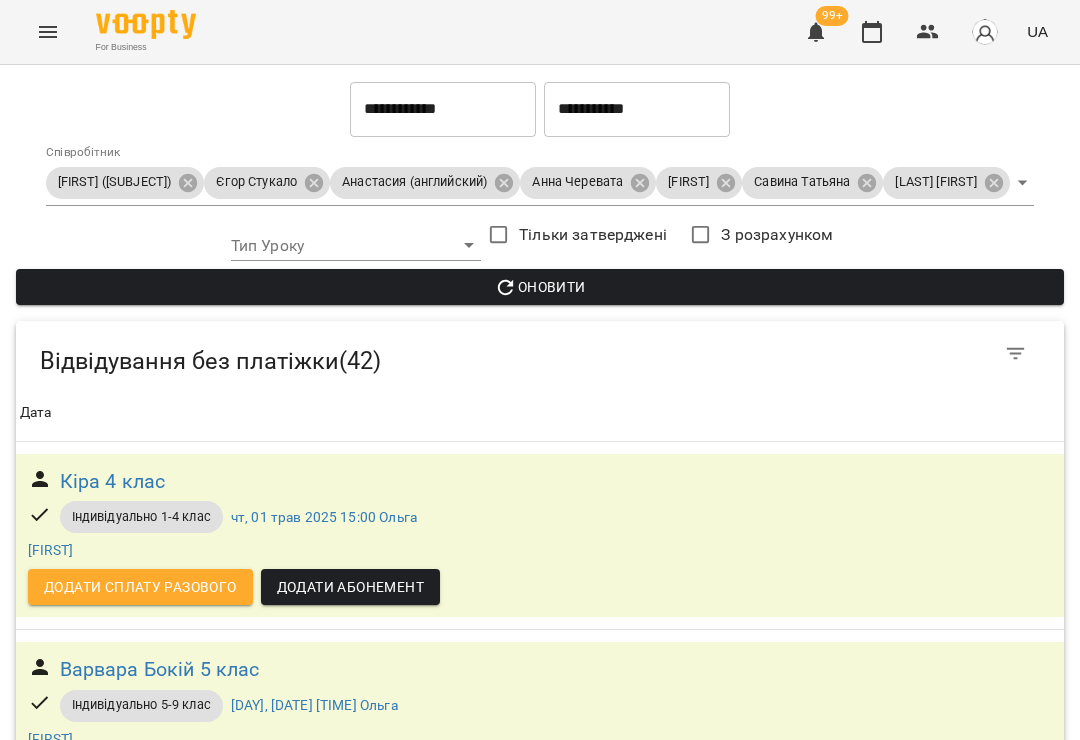 scroll, scrollTop: 7571, scrollLeft: 0, axis: vertical 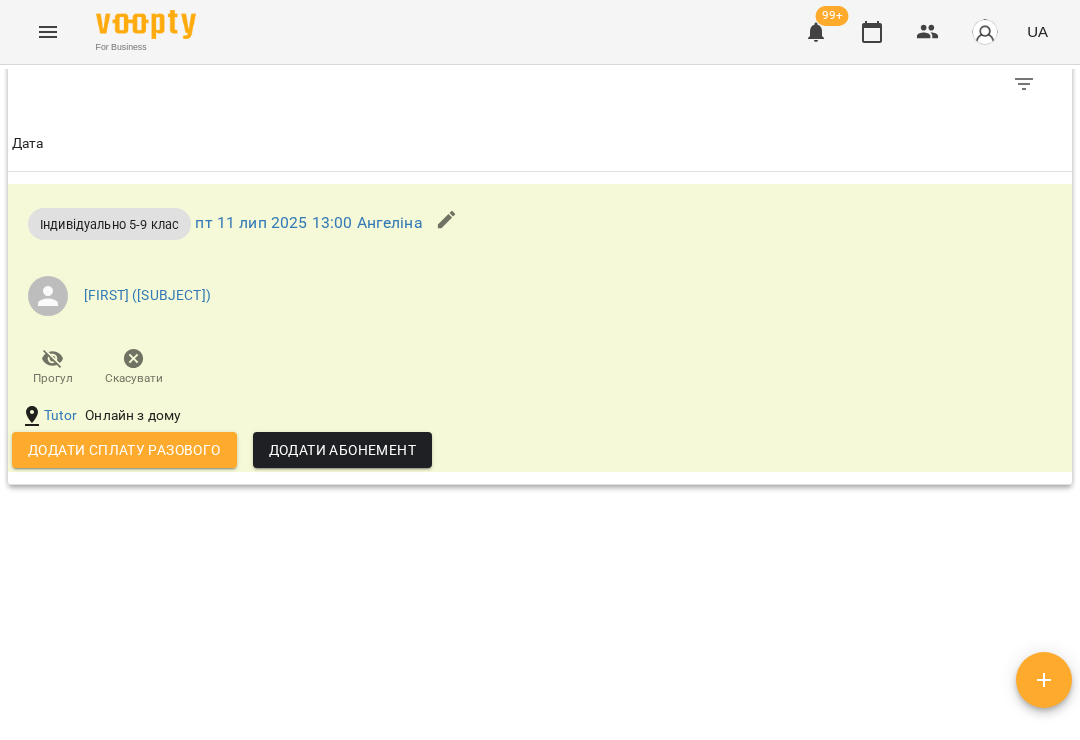 click on "Додати сплату разового" at bounding box center [124, 450] 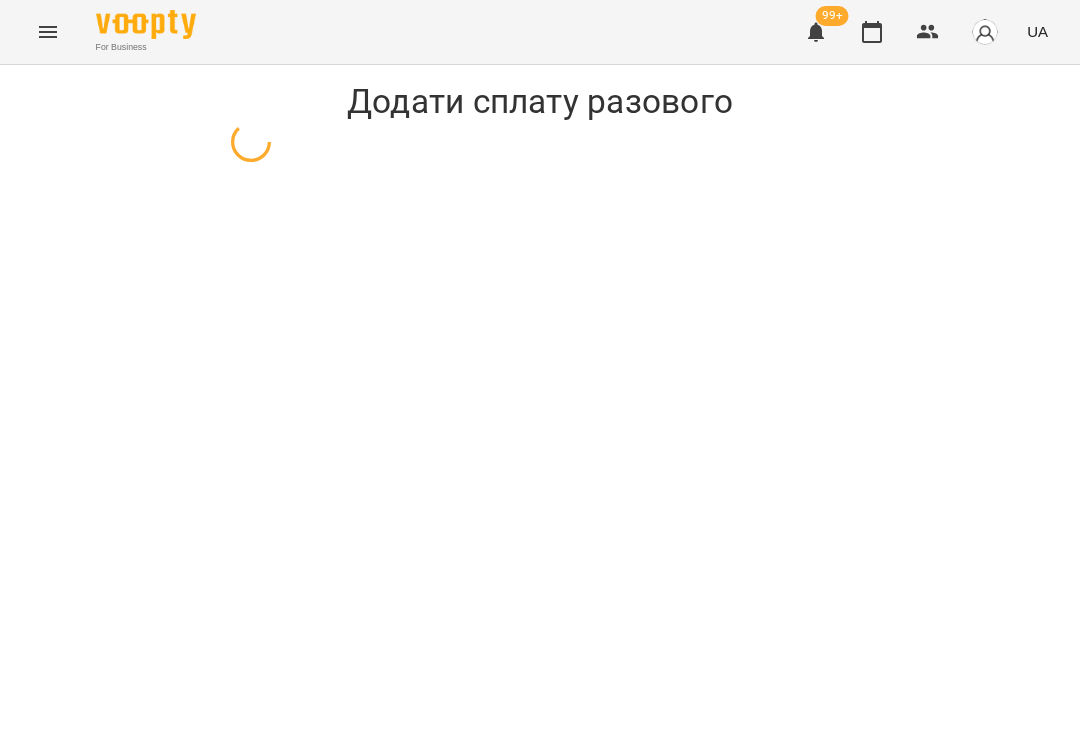 scroll, scrollTop: 0, scrollLeft: 0, axis: both 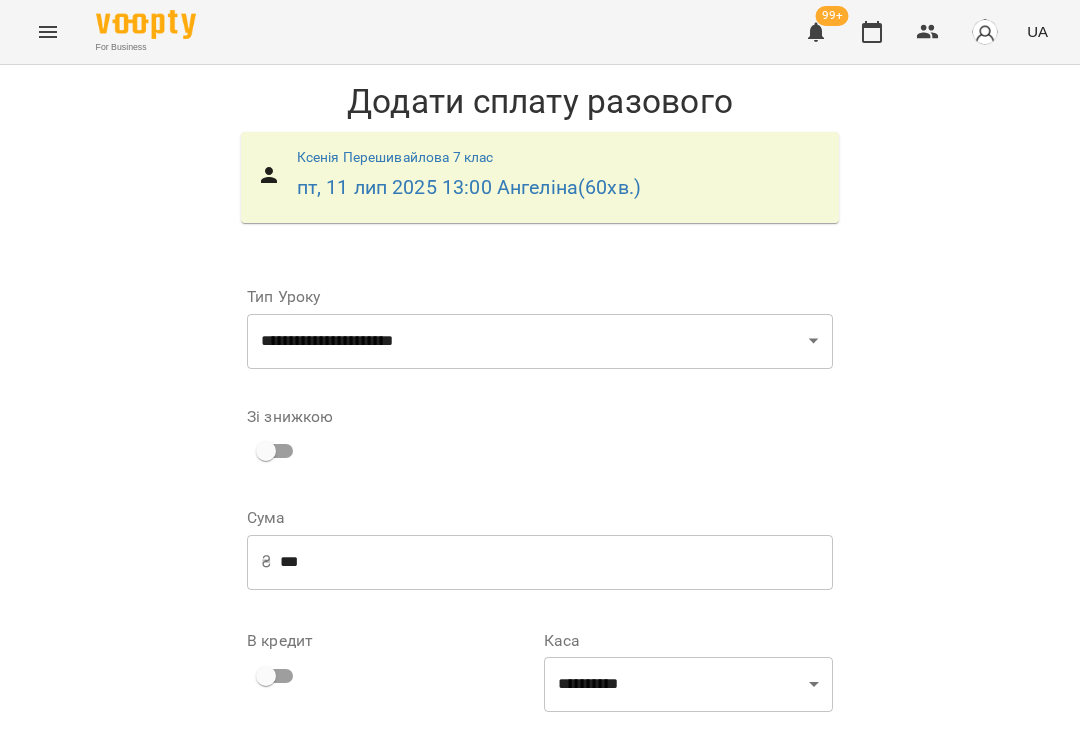 click on "***" at bounding box center [556, 562] 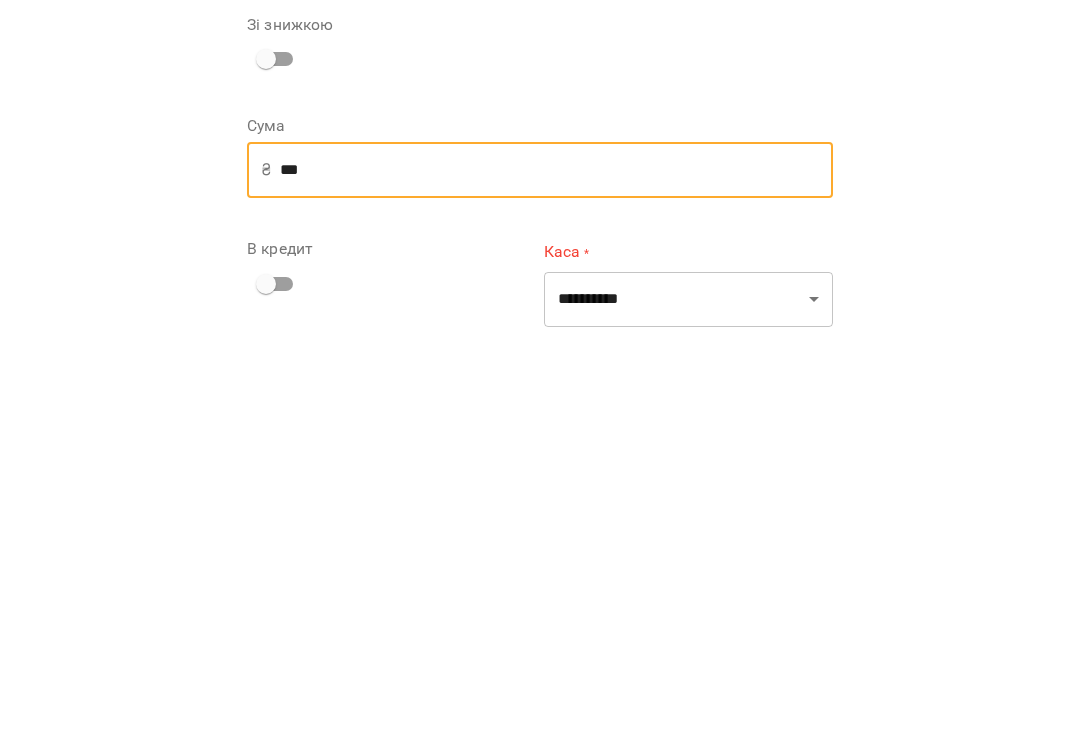 type on "***" 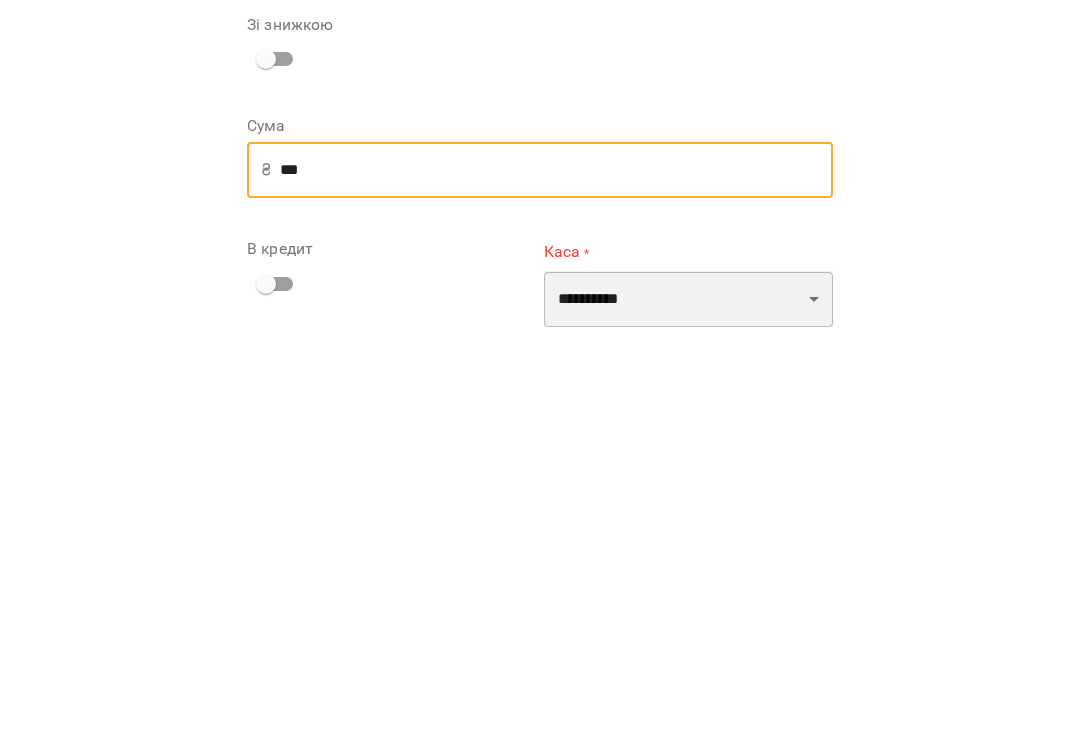 click on "[MASK] [MASK] [MASK] [MASK] [MASK]" at bounding box center [688, 691] 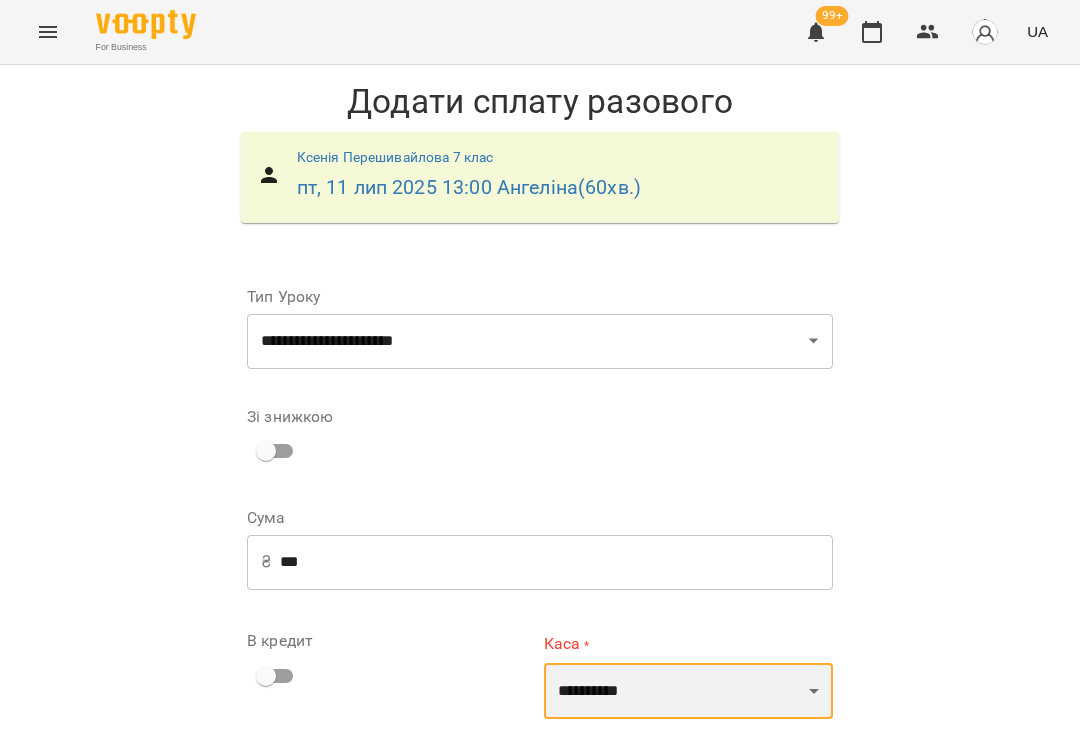 select on "**********" 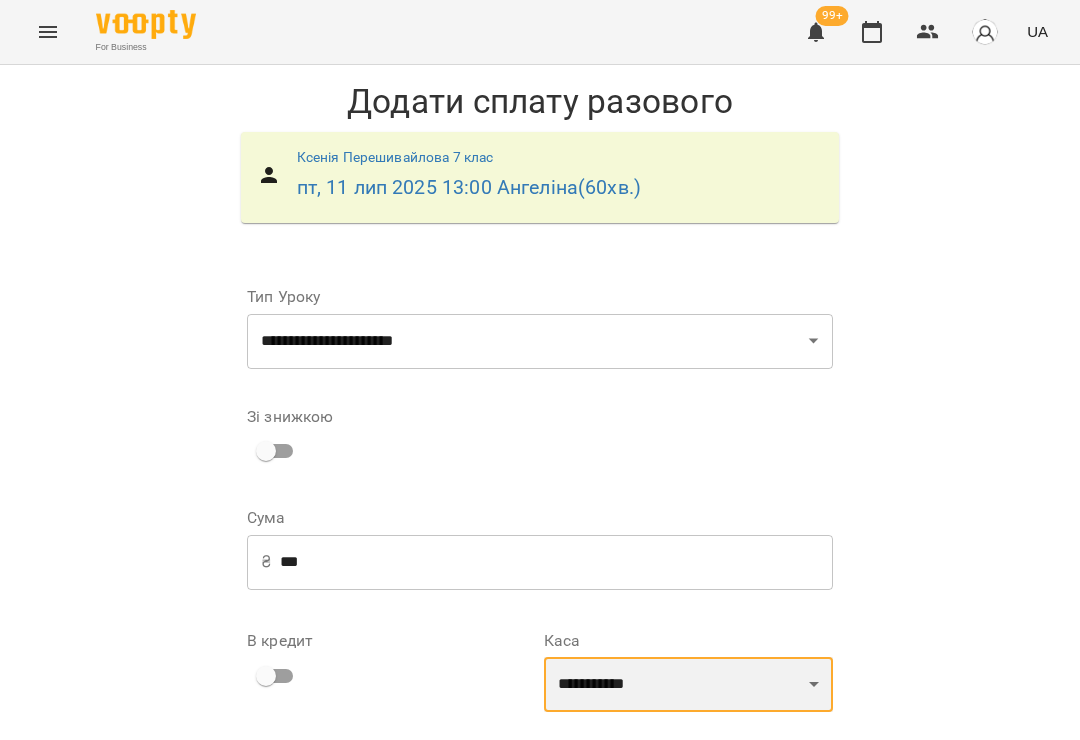 scroll, scrollTop: 105, scrollLeft: 0, axis: vertical 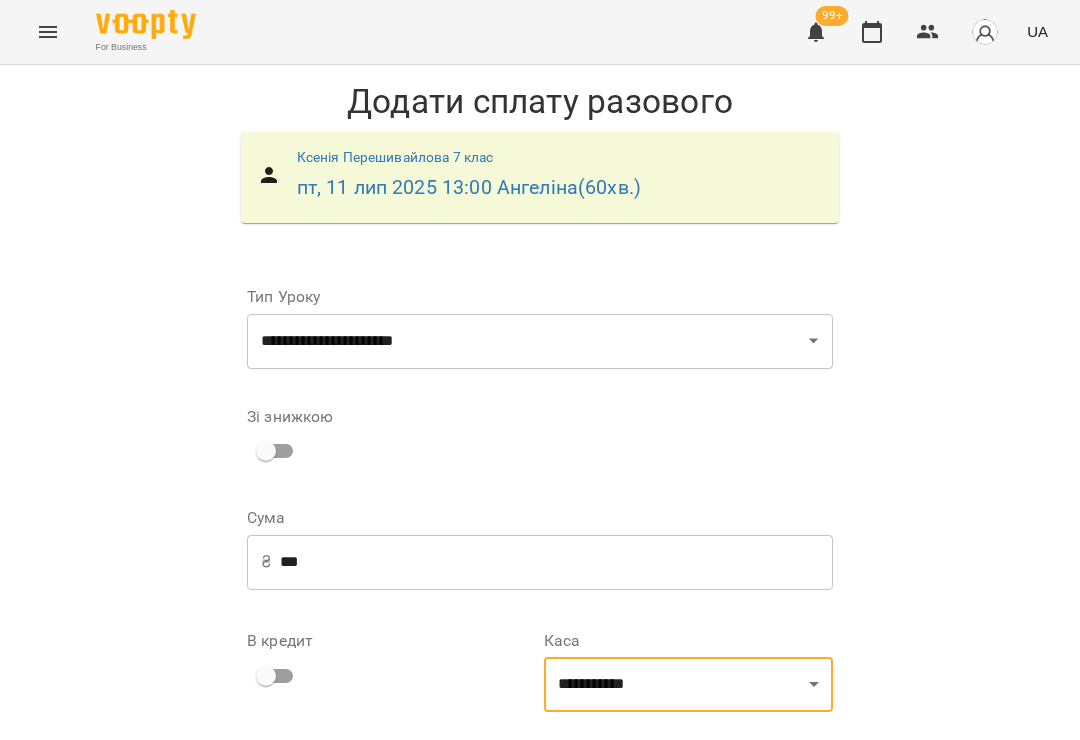 click on "**********" at bounding box center (688, 804) 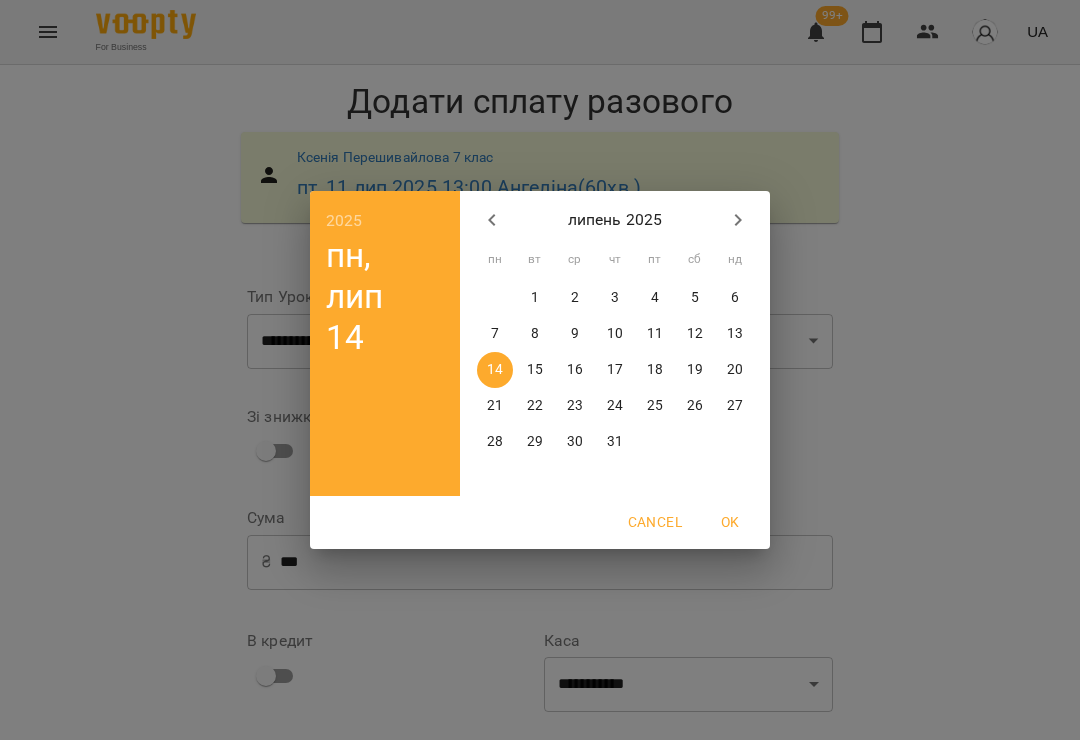 click on "11" at bounding box center [655, 334] 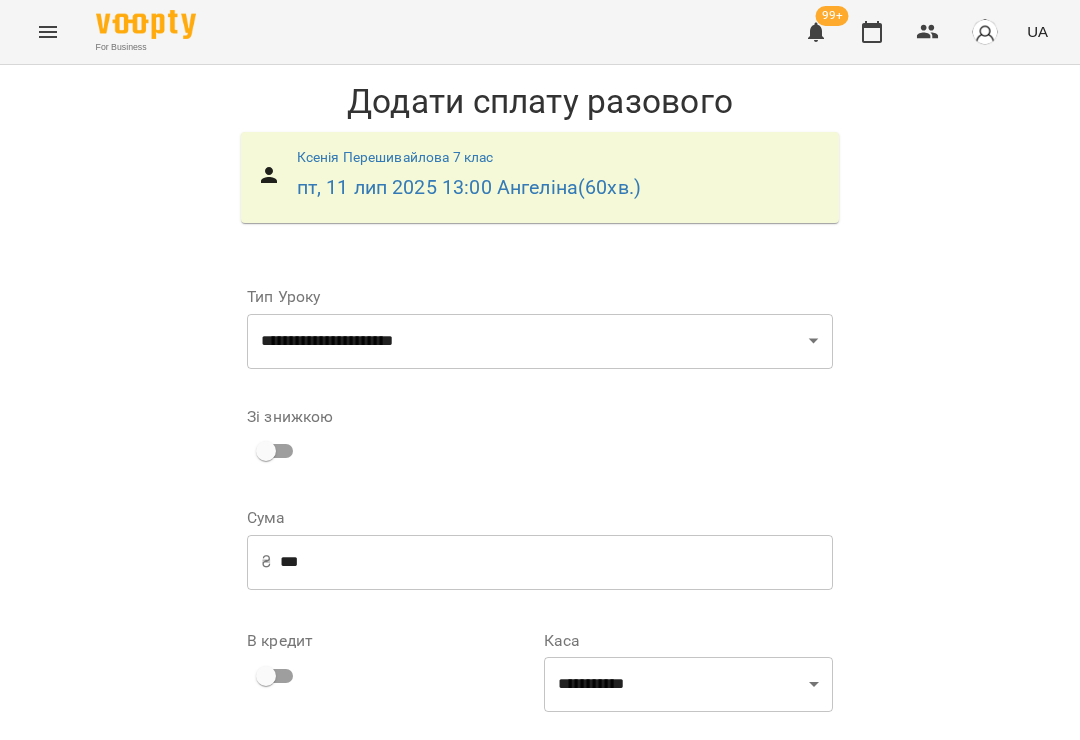 scroll, scrollTop: 179, scrollLeft: 0, axis: vertical 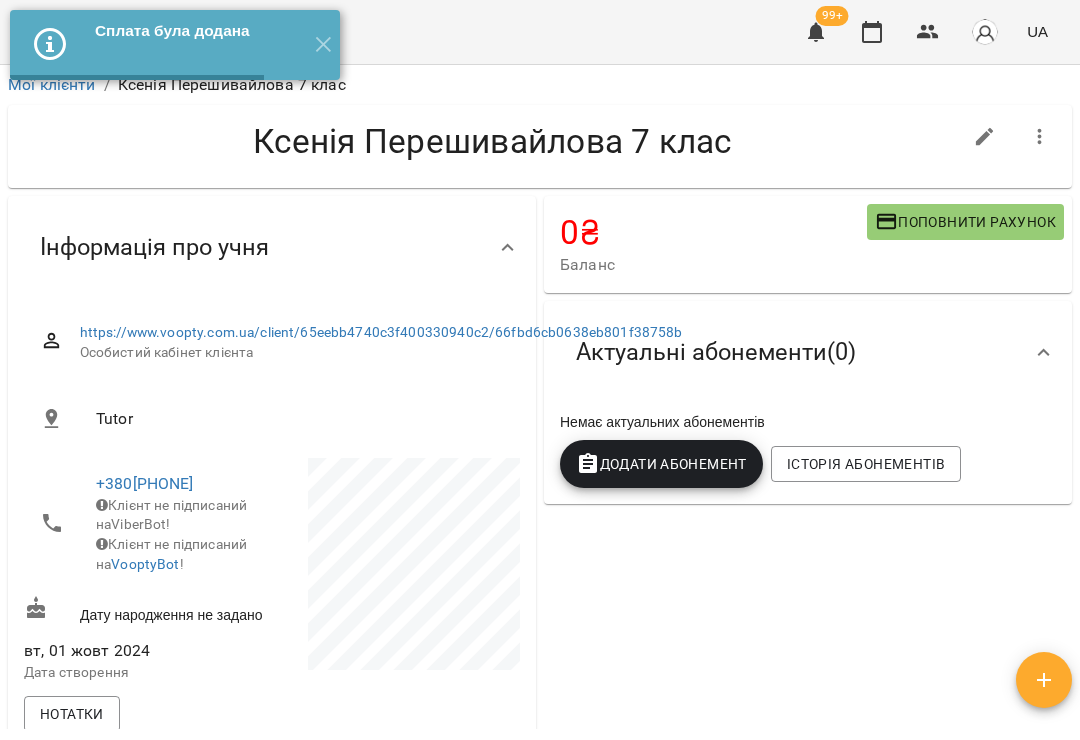 click on "✕" at bounding box center (323, 45) 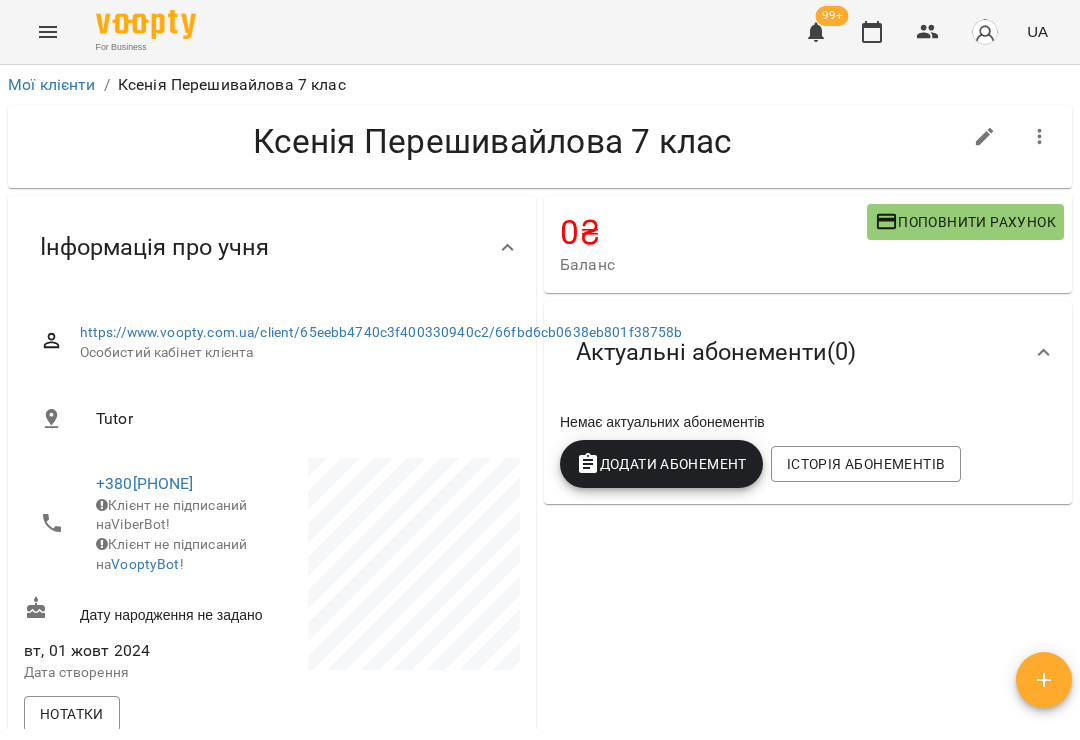 click 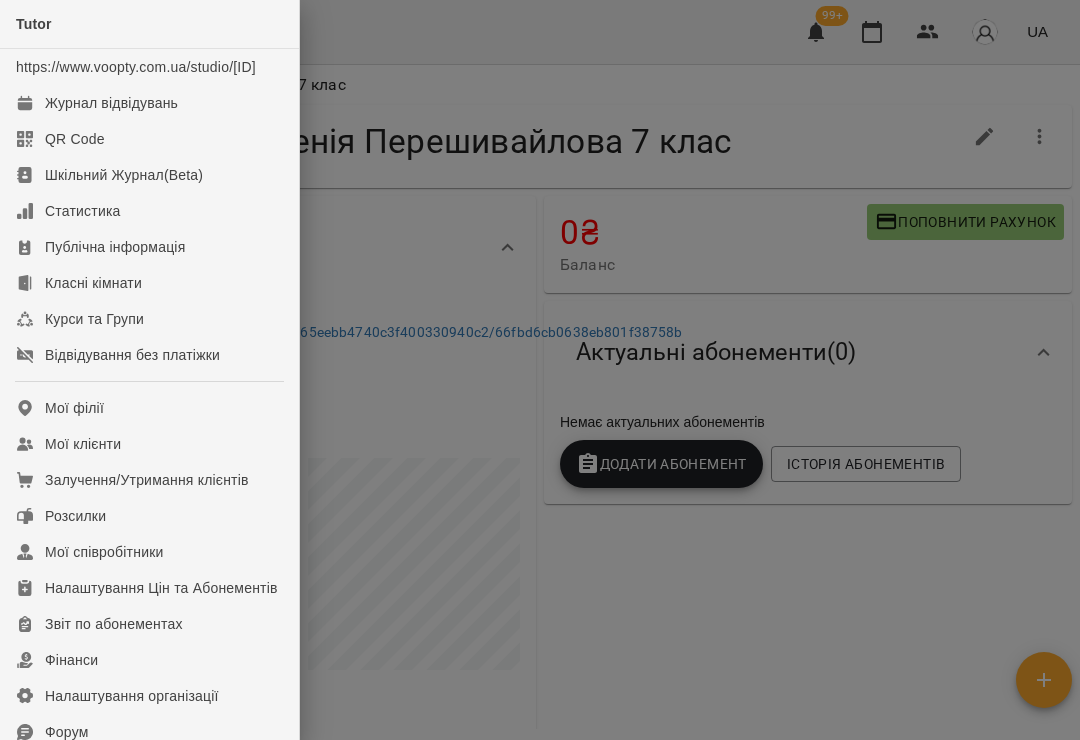 click on "Відвідування без платіжки" at bounding box center (132, 355) 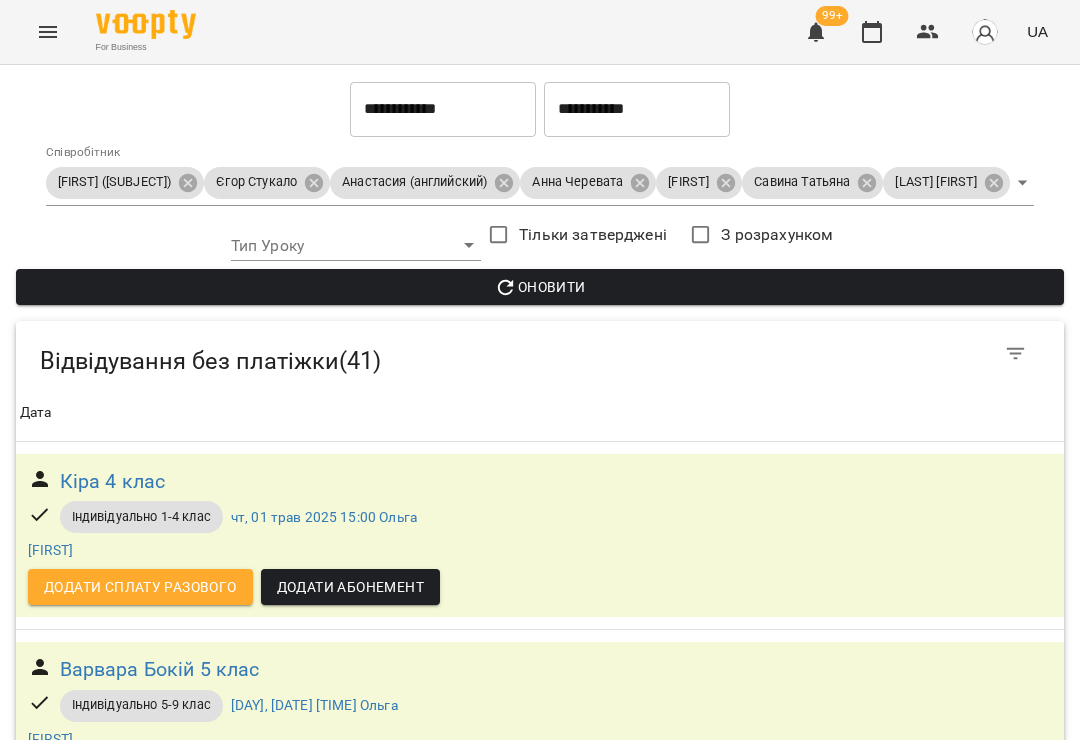 scroll, scrollTop: 6912, scrollLeft: 0, axis: vertical 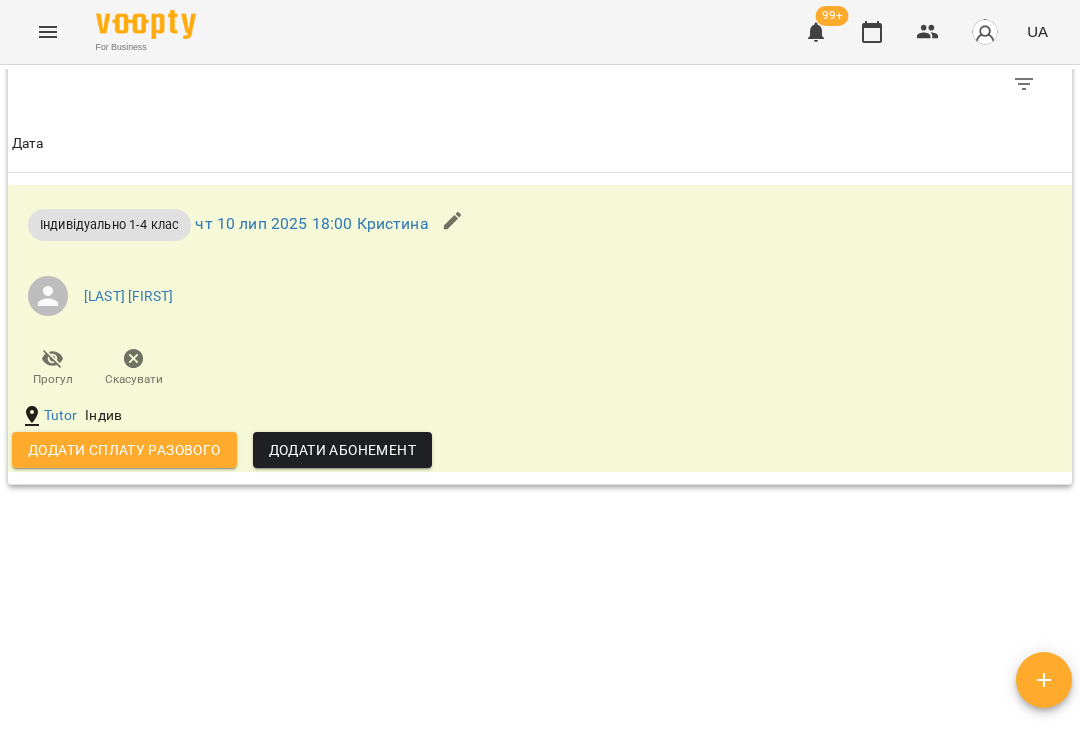 click on "Додати сплату разового" at bounding box center (124, 450) 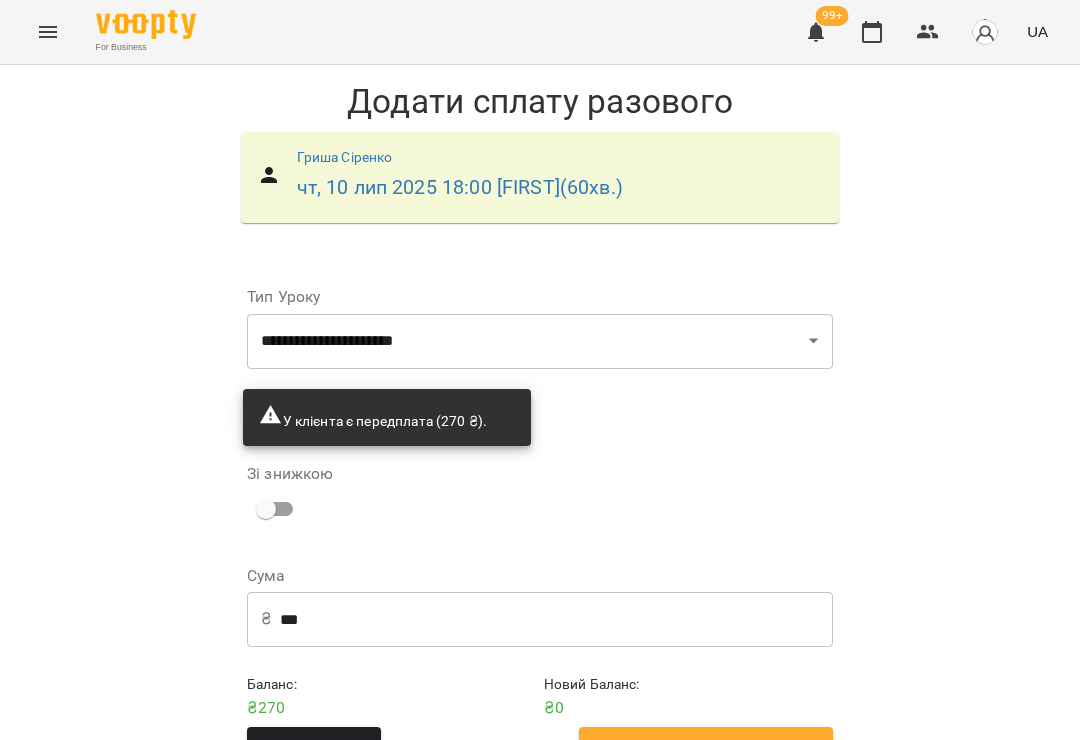 scroll, scrollTop: 41, scrollLeft: 0, axis: vertical 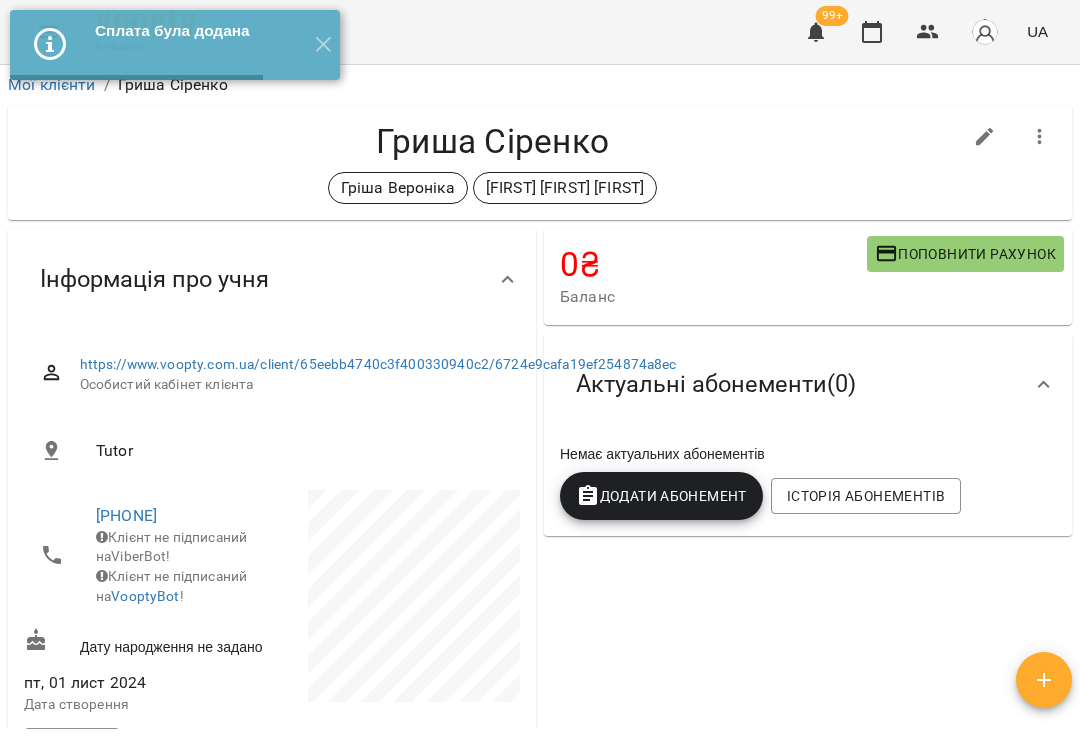 click on "✕" at bounding box center [323, 45] 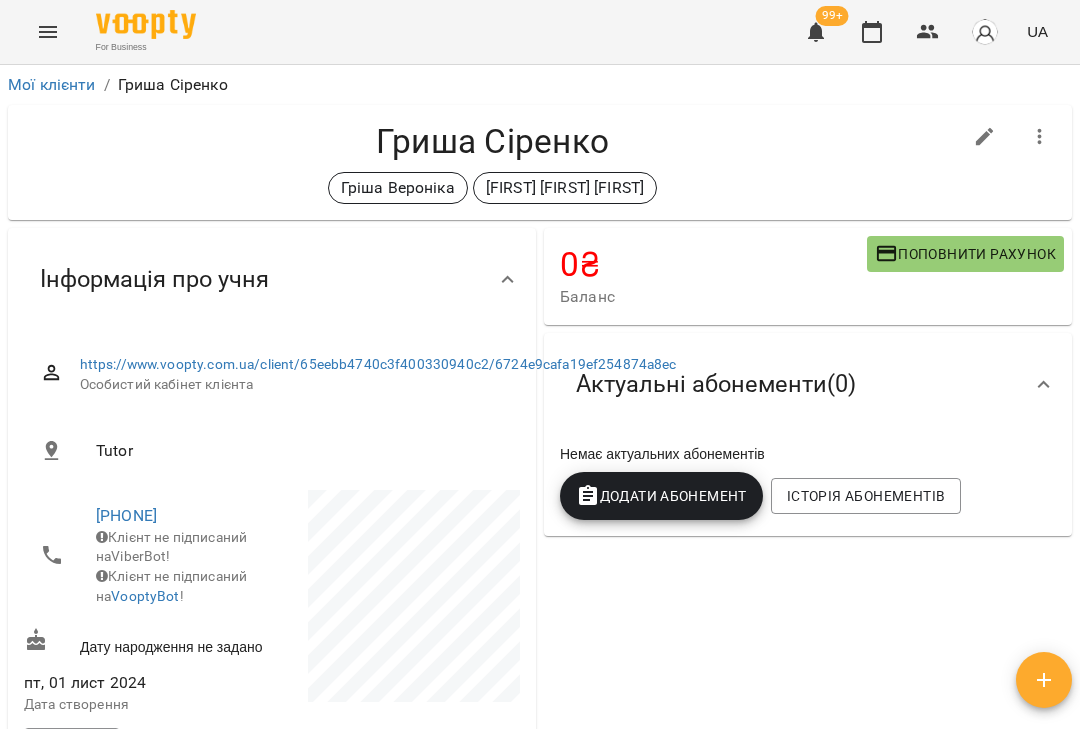 click at bounding box center (48, 32) 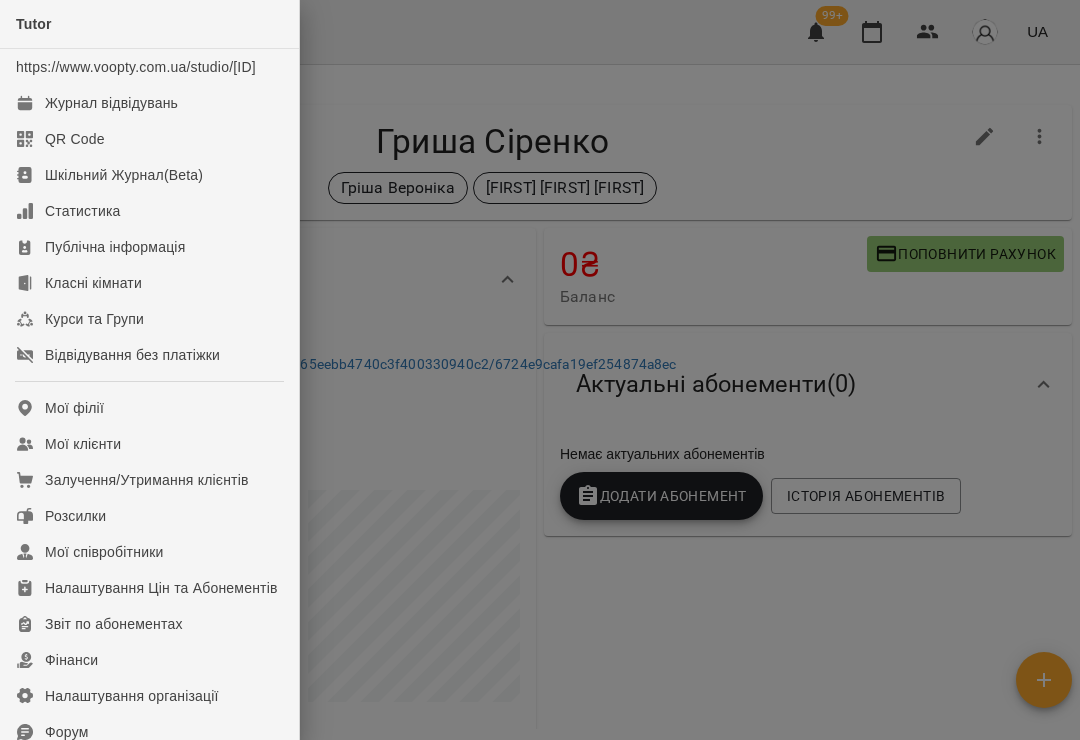 click on "Відвідування без платіжки" at bounding box center [132, 355] 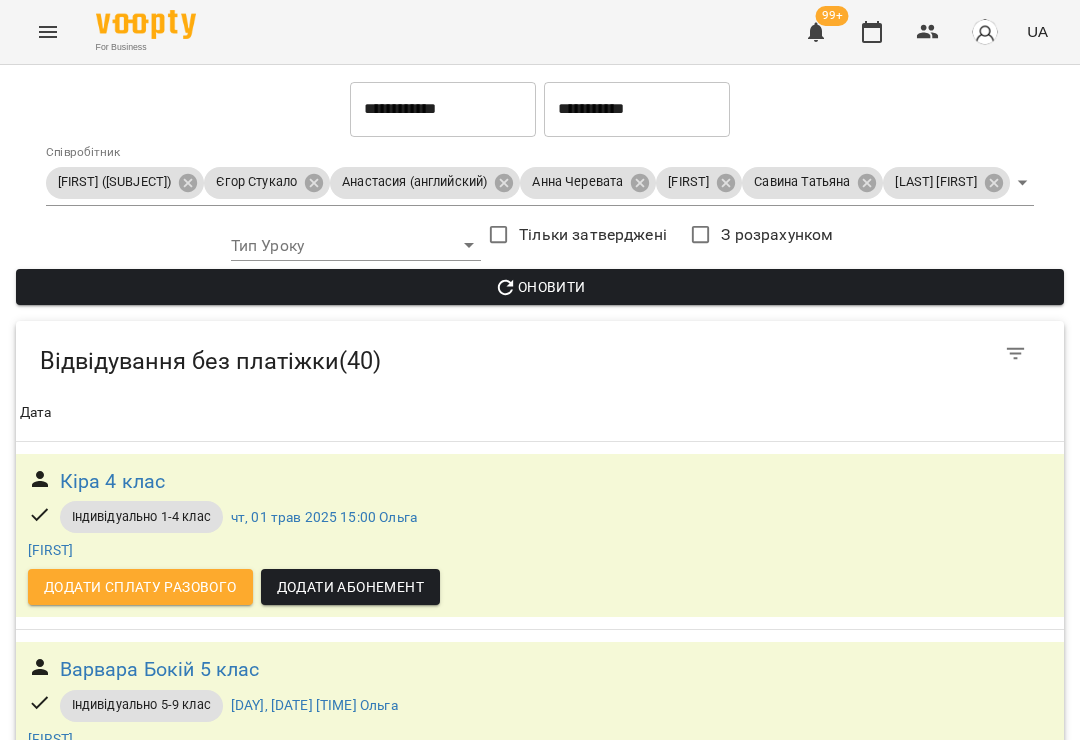 scroll, scrollTop: 6919, scrollLeft: 0, axis: vertical 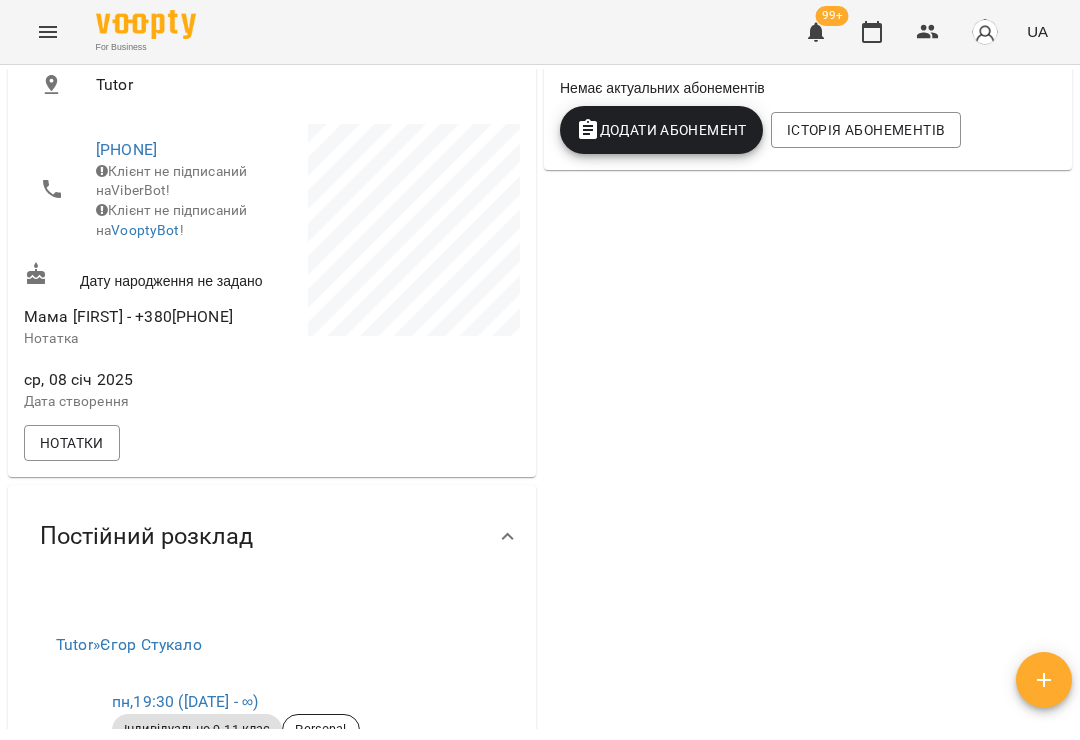 click 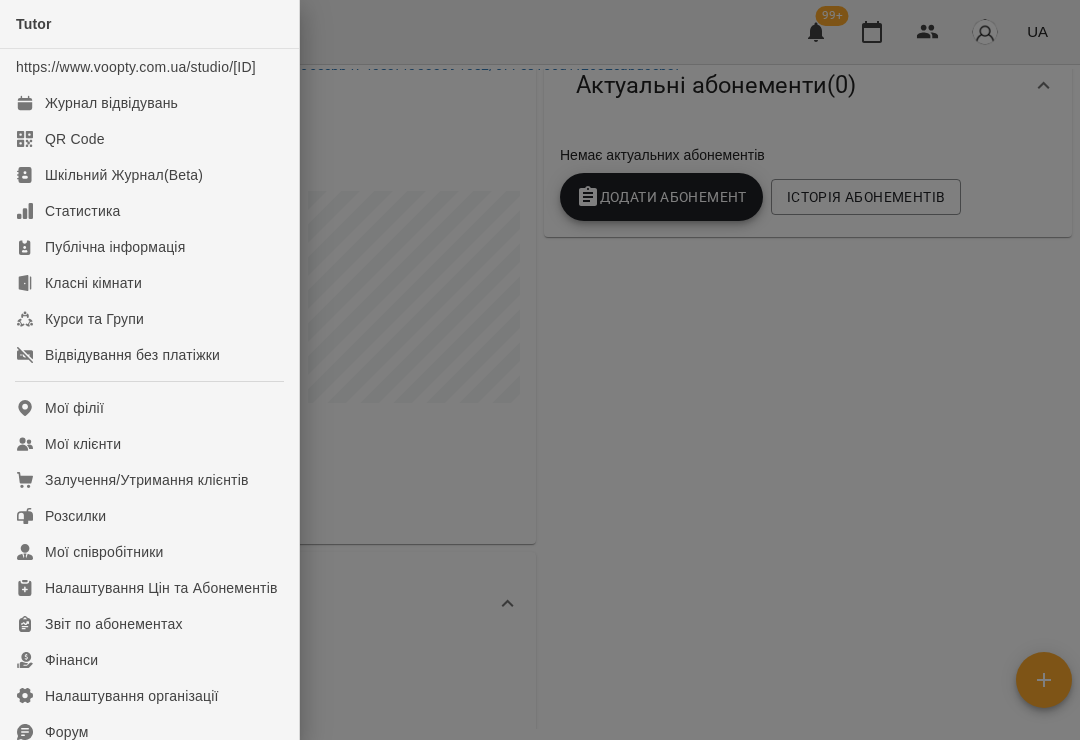 scroll, scrollTop: 265, scrollLeft: 0, axis: vertical 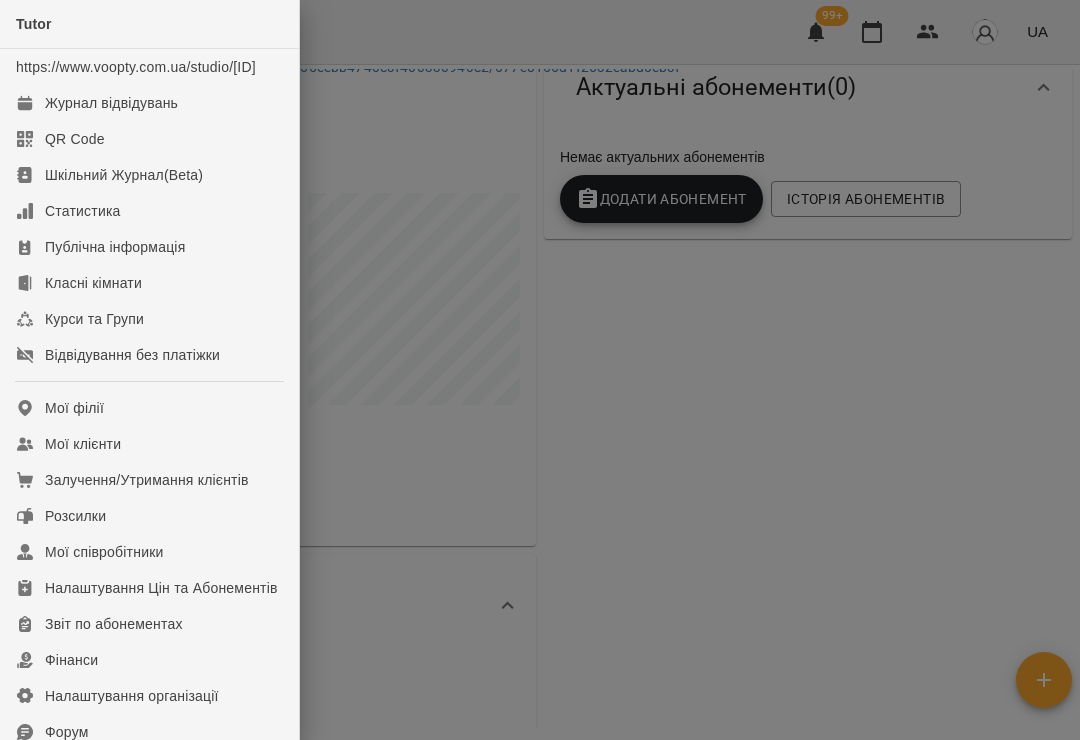 click on "Мої клієнти" at bounding box center (149, 444) 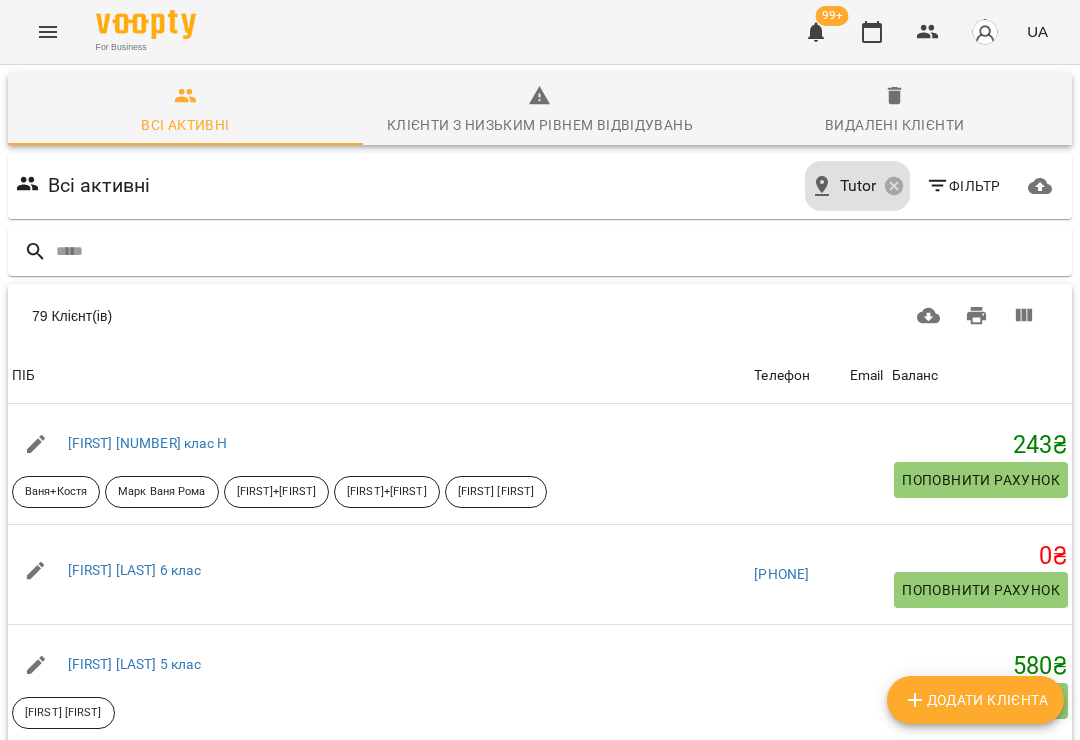 click at bounding box center (560, 251) 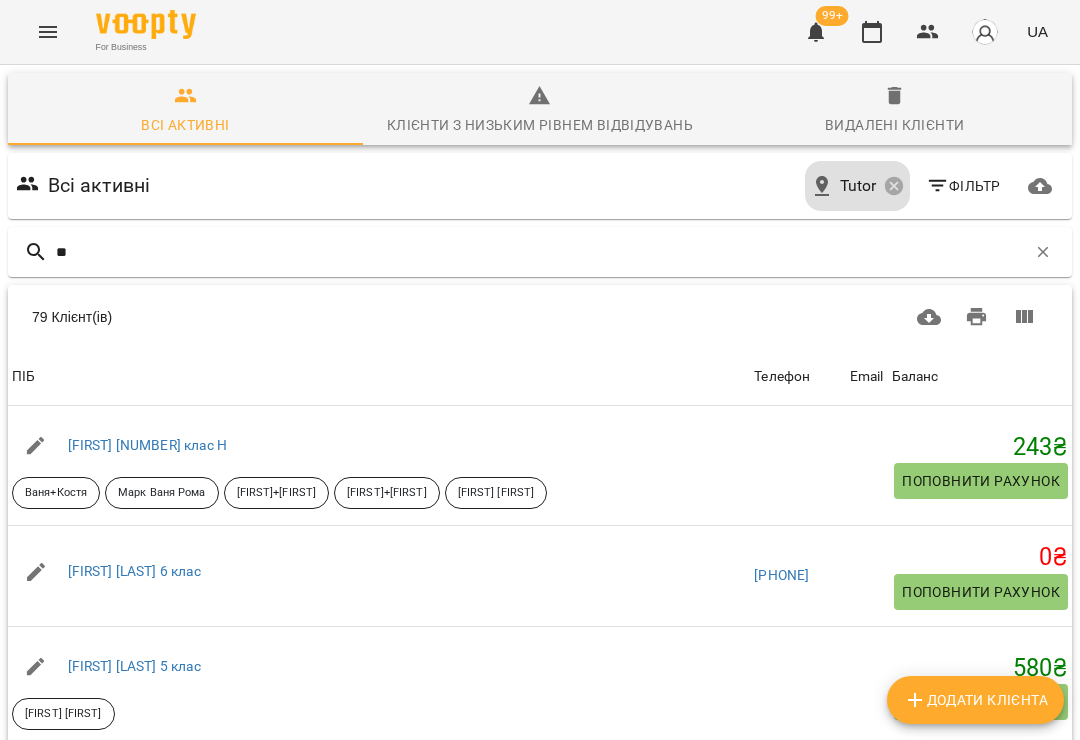 type on "***" 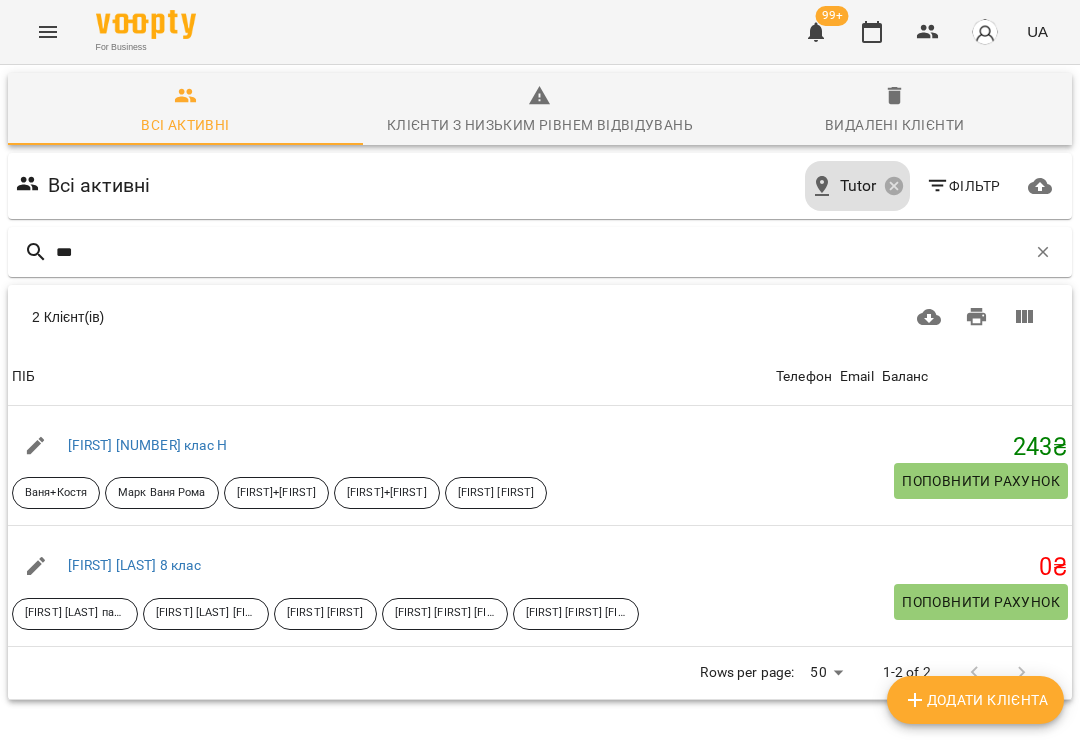 click on "[FIRST] [LAST] 8 клас" at bounding box center [134, 565] 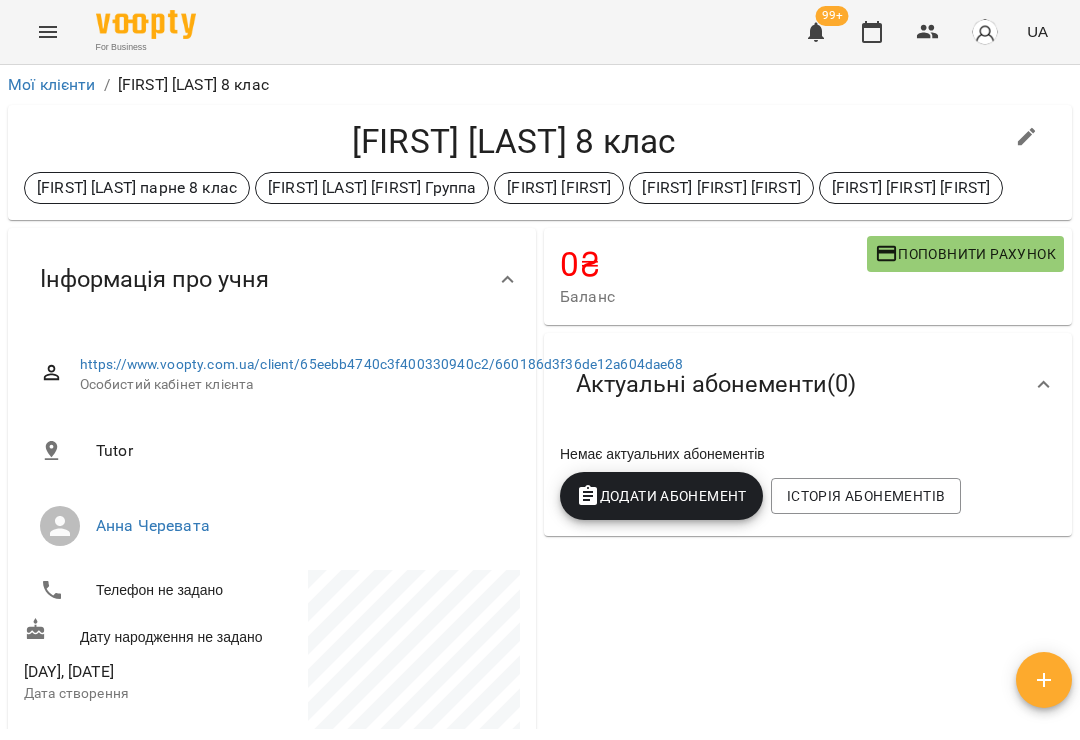 click on "Історія абонементів" at bounding box center (866, 496) 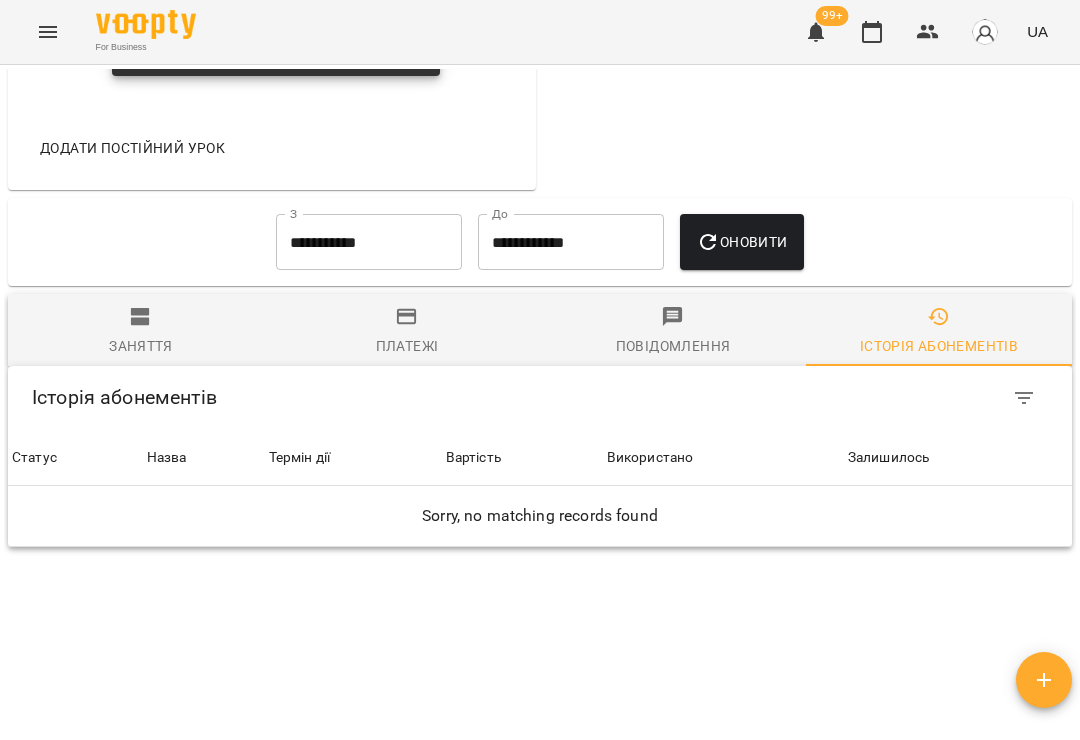 scroll, scrollTop: 1426, scrollLeft: 0, axis: vertical 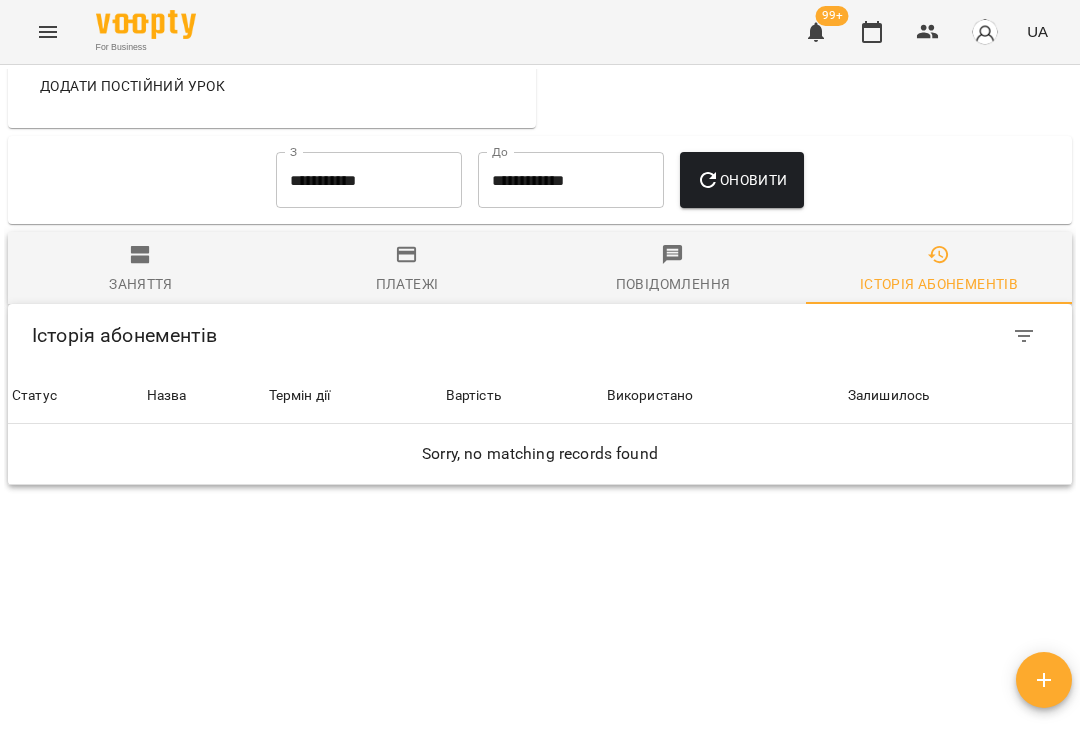 click on "**********" at bounding box center (369, 180) 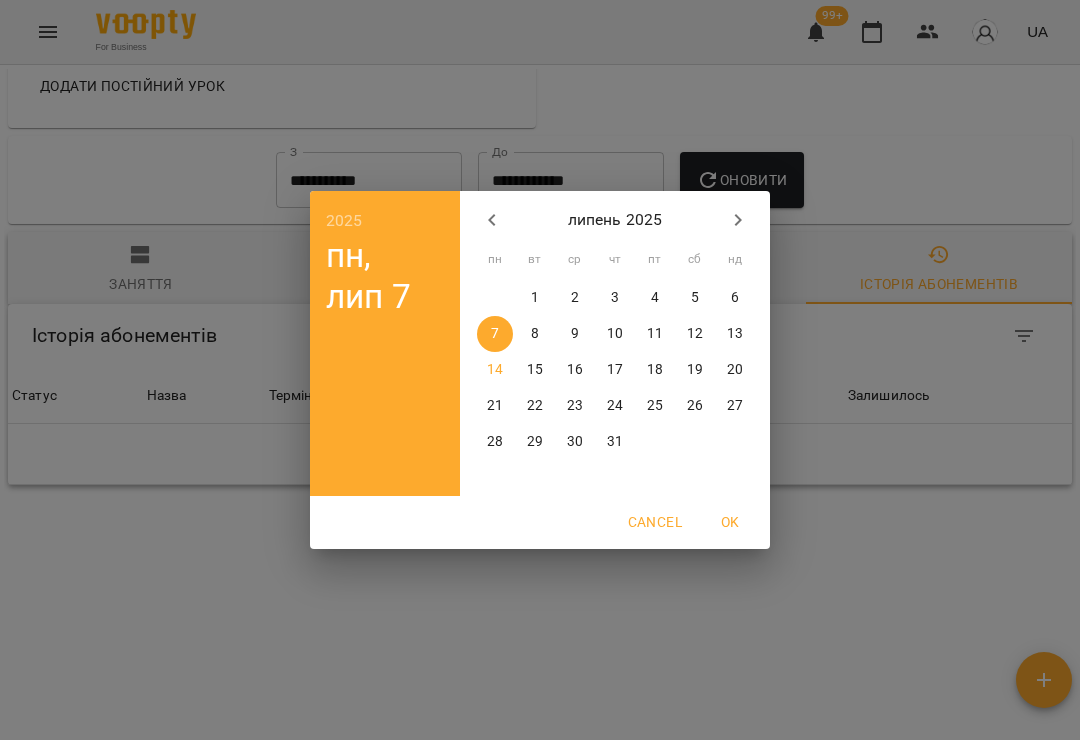 click 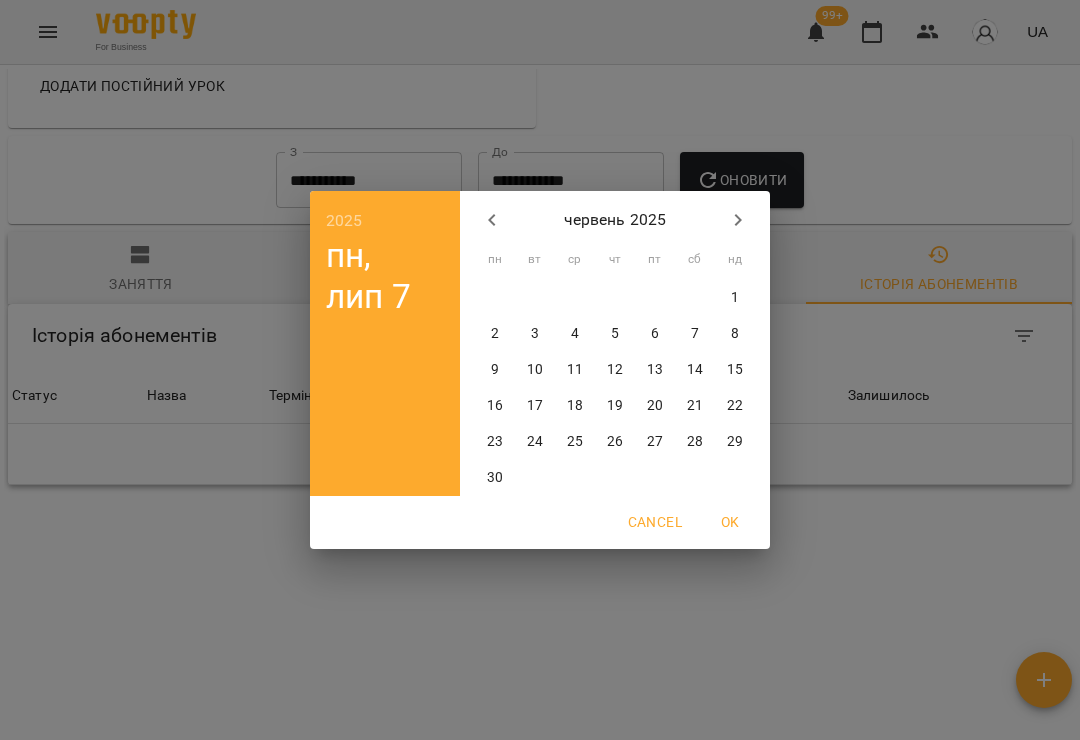 click on "1" at bounding box center (735, 298) 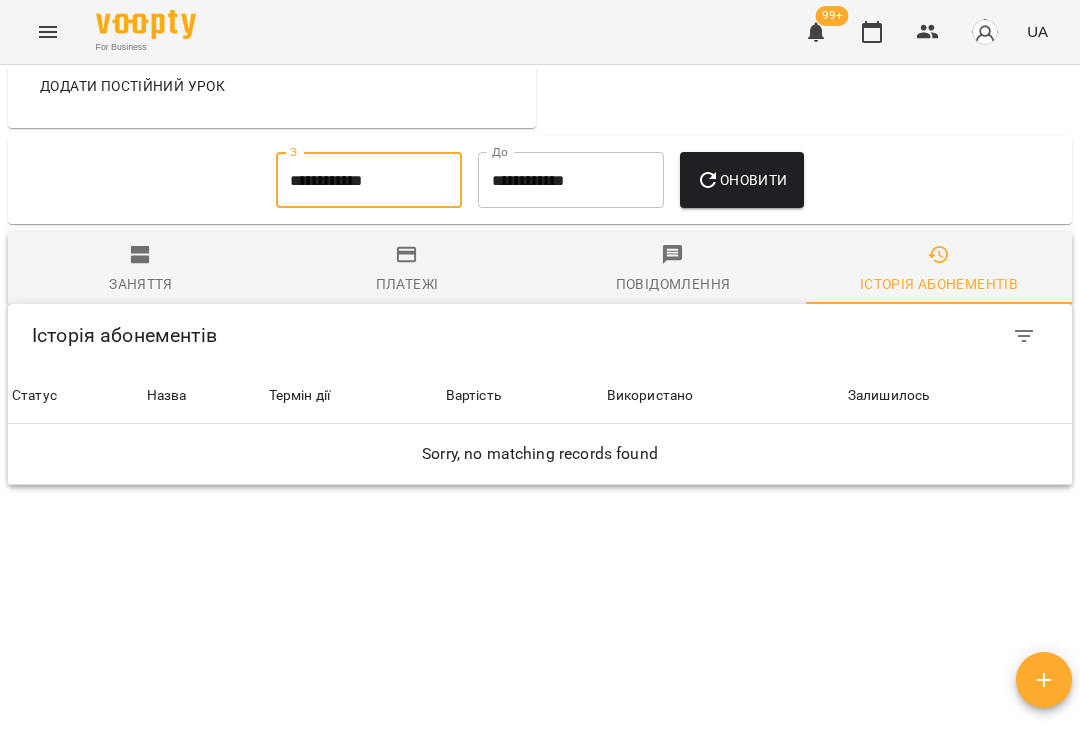 click on "Оновити" at bounding box center [741, 180] 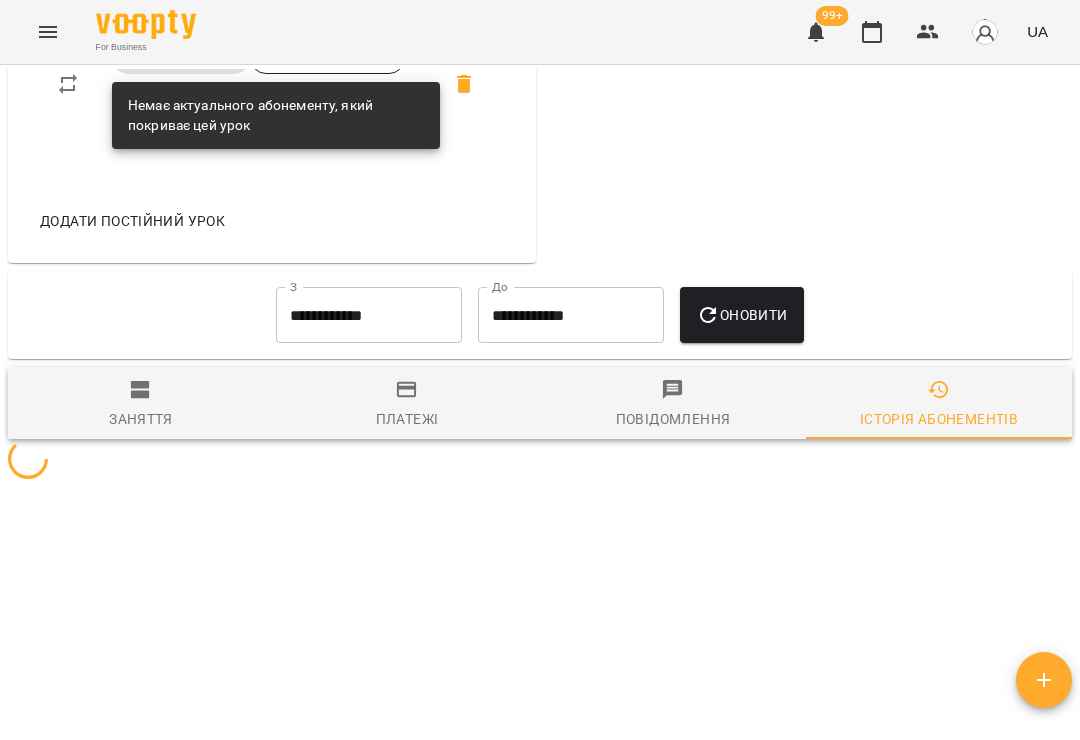 scroll, scrollTop: 1292, scrollLeft: 0, axis: vertical 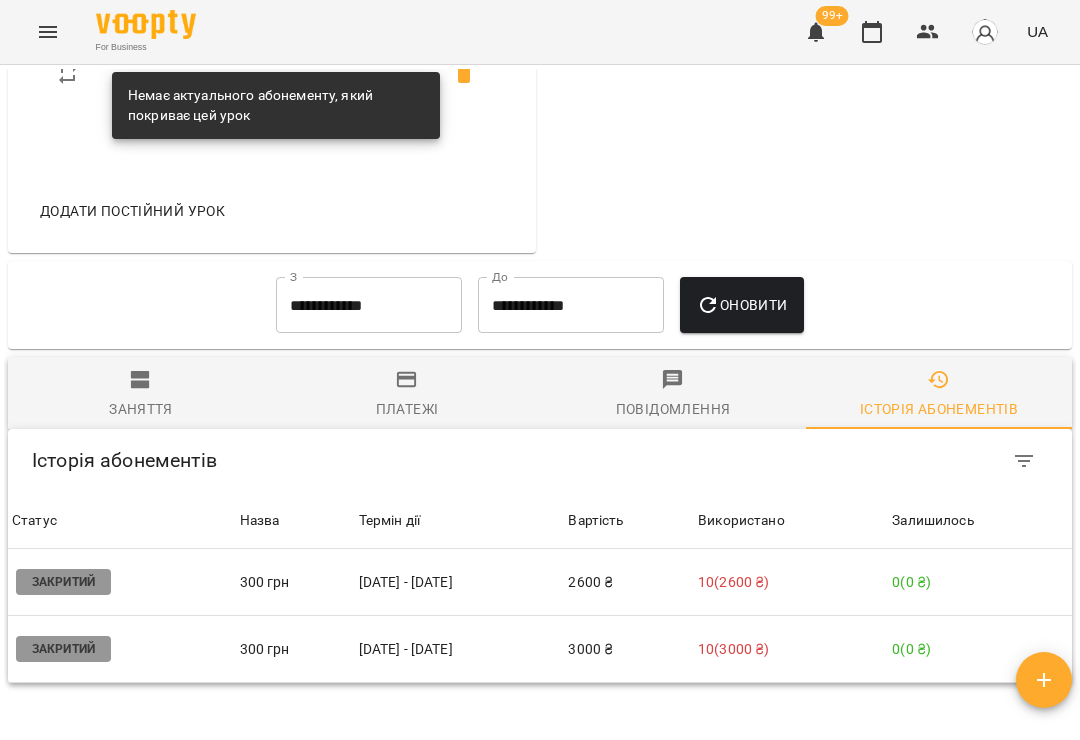 click on "[DATE] - [DATE]" at bounding box center (460, 649) 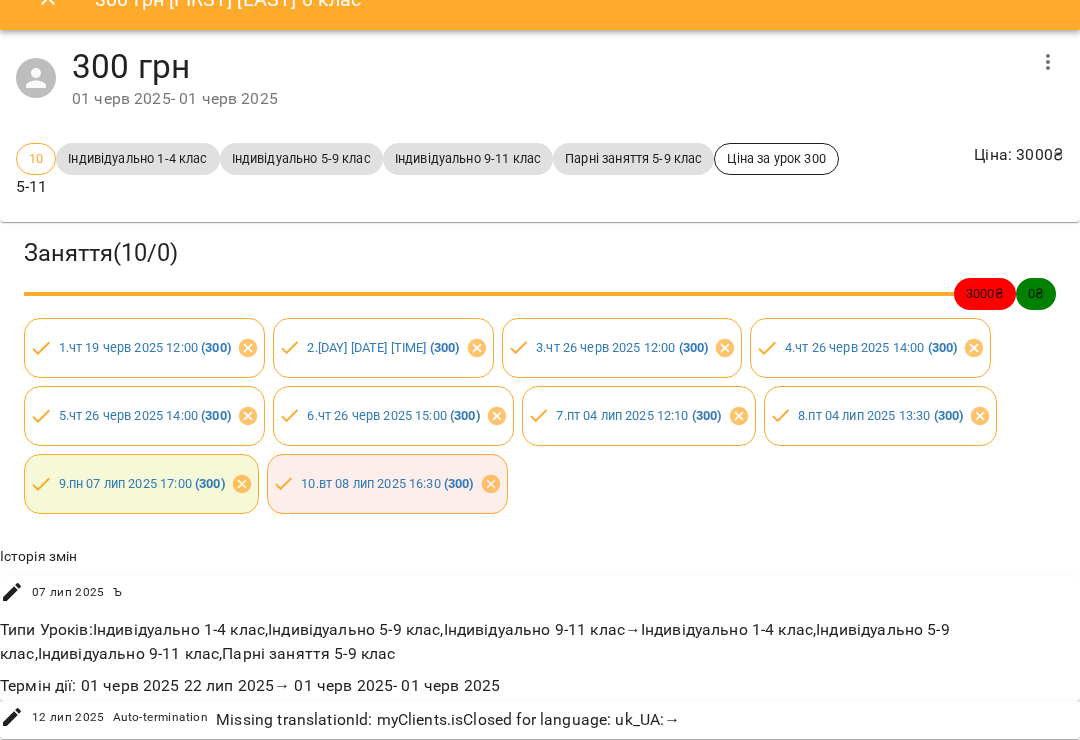 scroll, scrollTop: 32, scrollLeft: 0, axis: vertical 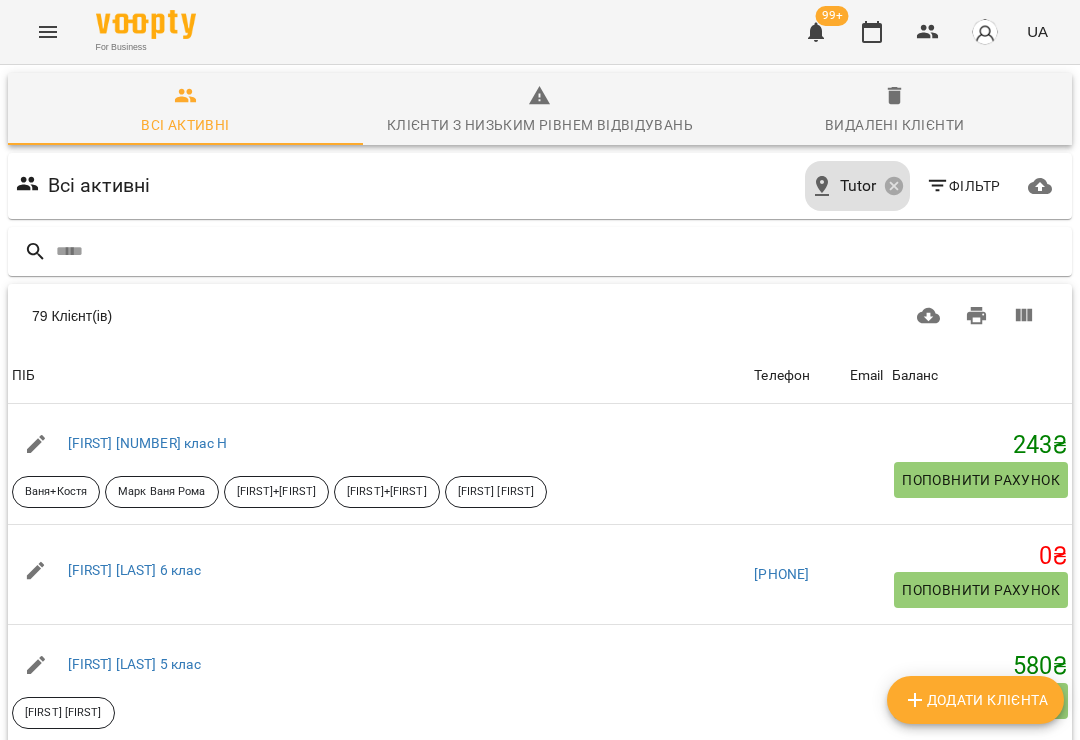 click at bounding box center (560, 251) 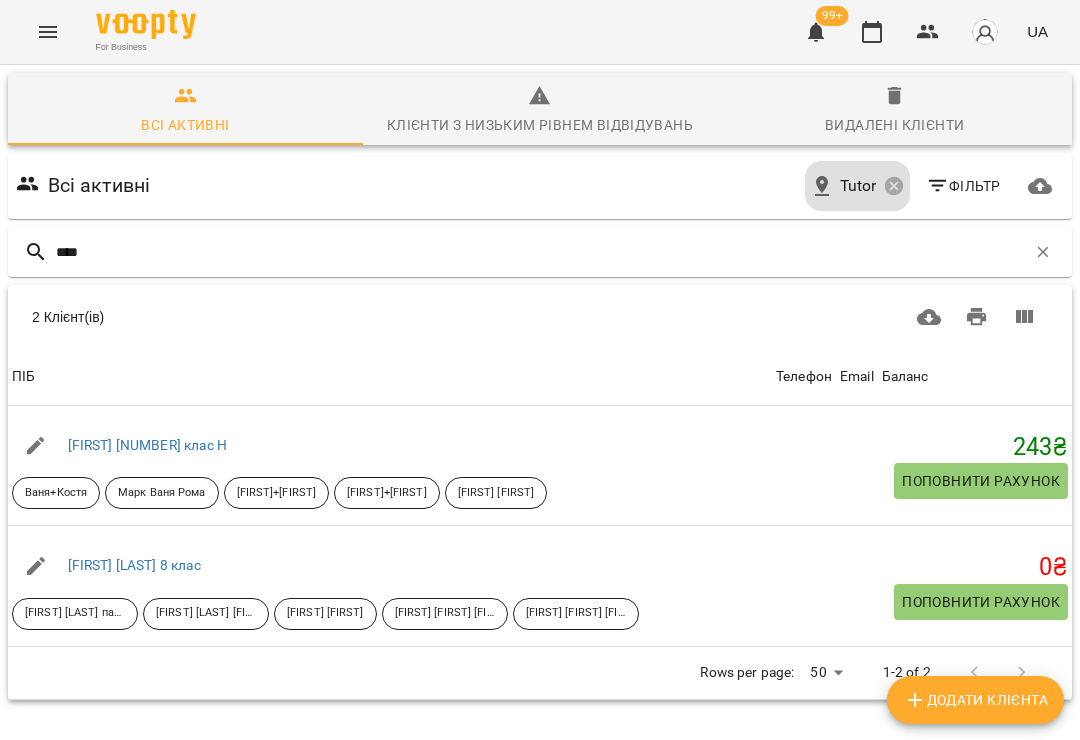 type on "****" 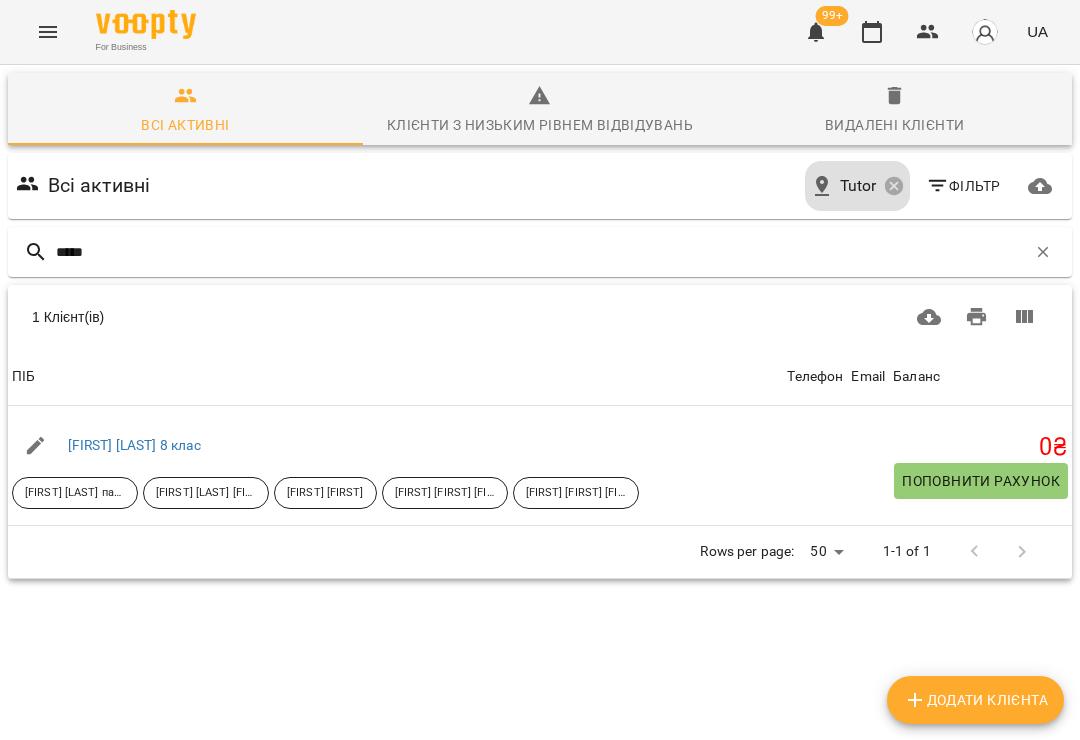 click on "[FIRST] [LAST] 8 клас" at bounding box center [134, 445] 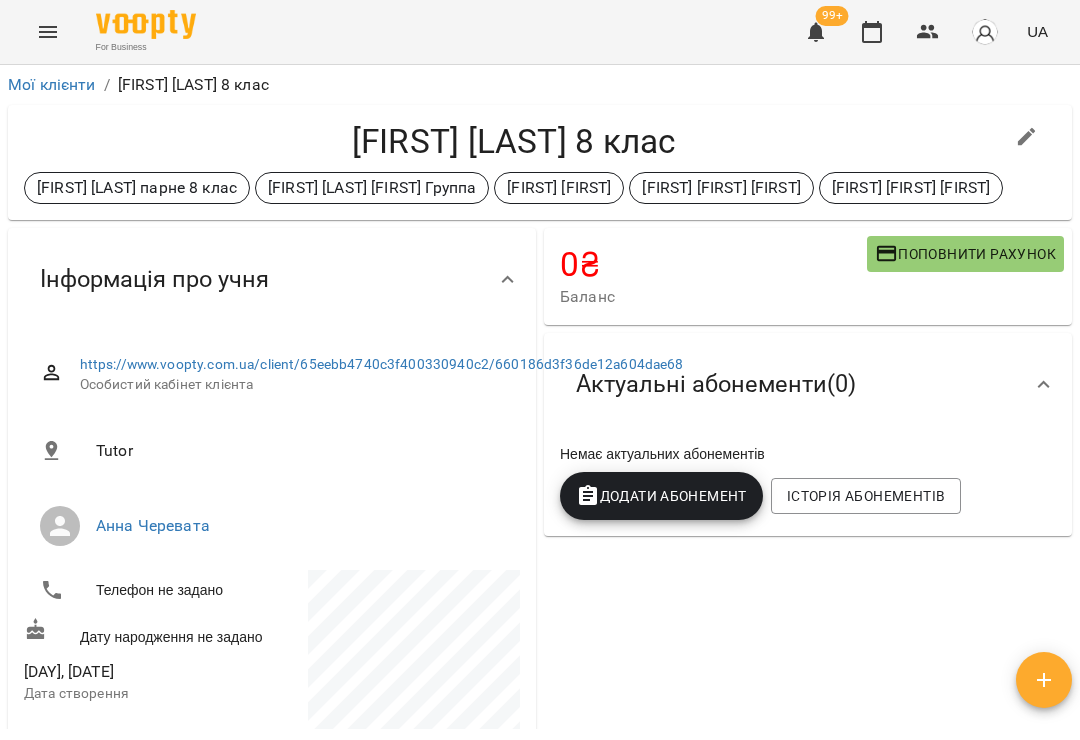 click on "Історія абонементів" at bounding box center [866, 496] 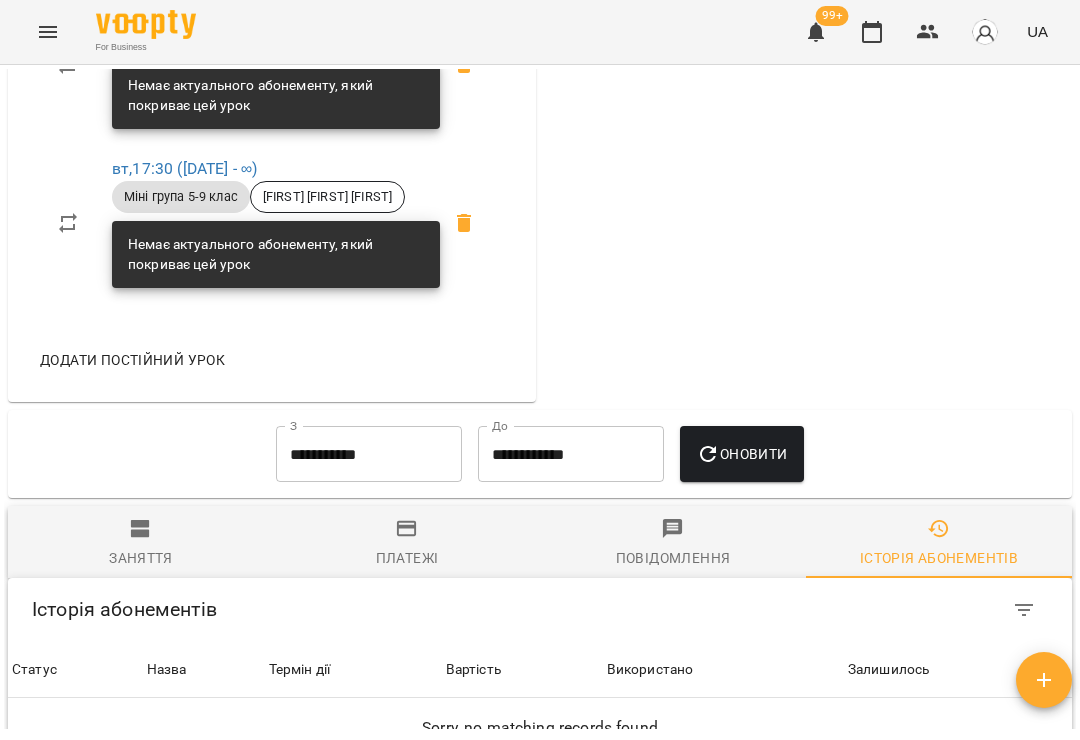 scroll, scrollTop: 1426, scrollLeft: 0, axis: vertical 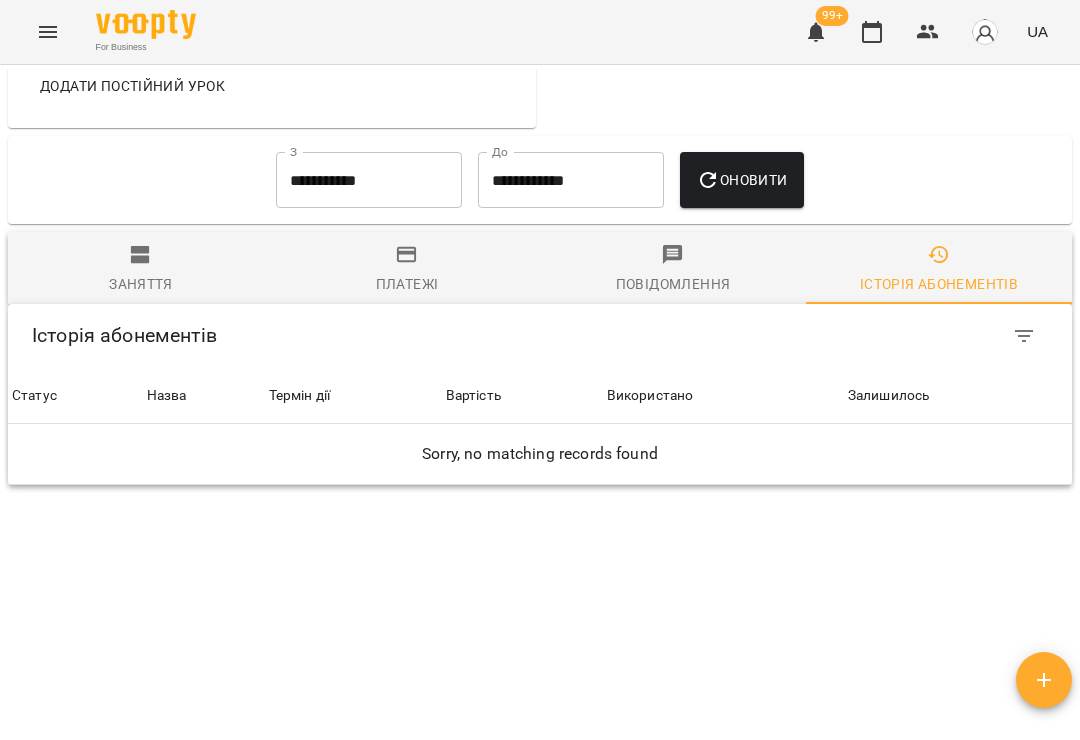 click on "**********" at bounding box center [369, 180] 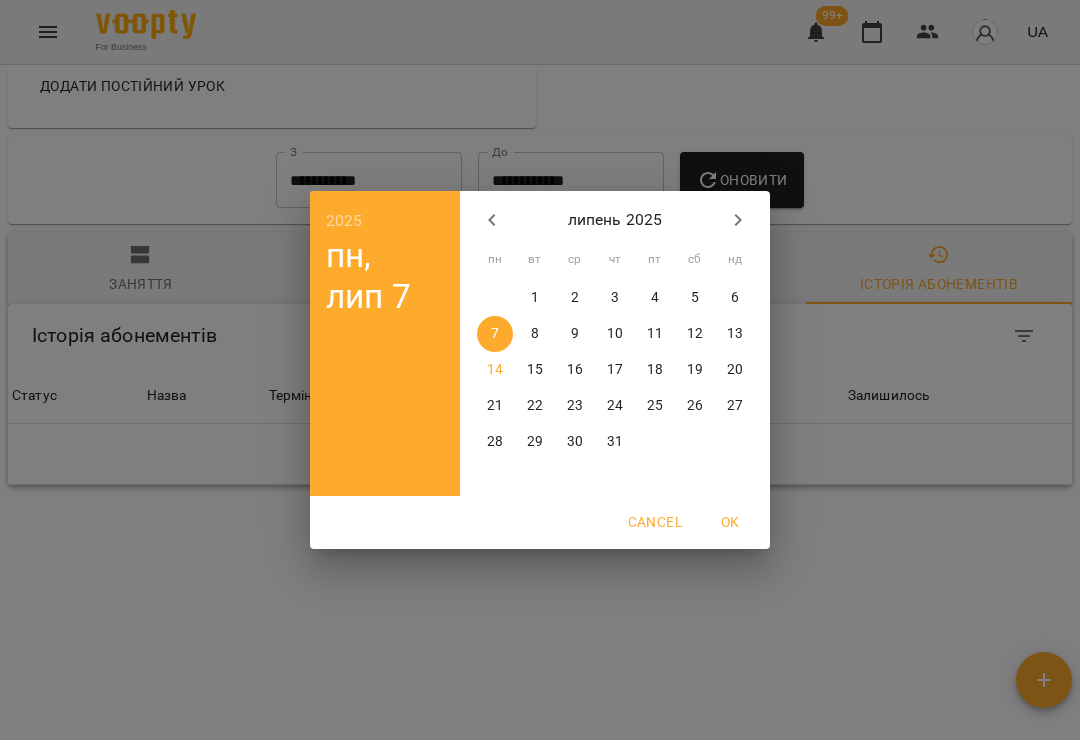 click 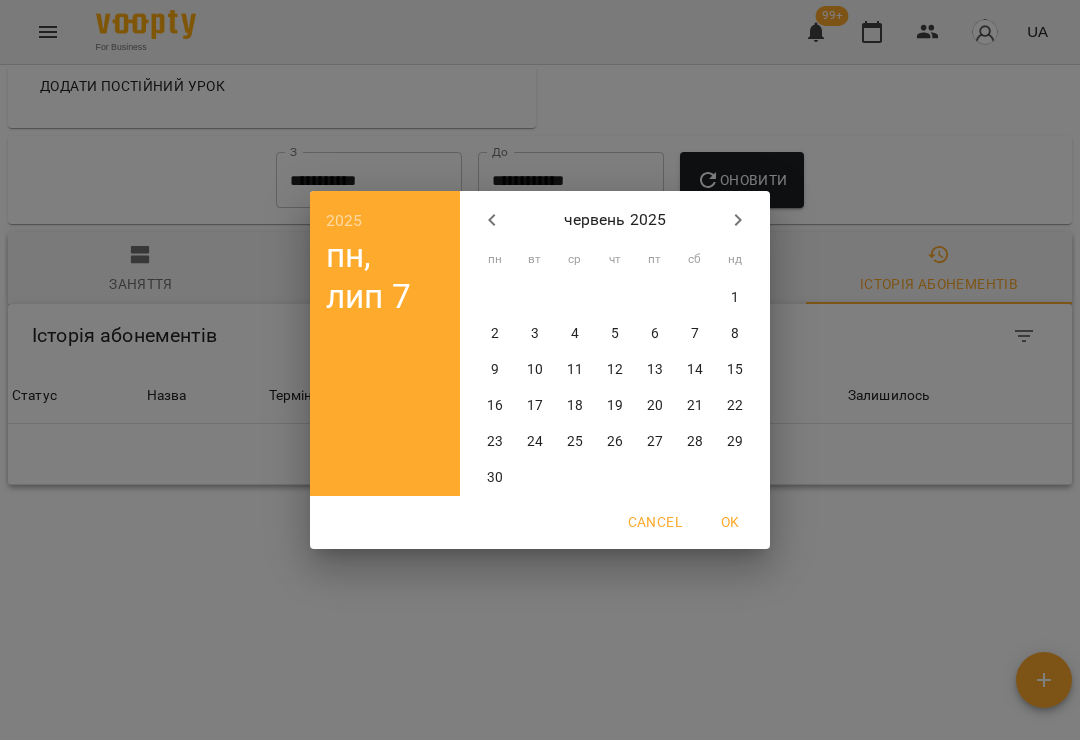 click on "1" at bounding box center [735, 298] 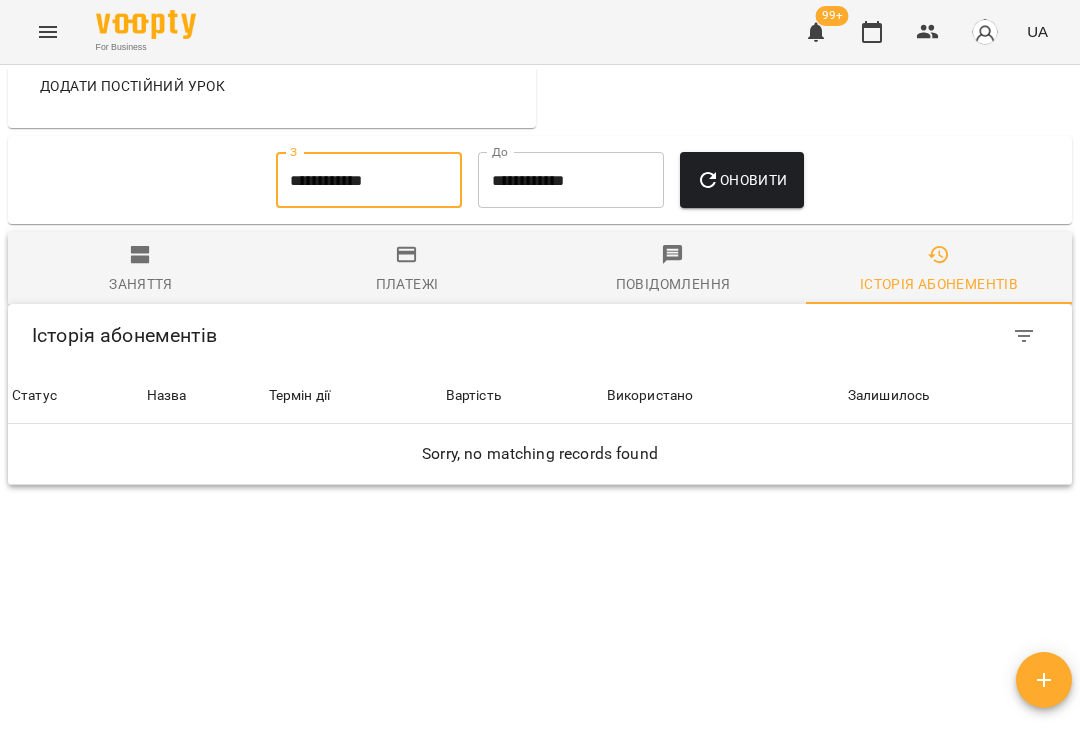 click on "**********" at bounding box center [571, 180] 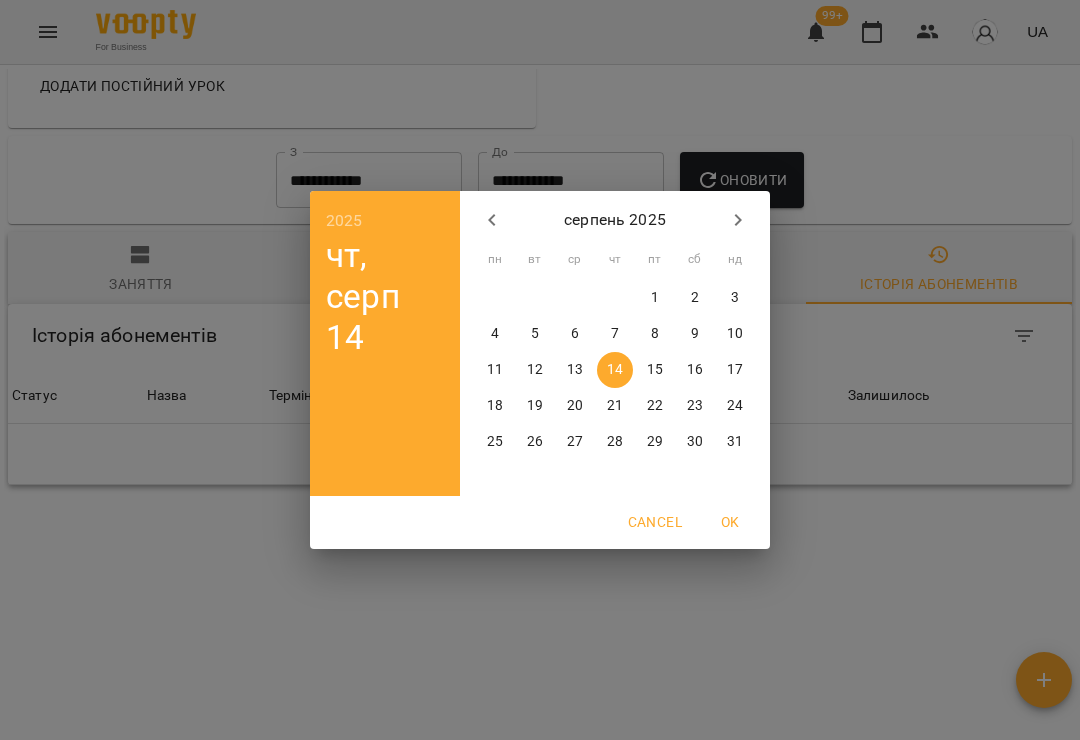 click 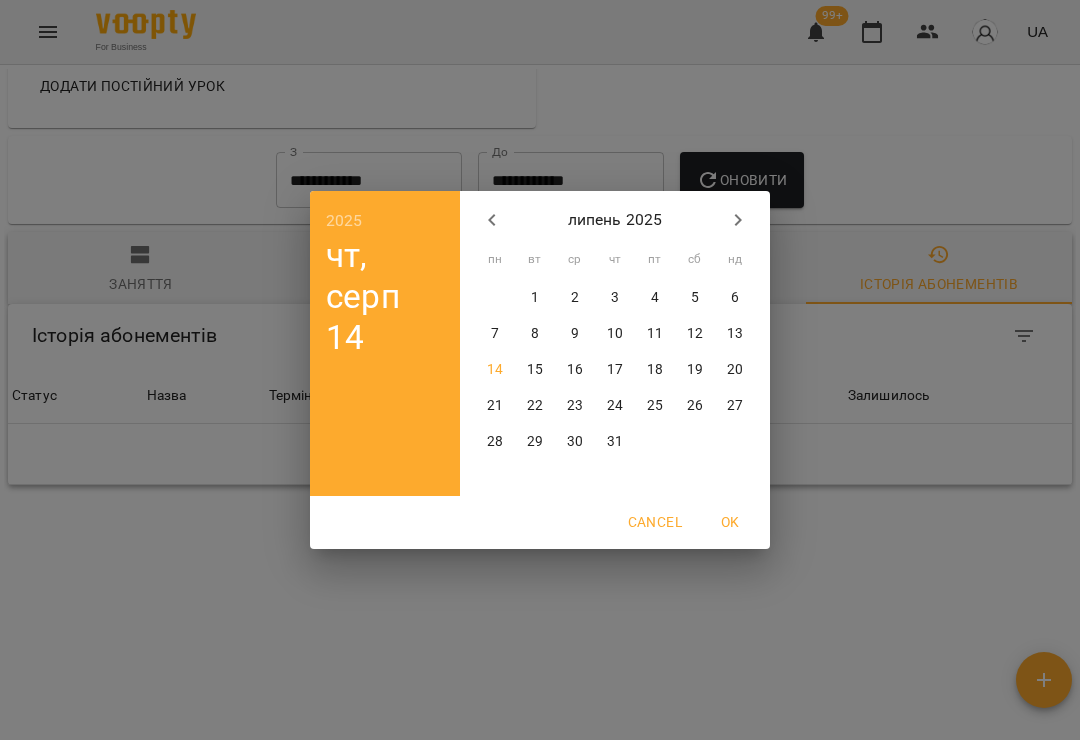 click 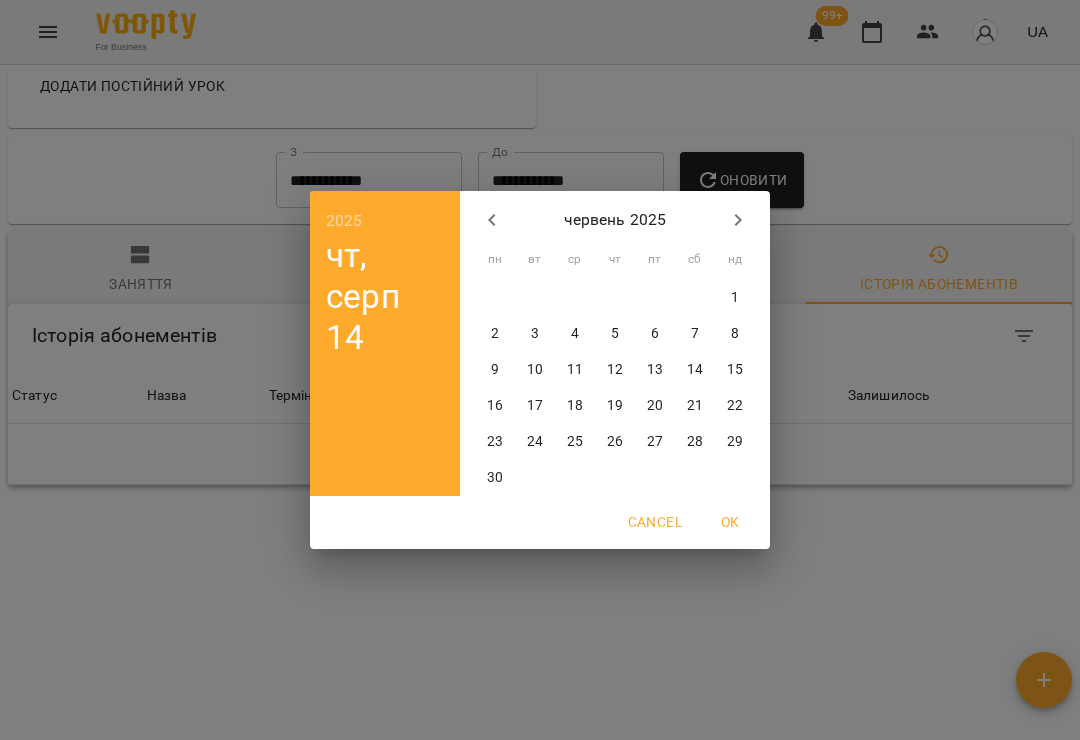 click on "30" at bounding box center (495, 478) 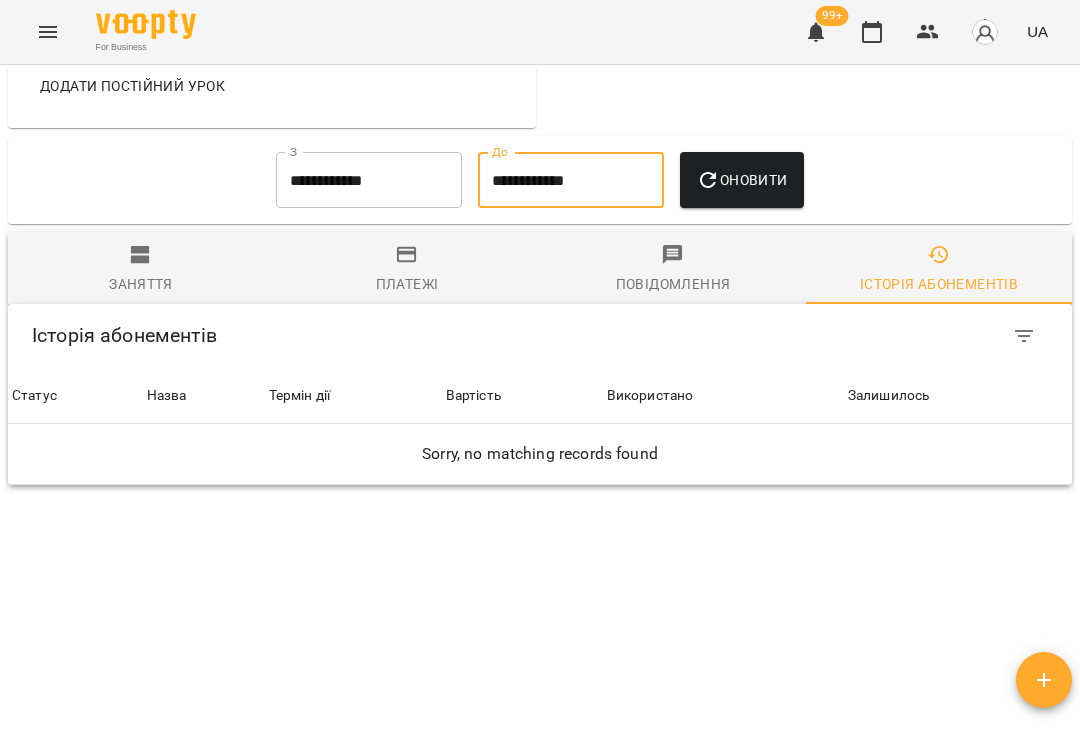 click on "Оновити" at bounding box center (741, 180) 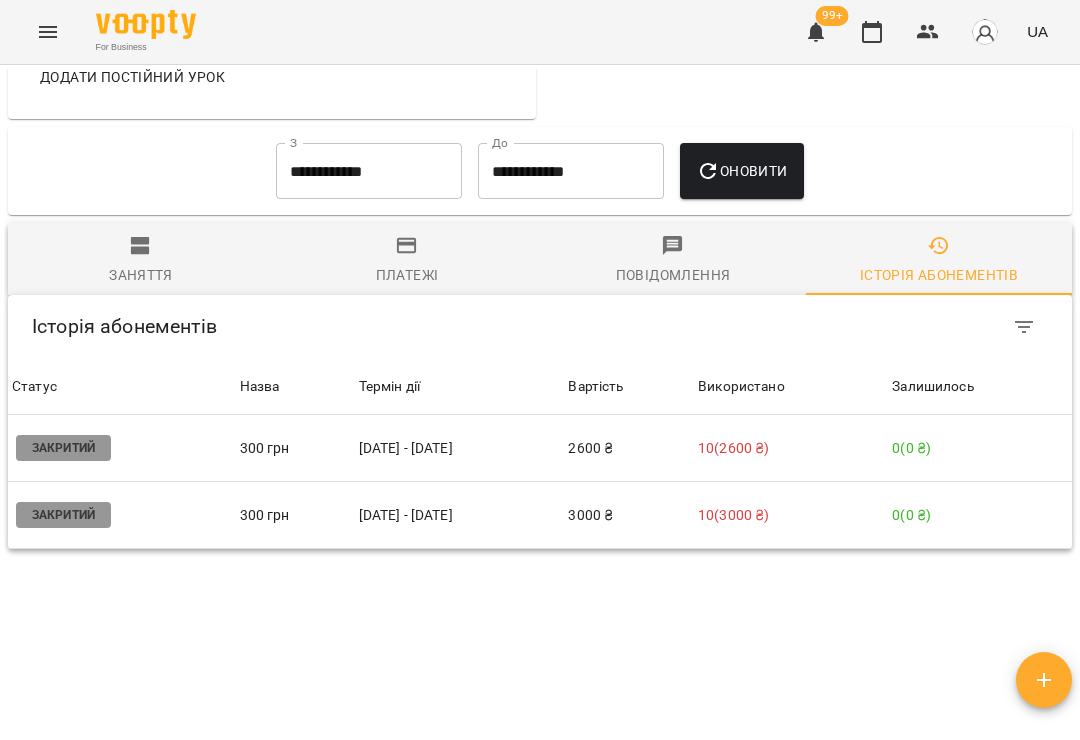 scroll, scrollTop: 1292, scrollLeft: 0, axis: vertical 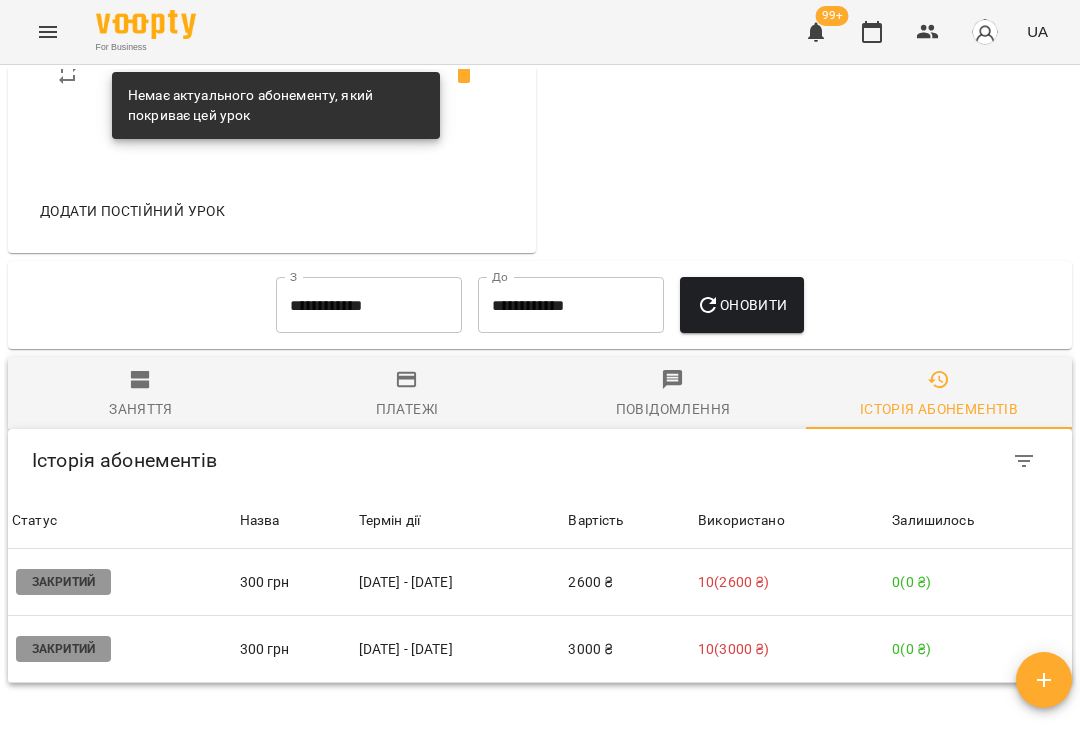 click on "[DATE] - [DATE]" at bounding box center [460, 582] 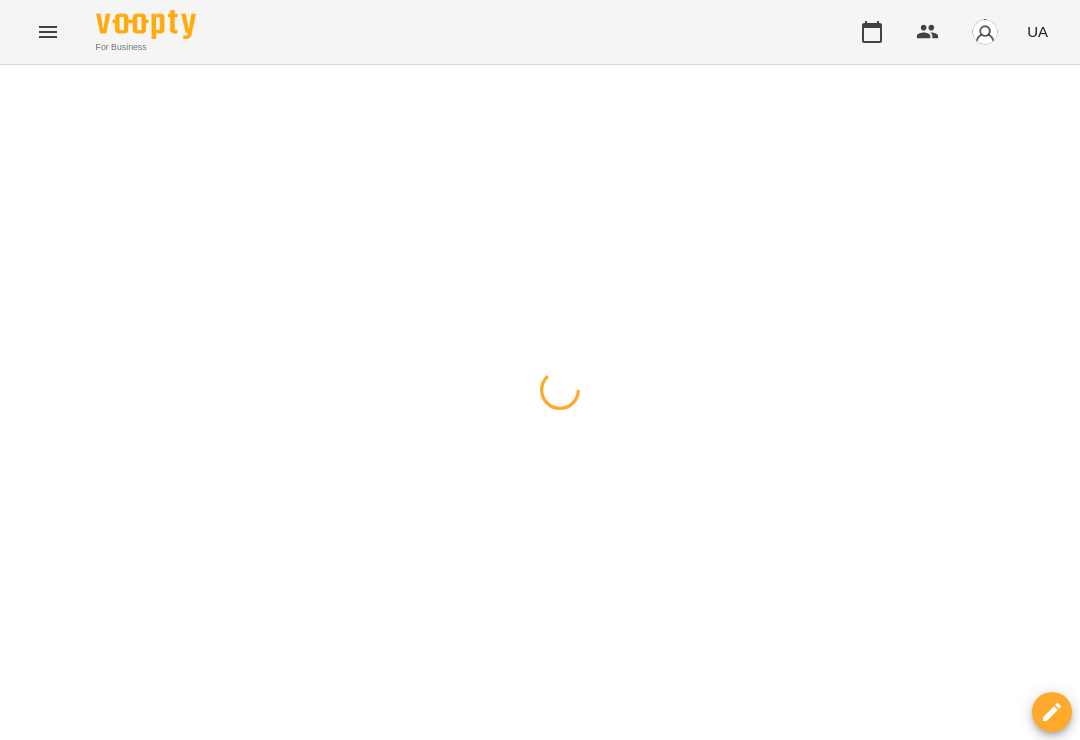 scroll, scrollTop: 0, scrollLeft: 0, axis: both 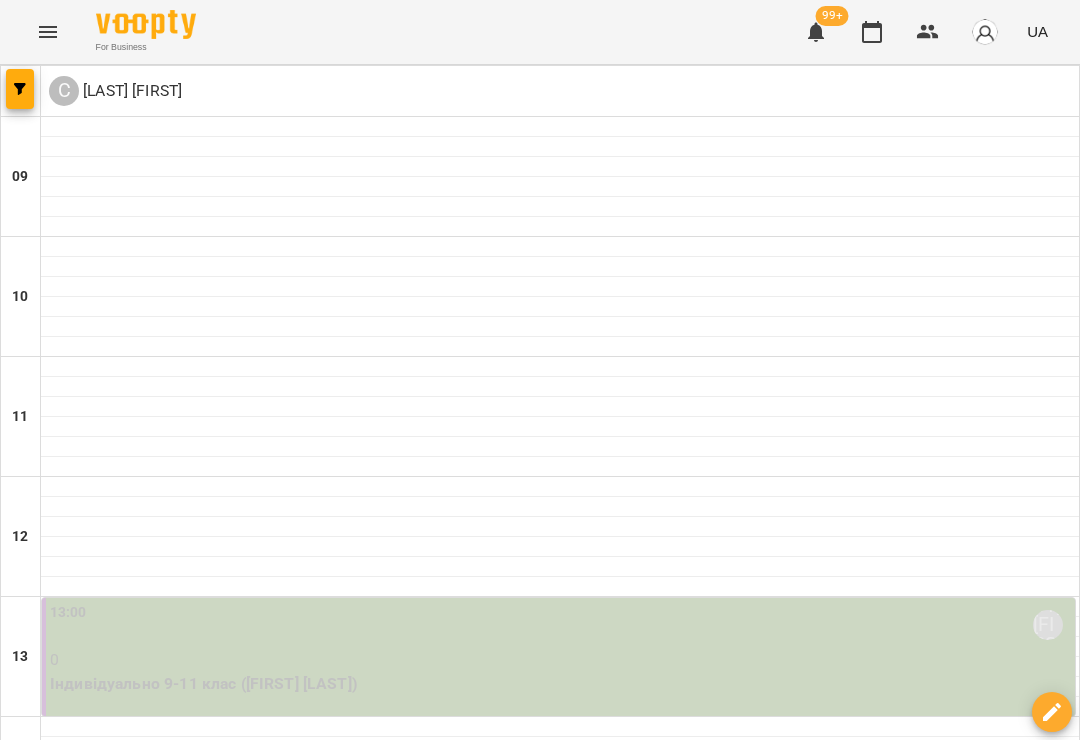 click 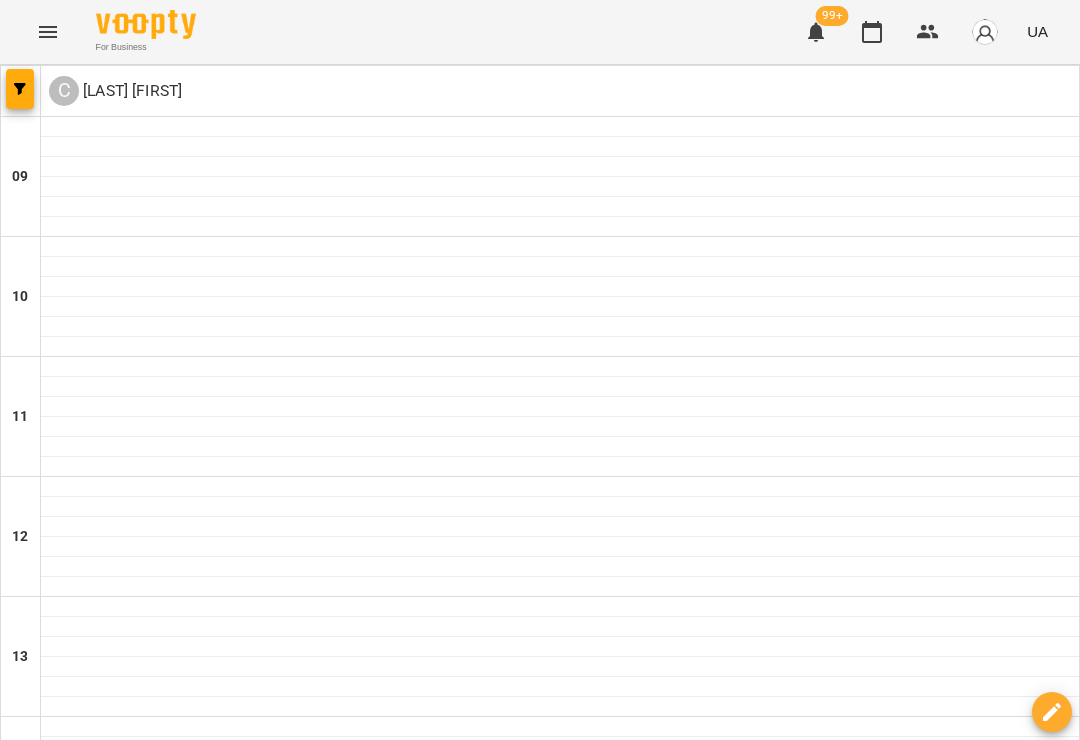 click at bounding box center [420, 1888] 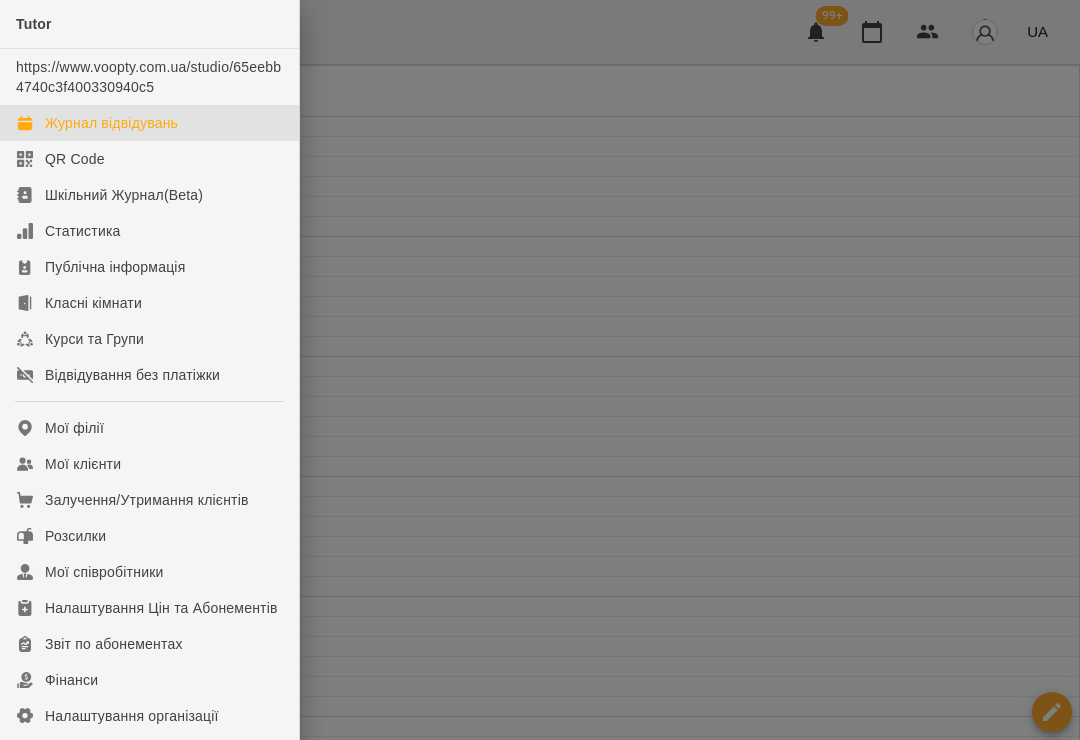 click at bounding box center (540, 370) 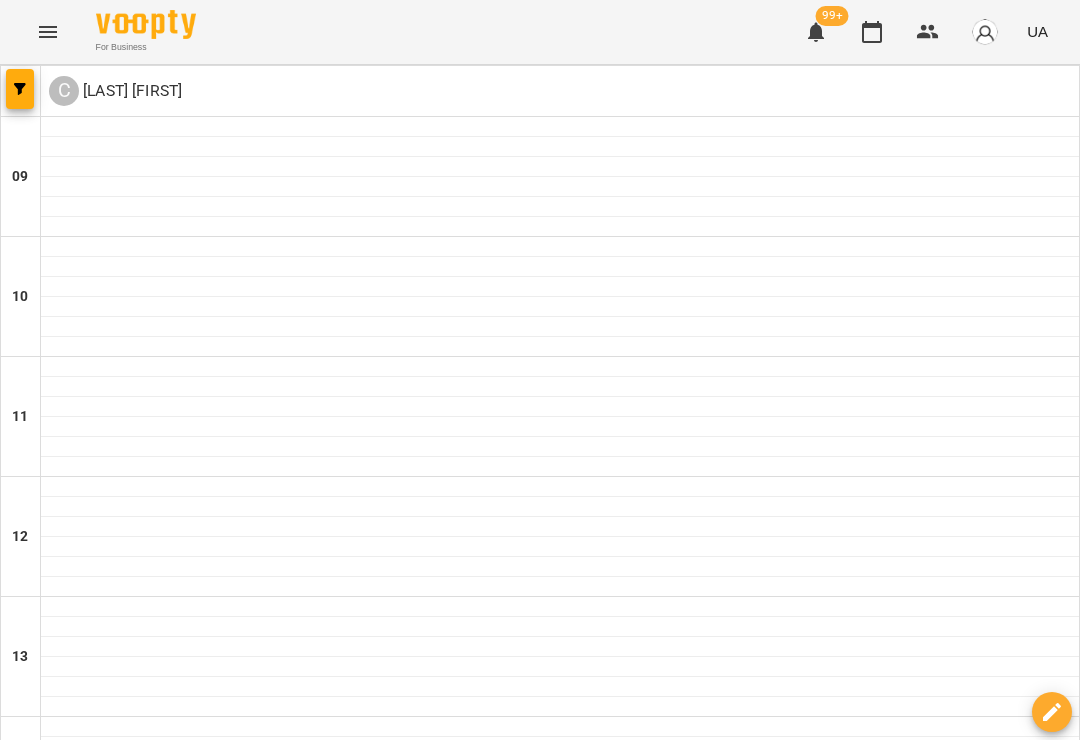 click at bounding box center [20, 89] 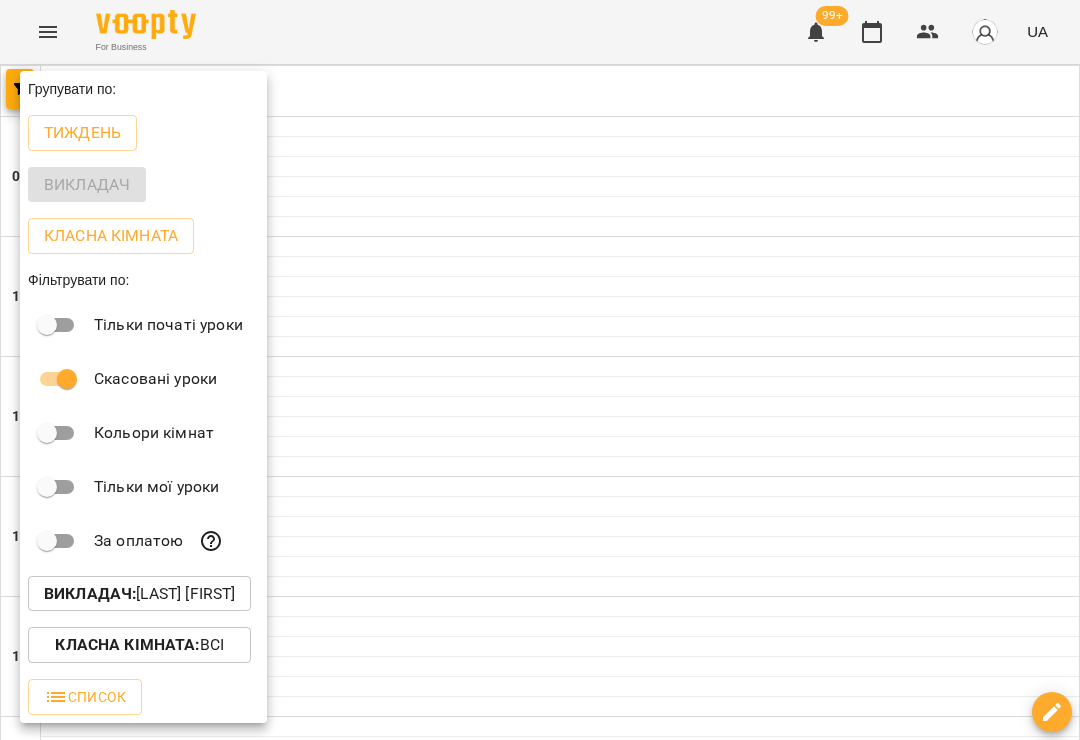 click on "Викладач :  Сообцокова Крістіна" at bounding box center (139, 594) 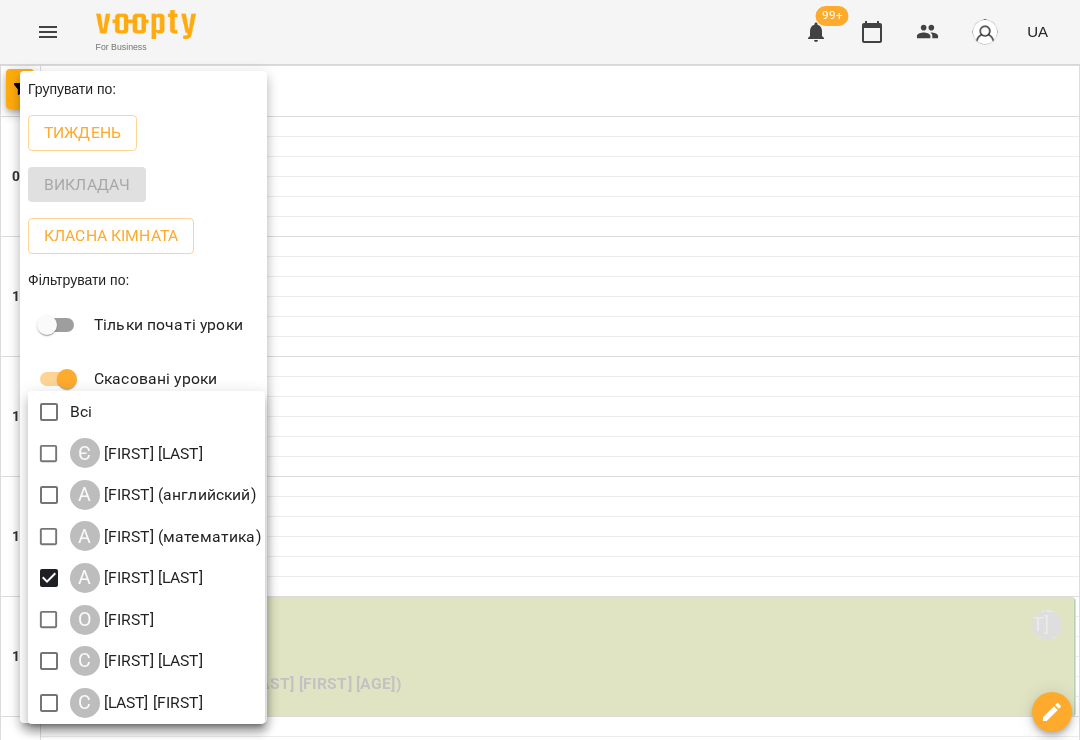 click at bounding box center (540, 370) 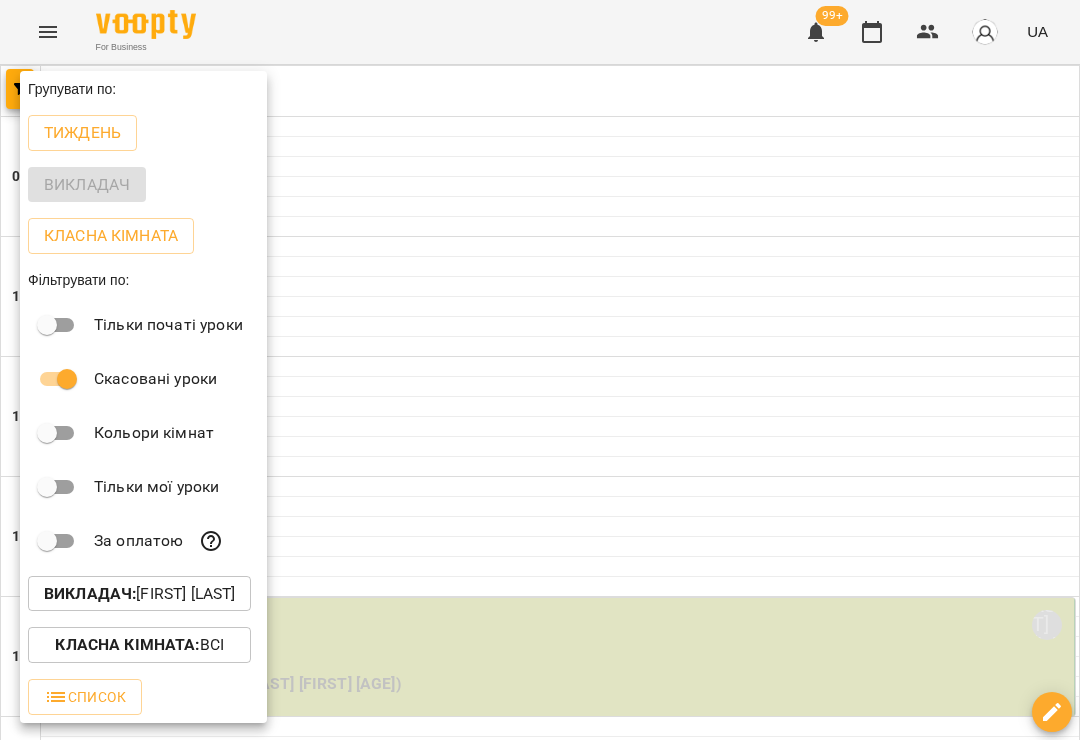 click at bounding box center [540, 370] 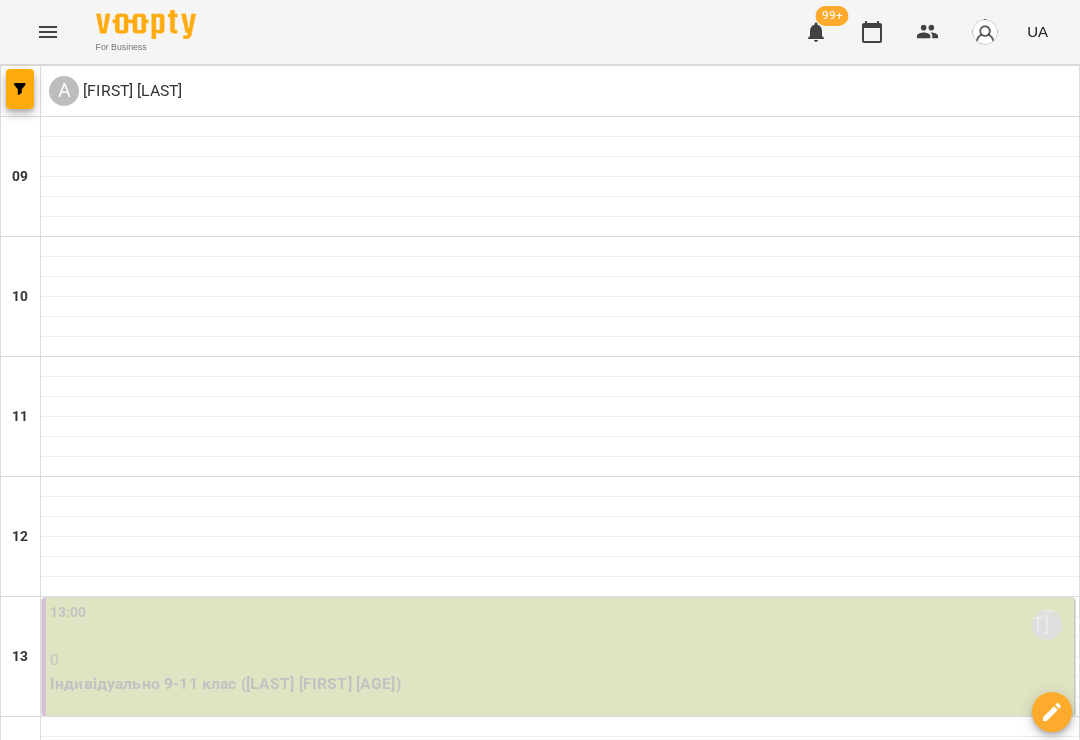 scroll, scrollTop: 830, scrollLeft: 0, axis: vertical 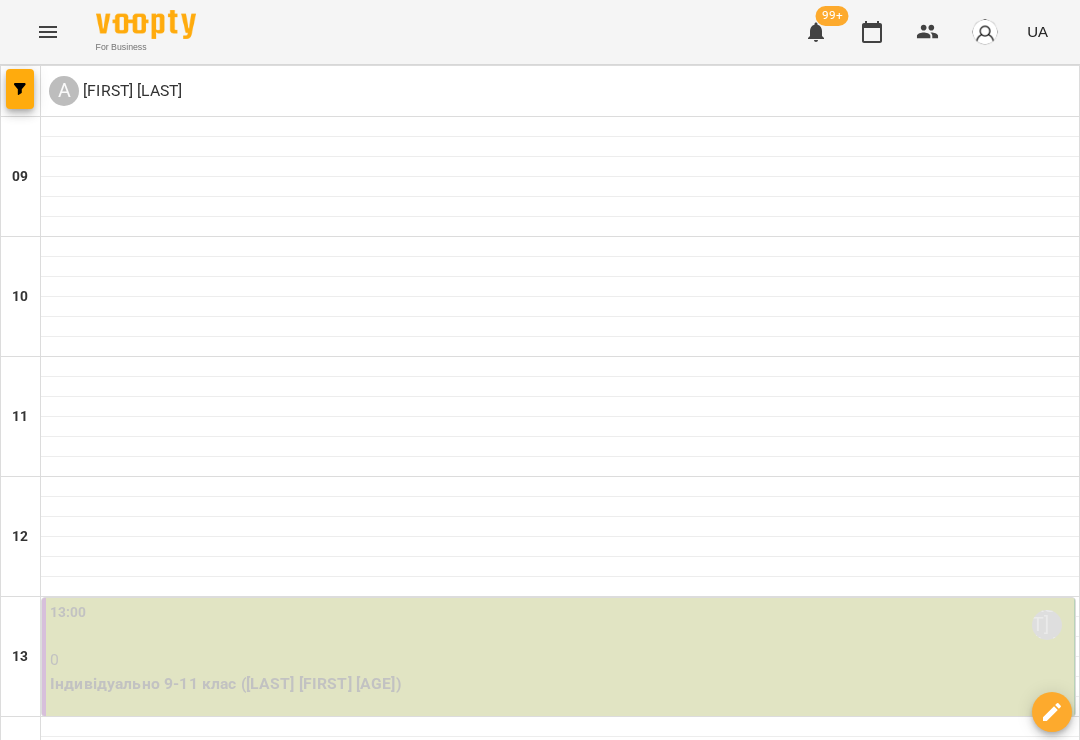 click on "ср" at bounding box center (492, 1823) 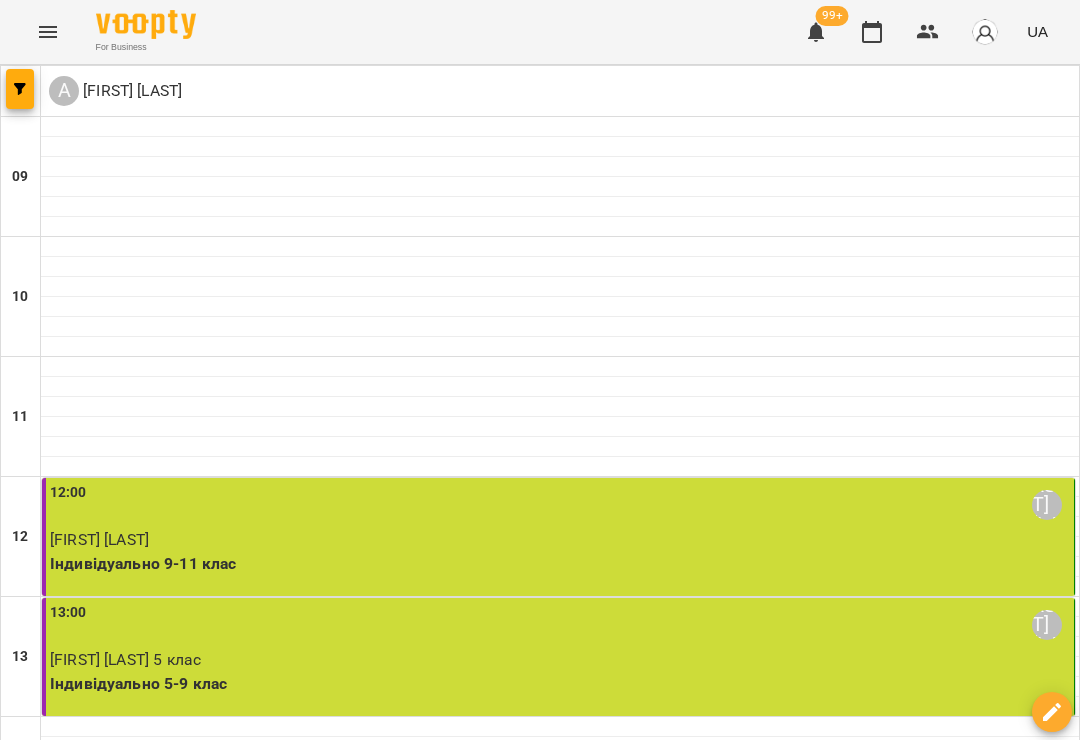 scroll, scrollTop: 1124, scrollLeft: 0, axis: vertical 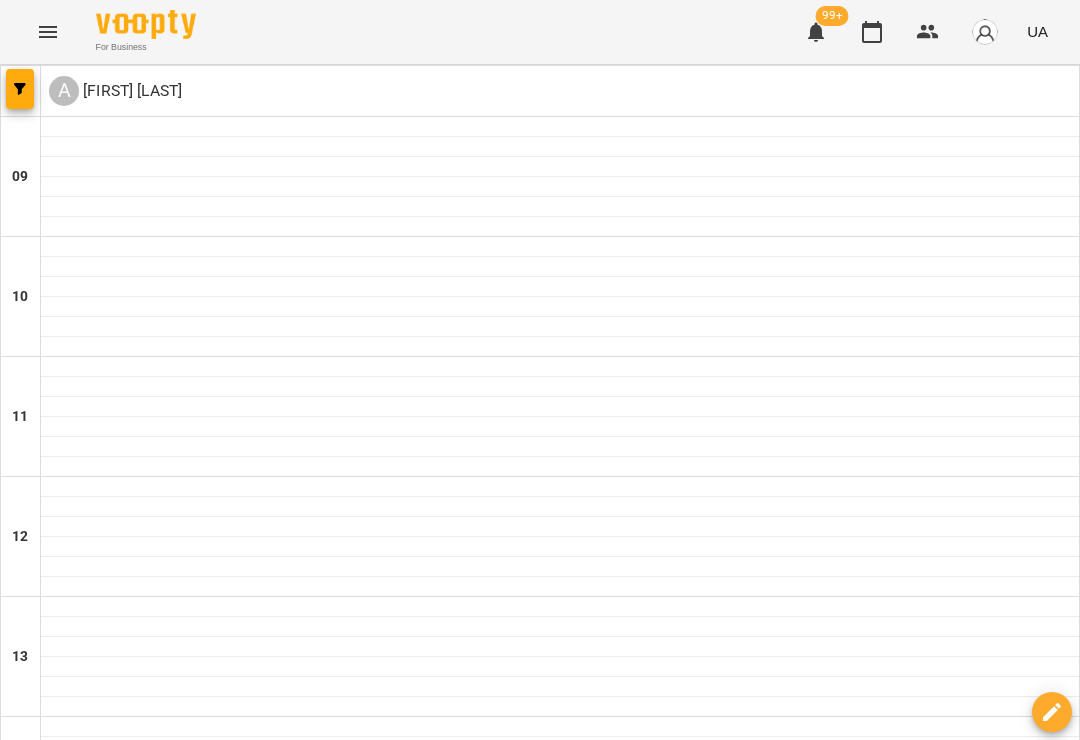 click on "пт" at bounding box center [764, 1823] 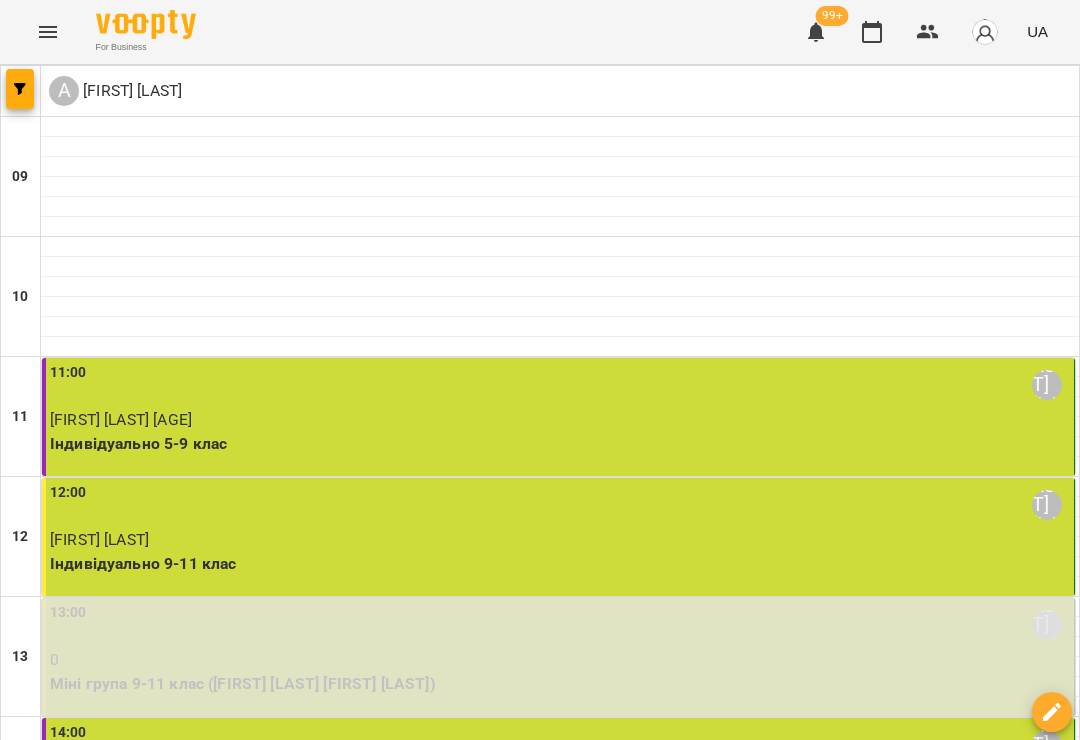 scroll, scrollTop: 917, scrollLeft: 0, axis: vertical 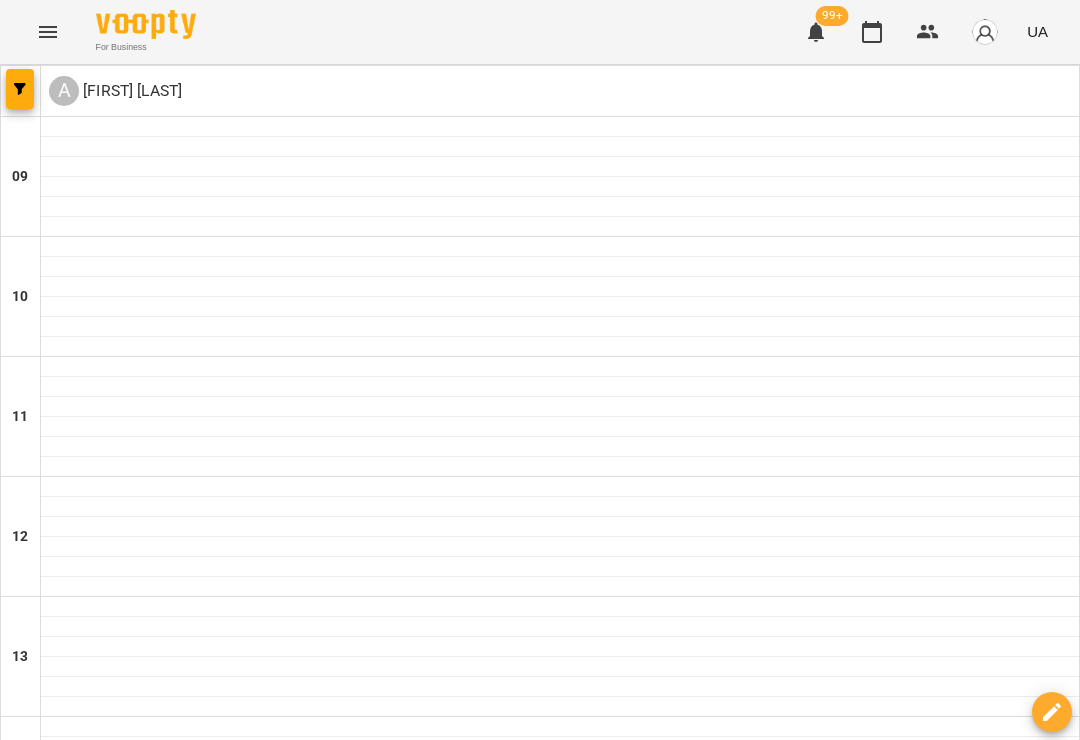 click on "10 черв" at bounding box center (354, 1842) 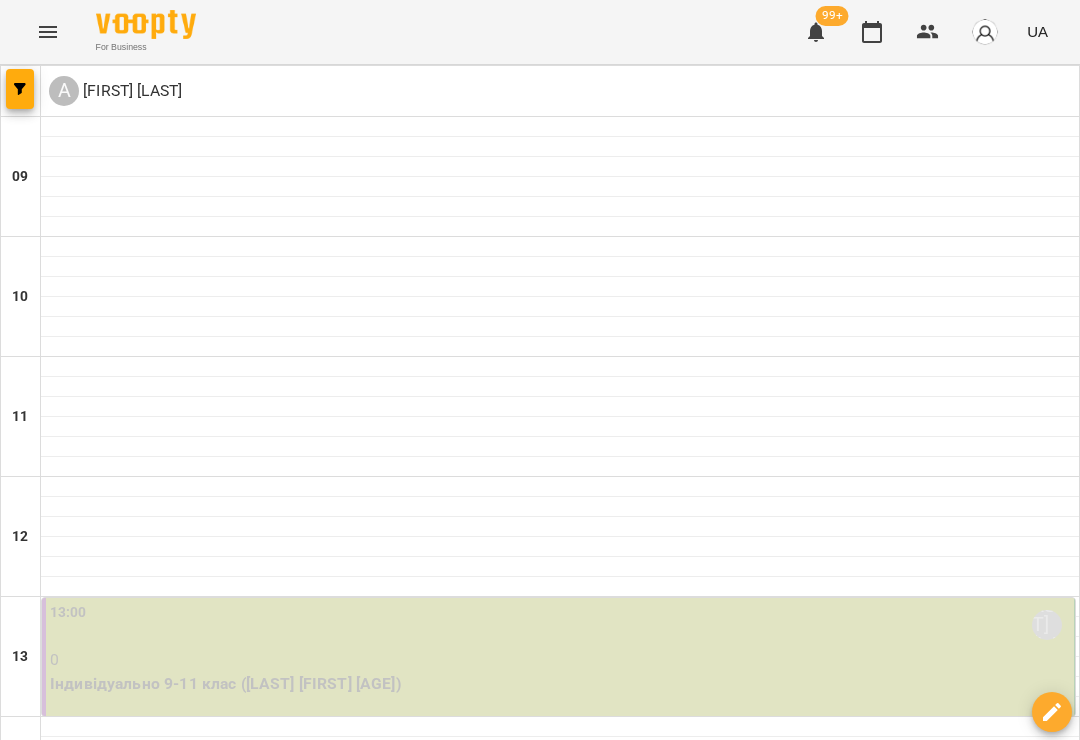 scroll, scrollTop: 799, scrollLeft: 0, axis: vertical 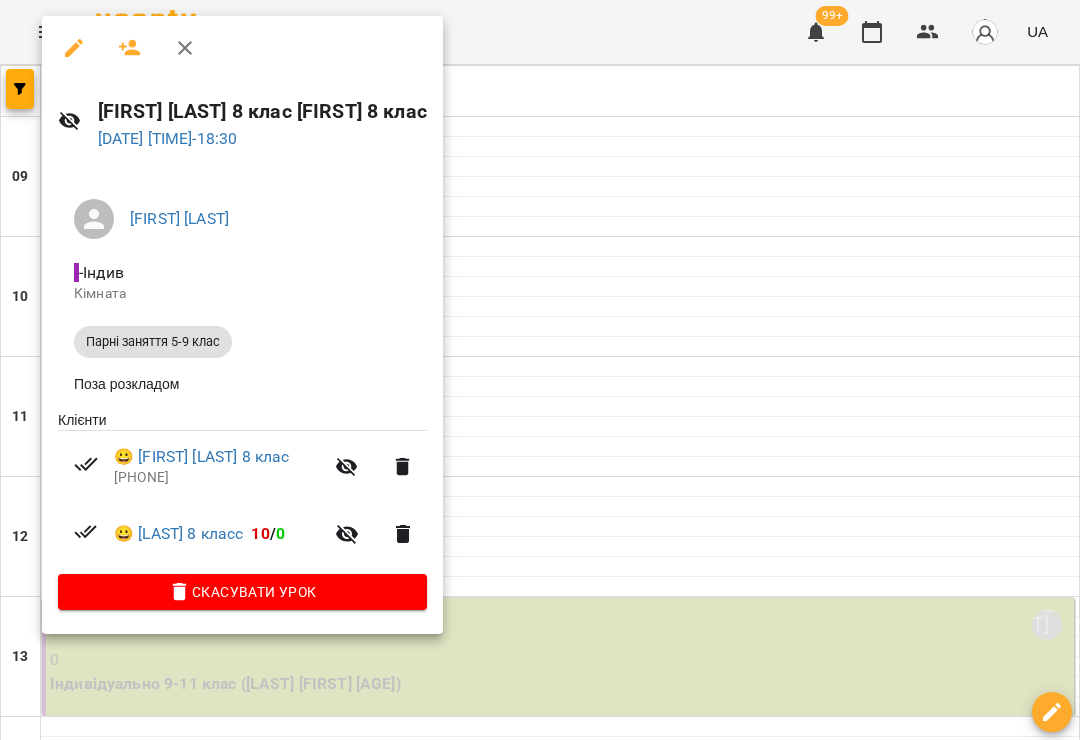 click at bounding box center [185, 48] 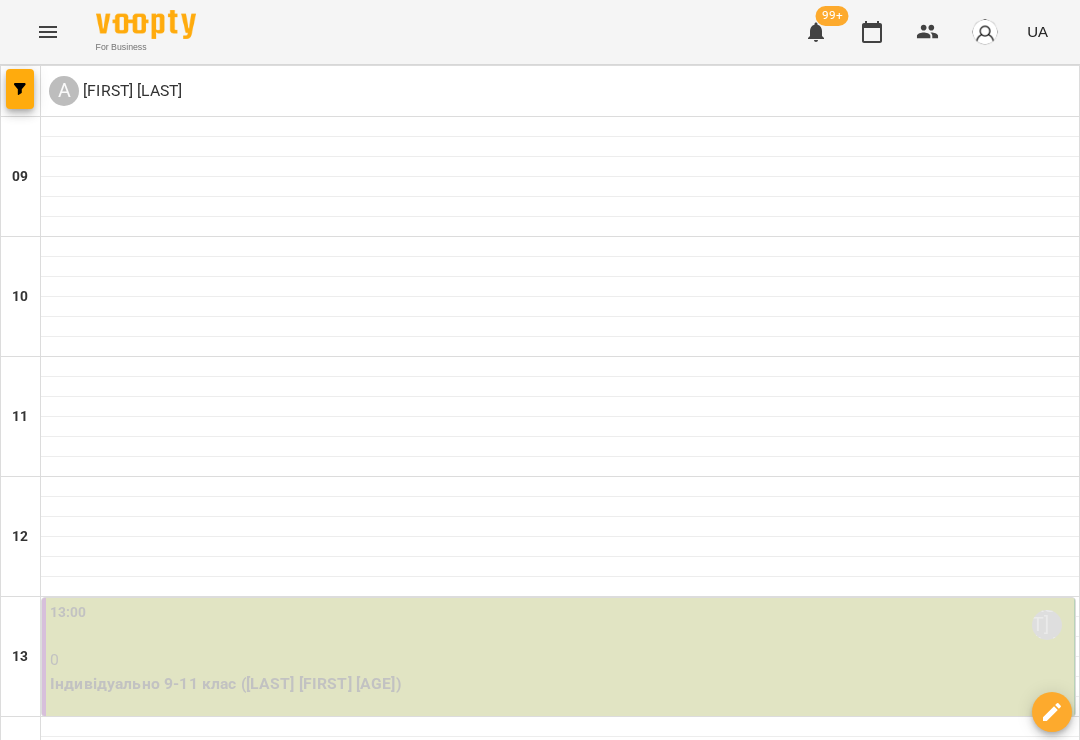 scroll, scrollTop: 1125, scrollLeft: 0, axis: vertical 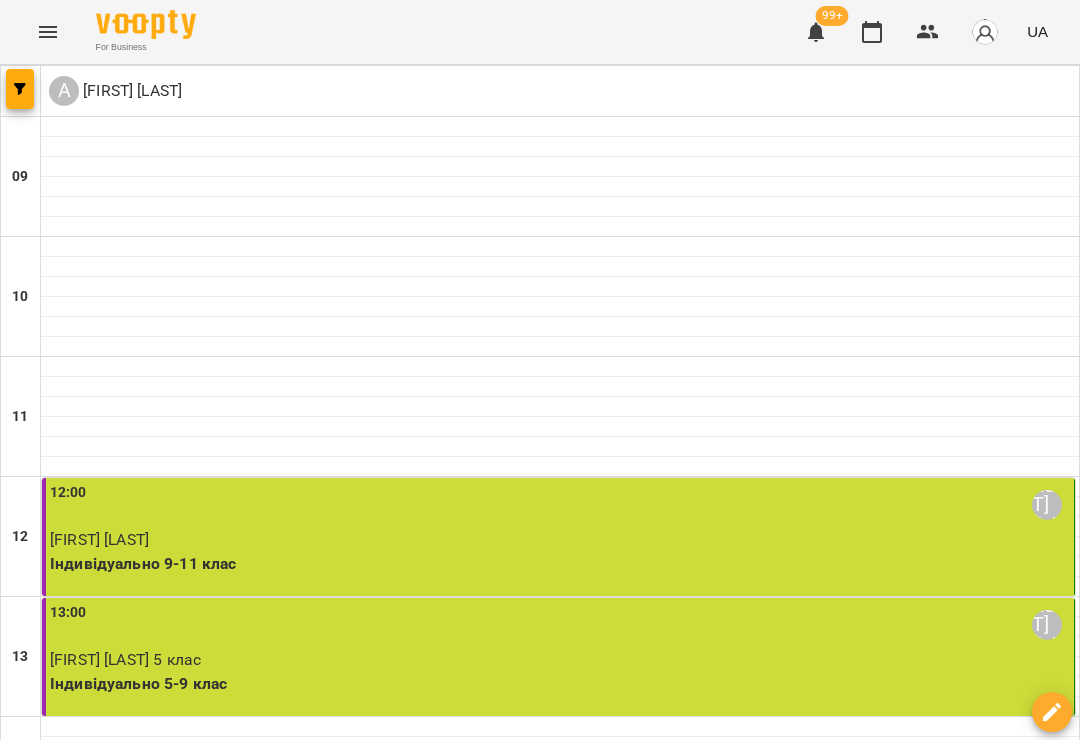 click on "чт" at bounding box center (628, 1823) 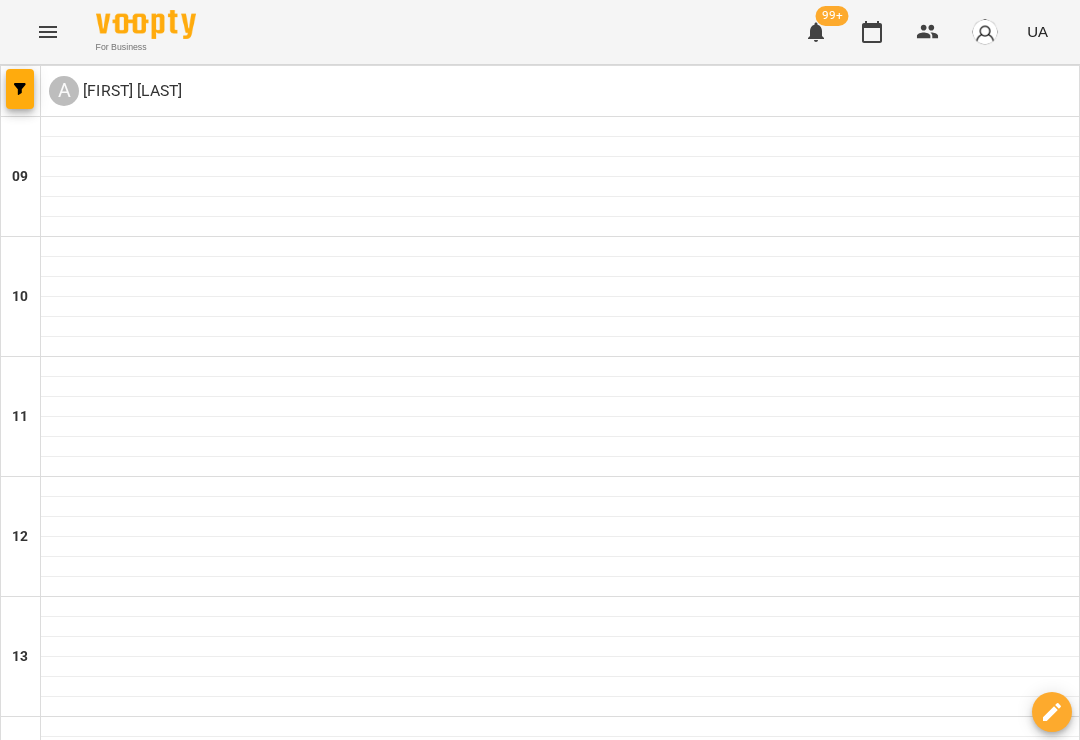 scroll, scrollTop: 1190, scrollLeft: 0, axis: vertical 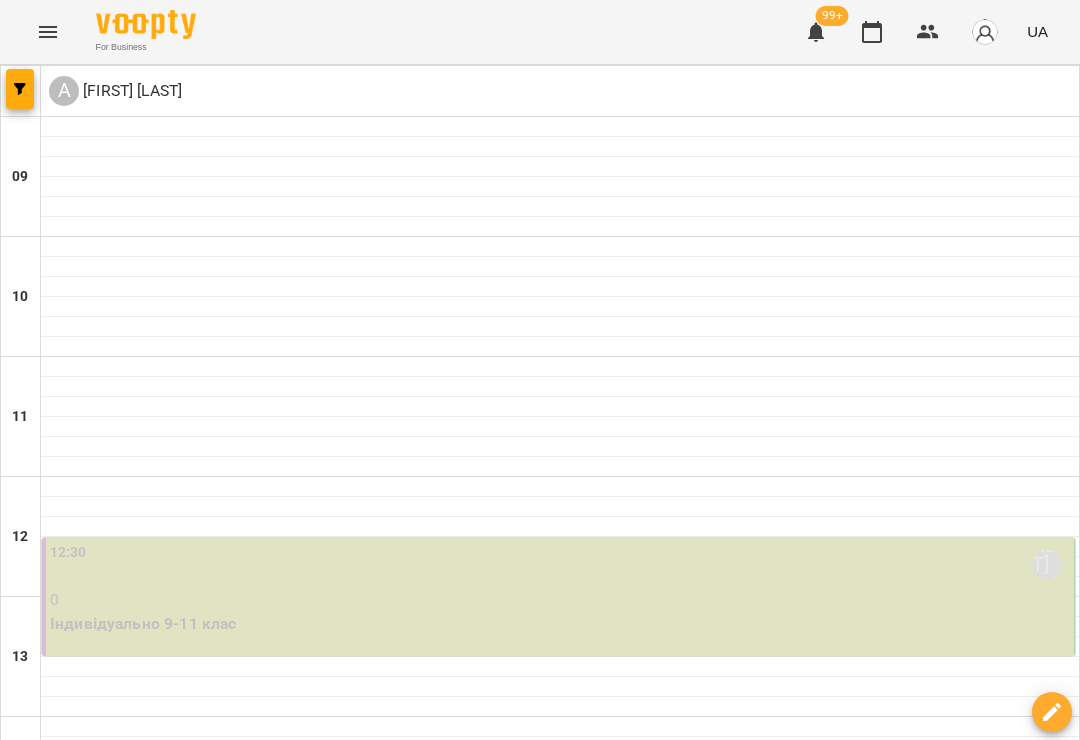 click on "сб" at bounding box center (901, 1823) 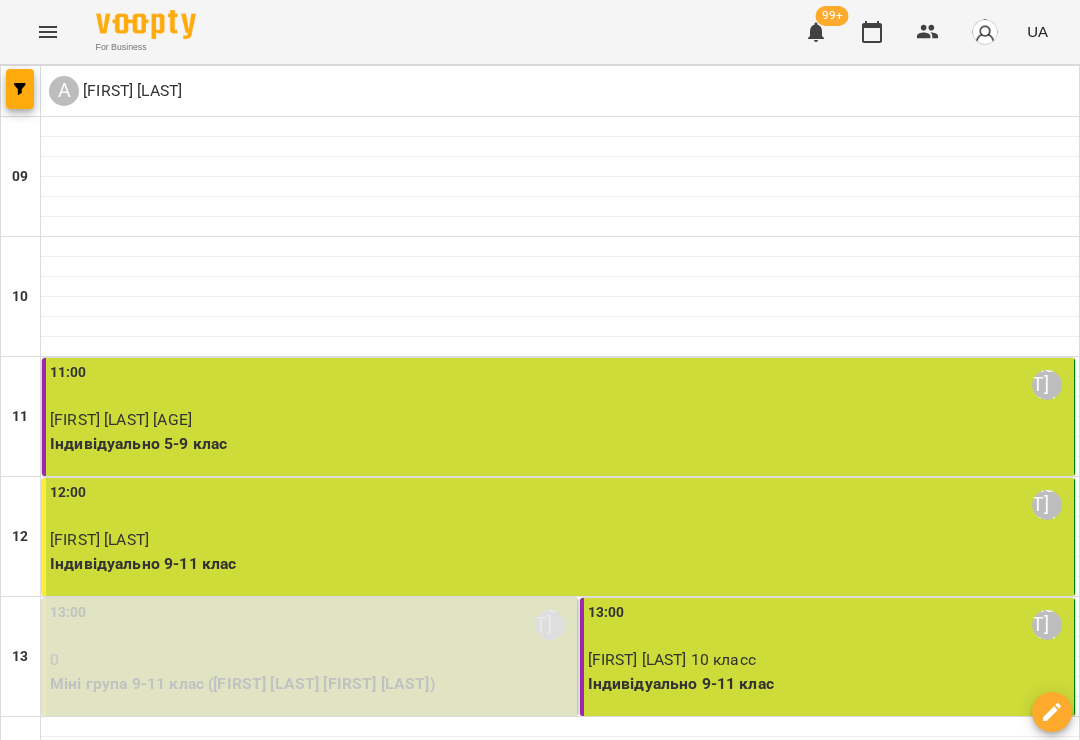 scroll, scrollTop: 906, scrollLeft: 0, axis: vertical 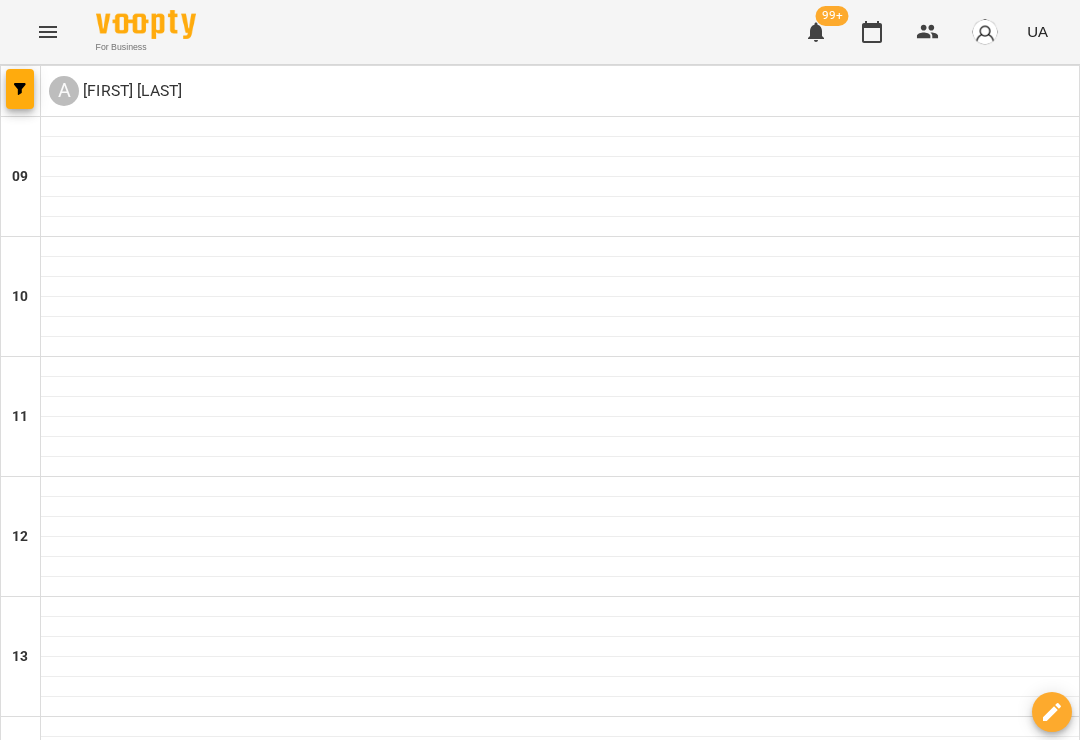 click on "вт" at bounding box center (354, 1823) 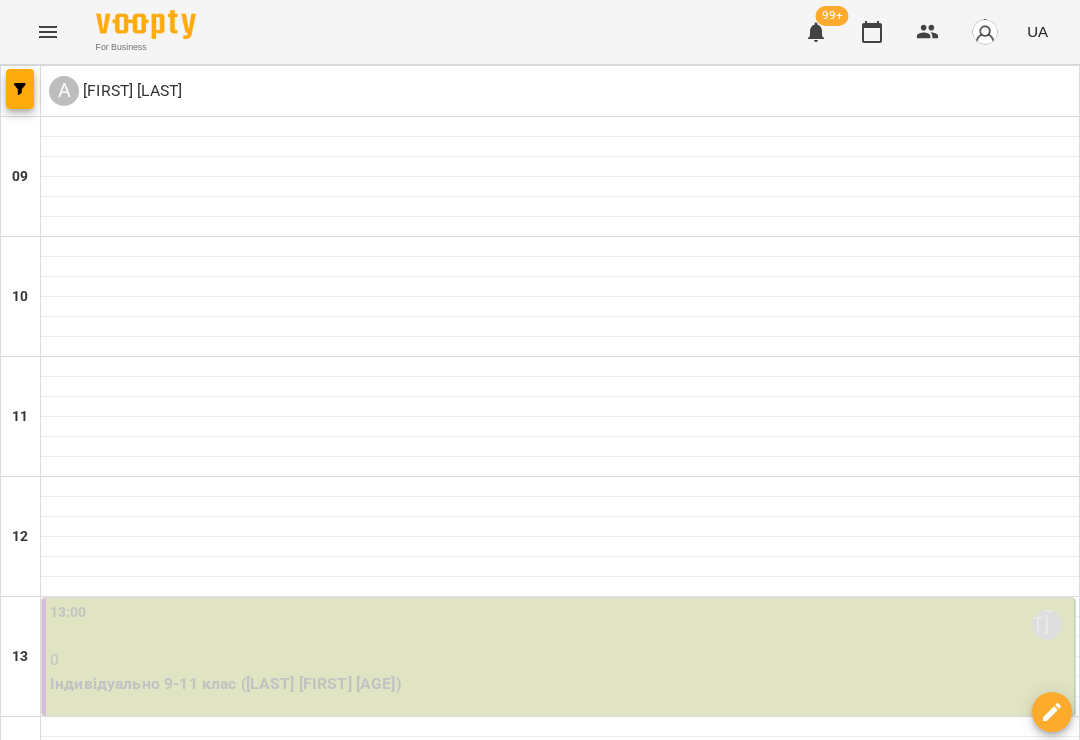 scroll, scrollTop: 362, scrollLeft: 0, axis: vertical 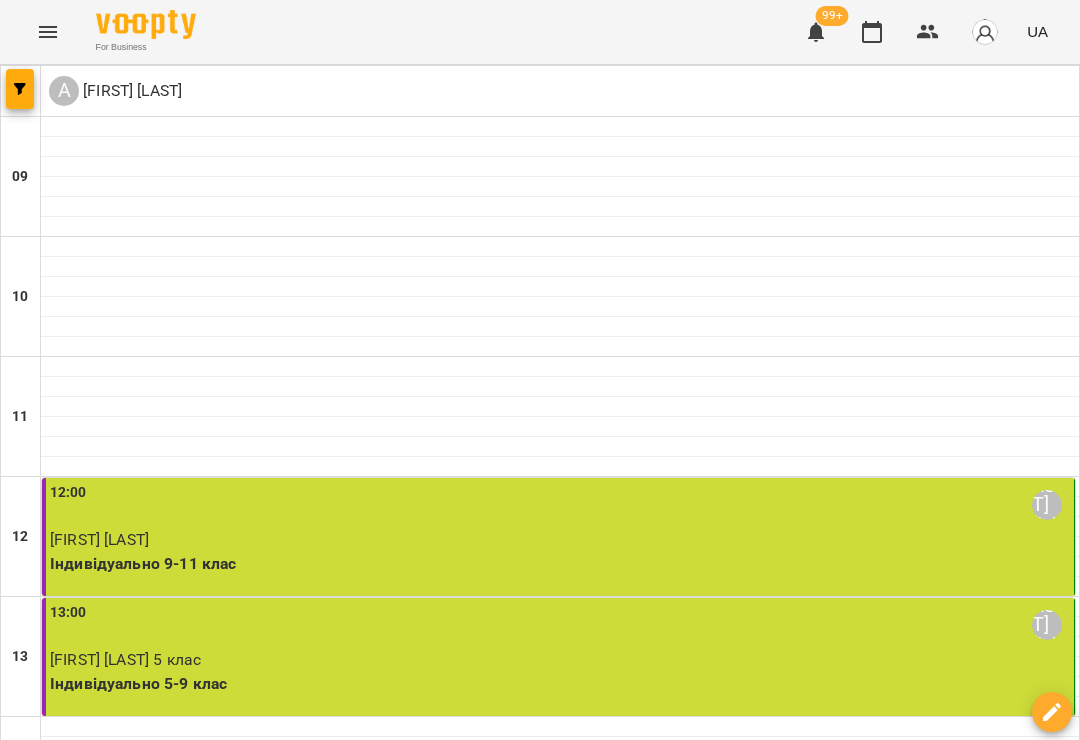 click on "чт" at bounding box center (628, 1823) 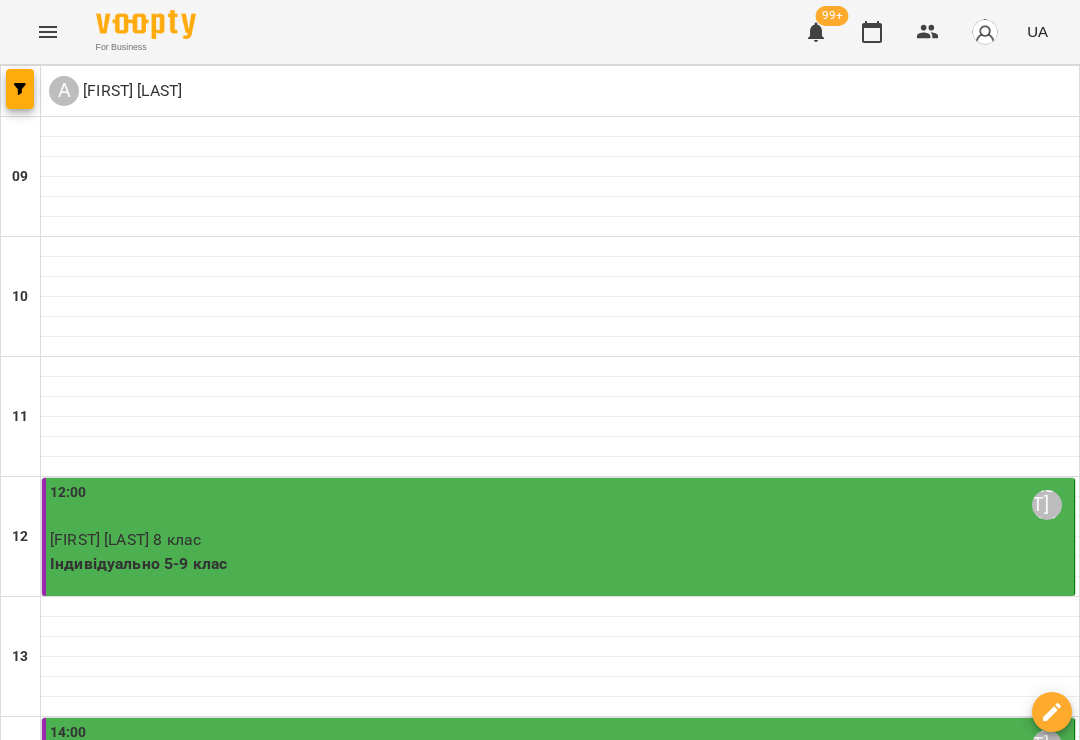 scroll, scrollTop: 1097, scrollLeft: 0, axis: vertical 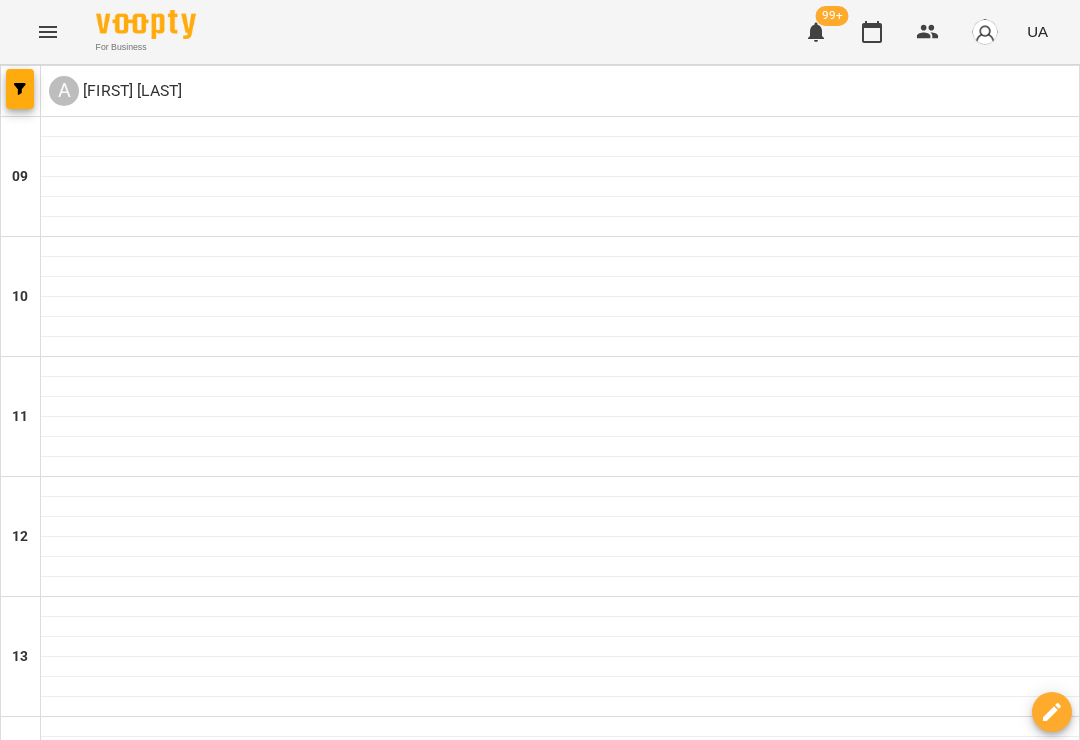 click on "сб" at bounding box center [901, 1823] 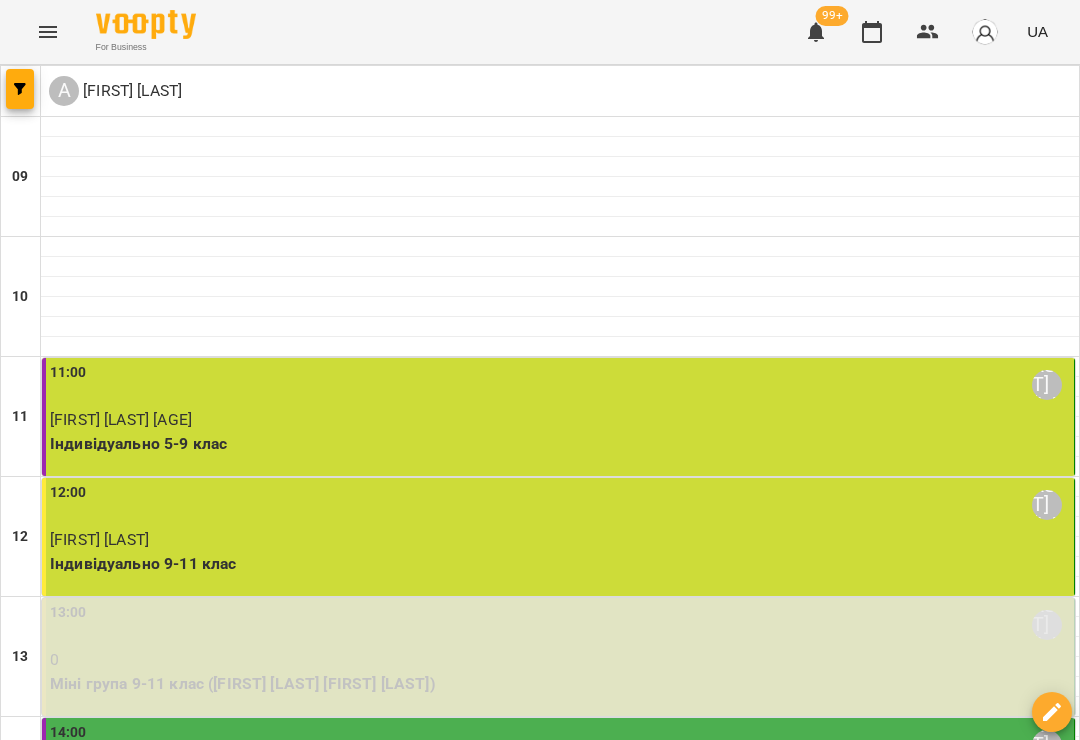 scroll, scrollTop: 374, scrollLeft: 0, axis: vertical 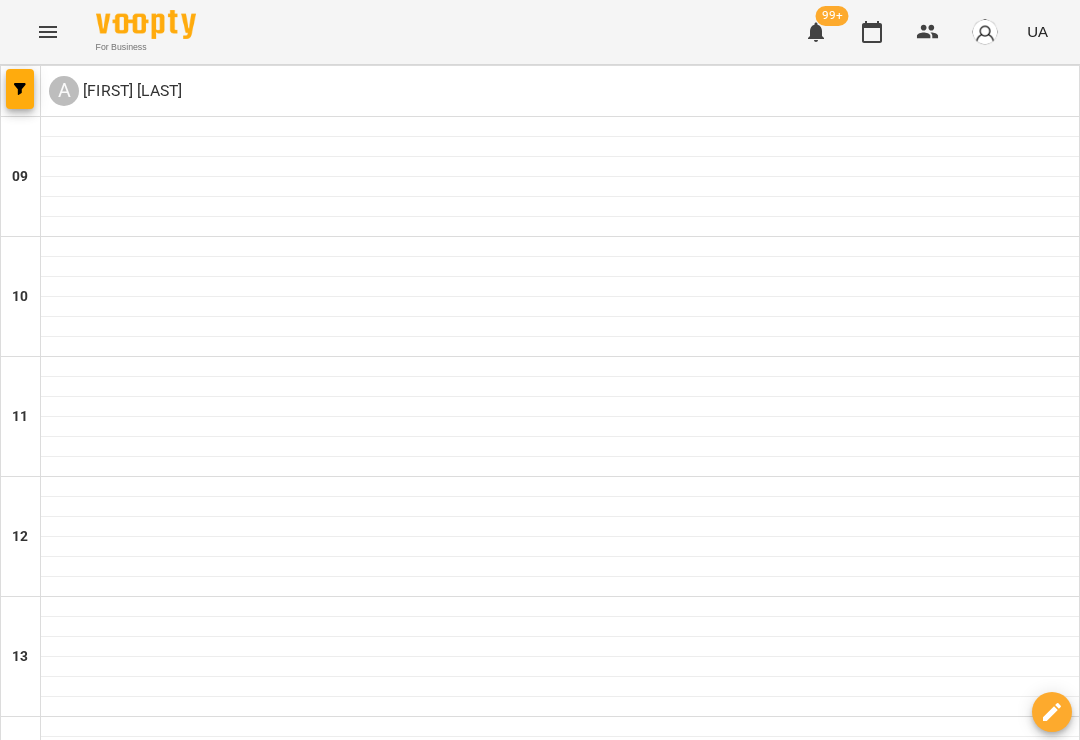 click on "вт" at bounding box center [354, 1823] 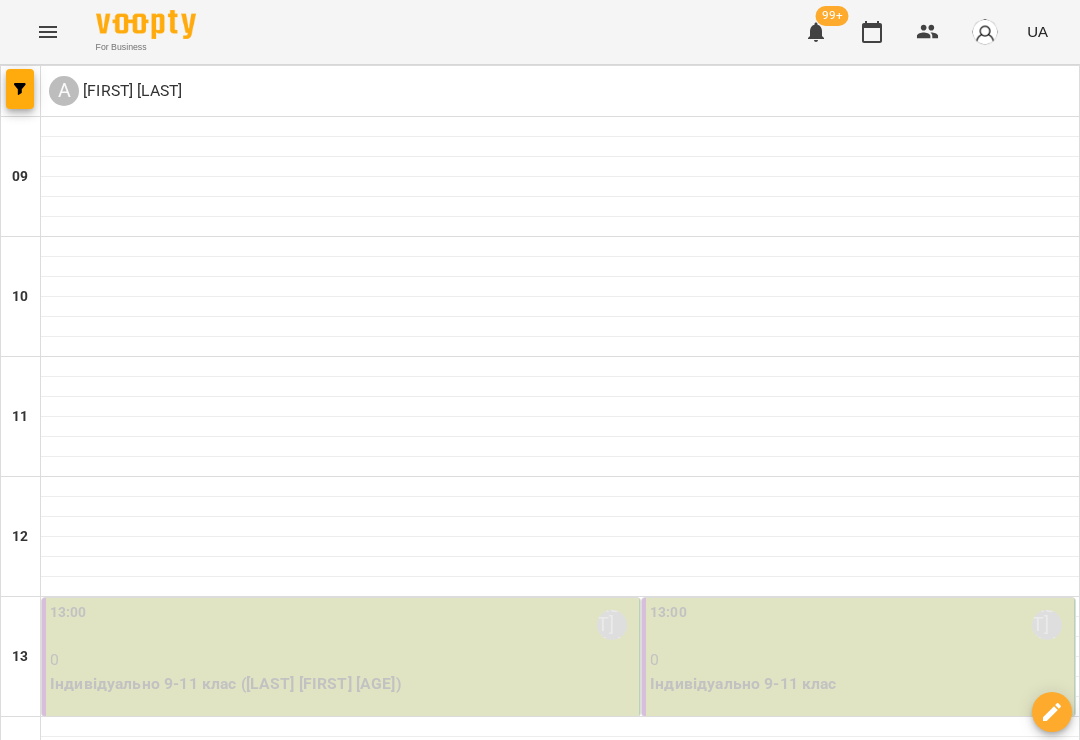 scroll, scrollTop: 954, scrollLeft: 0, axis: vertical 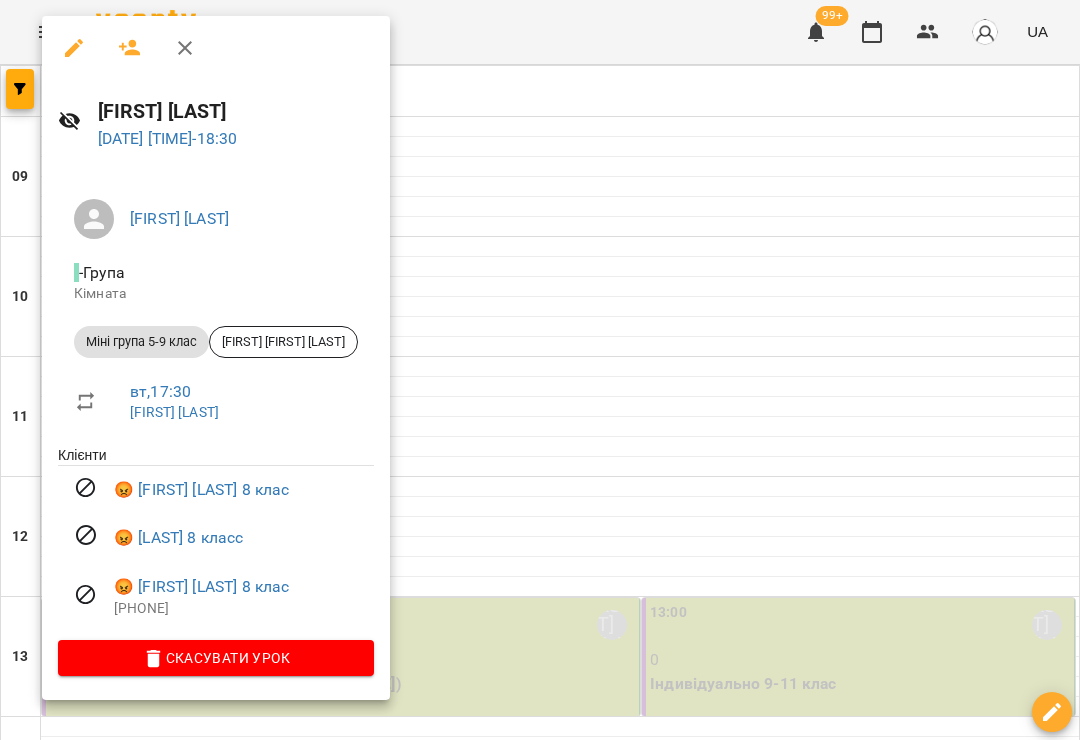 click 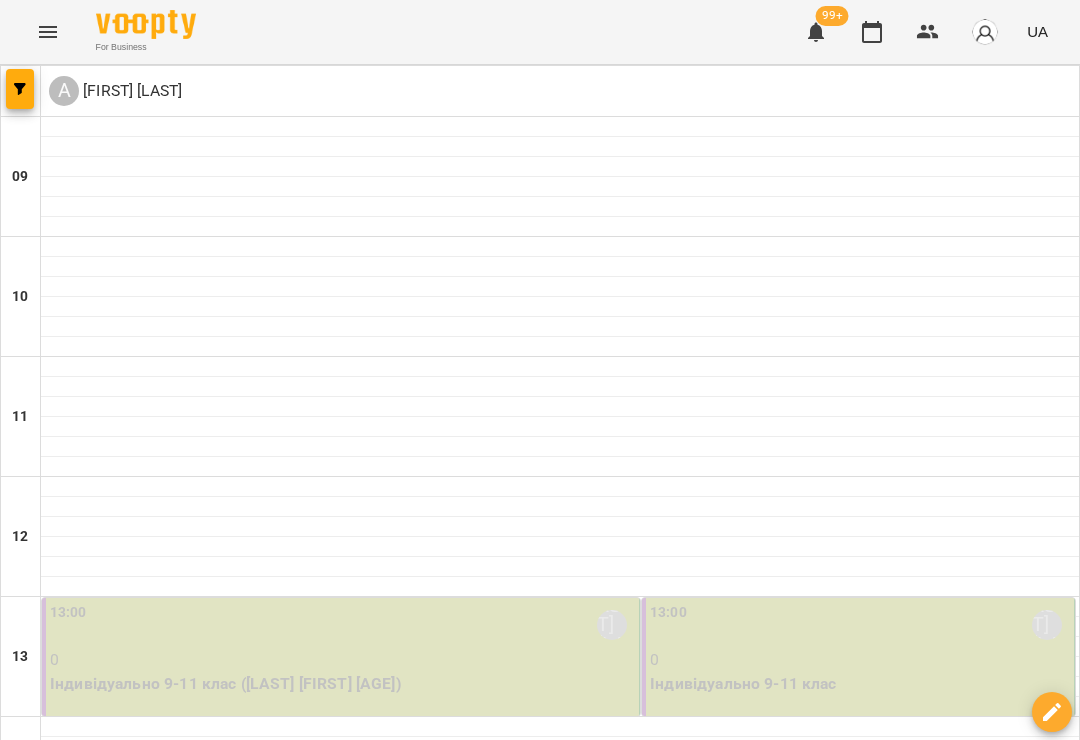 click on "ср" at bounding box center (492, 1823) 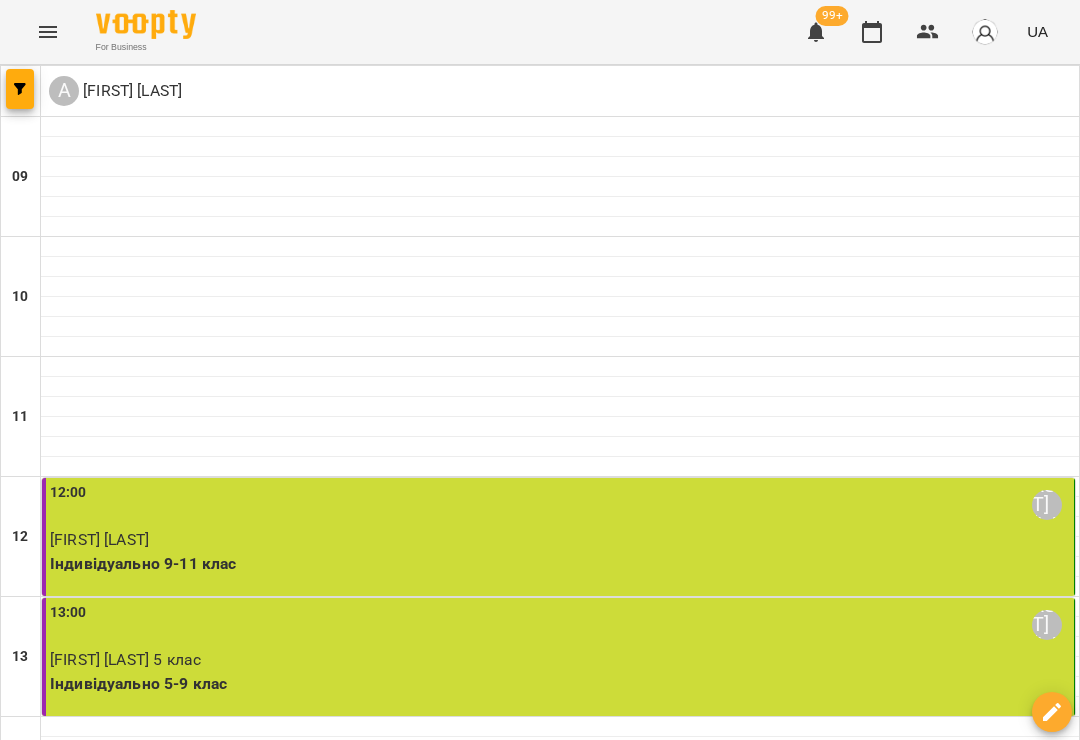 scroll, scrollTop: 1173, scrollLeft: 0, axis: vertical 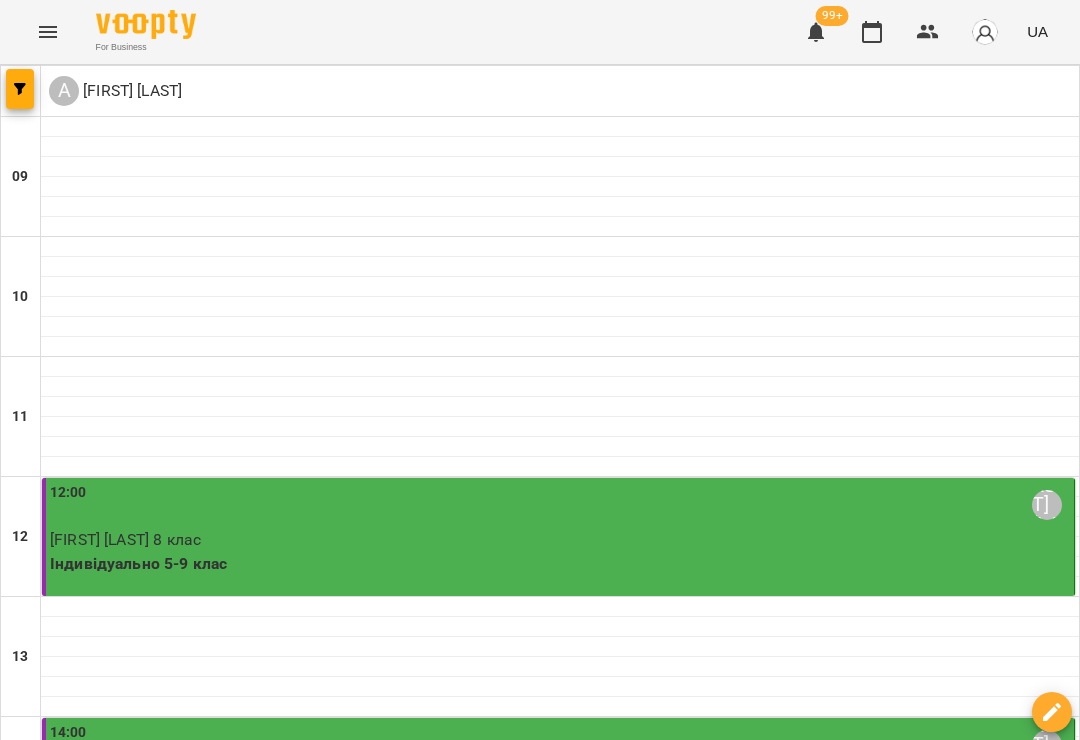 click on "пт" at bounding box center [764, 1823] 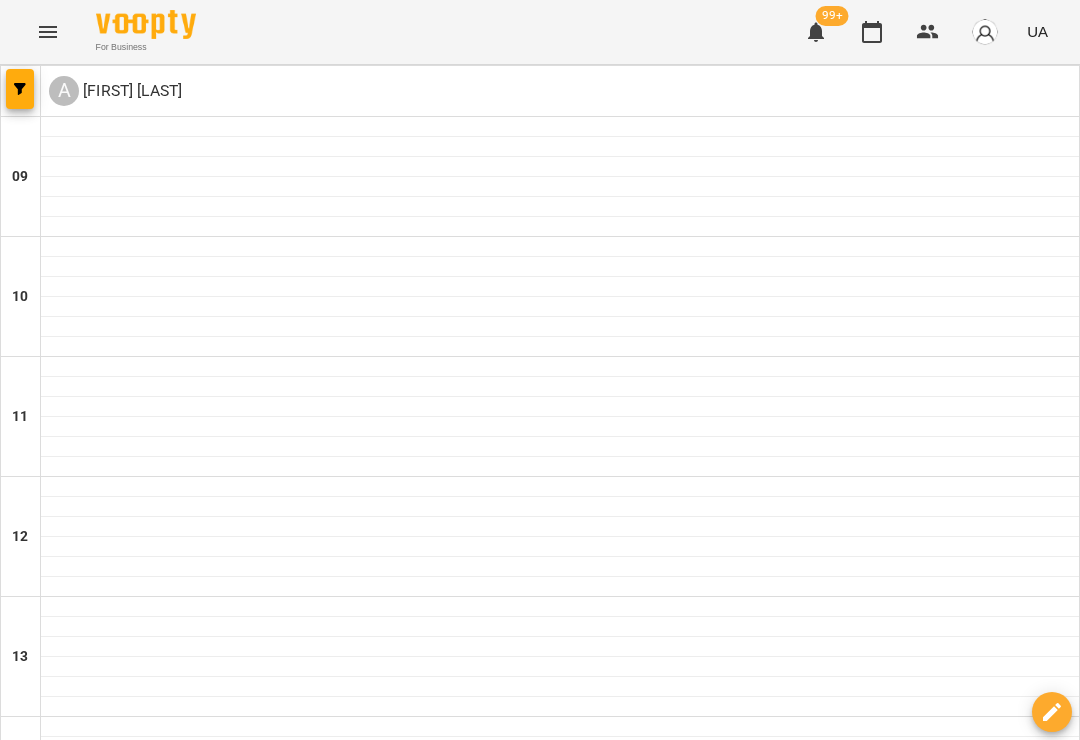 scroll, scrollTop: 758, scrollLeft: 0, axis: vertical 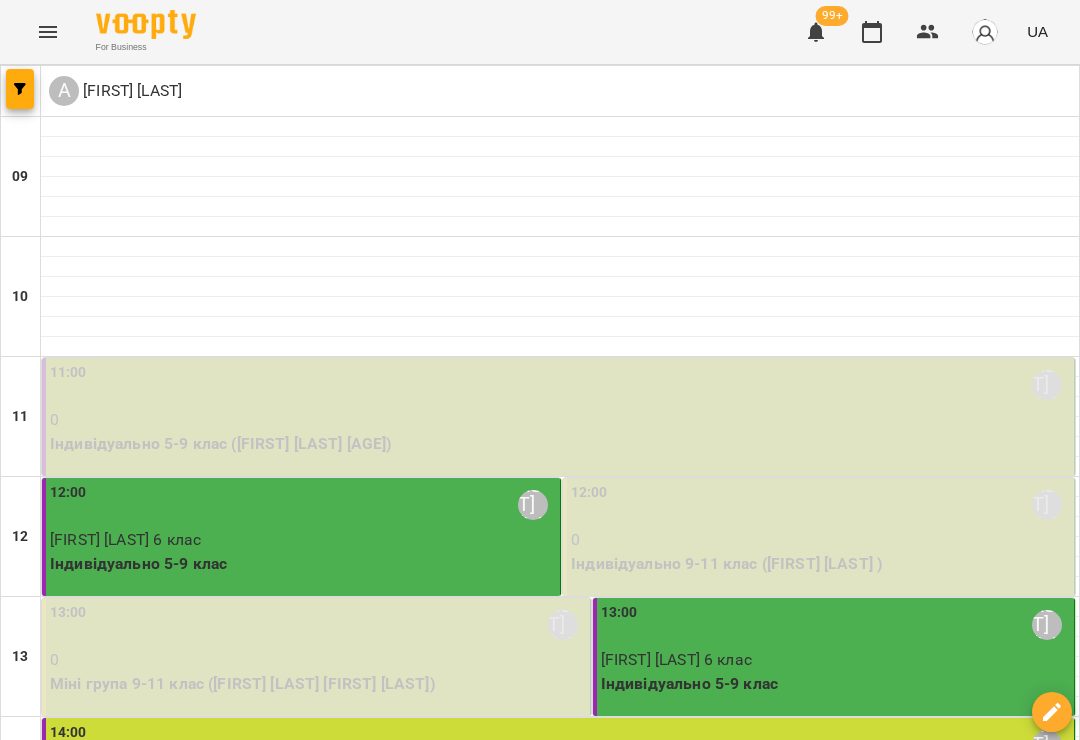click at bounding box center [659, 1888] 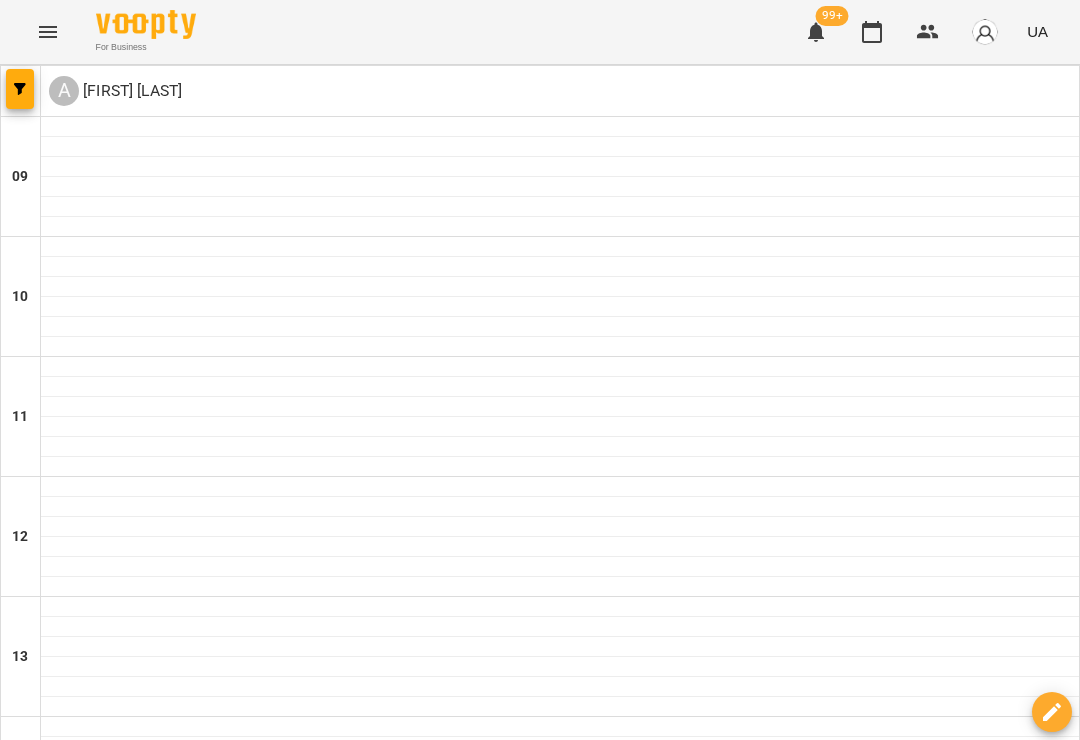 click on "вт" at bounding box center [357, 1823] 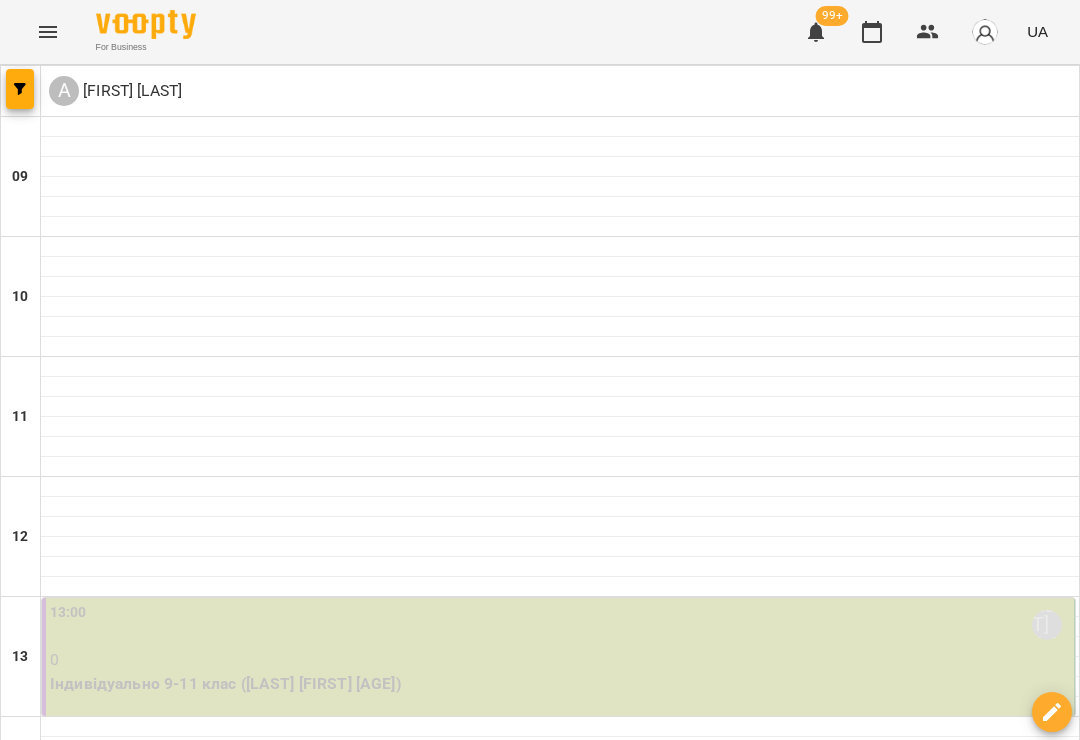 scroll, scrollTop: 940, scrollLeft: 0, axis: vertical 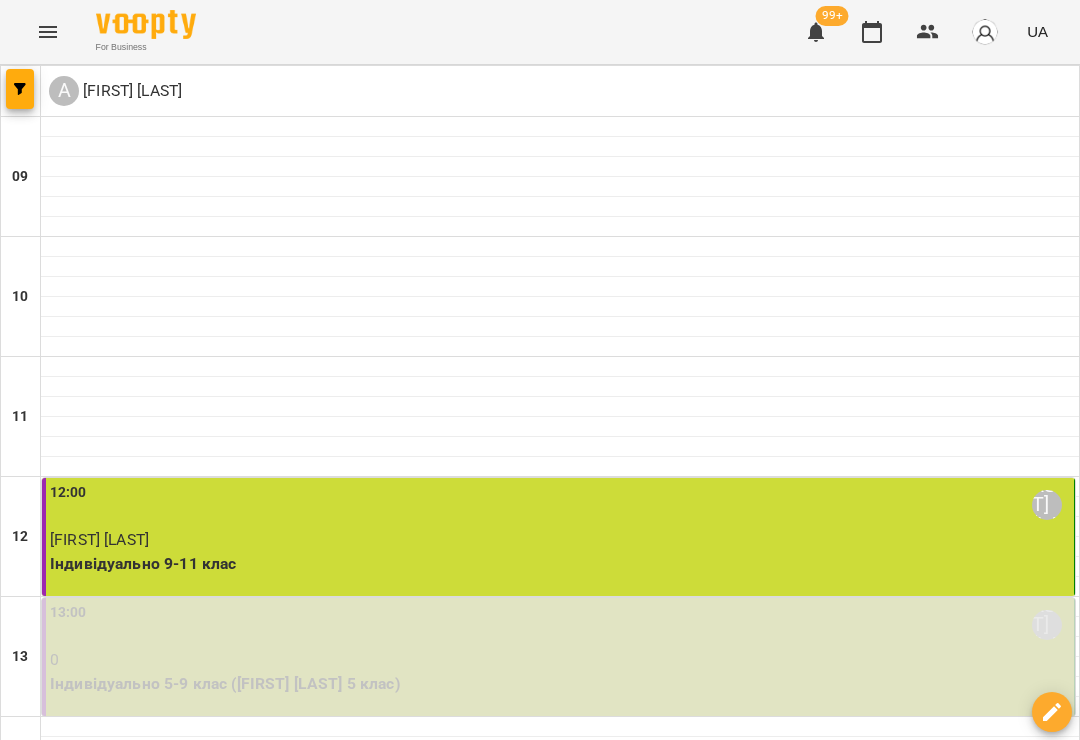 click on "чт" at bounding box center (633, 1823) 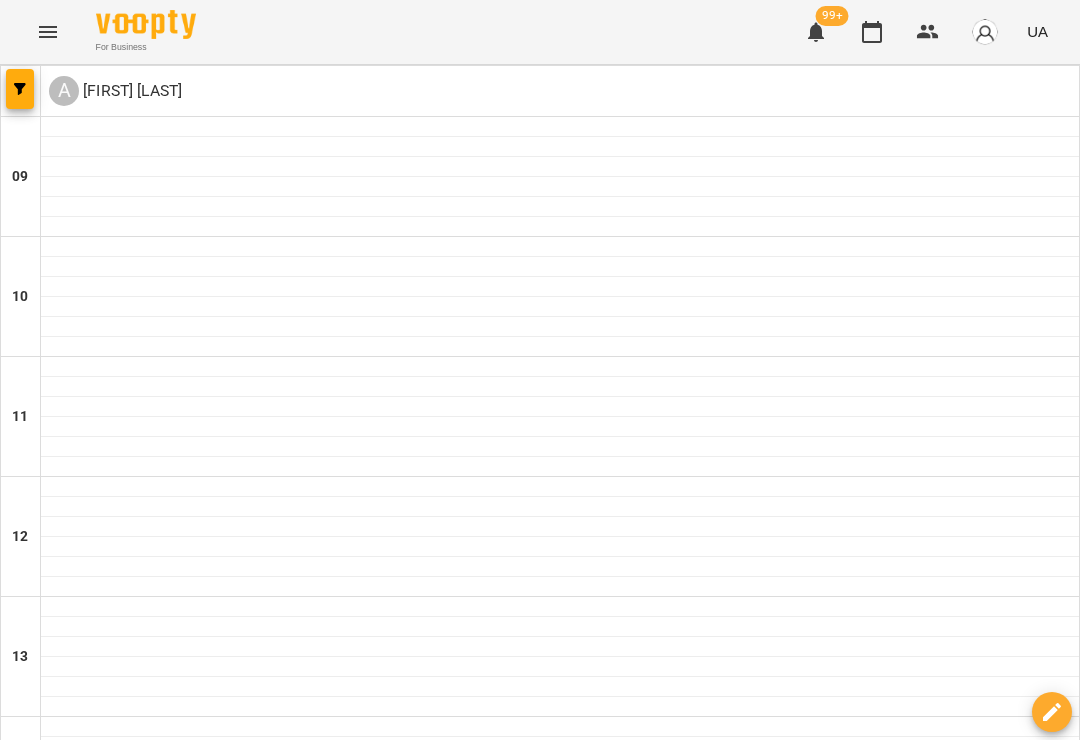 scroll, scrollTop: 963, scrollLeft: 0, axis: vertical 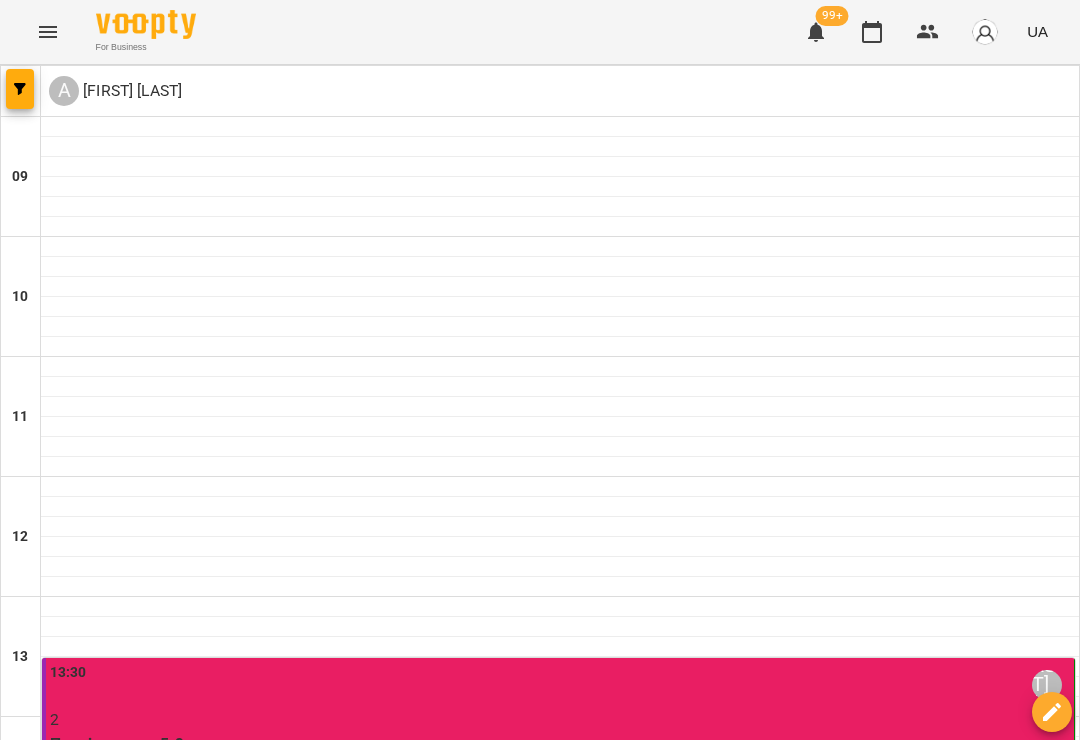 click on "чт" at bounding box center [450, 1823] 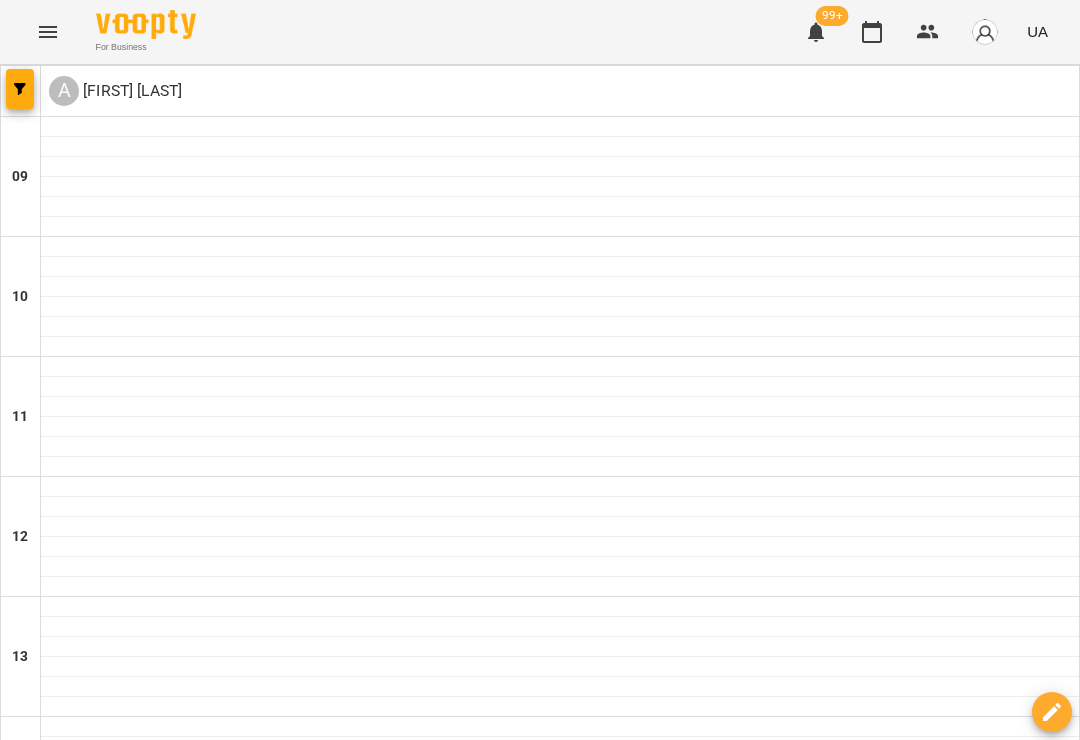 scroll, scrollTop: 931, scrollLeft: 0, axis: vertical 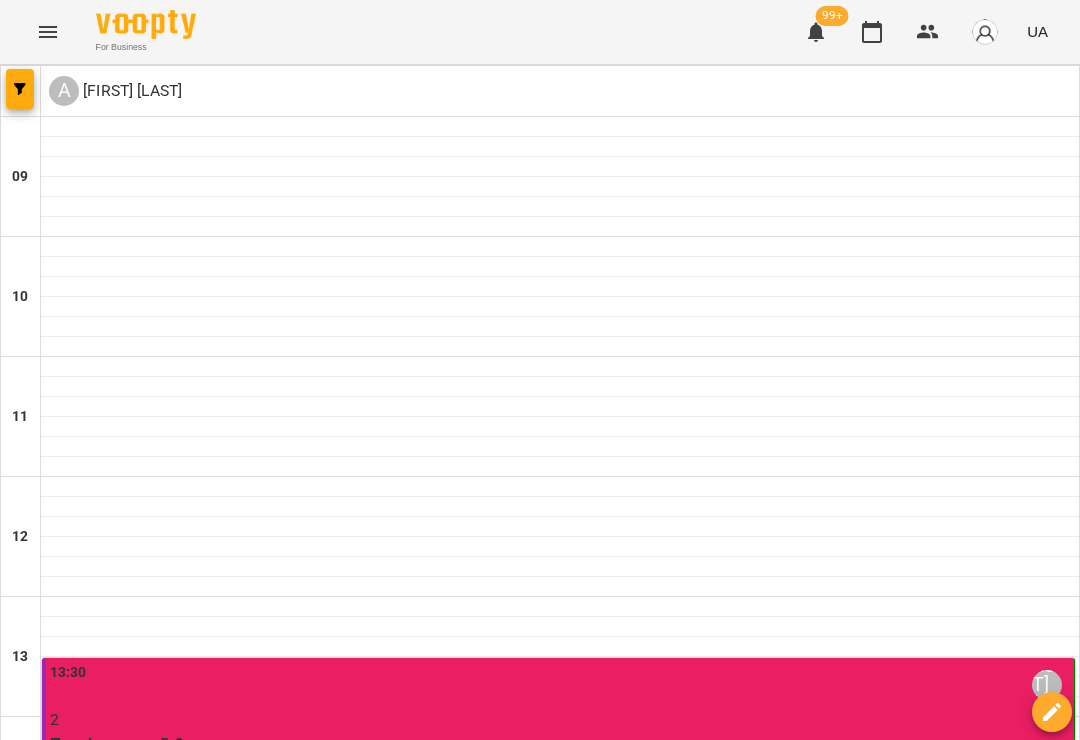 click on "2" at bounding box center (560, 720) 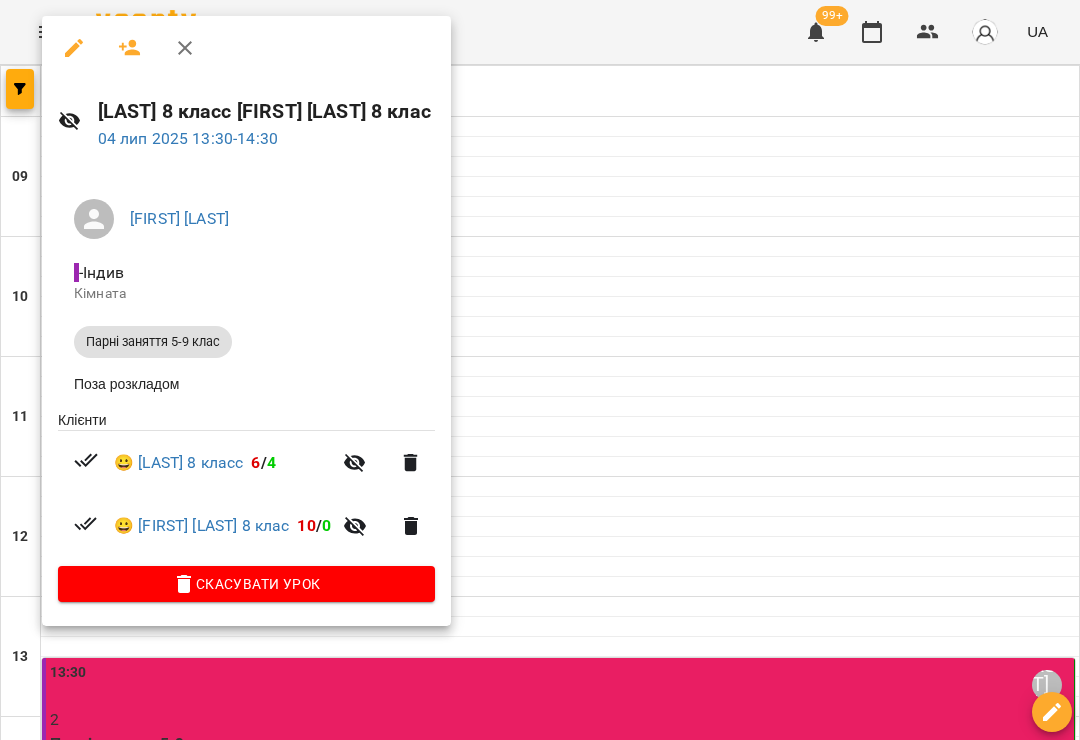 click at bounding box center (185, 48) 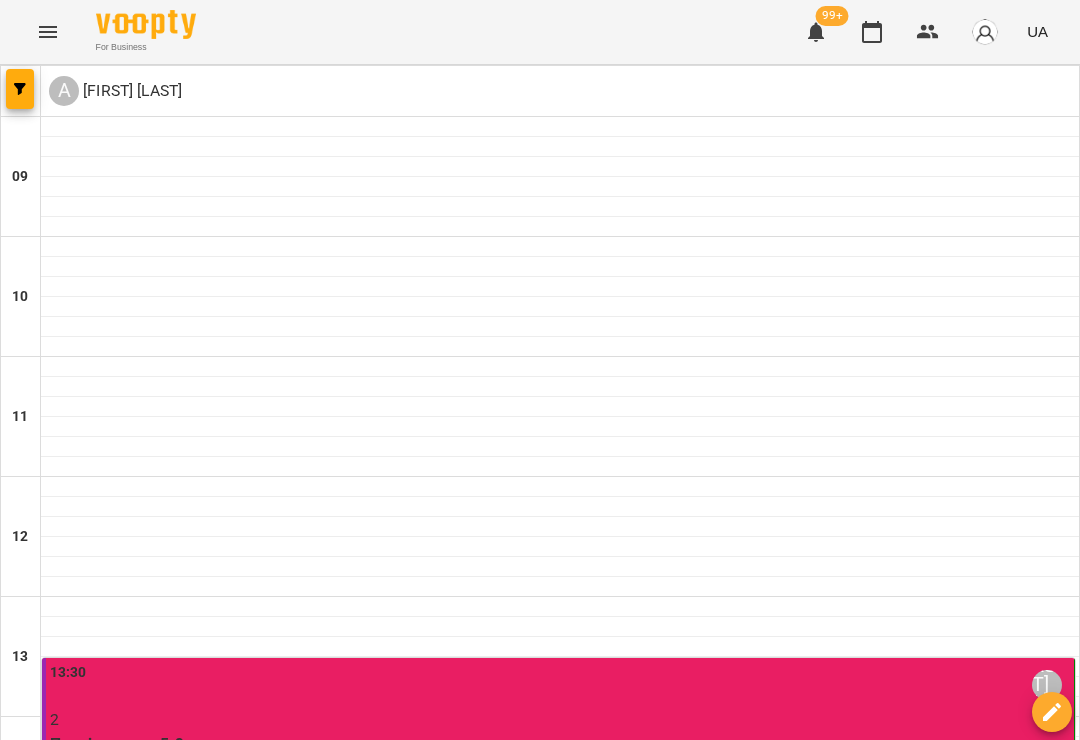 scroll, scrollTop: 1014, scrollLeft: 0, axis: vertical 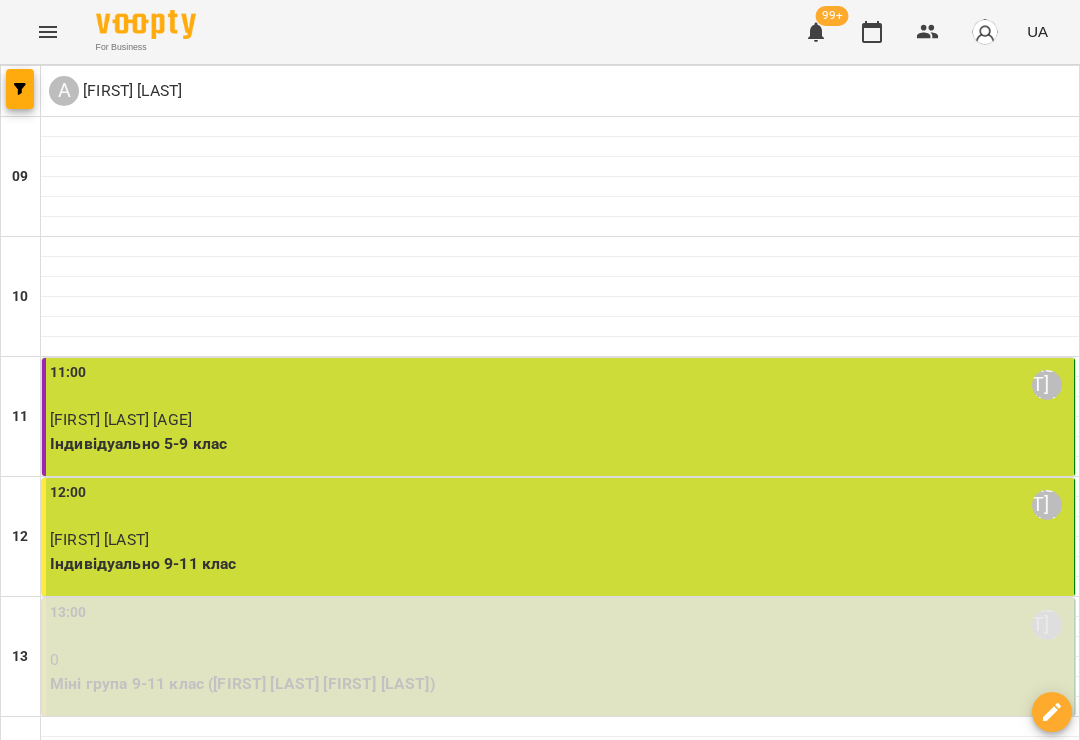click at bounding box center [659, 1888] 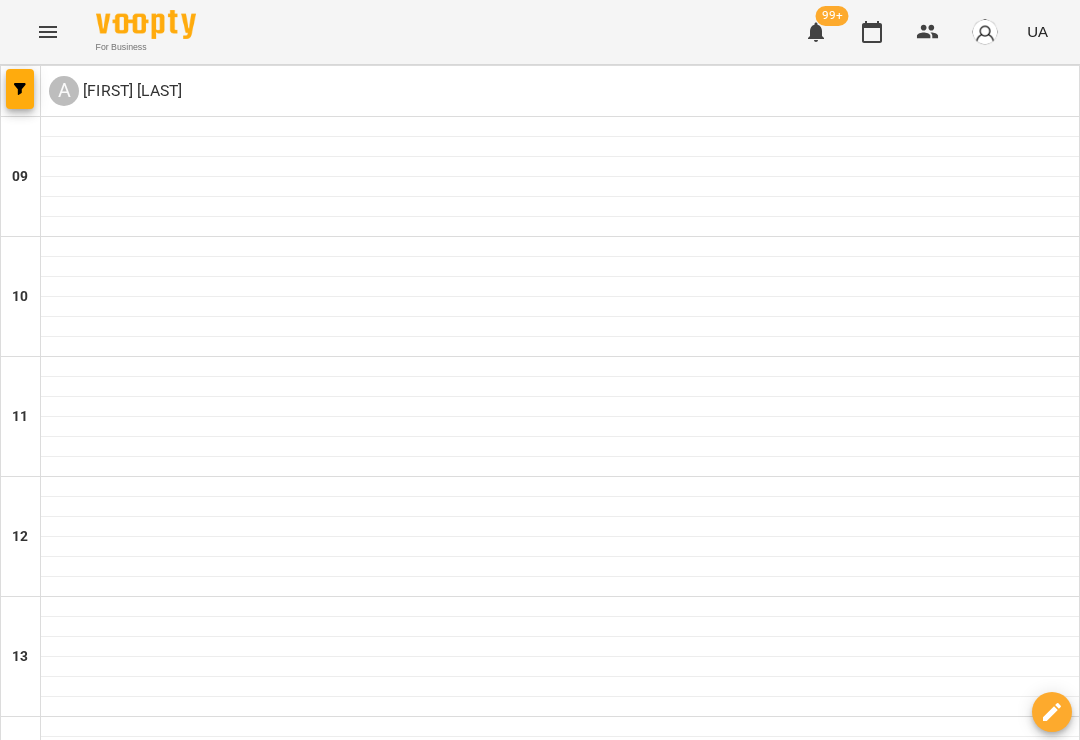click at bounding box center [420, 1888] 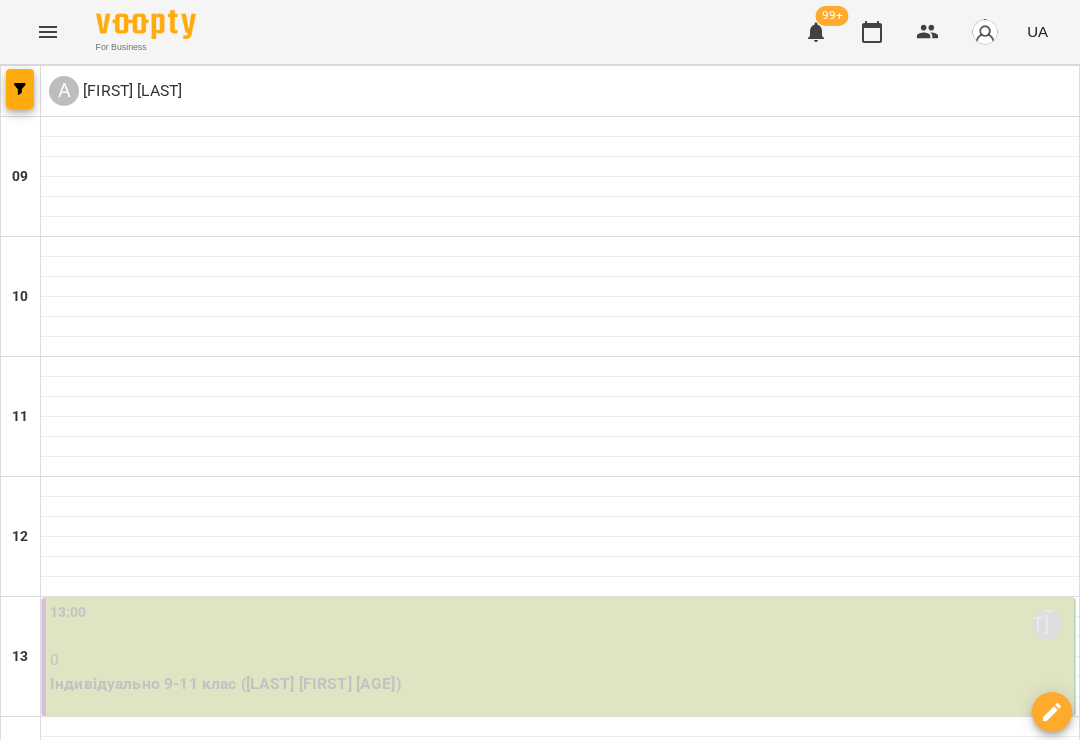 scroll, scrollTop: 731, scrollLeft: 0, axis: vertical 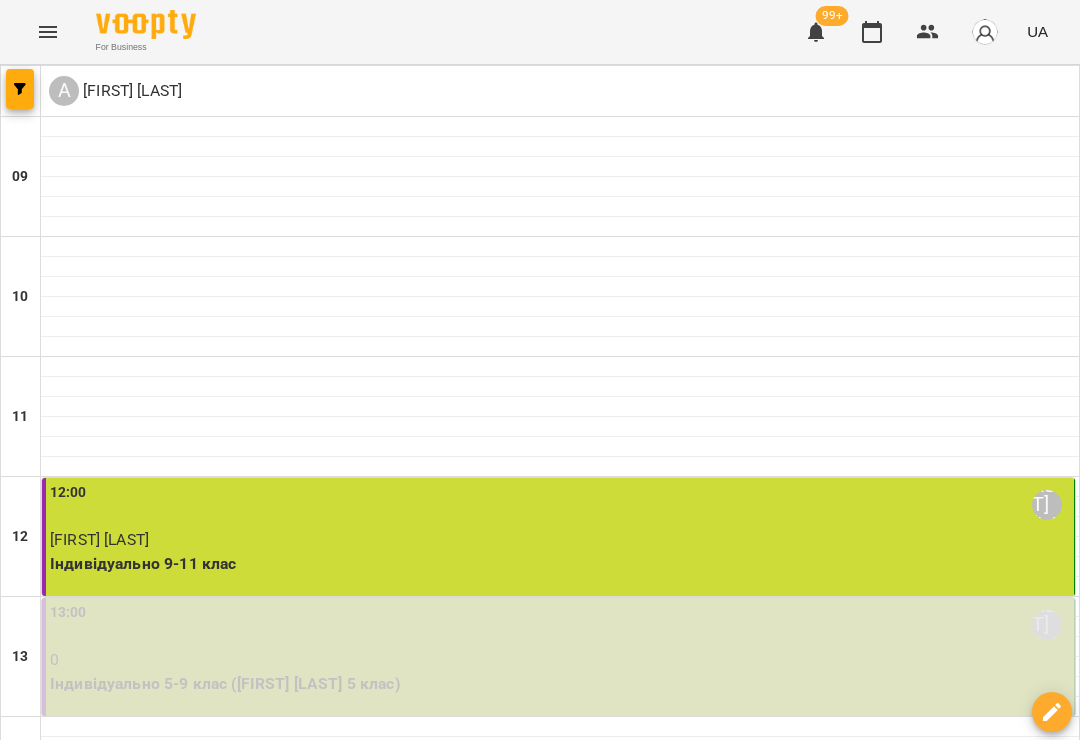 click on "Парні заняття 9-11 клас - Тоня Петя" at bounding box center (560, 1500) 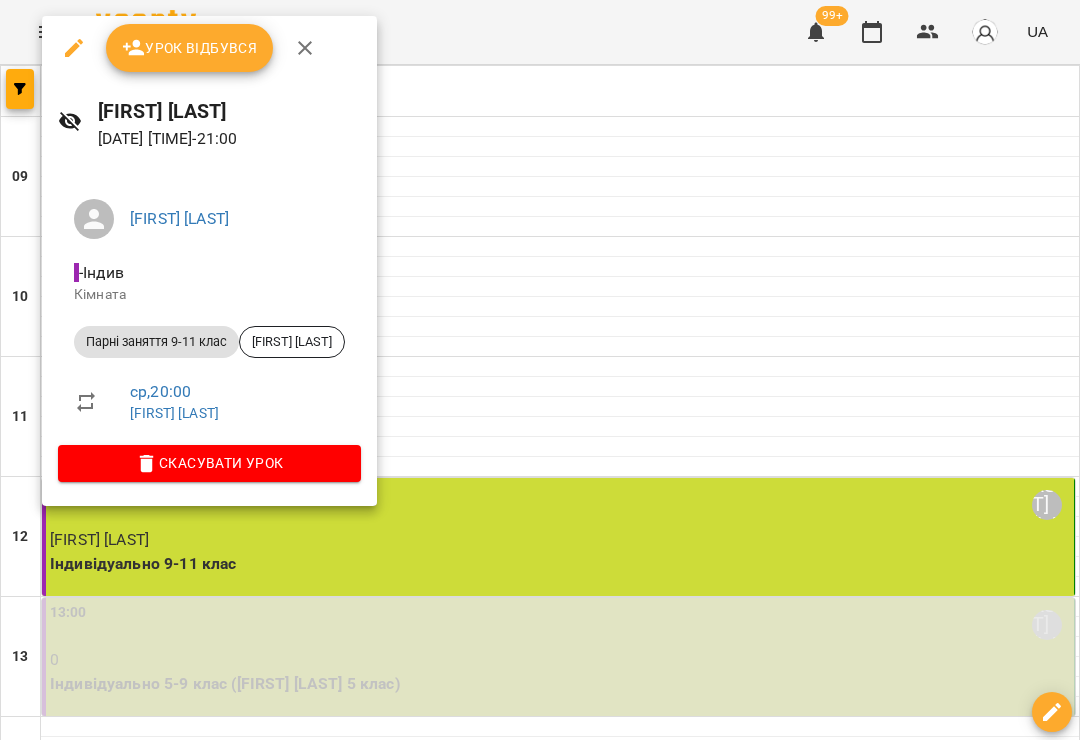 click 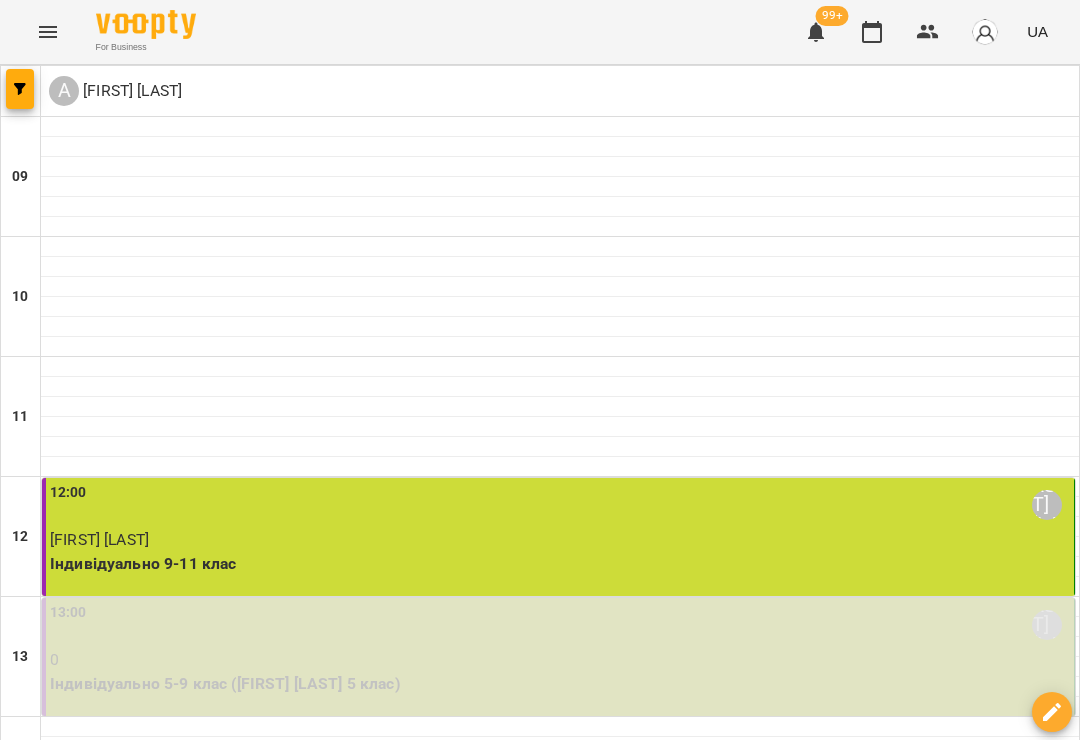 click on "чт" at bounding box center [630, 1823] 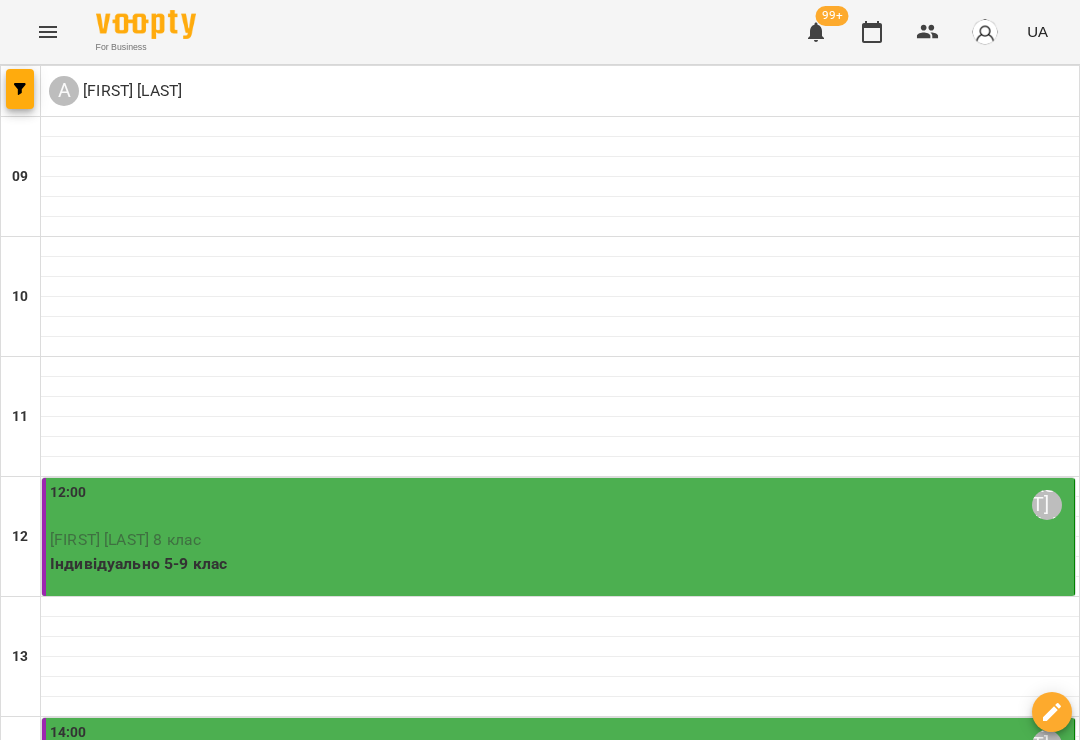 scroll, scrollTop: 787, scrollLeft: 0, axis: vertical 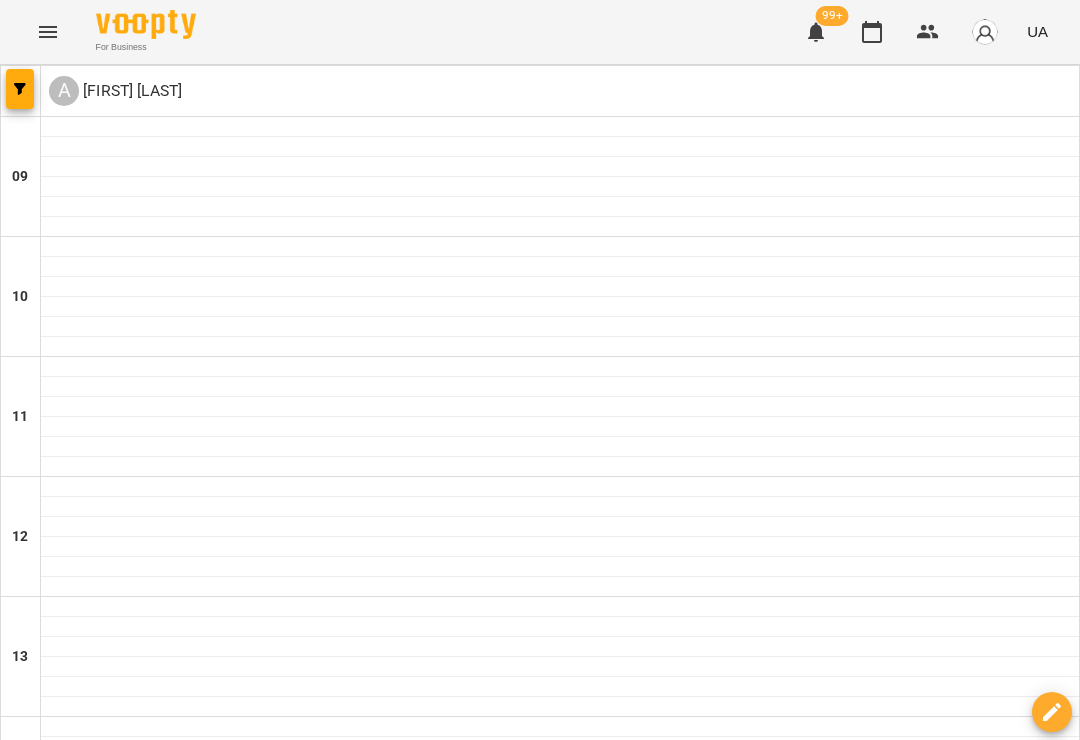 click on "сб" at bounding box center (903, 1823) 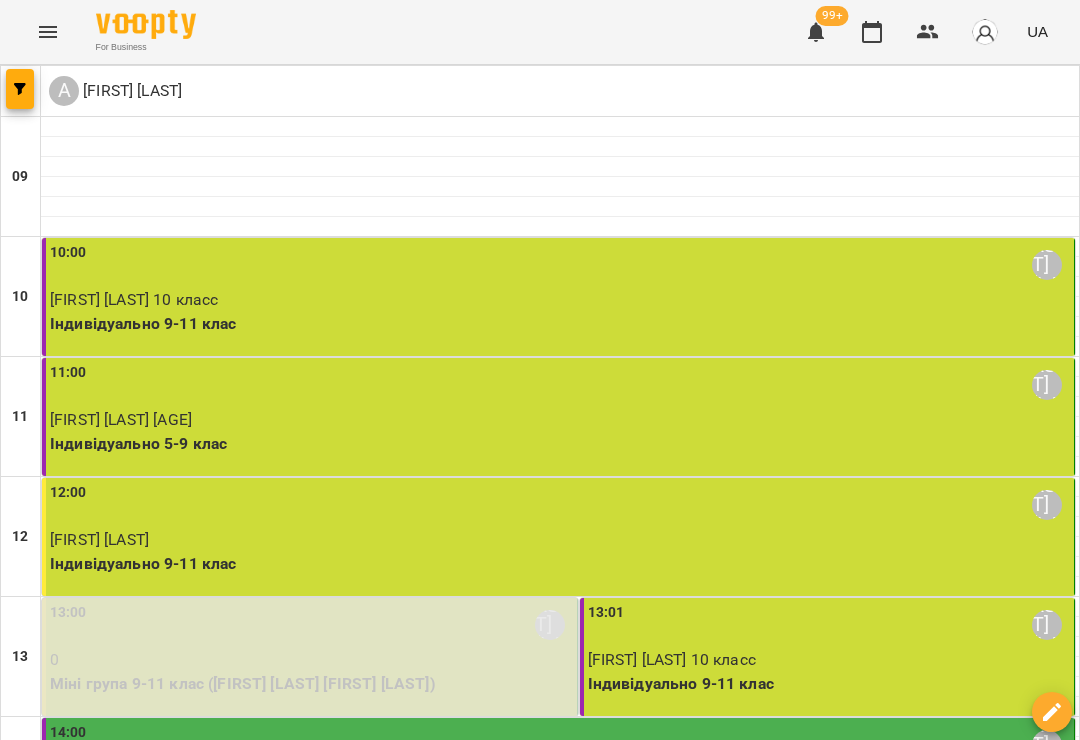 scroll, scrollTop: 331, scrollLeft: 0, axis: vertical 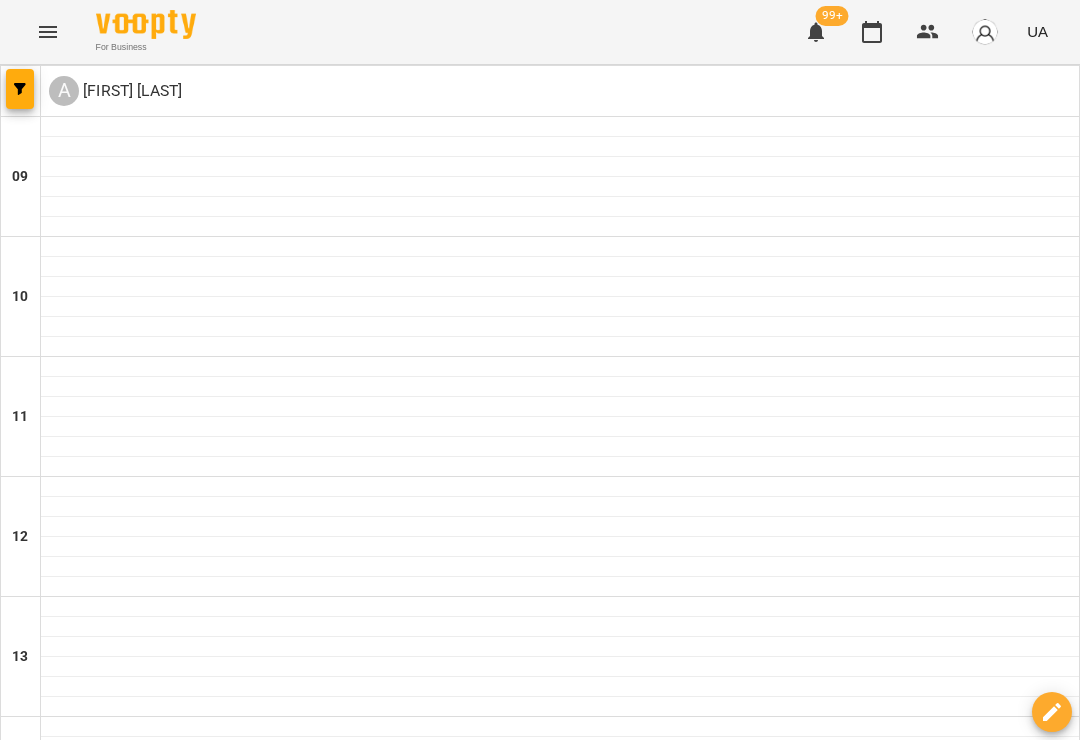 click 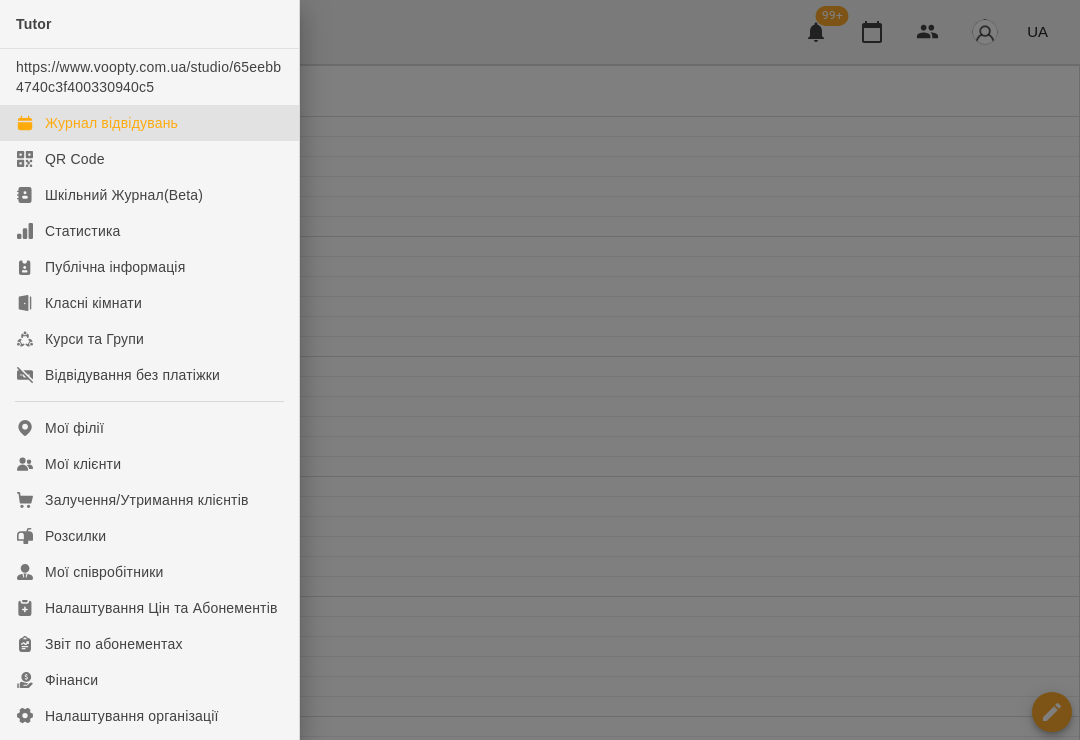 click on "Відвідування без платіжки" at bounding box center (132, 375) 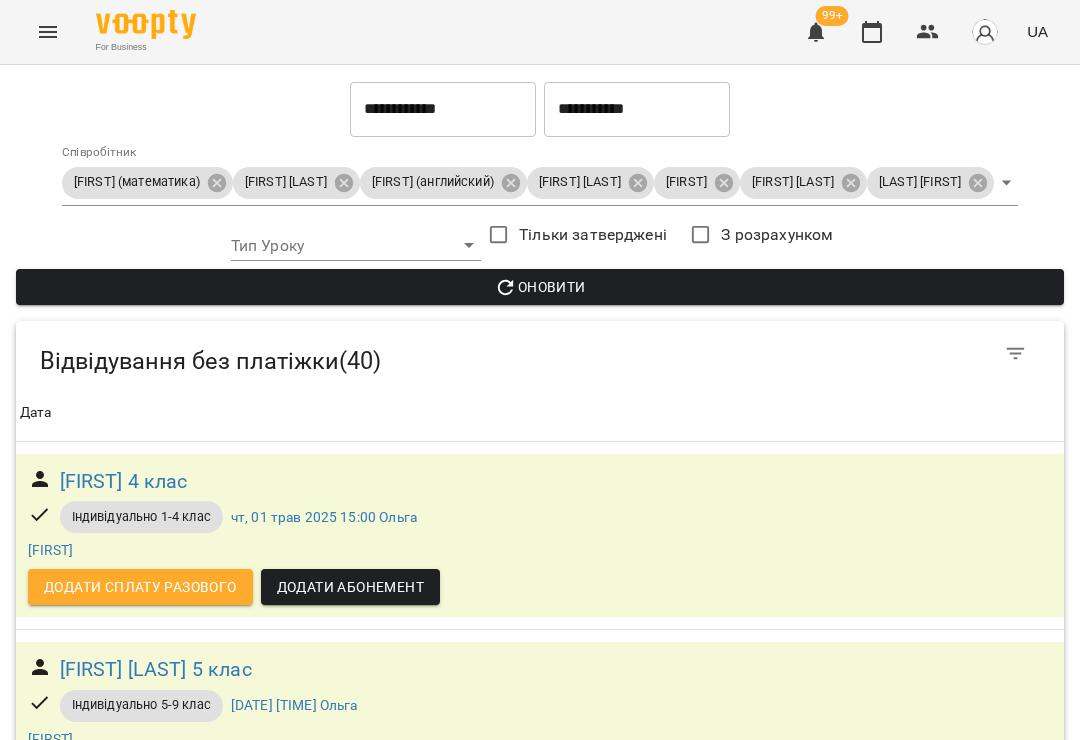 scroll, scrollTop: 6771, scrollLeft: 0, axis: vertical 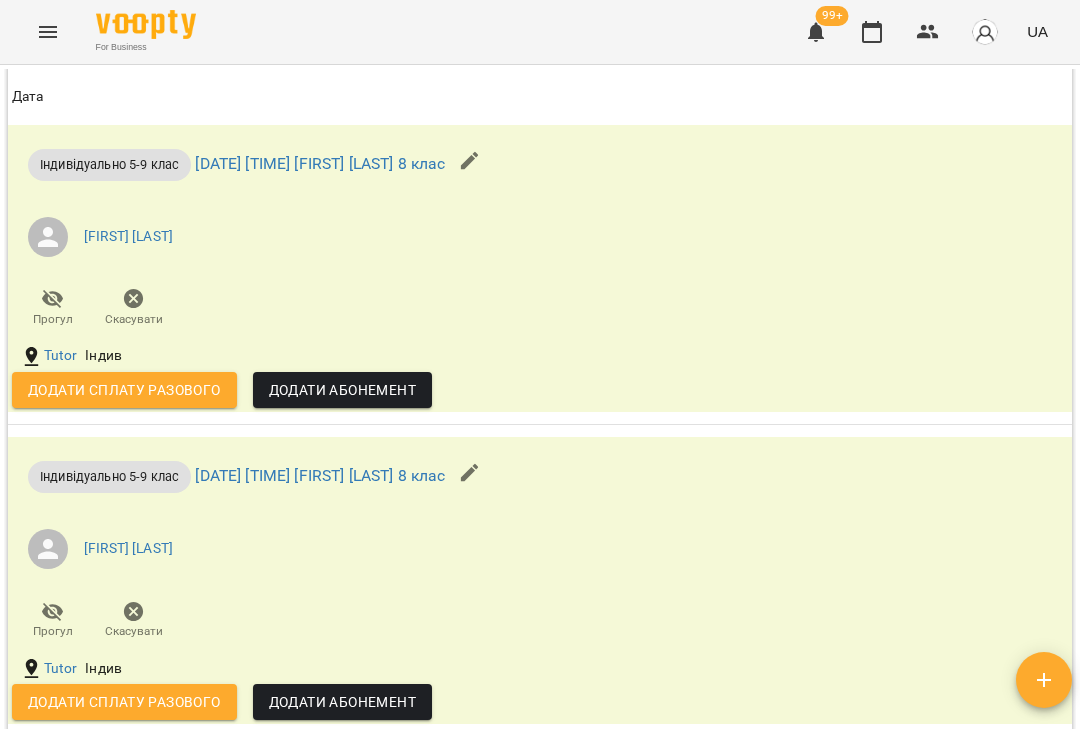 click 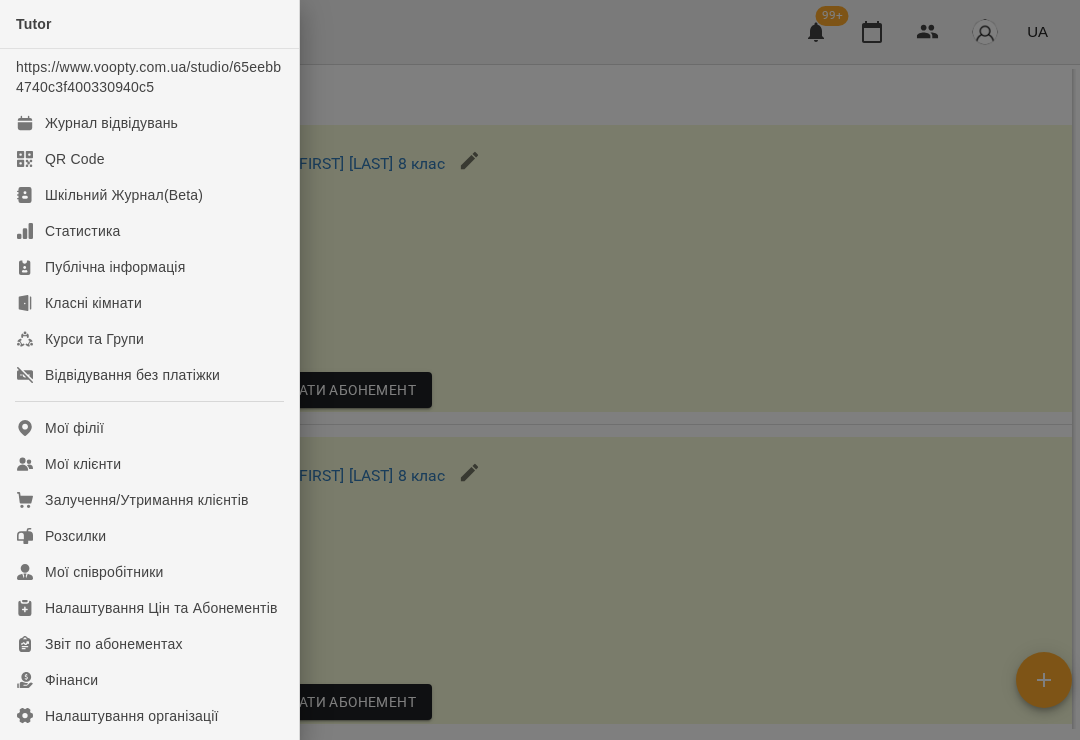 click on "Відвідування без платіжки" at bounding box center [149, 375] 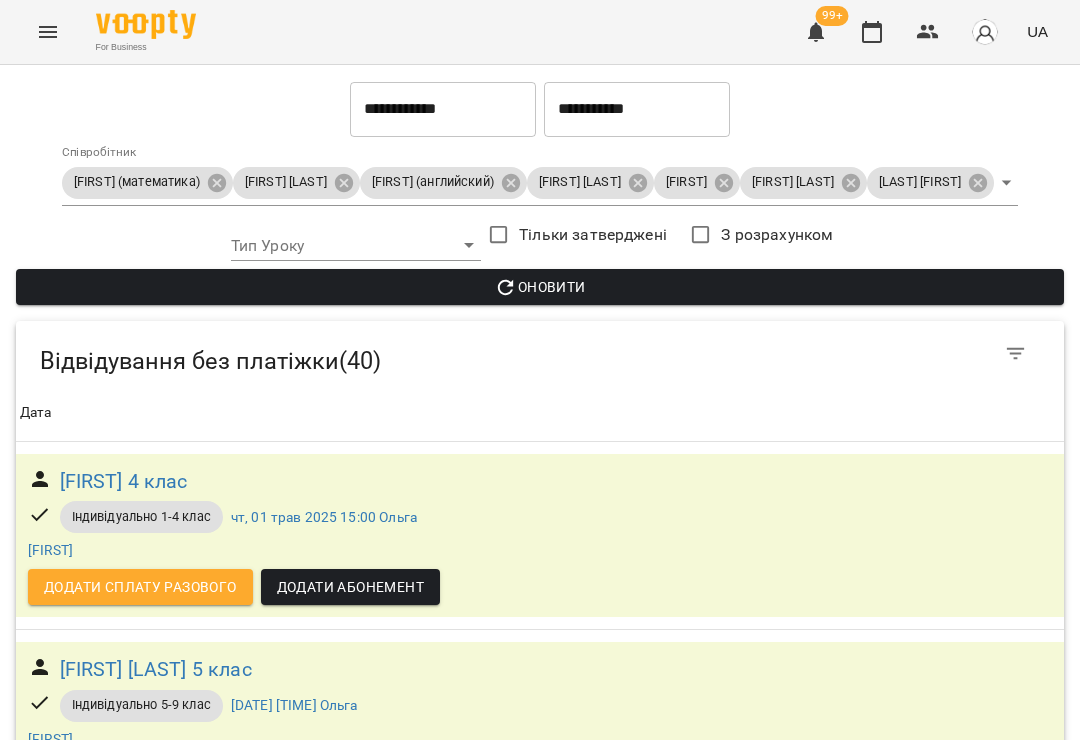 scroll, scrollTop: 7197, scrollLeft: 0, axis: vertical 